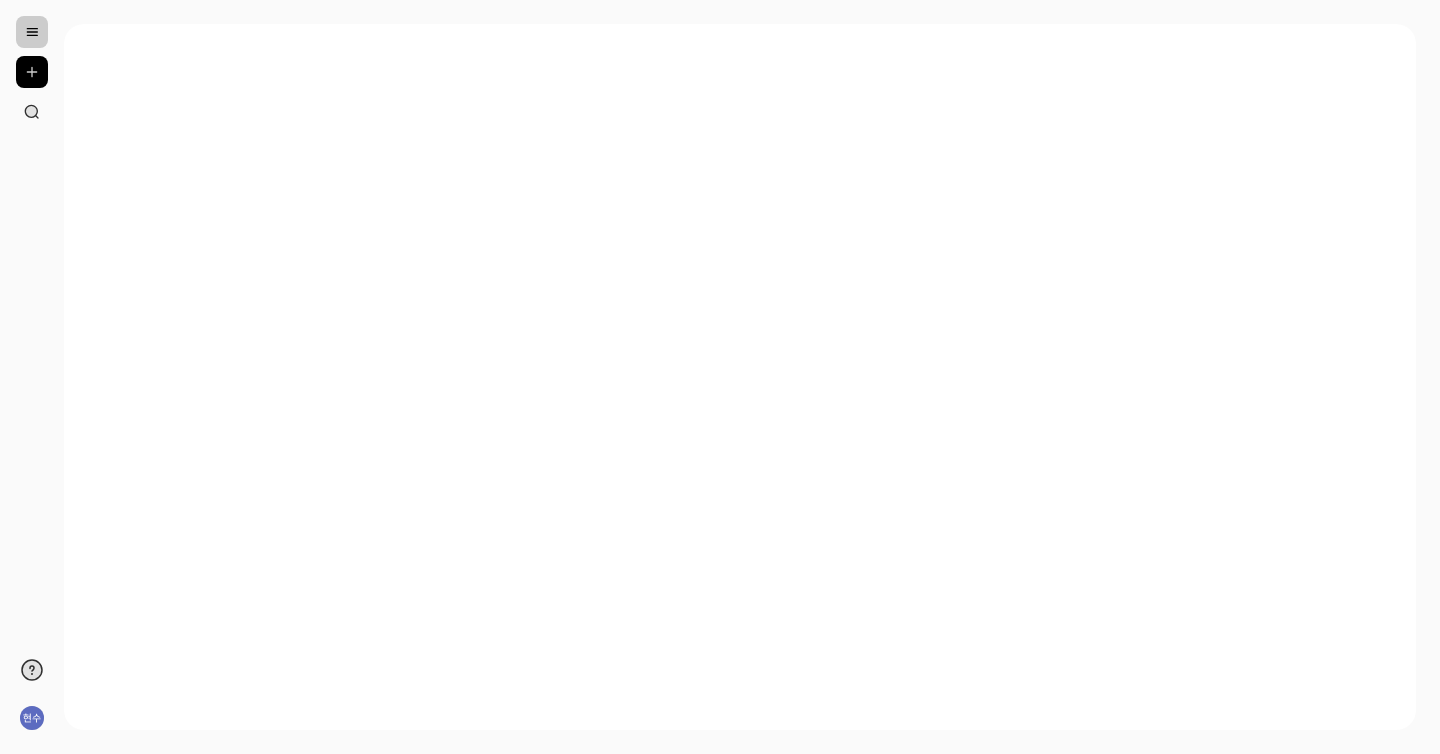 scroll, scrollTop: 0, scrollLeft: 0, axis: both 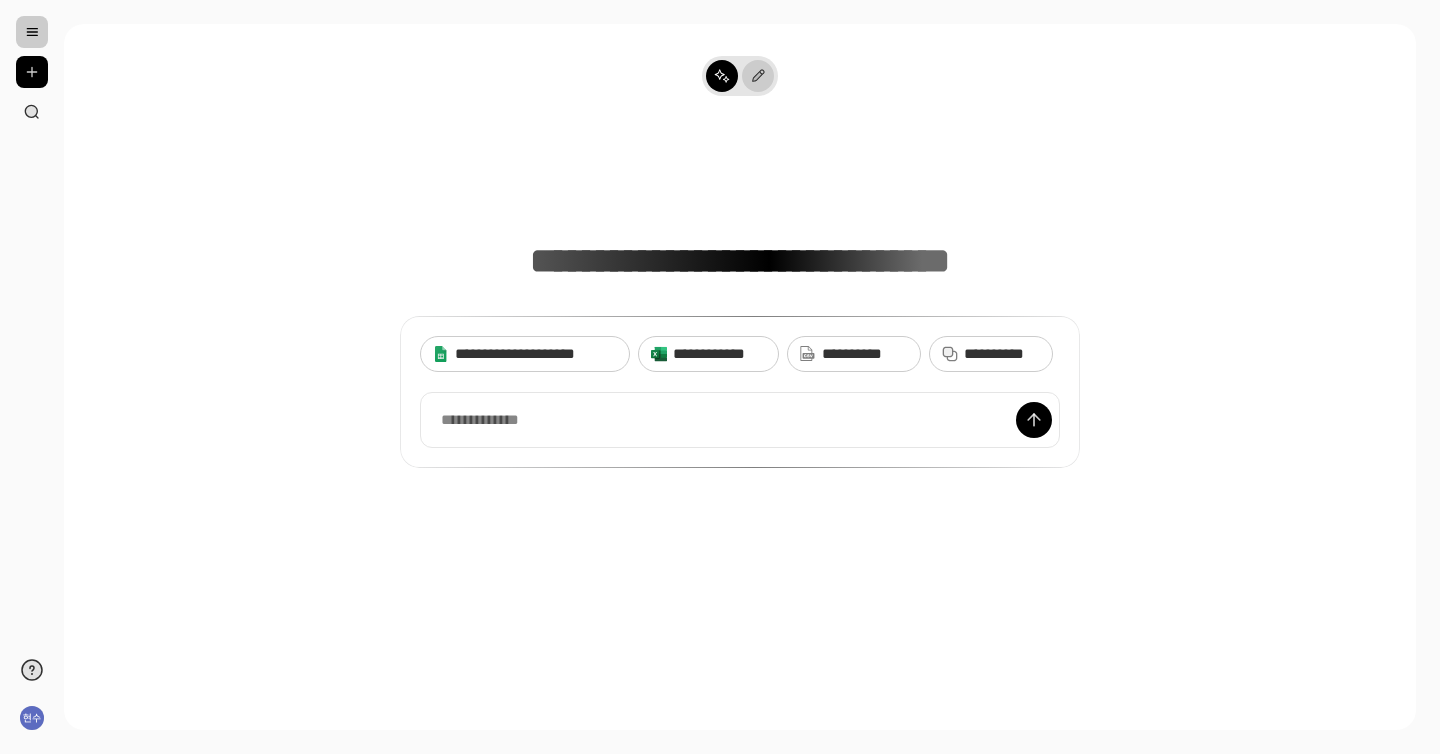 click at bounding box center [758, 76] 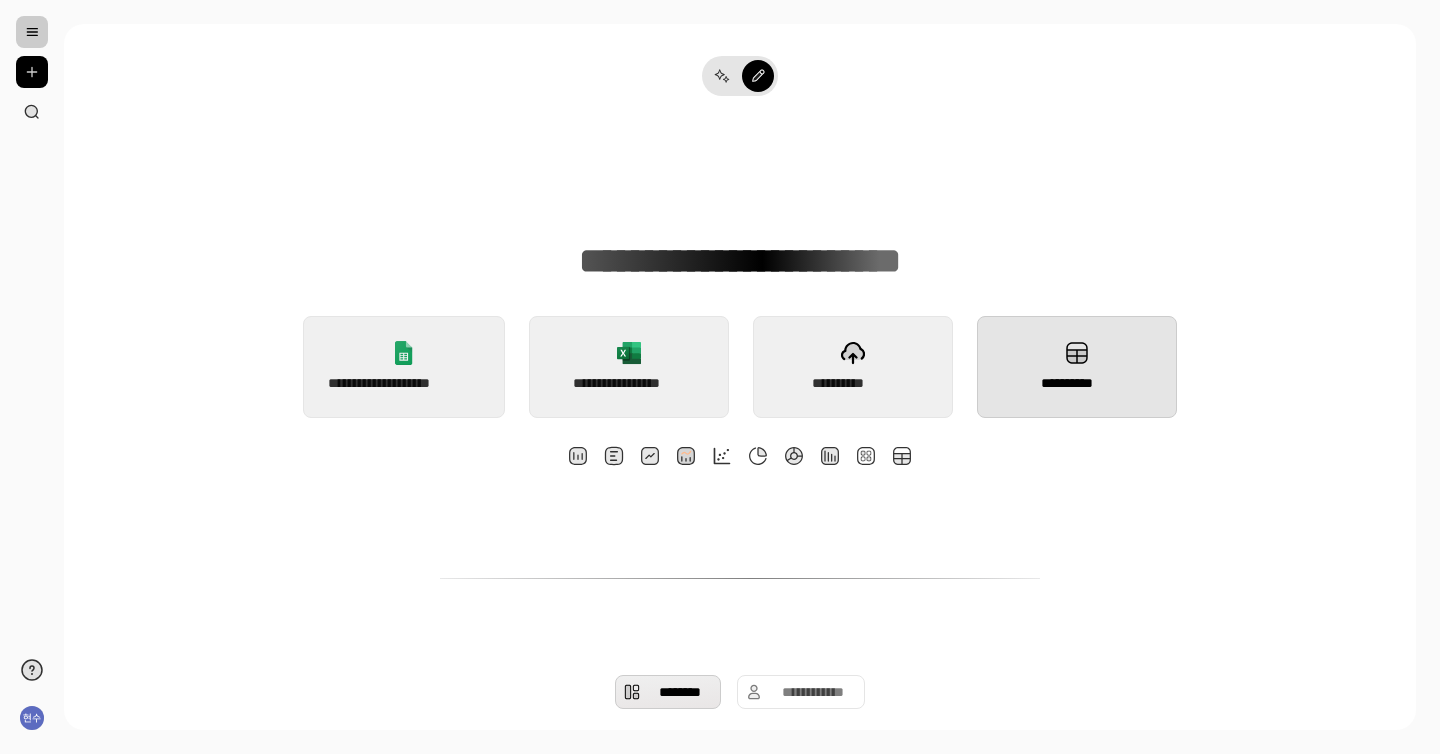 click on "**********" at bounding box center [1077, 367] 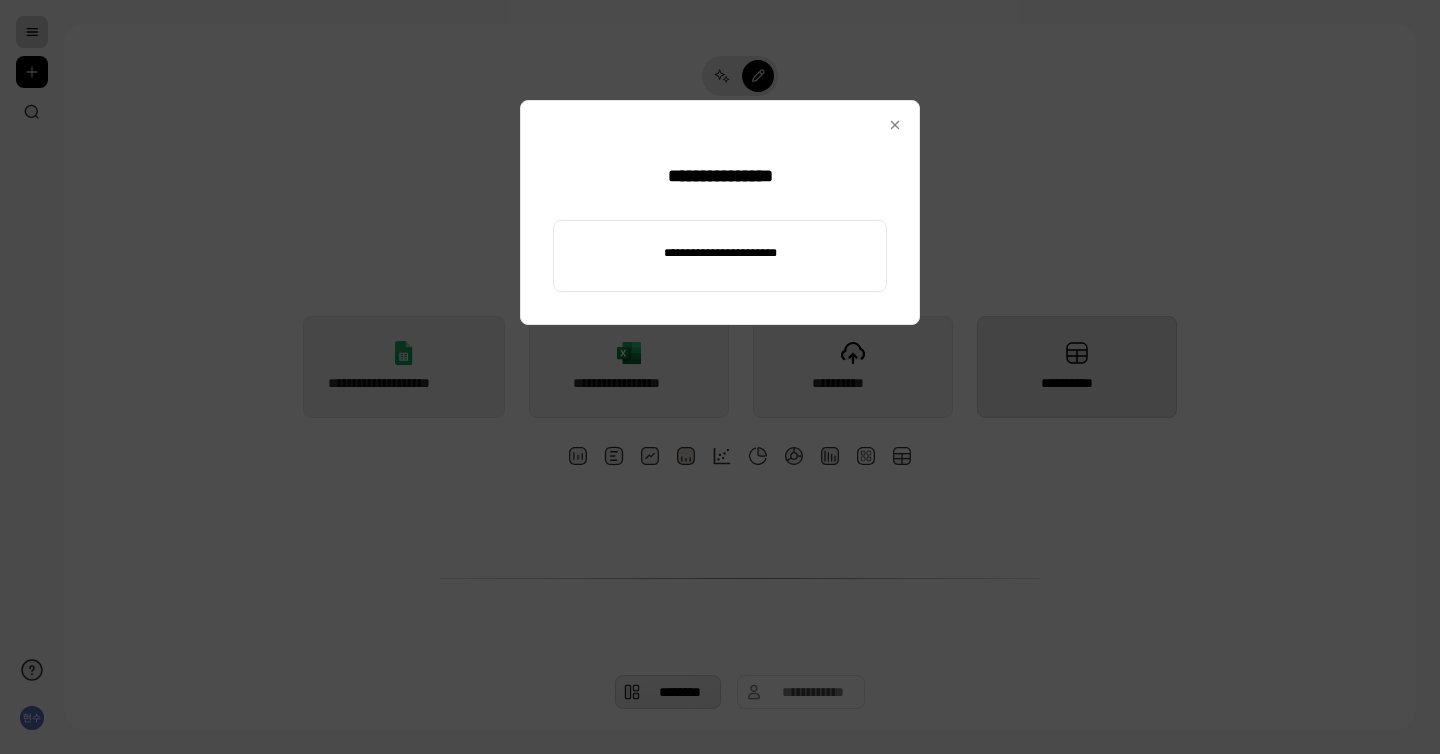 type 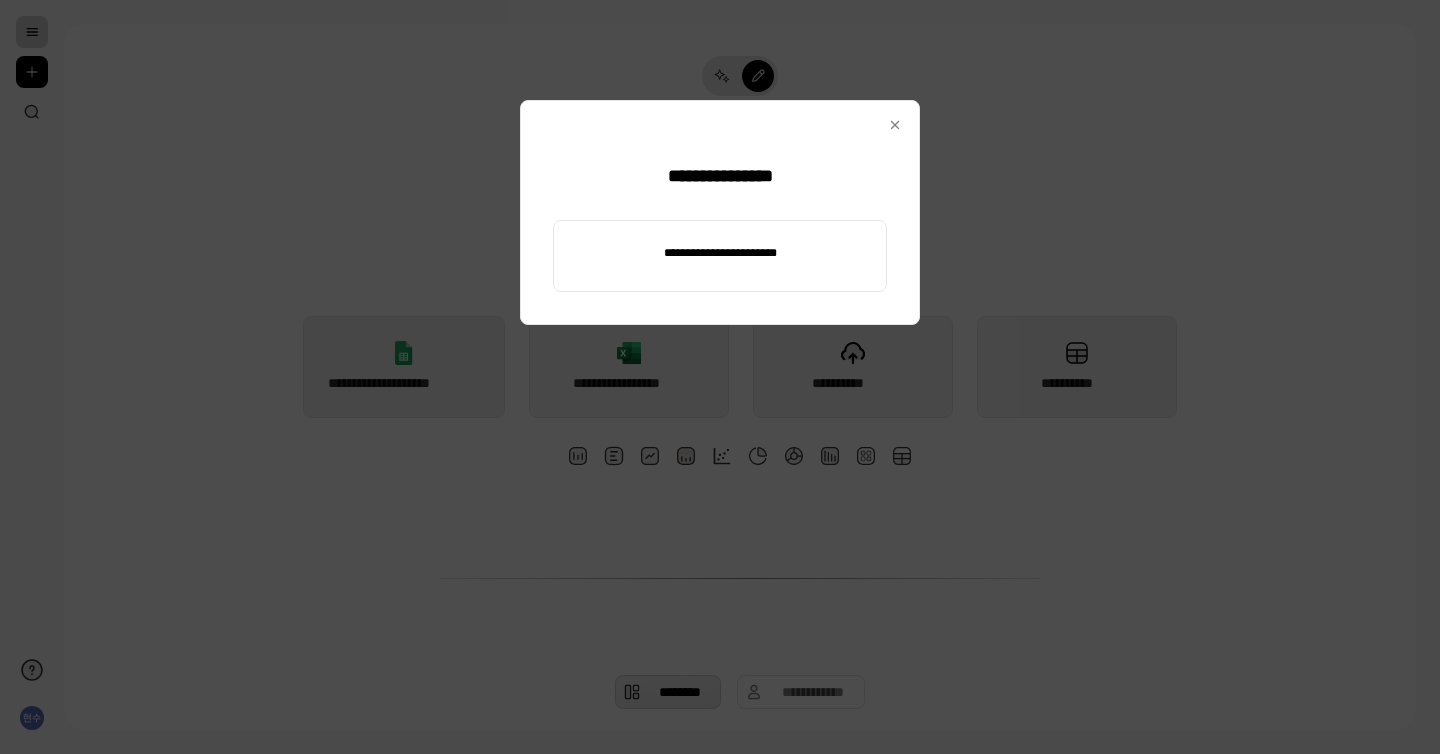 click at bounding box center (720, 253) 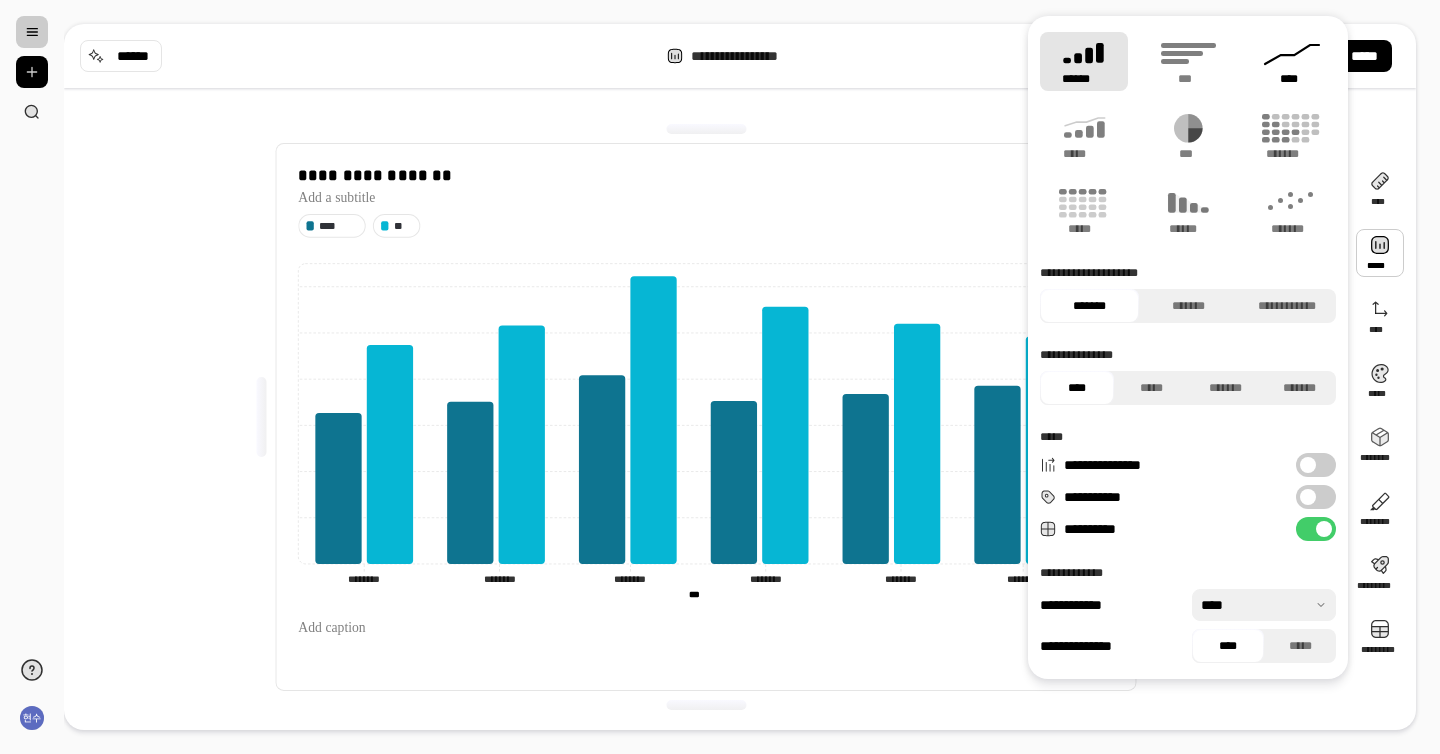click 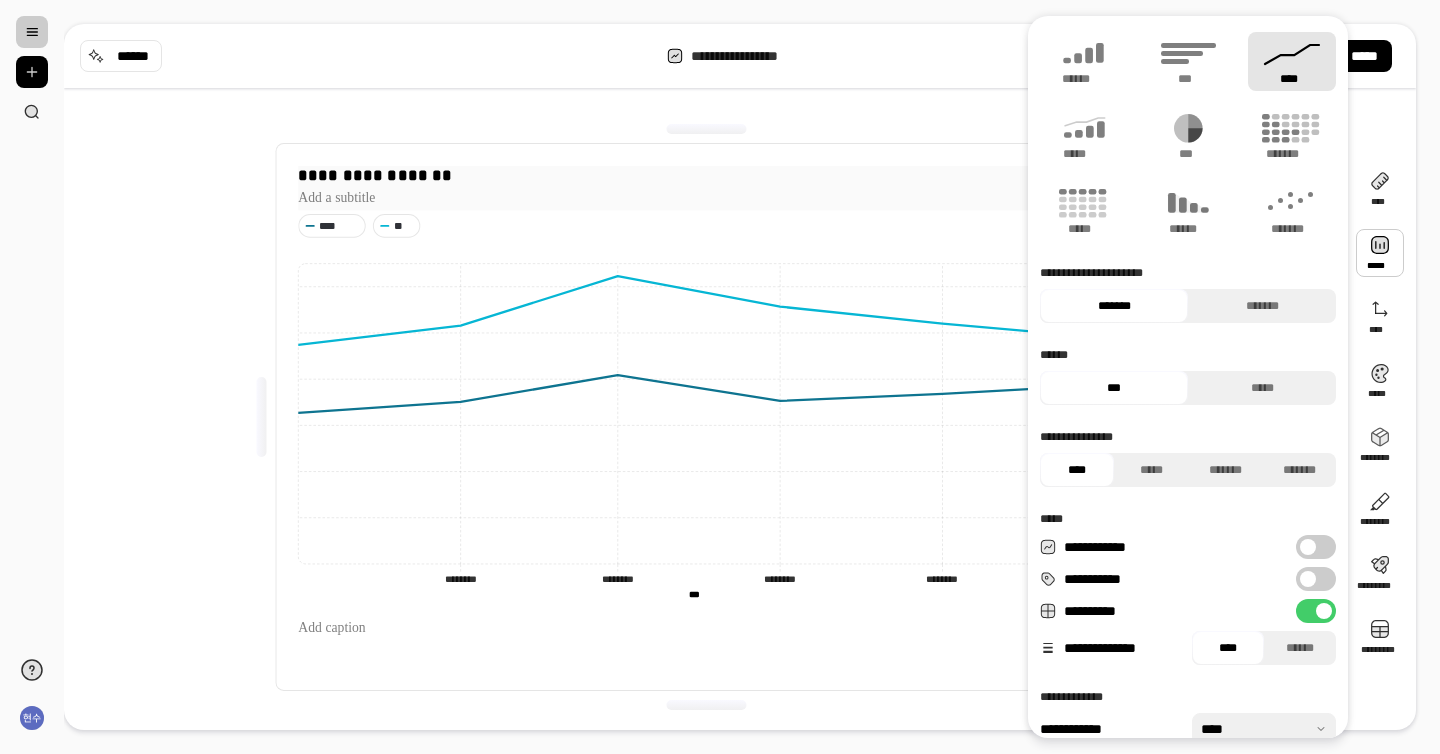 click on "**********" at bounding box center (705, 176) 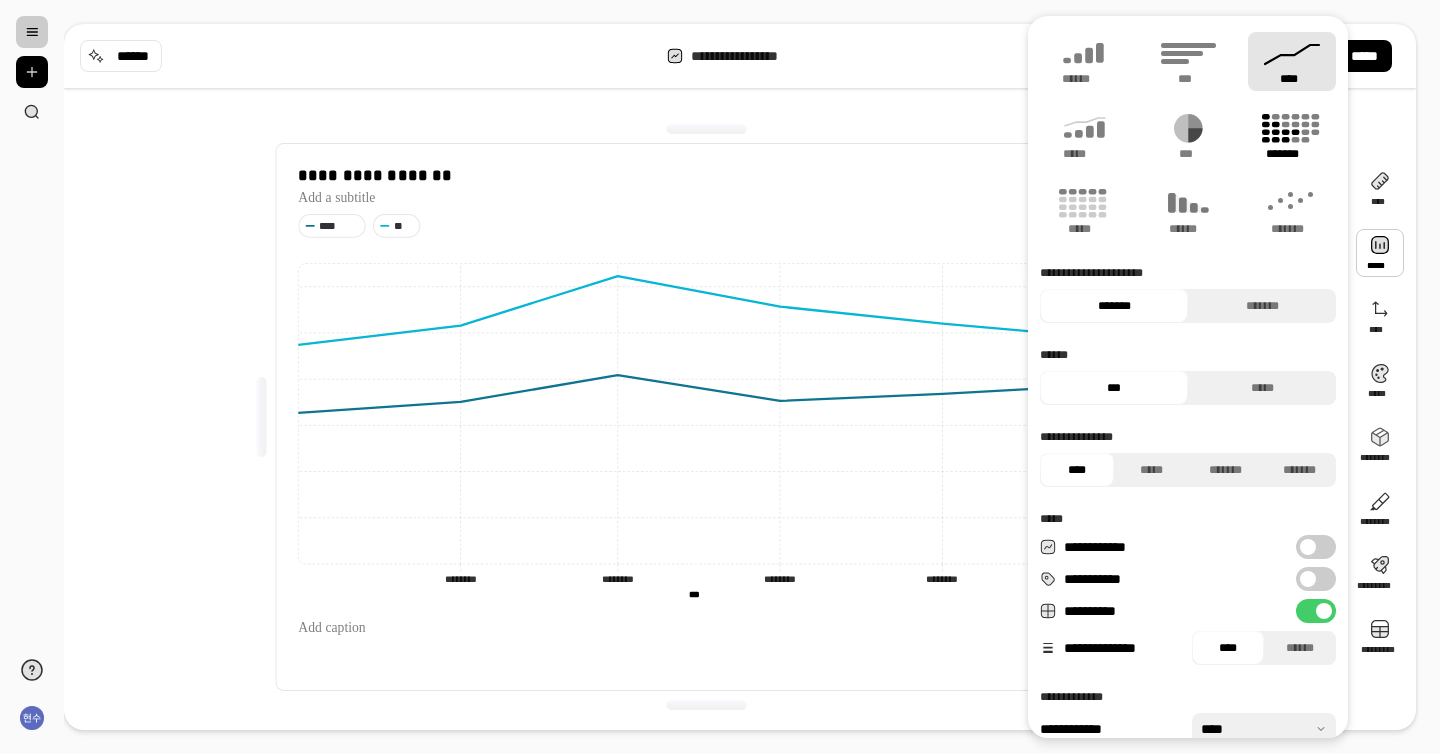 click 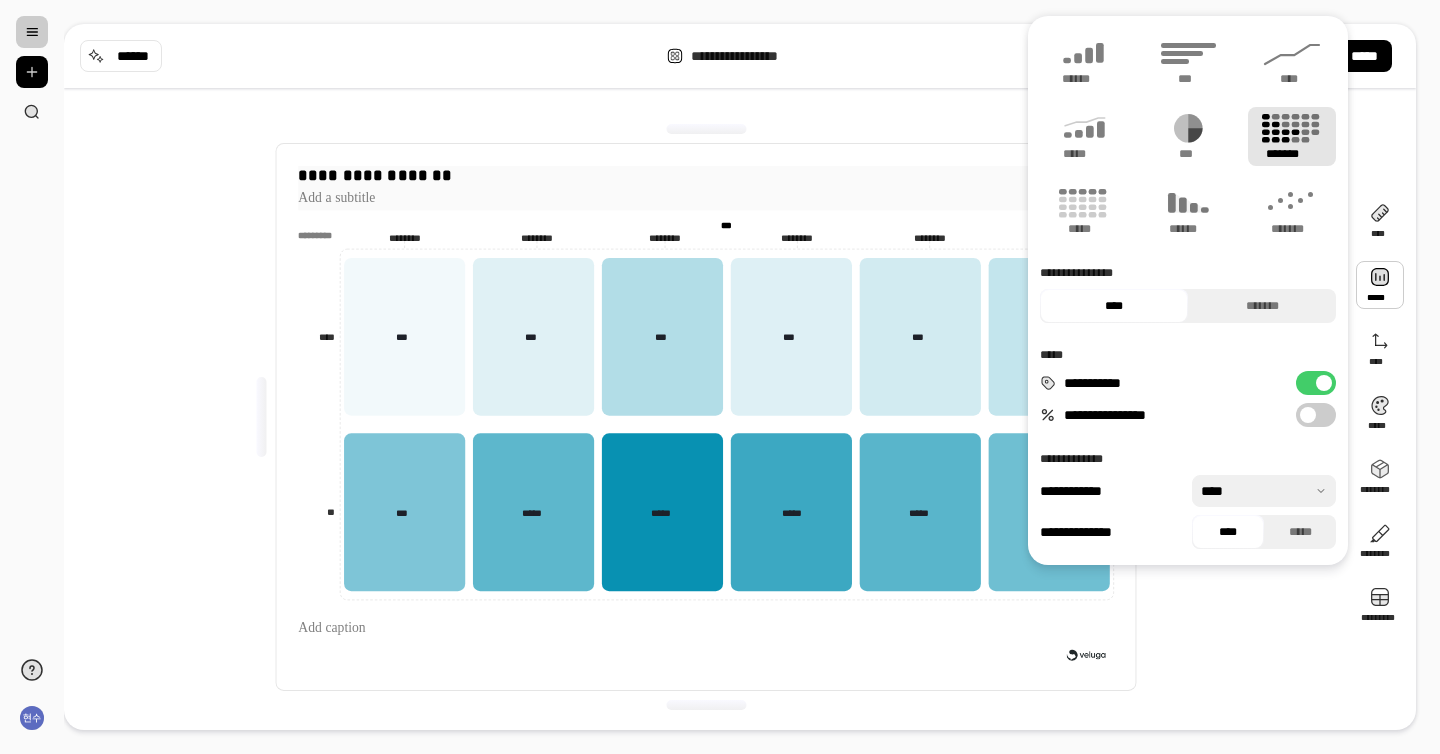 click on "**********" at bounding box center [705, 176] 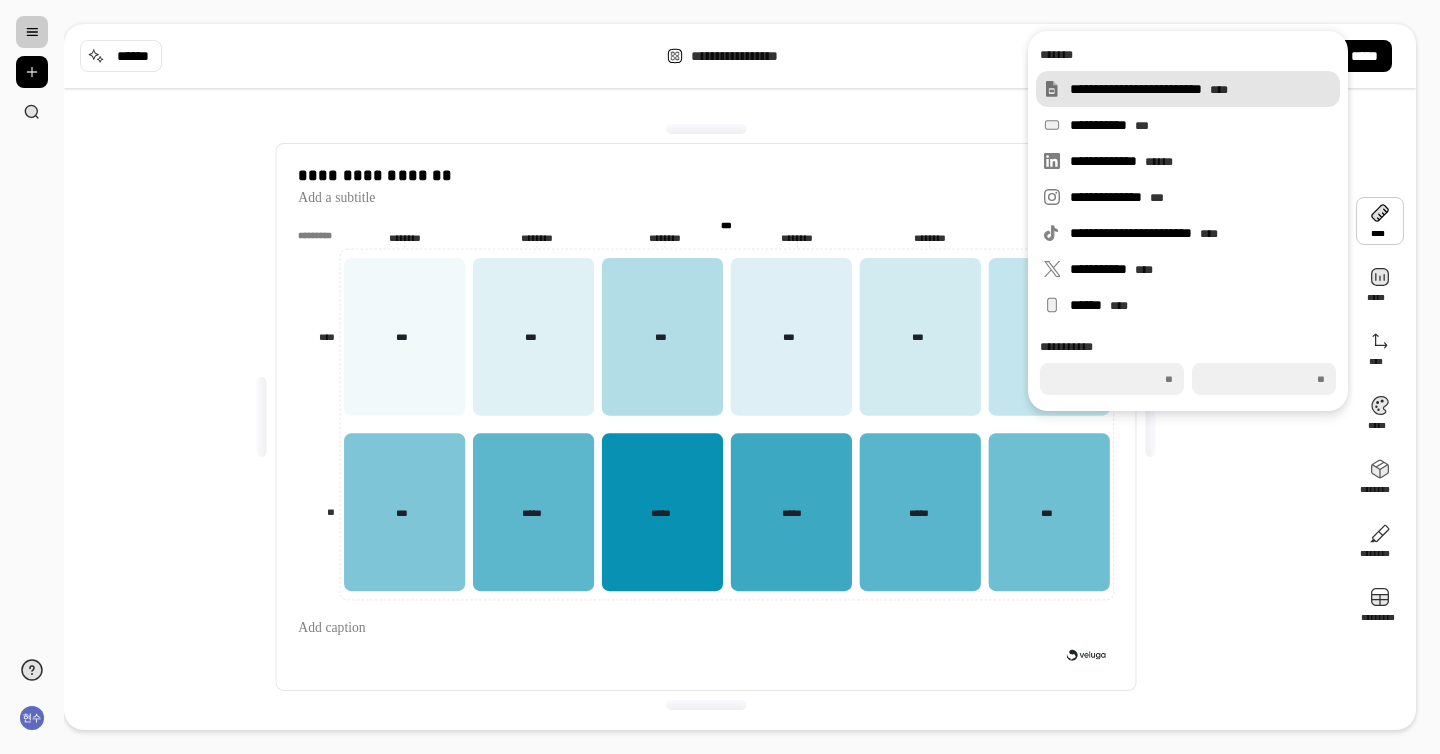 click on "**********" at bounding box center [1201, 89] 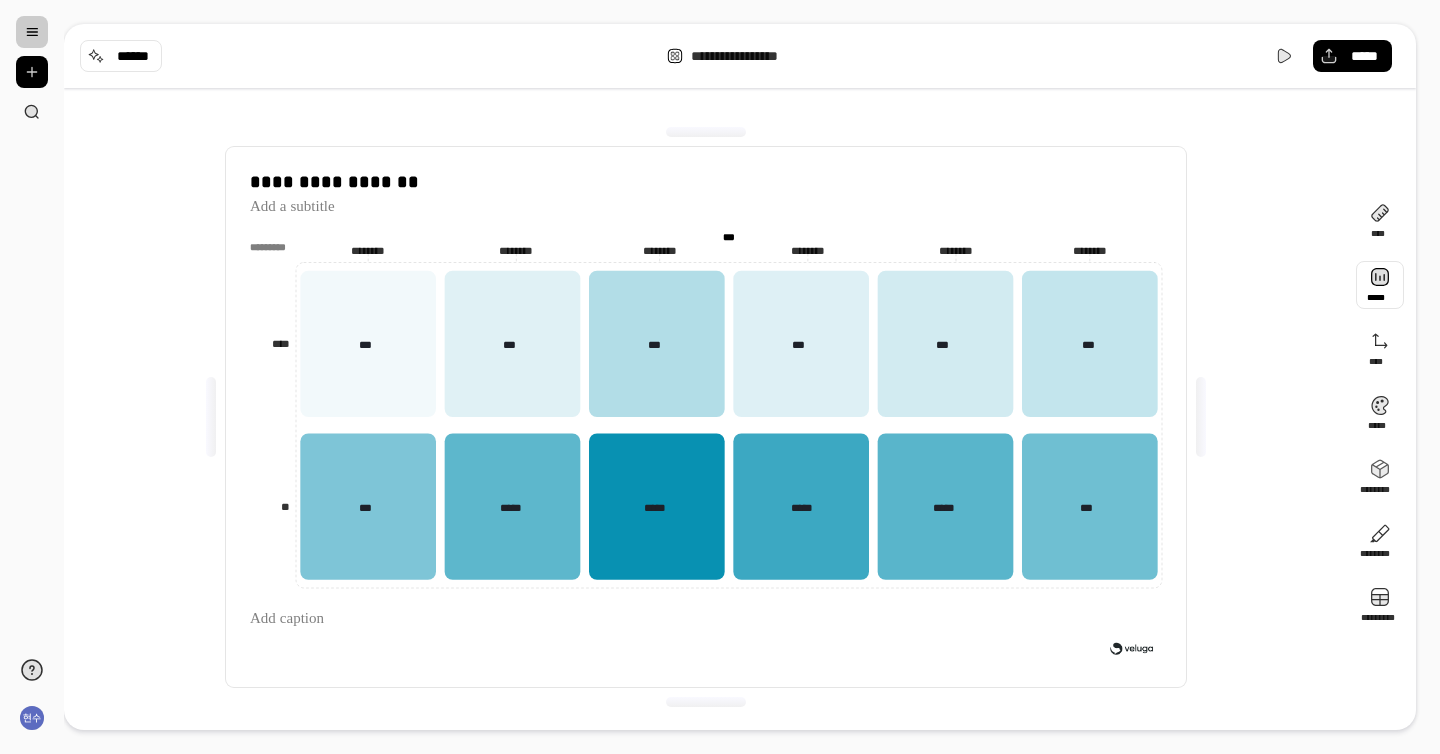 click at bounding box center (1380, 285) 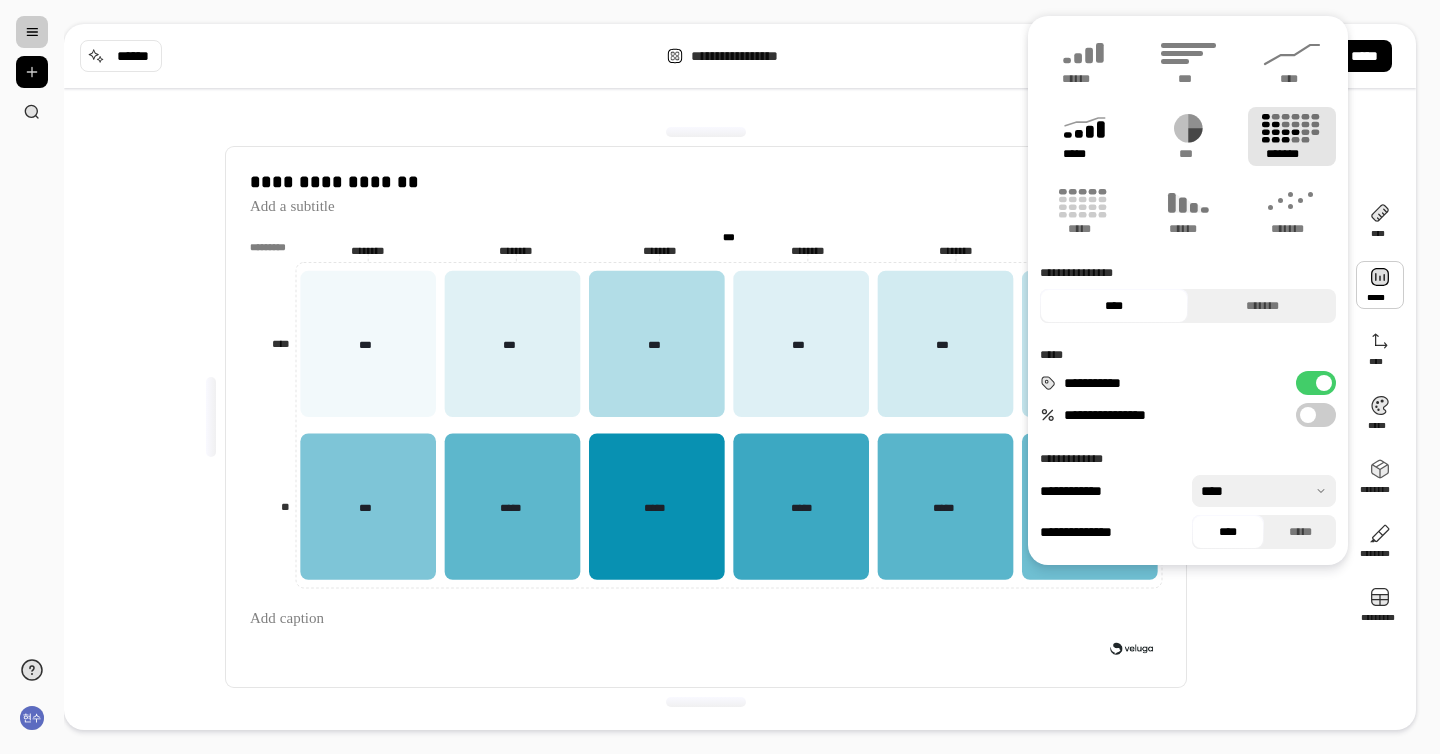 click 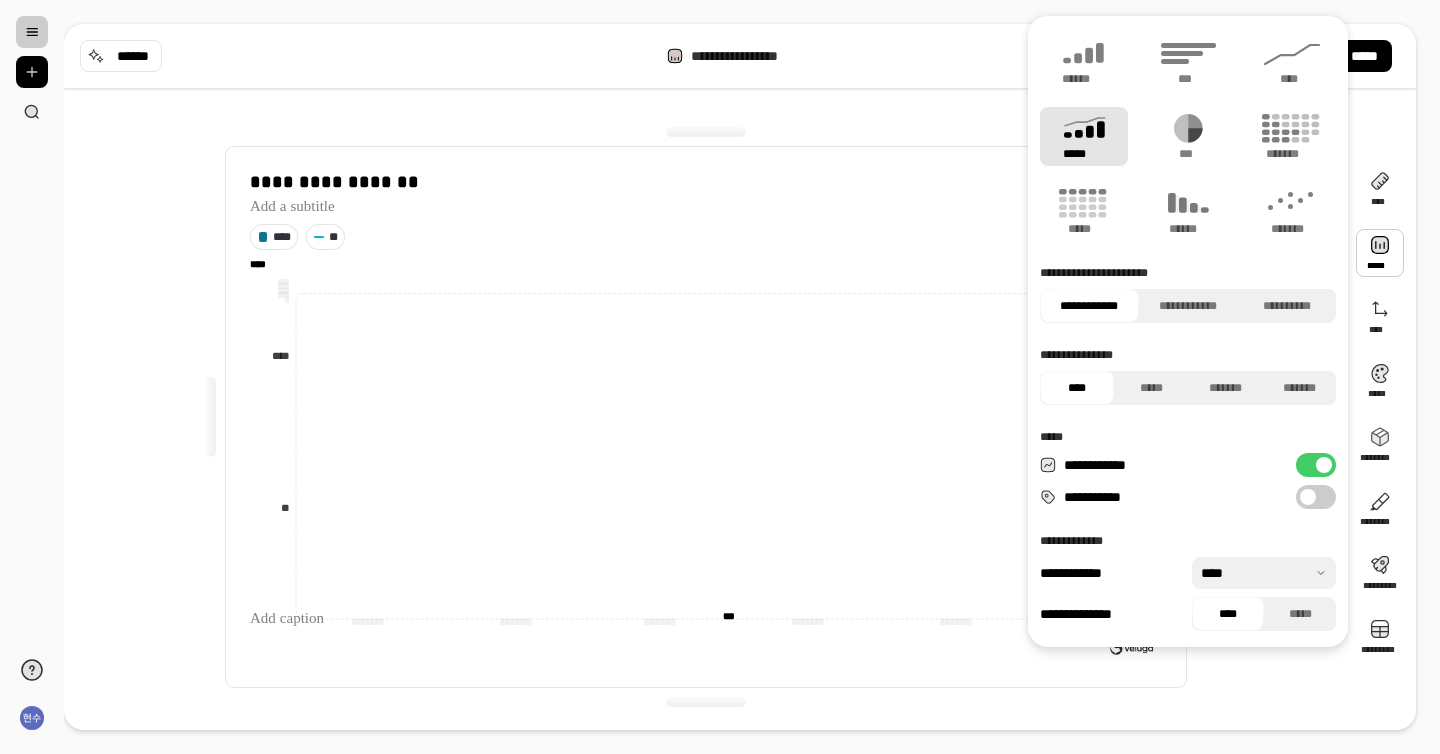 type on "****" 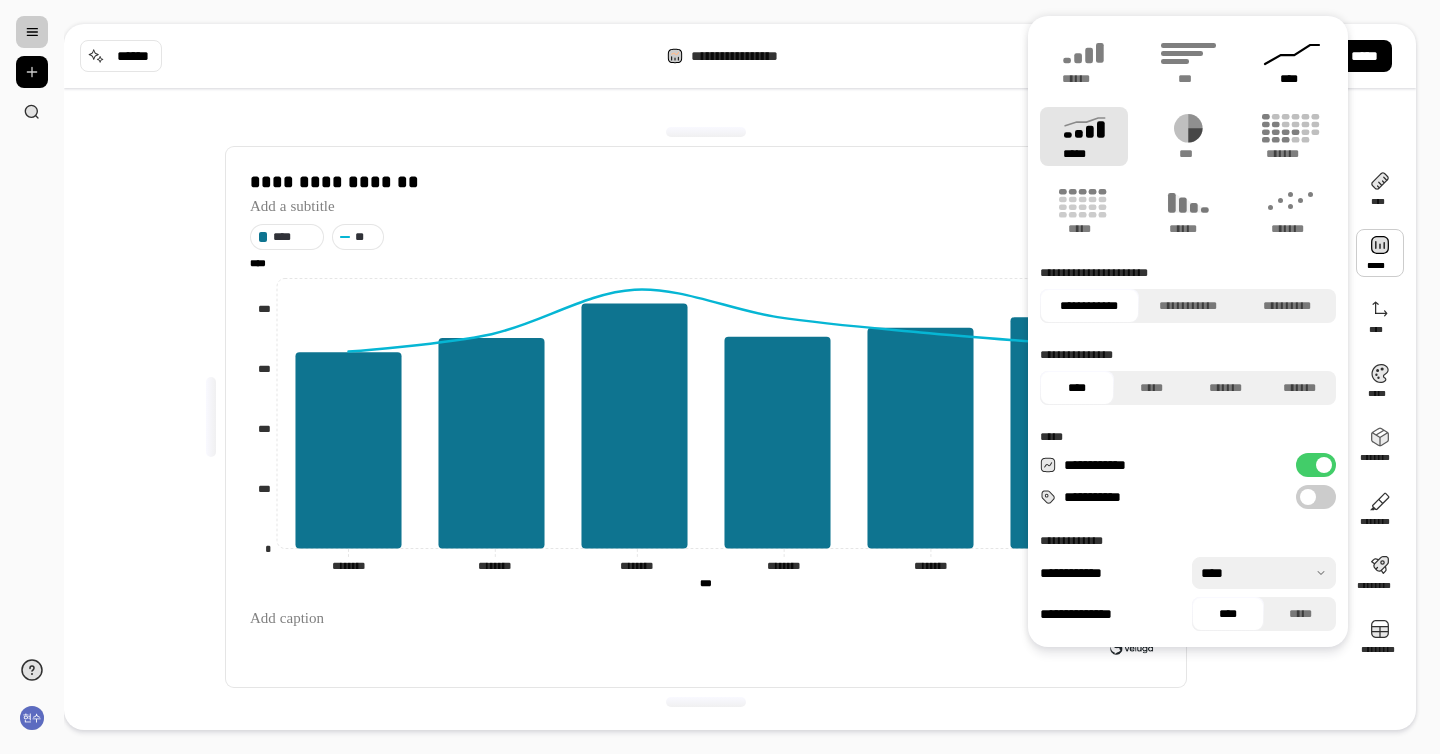 click 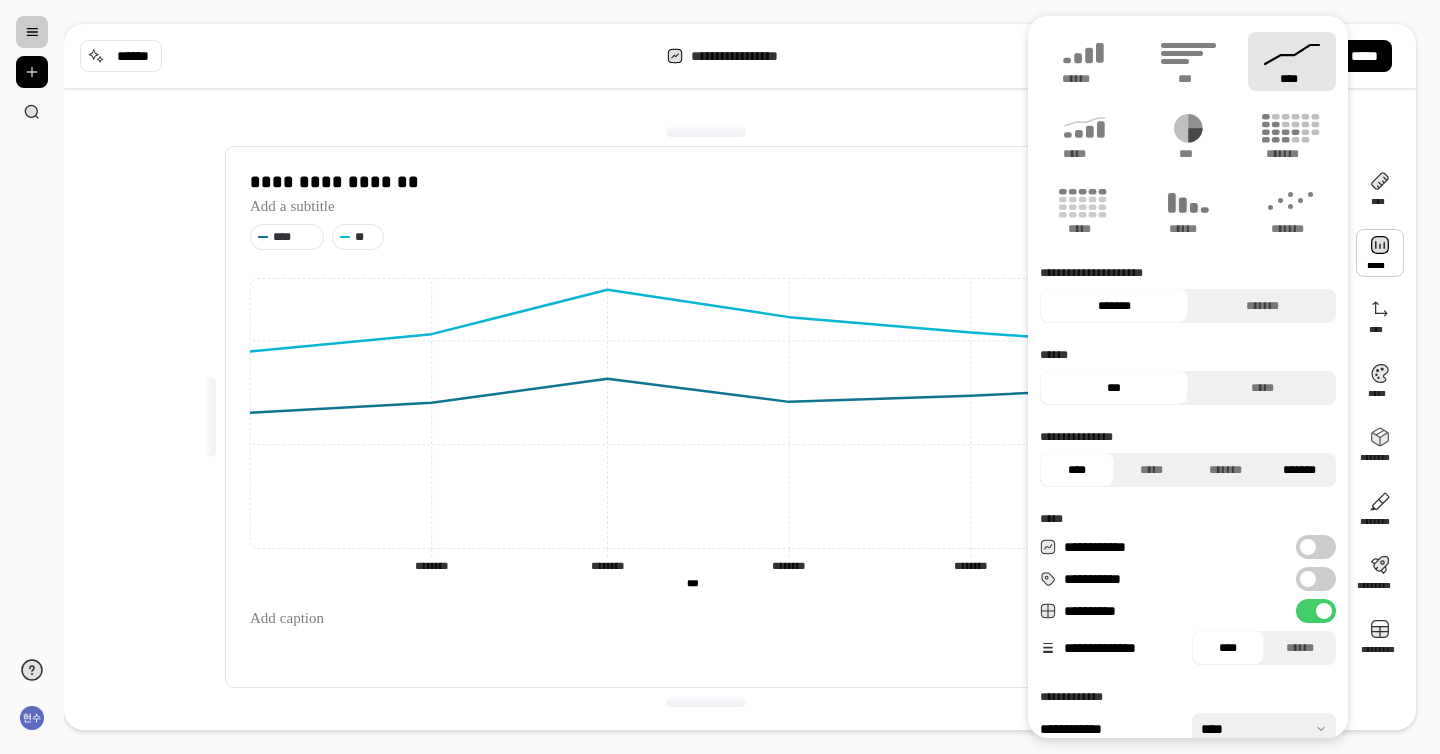 click on "*******" at bounding box center [1299, 470] 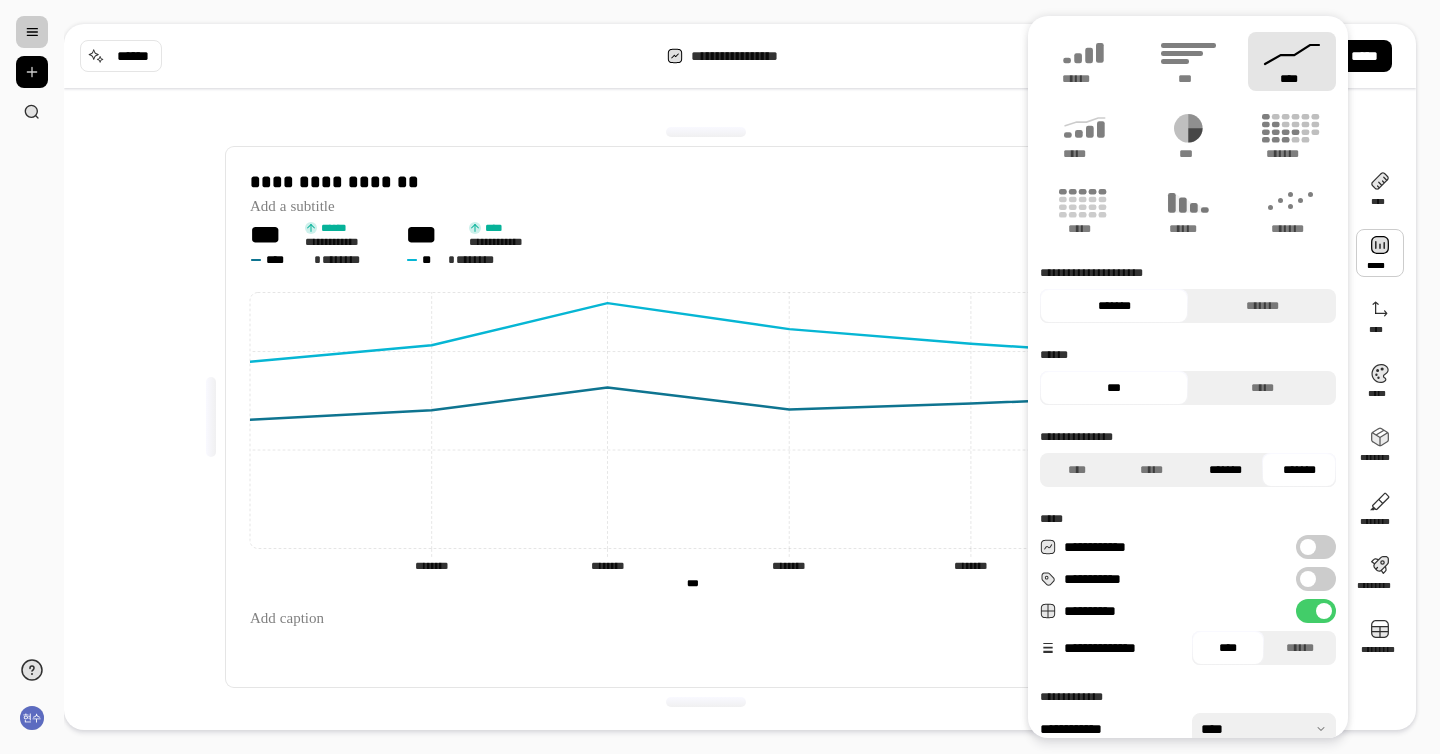 click on "*******" at bounding box center [1225, 470] 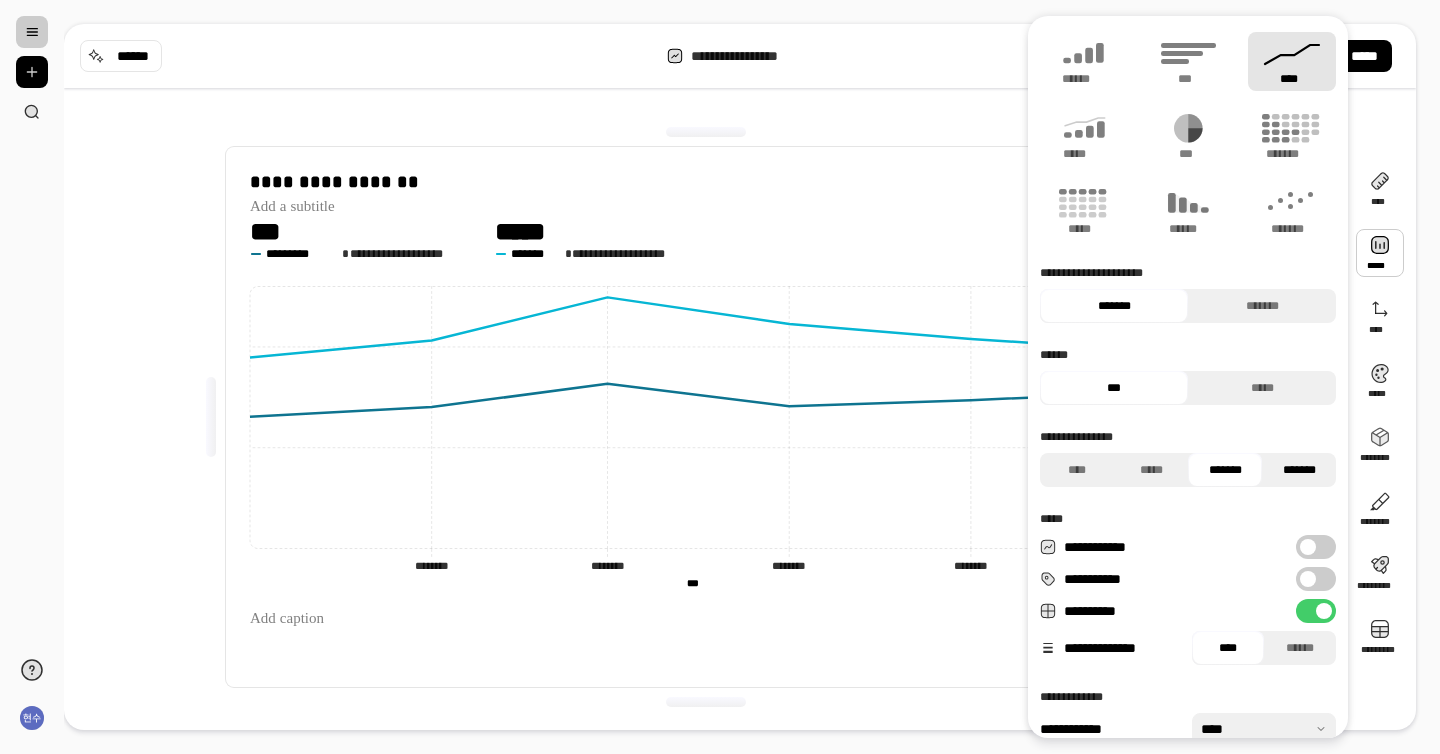 click on "*******" at bounding box center [1299, 470] 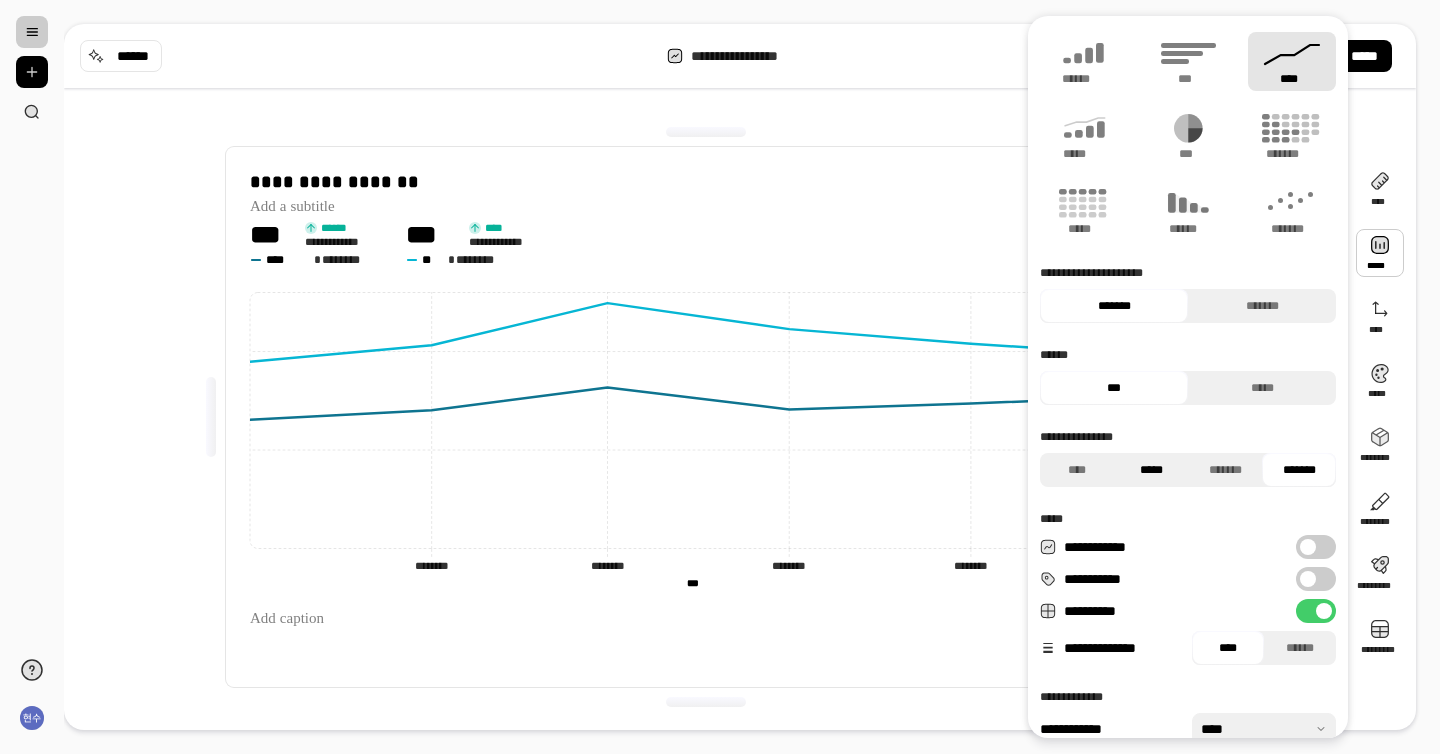 click on "*****" at bounding box center [1151, 470] 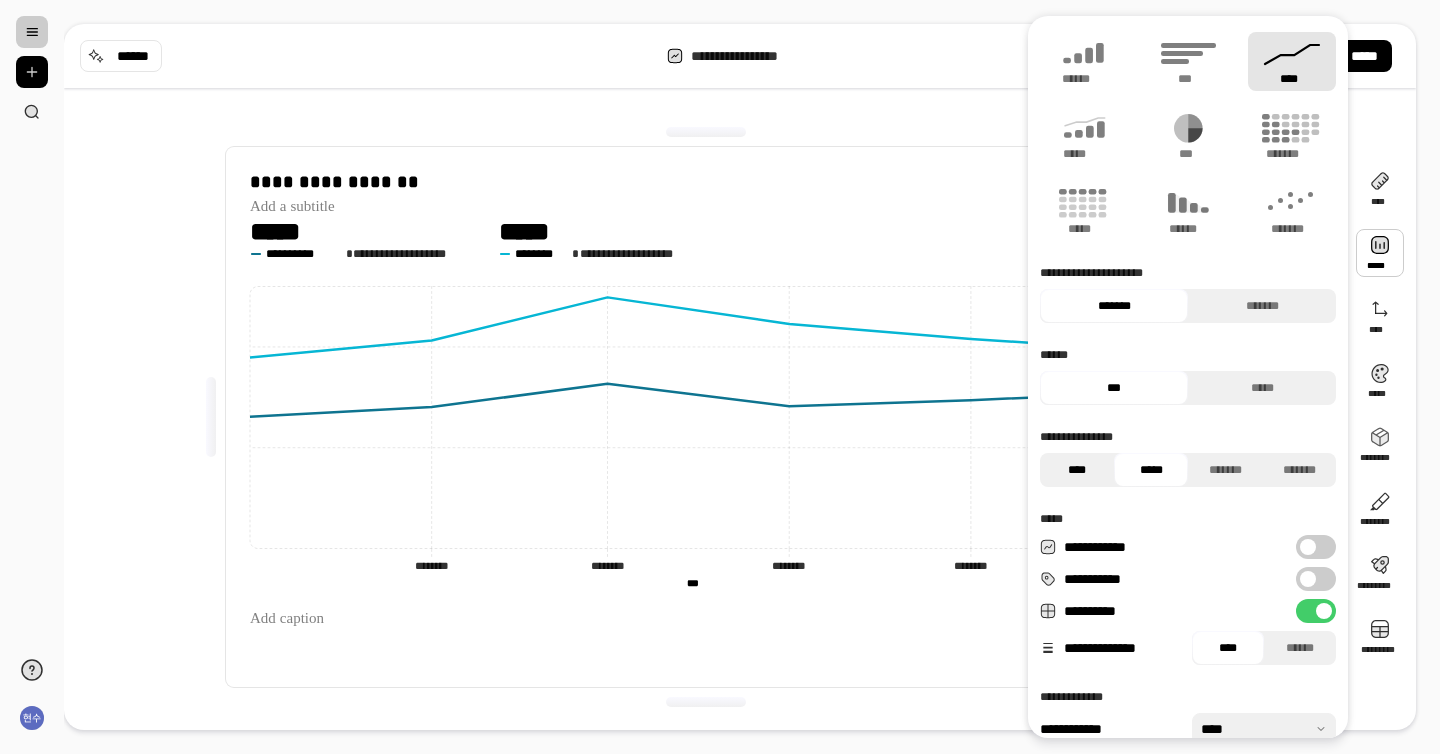 click on "****" at bounding box center (1077, 470) 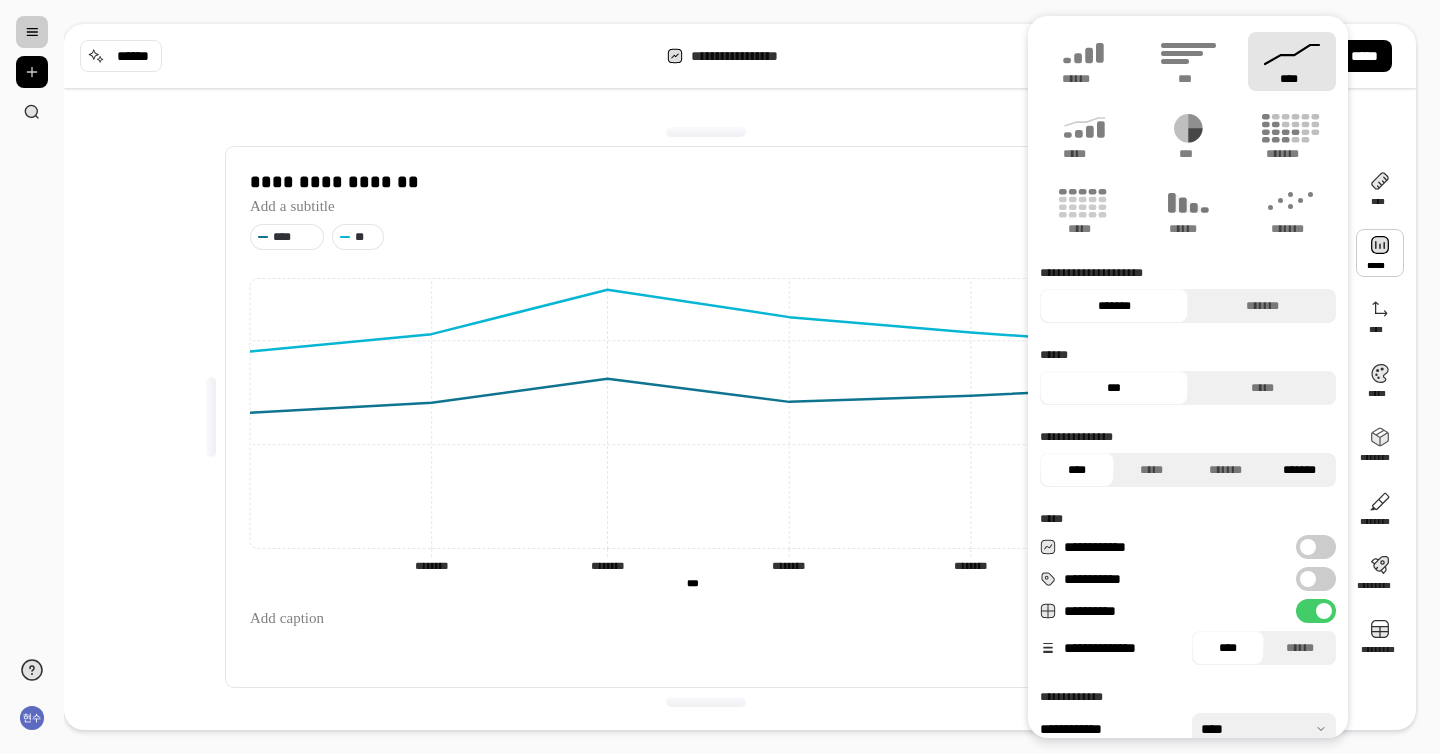 click on "*******" at bounding box center (1299, 470) 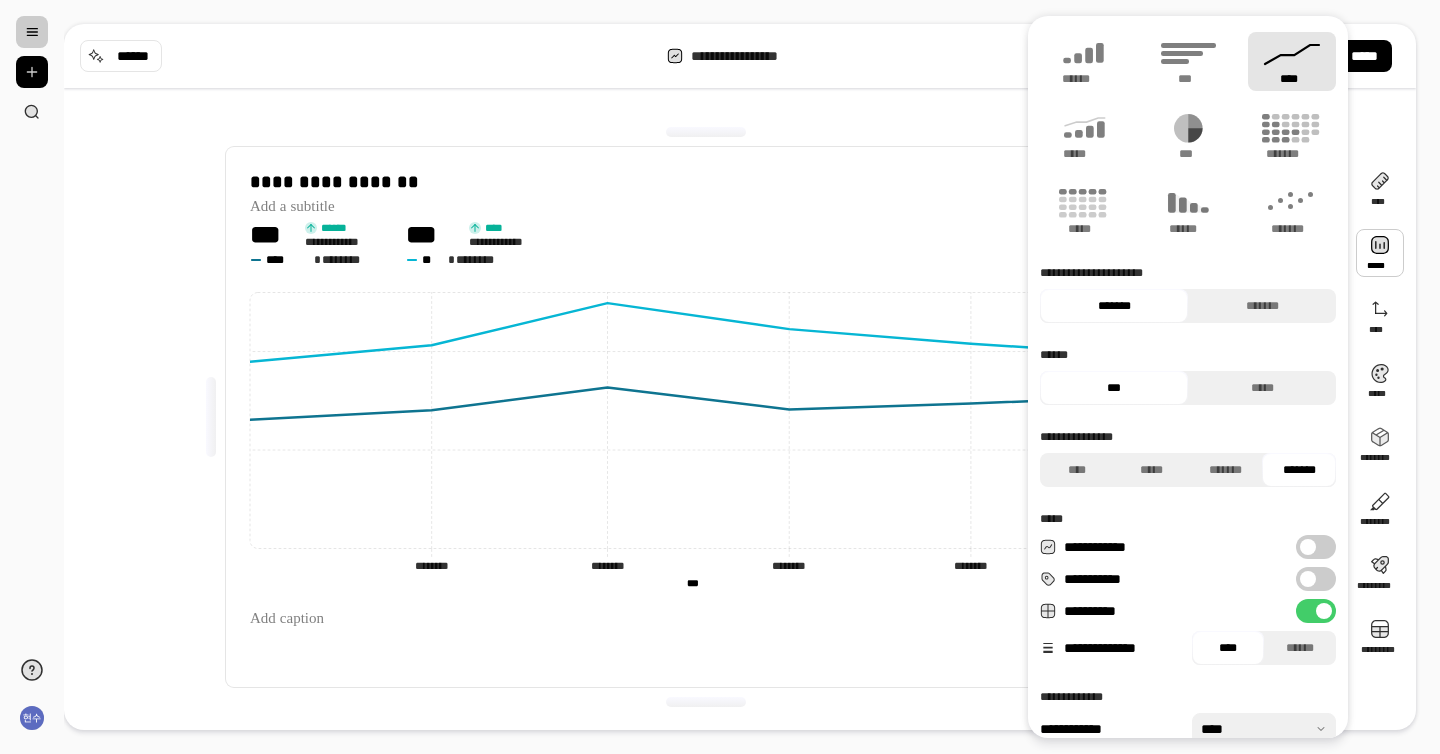 click at bounding box center (1308, 547) 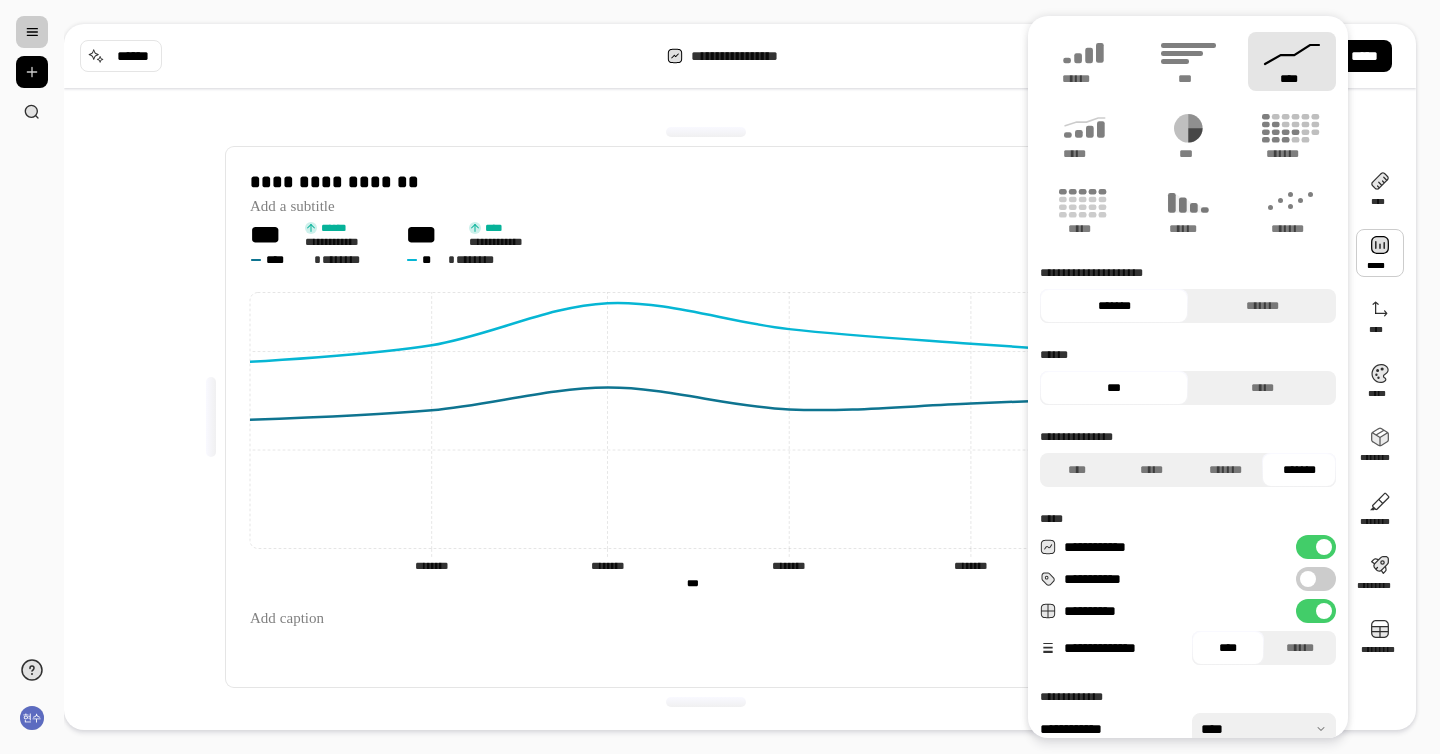 click on "**********" at bounding box center [1316, 547] 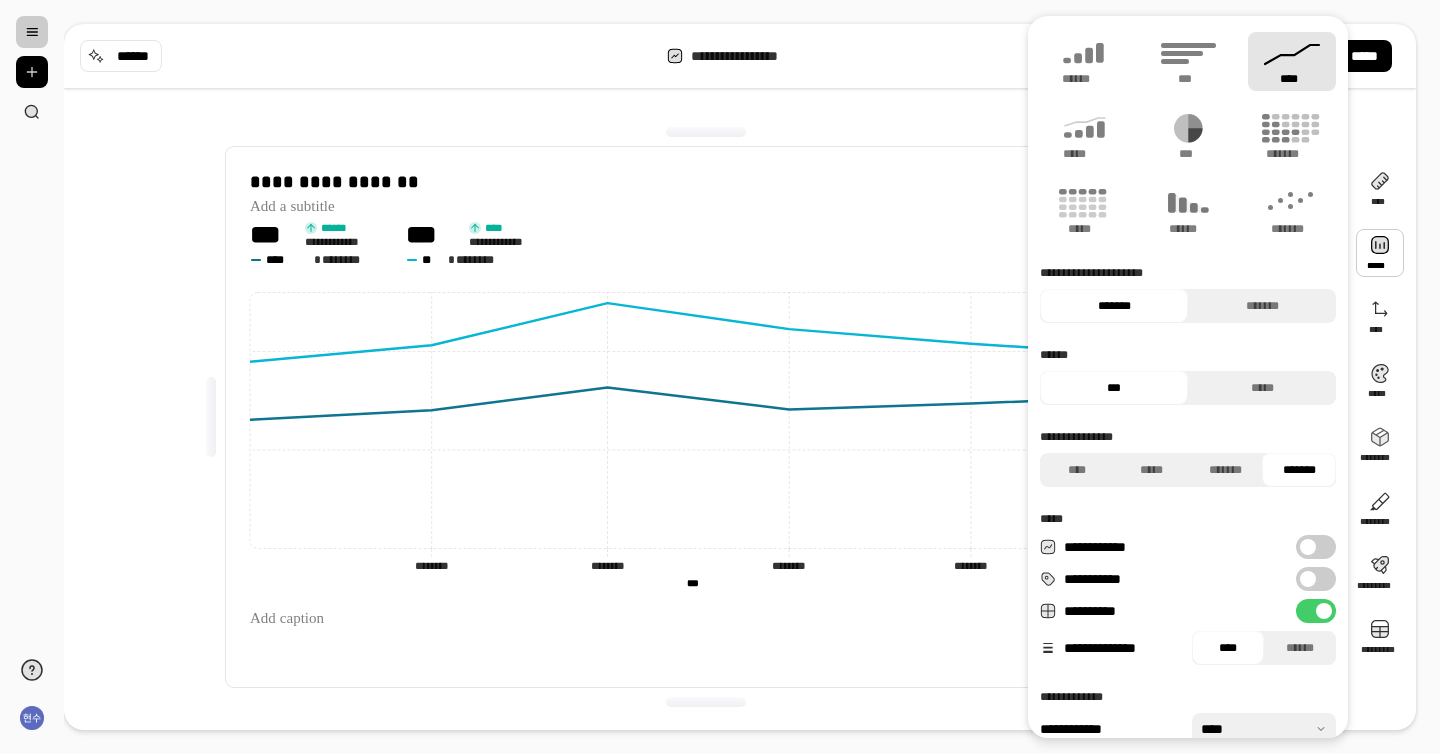 click on "**********" at bounding box center (1316, 579) 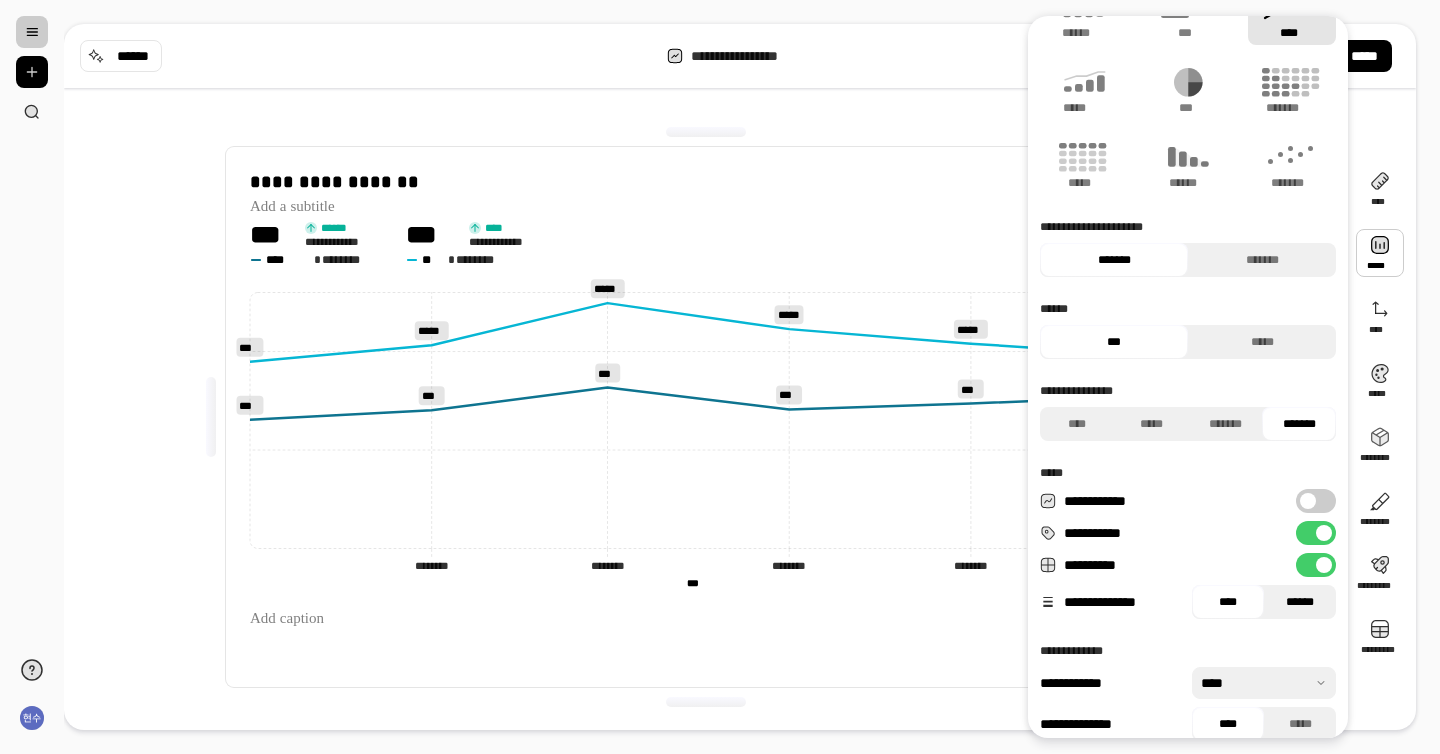scroll, scrollTop: 65, scrollLeft: 0, axis: vertical 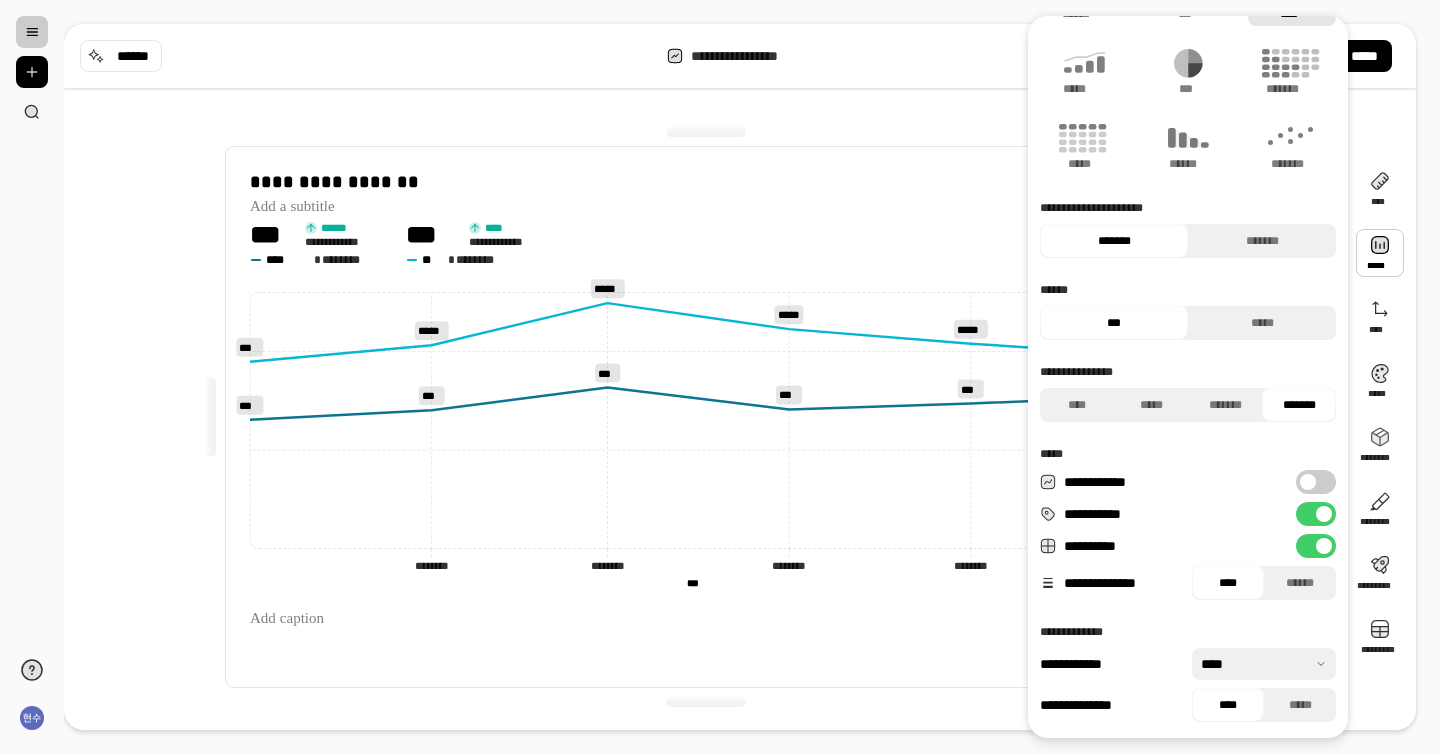 click at bounding box center [1264, 664] 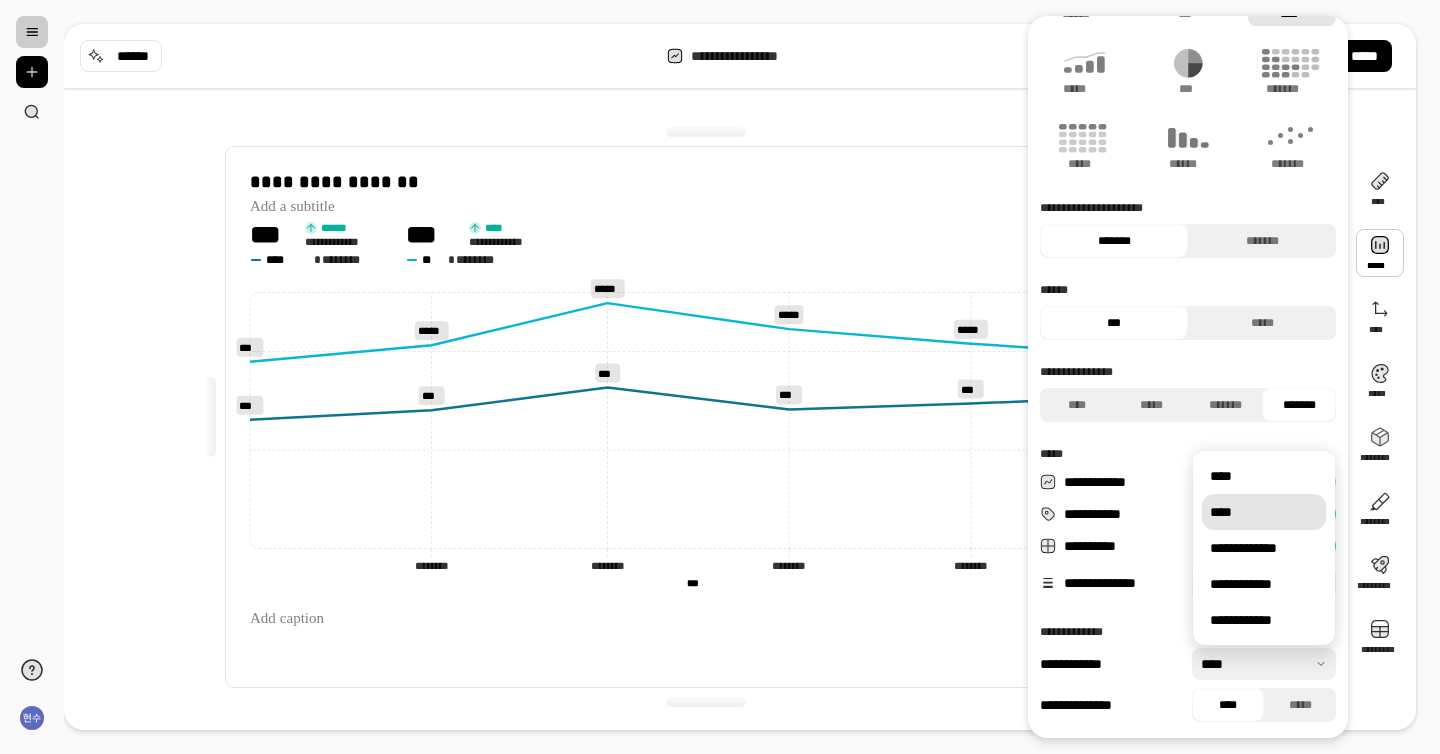 click on "****" at bounding box center [1264, 512] 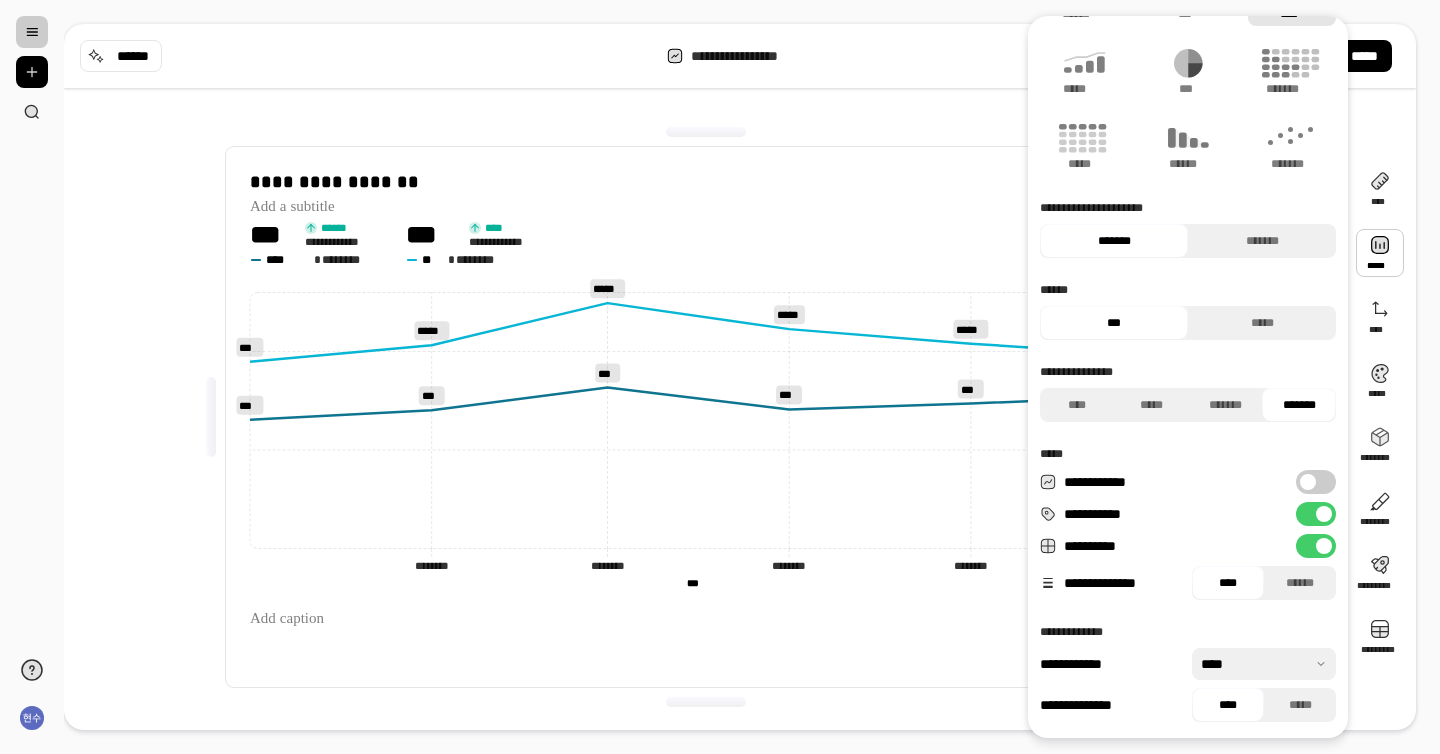 click on "**********" at bounding box center (1316, 514) 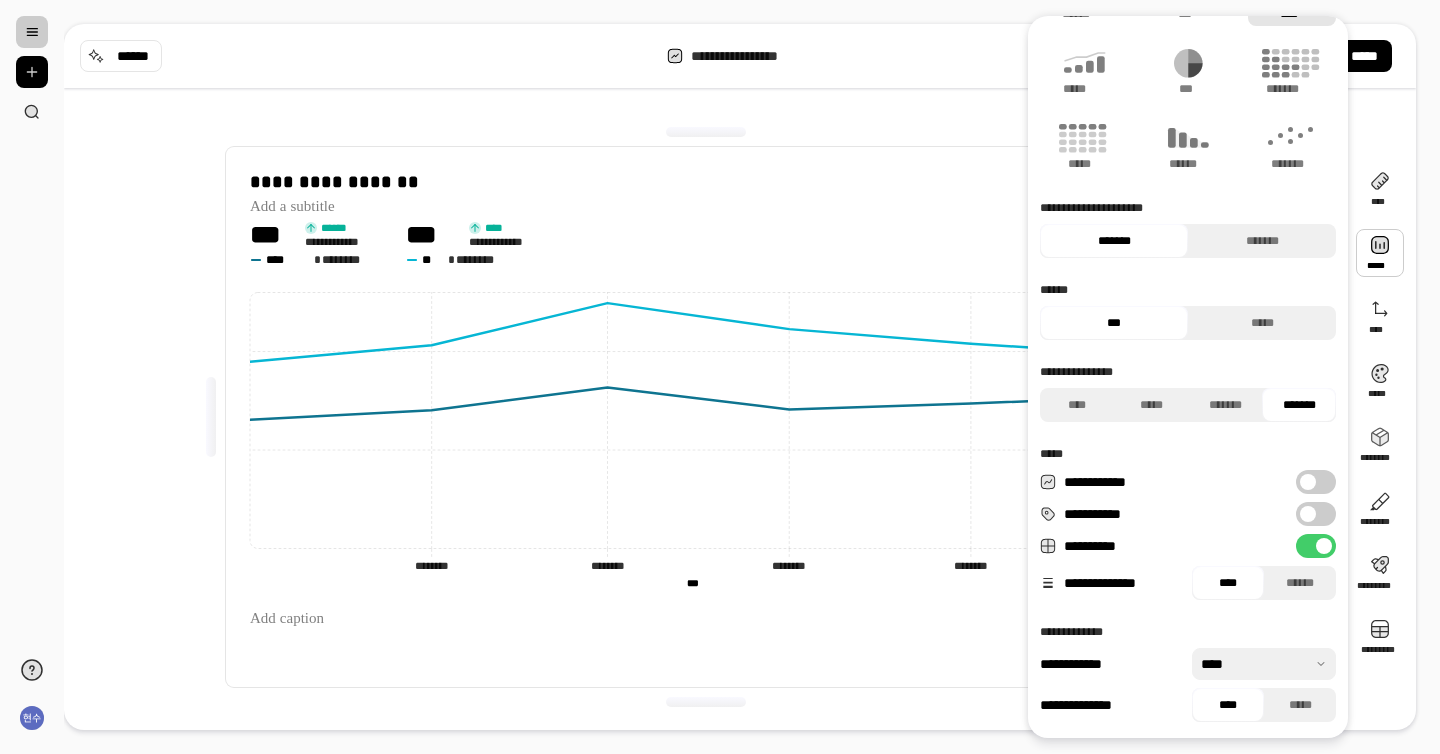 scroll, scrollTop: 0, scrollLeft: 0, axis: both 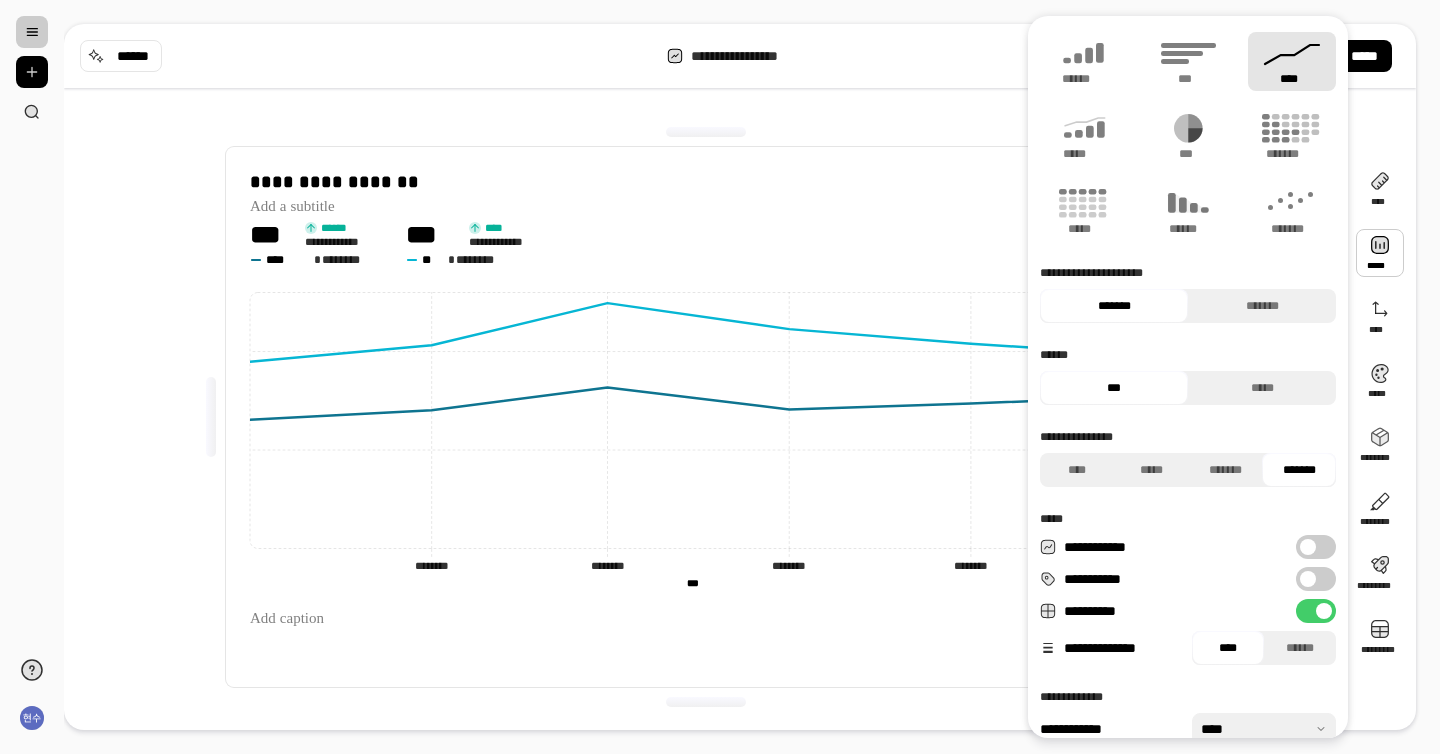 click on "*** ****** **** ******** **** * ******** *** **** **** ******** ** * ********" at bounding box center [706, 243] 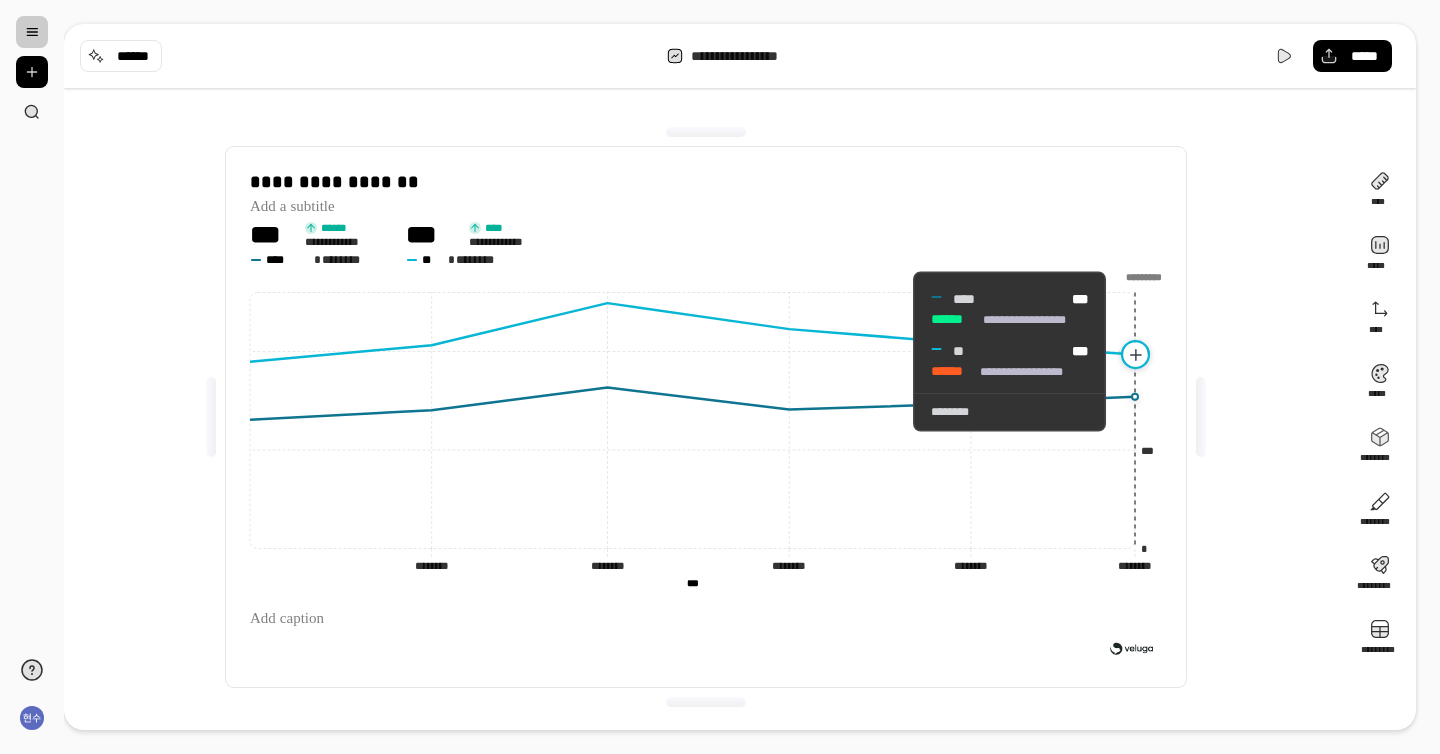 click 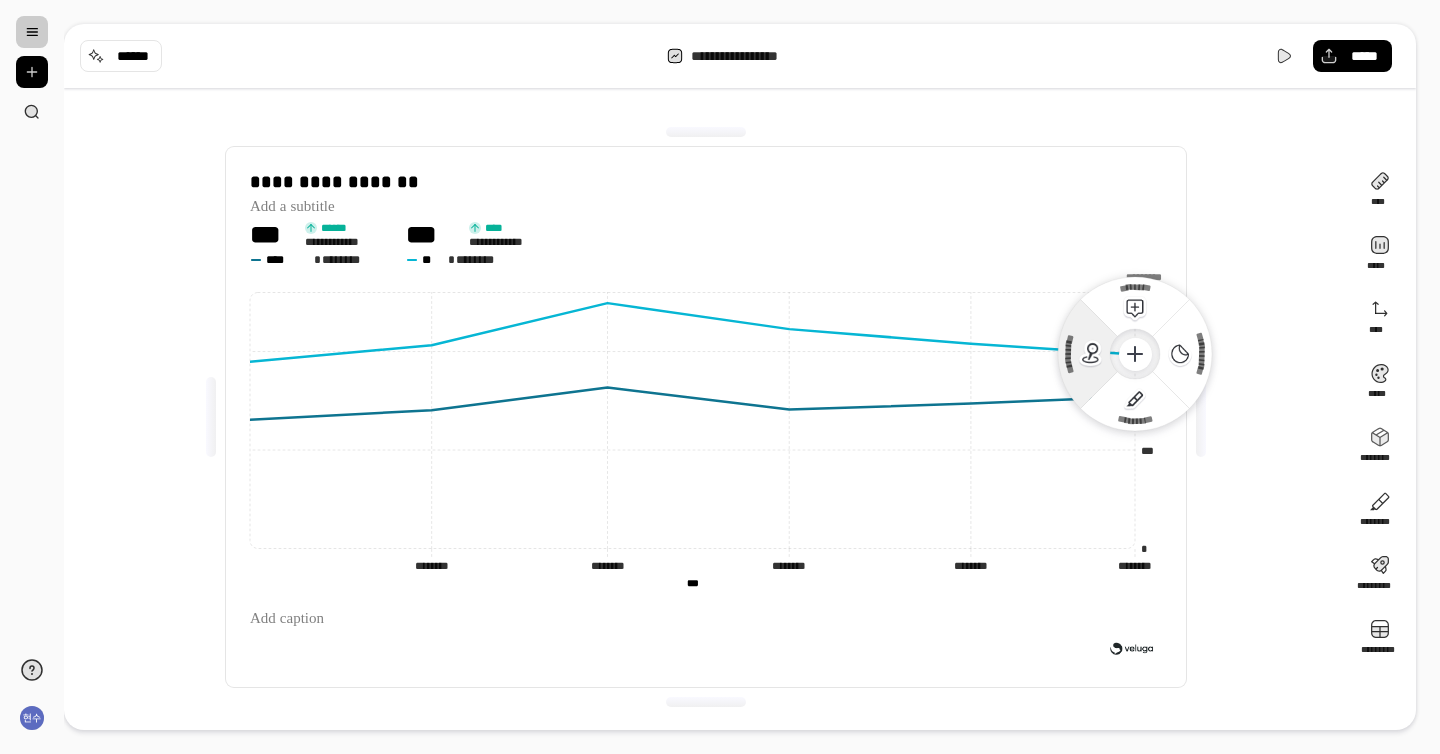 click 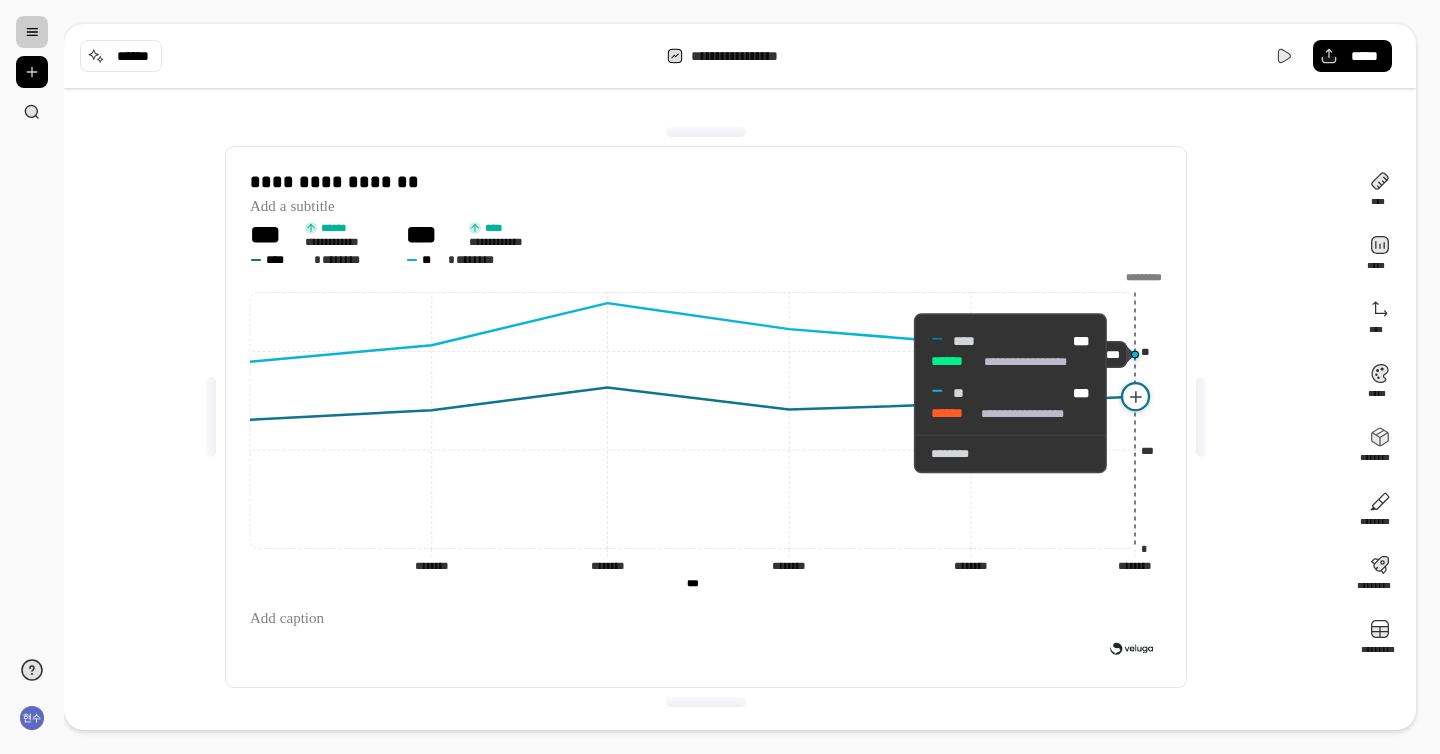 click 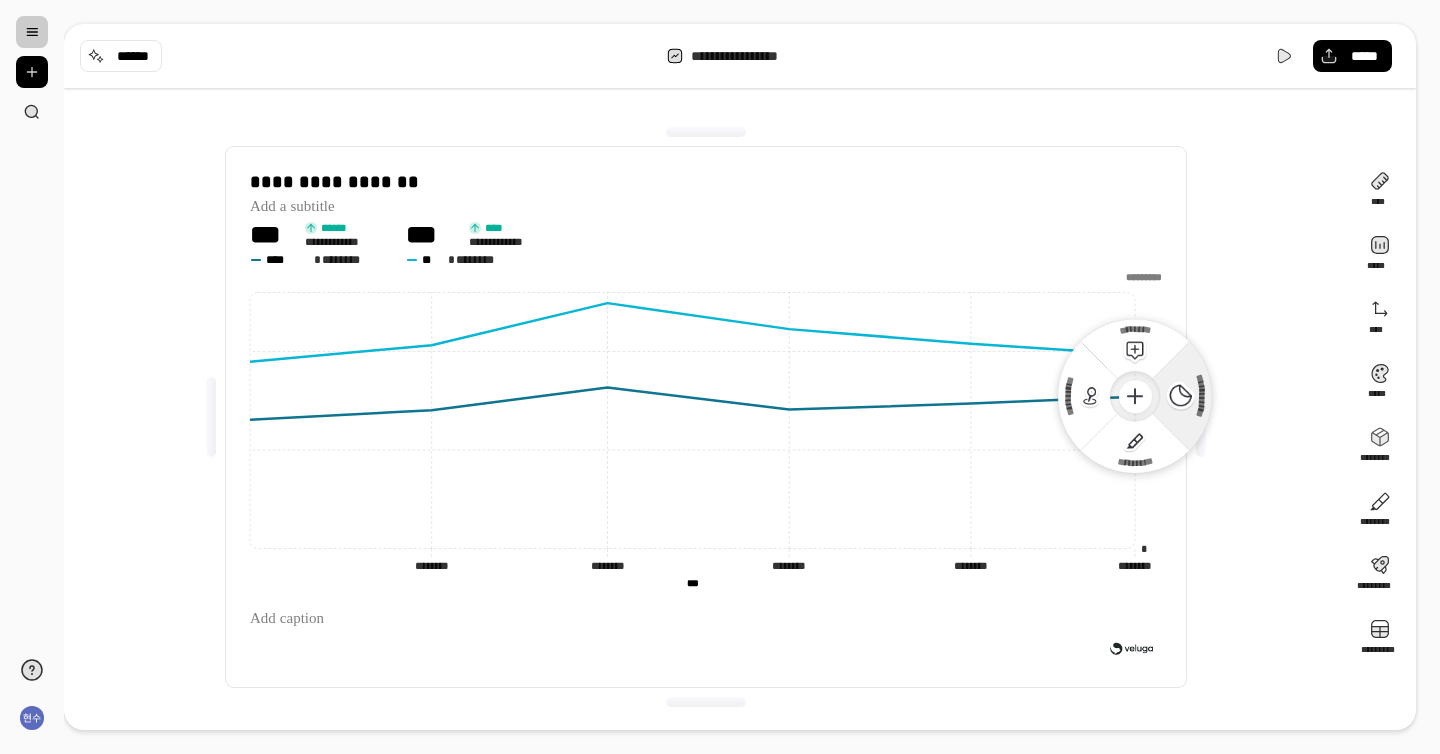 click 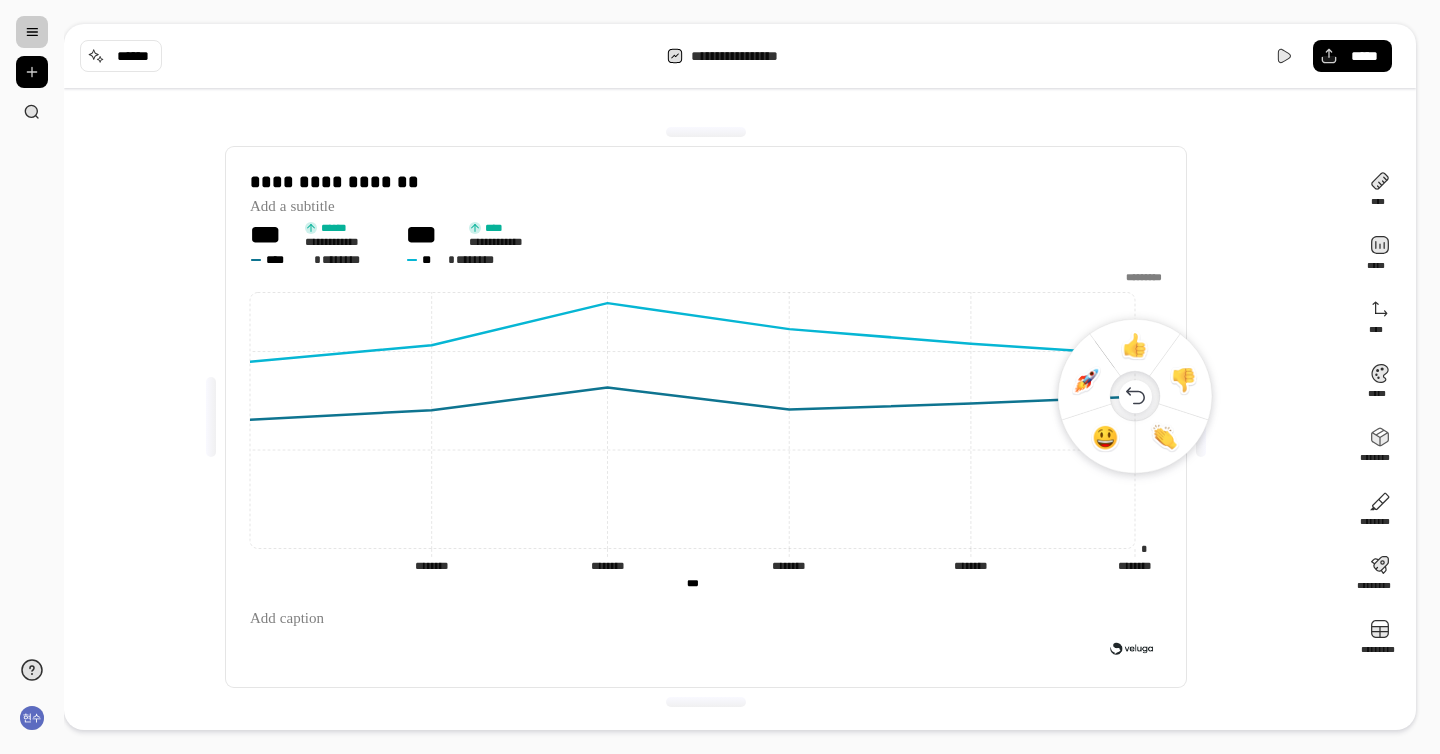 click 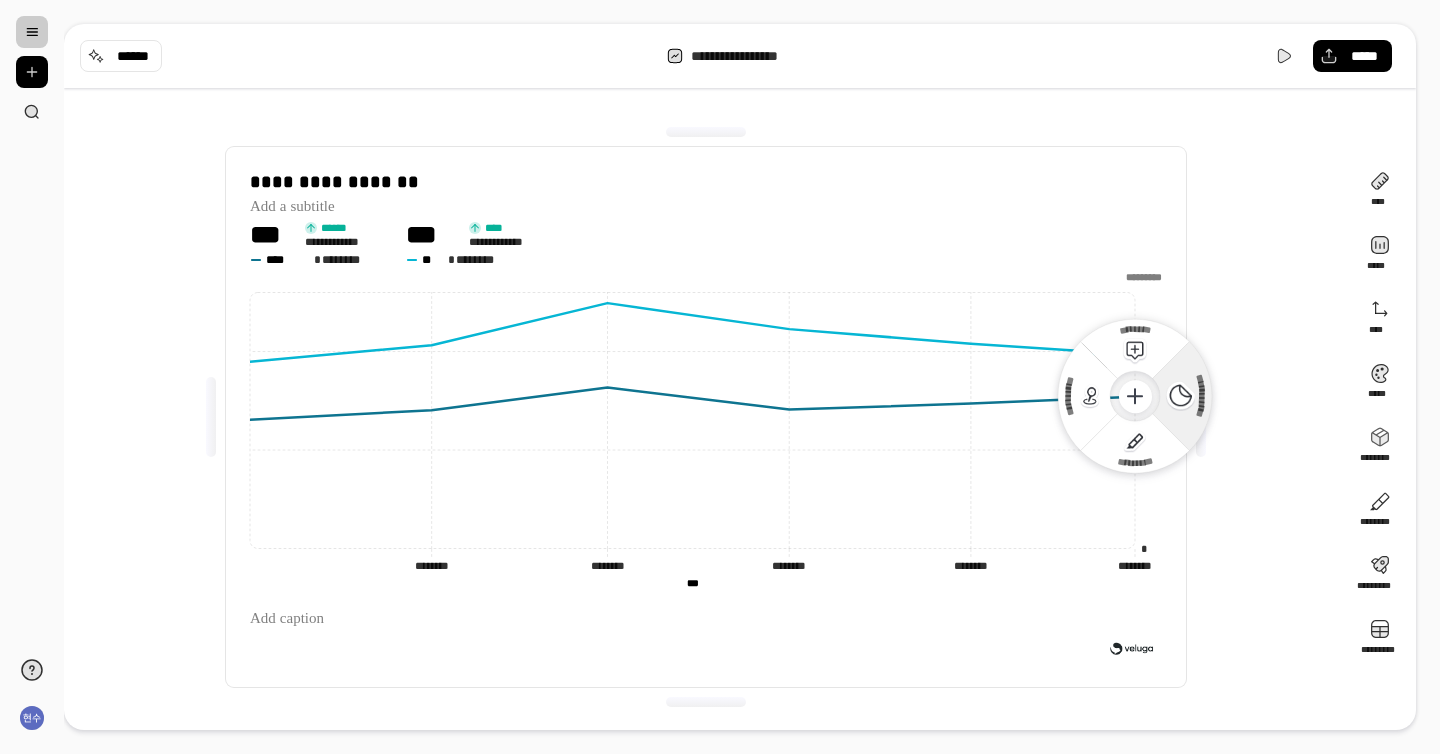 click 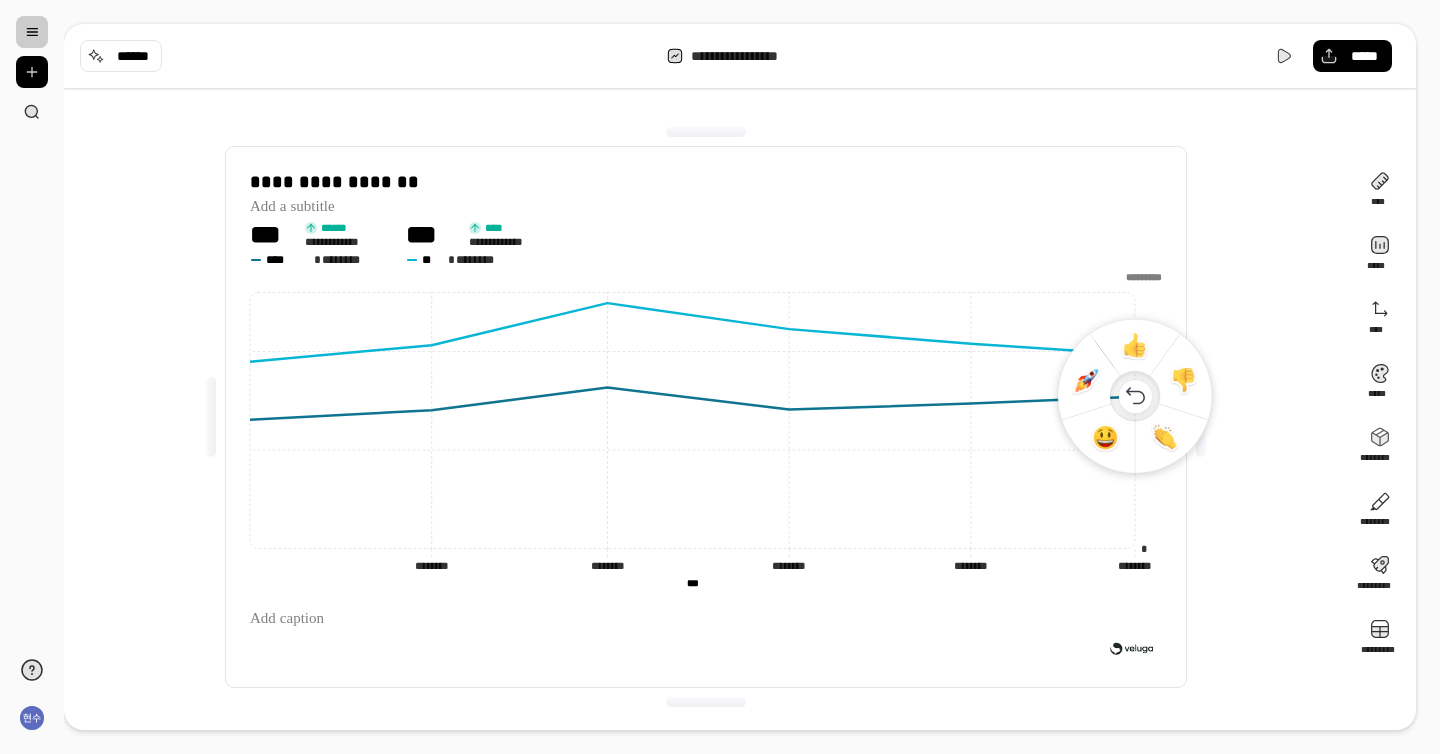click 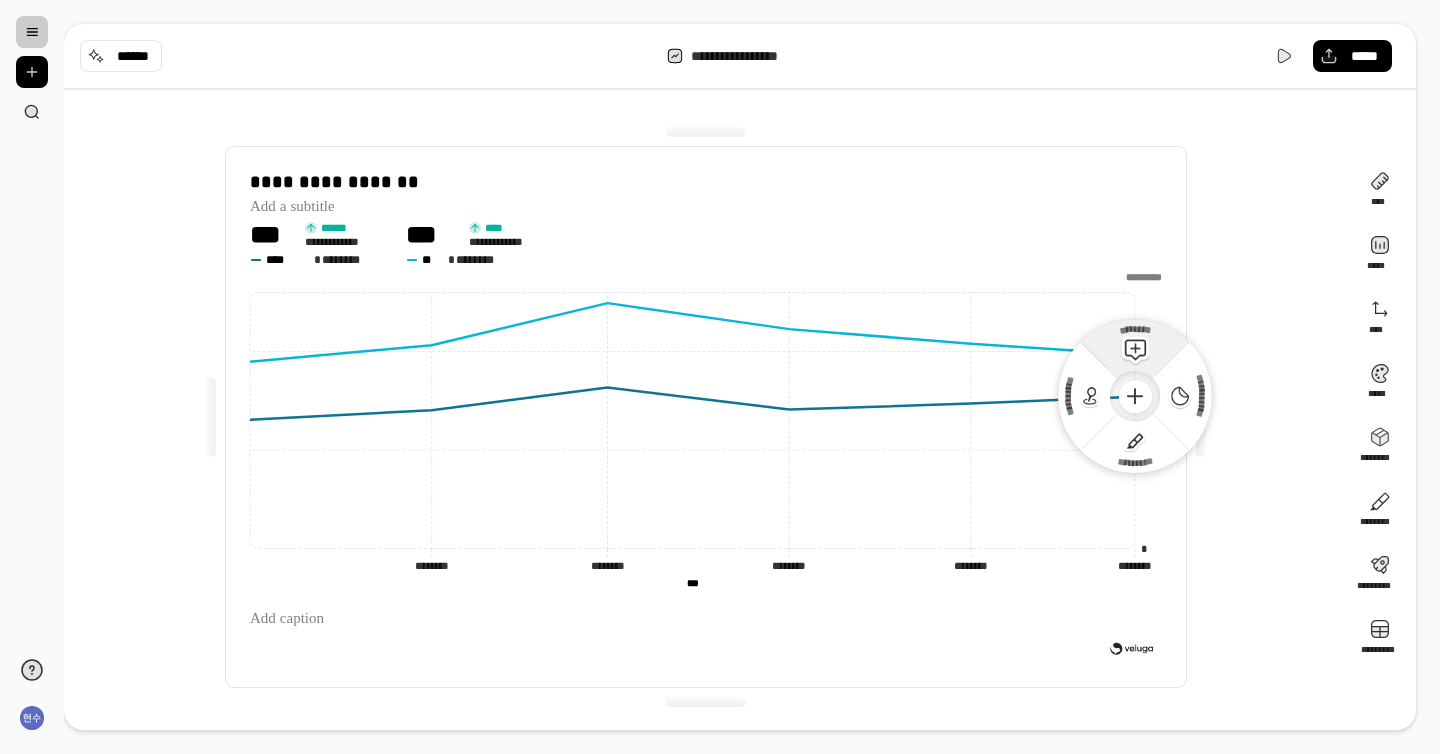 click 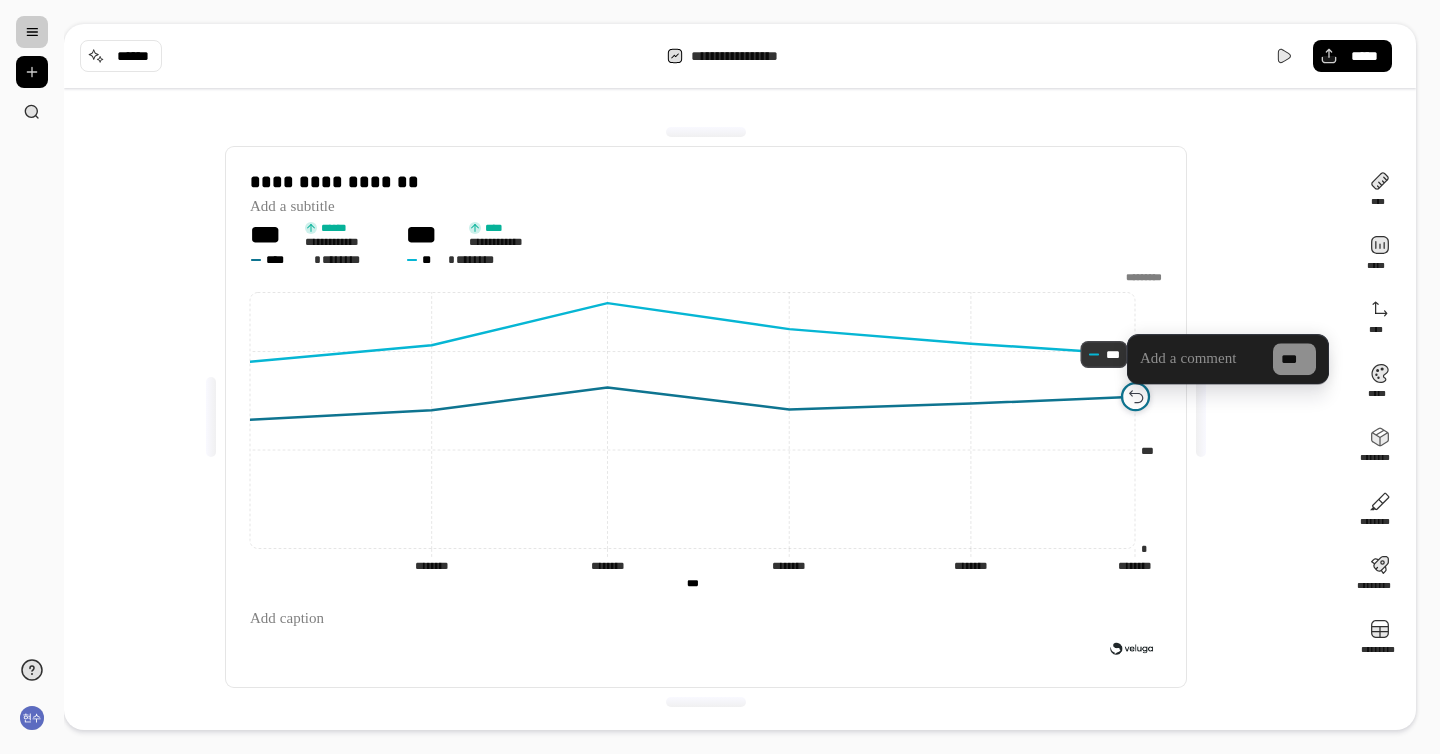 click at bounding box center (1200, 359) 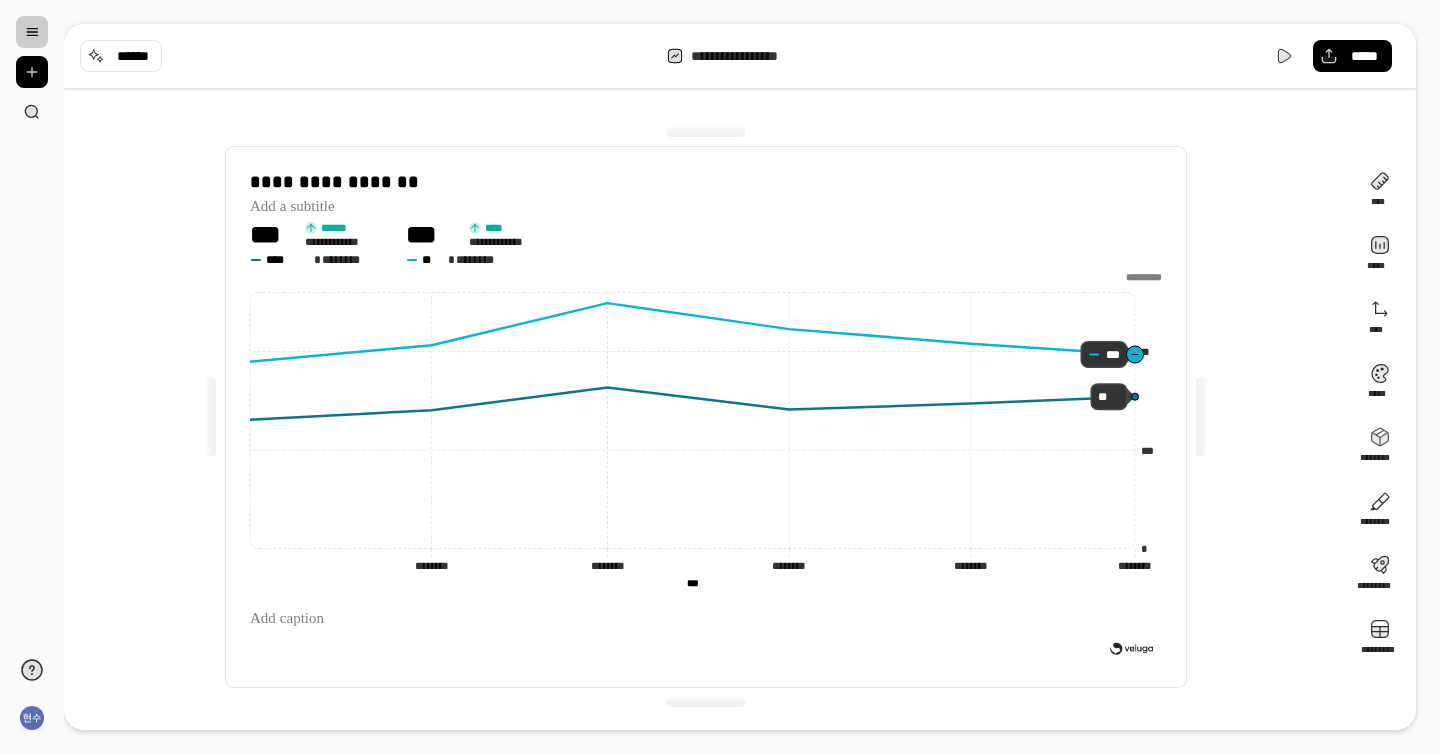 click 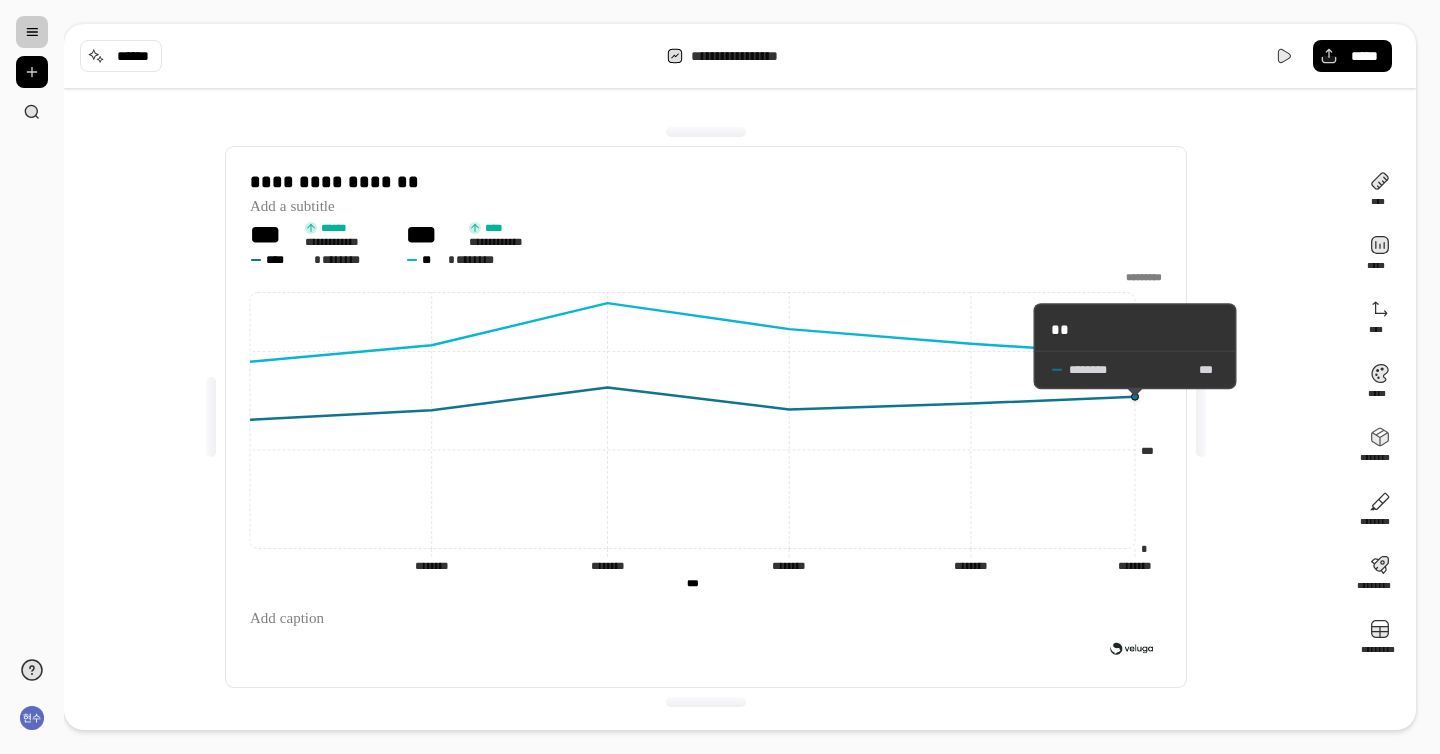 click on "******** ***" at bounding box center [1135, 368] 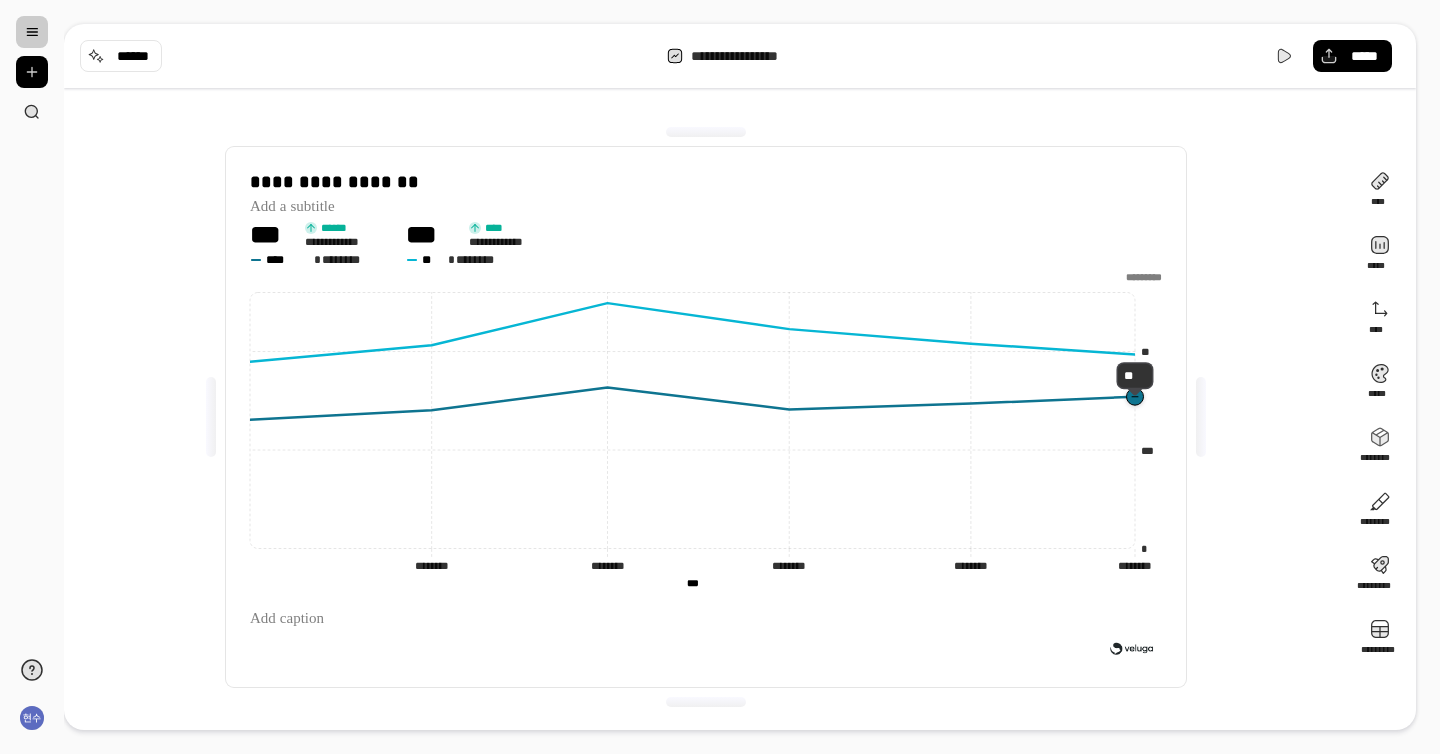 click 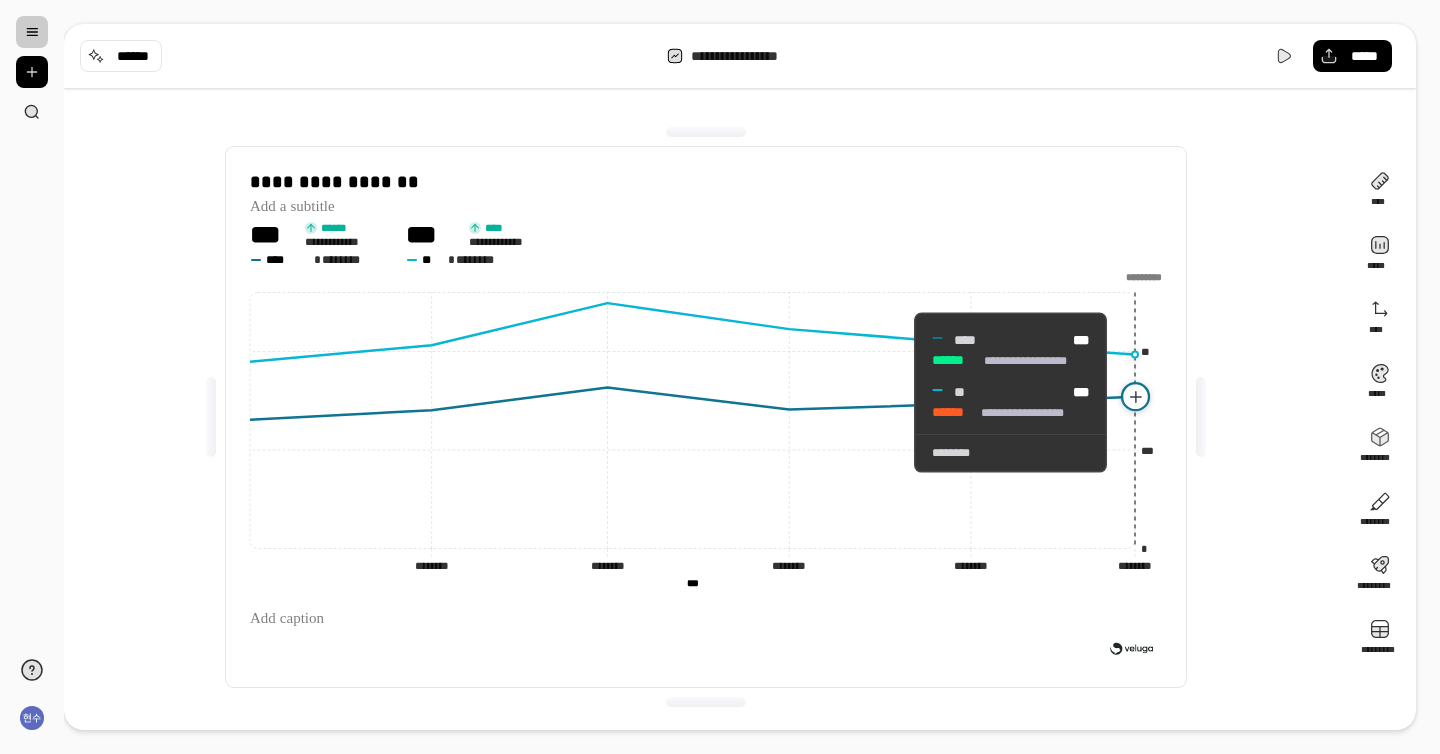 click 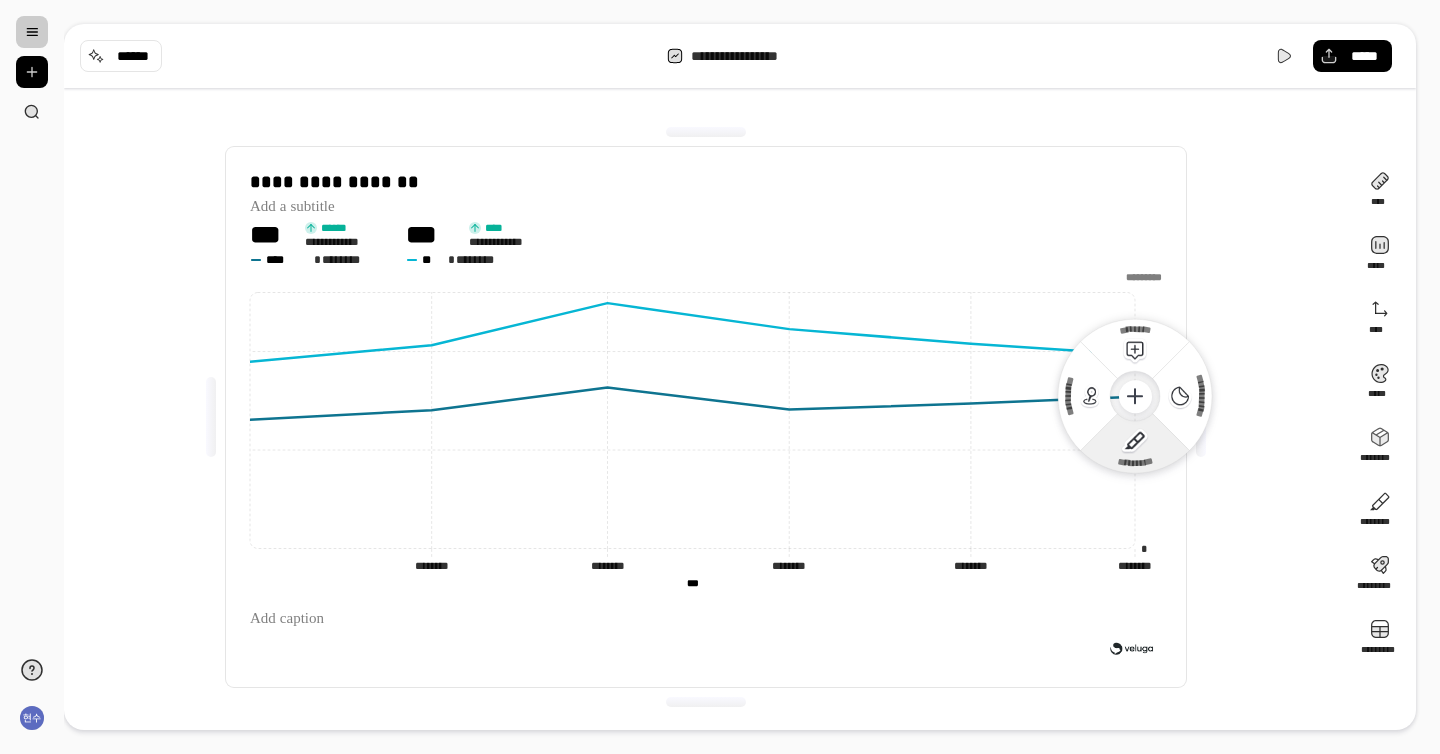 click 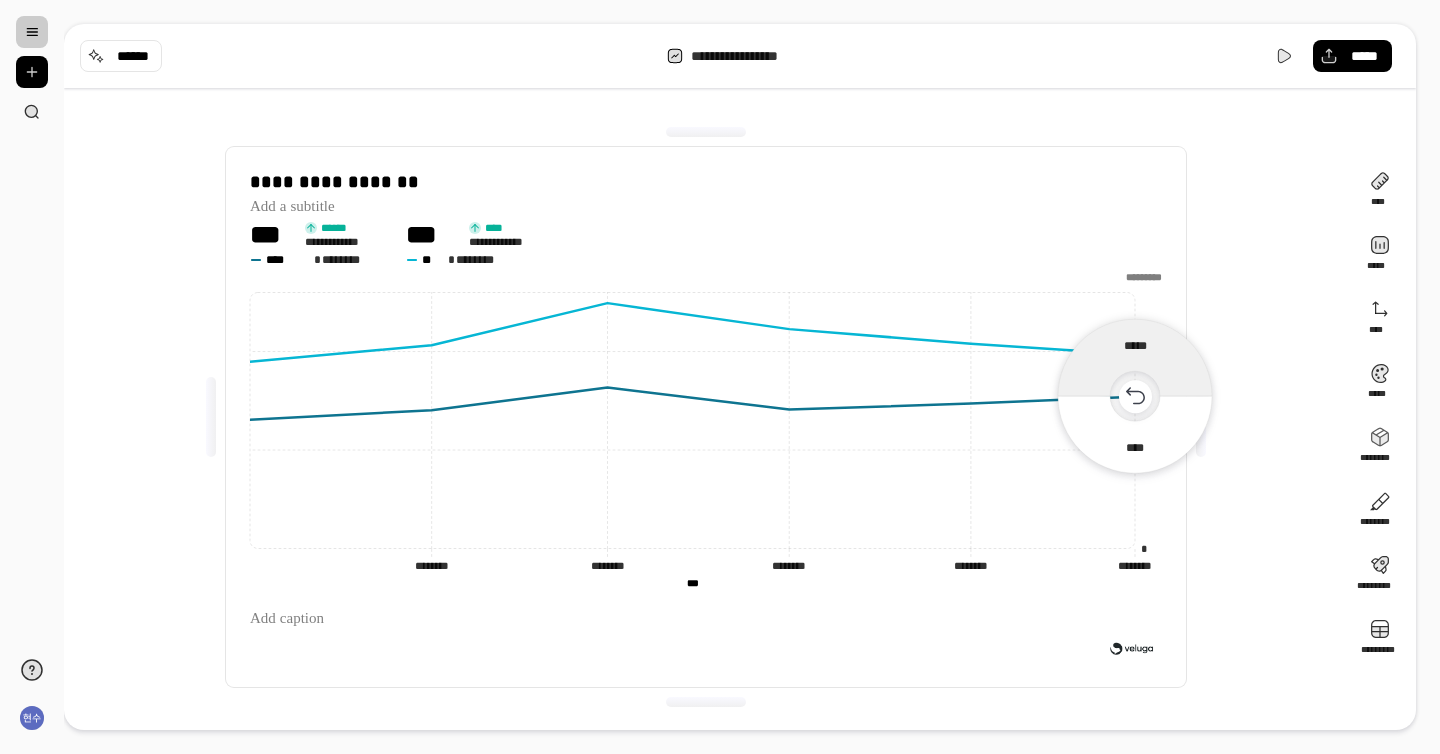 click 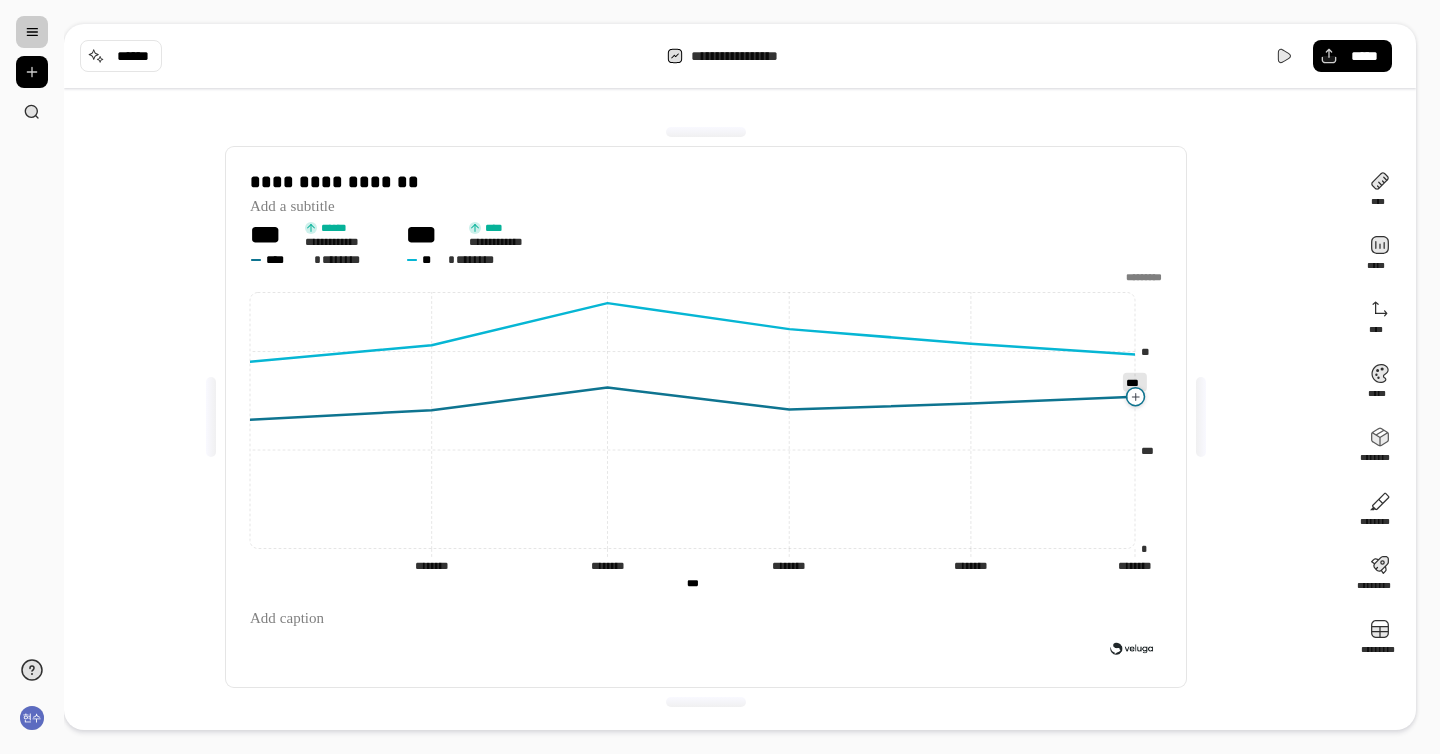 click on "**********" at bounding box center [706, 417] 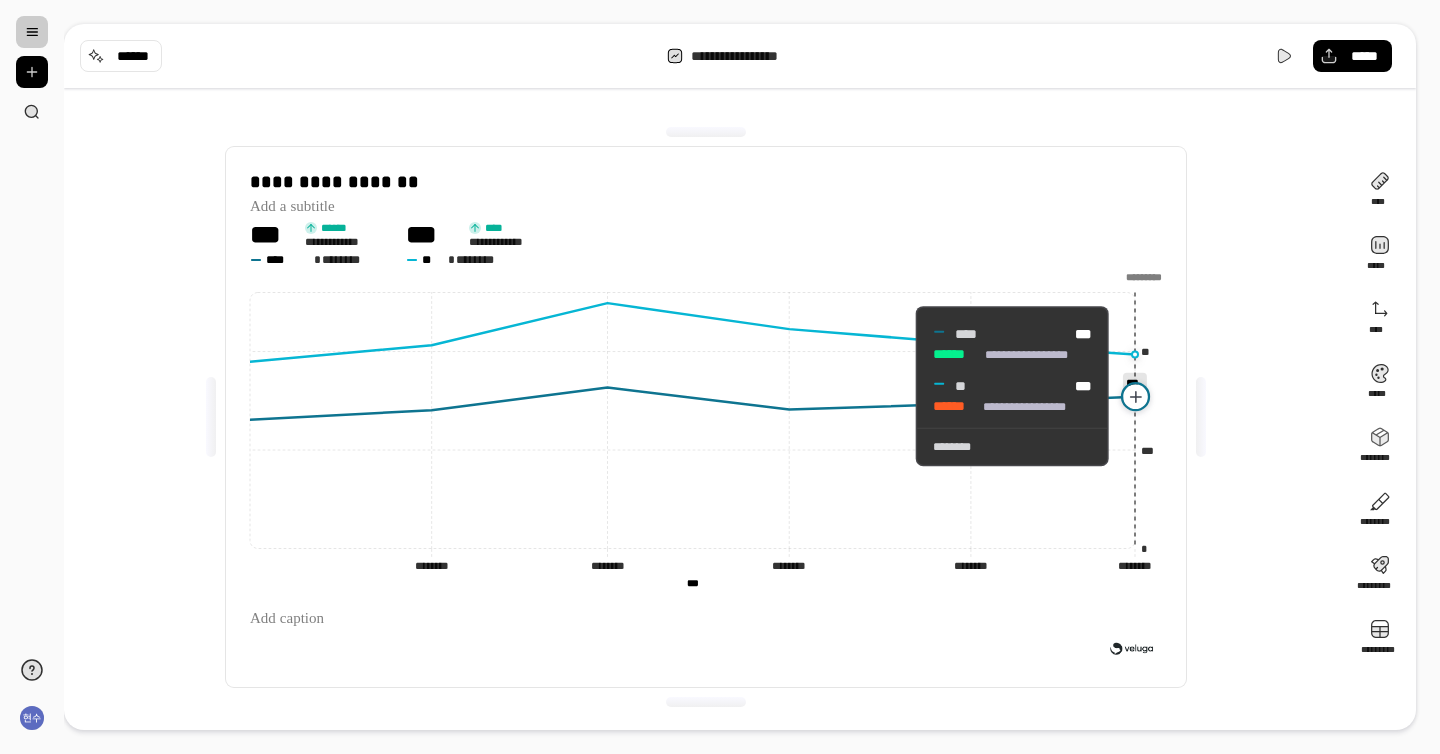 click 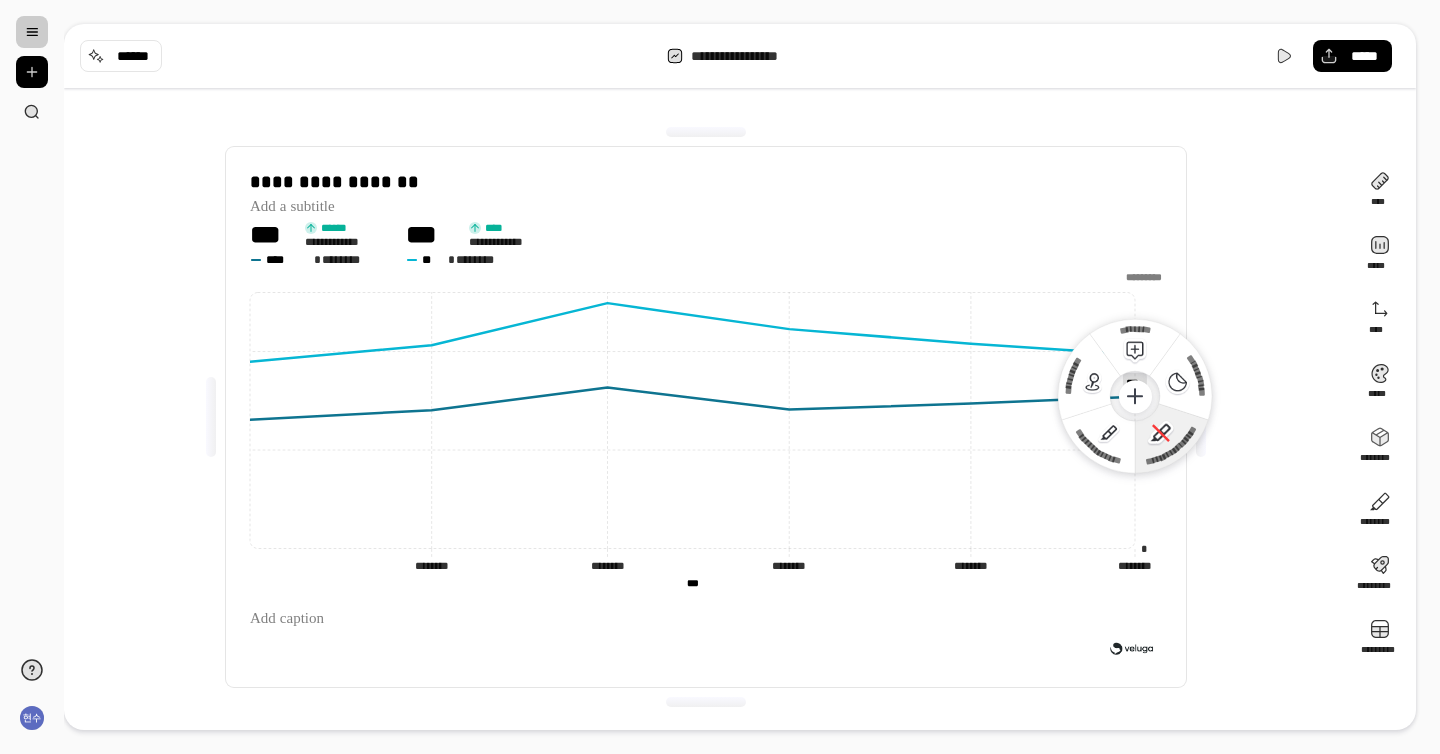 click 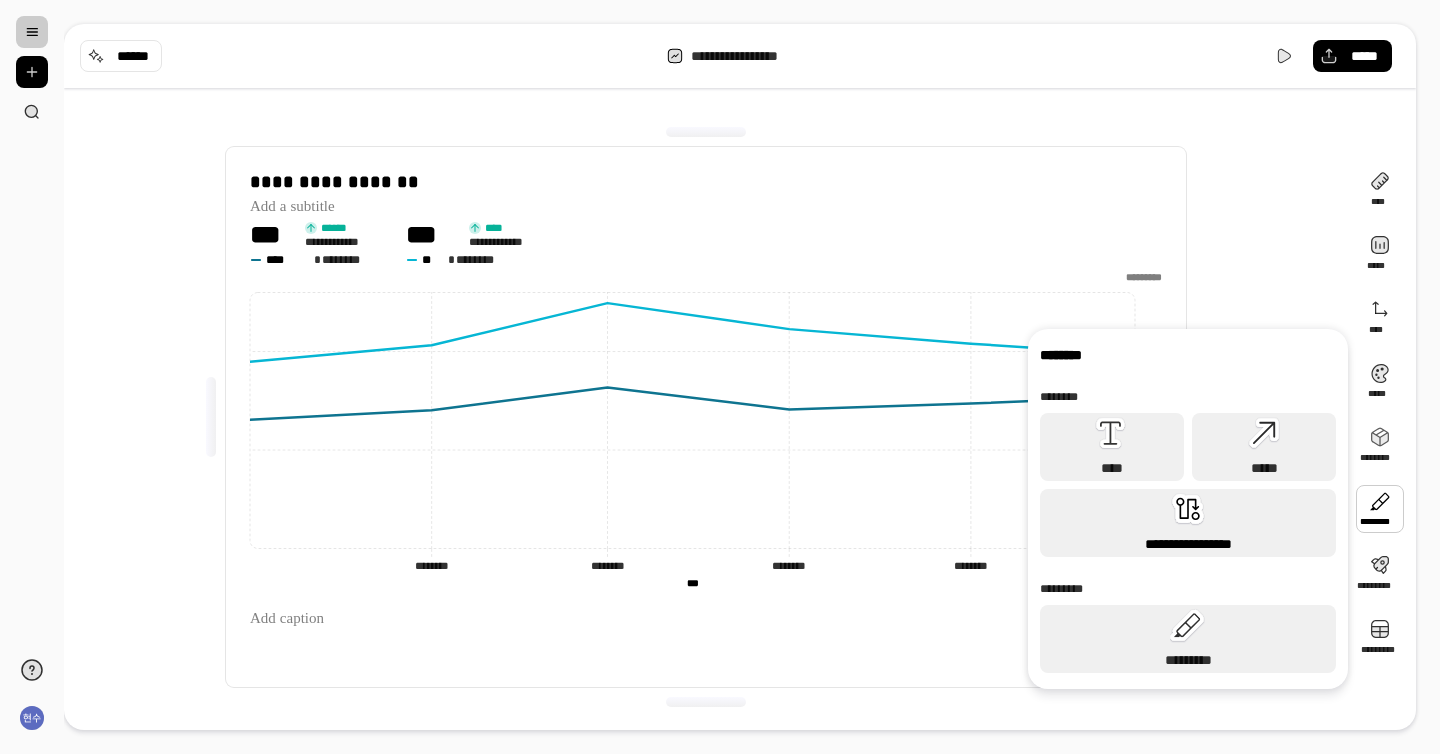 click on "**********" at bounding box center (1188, 523) 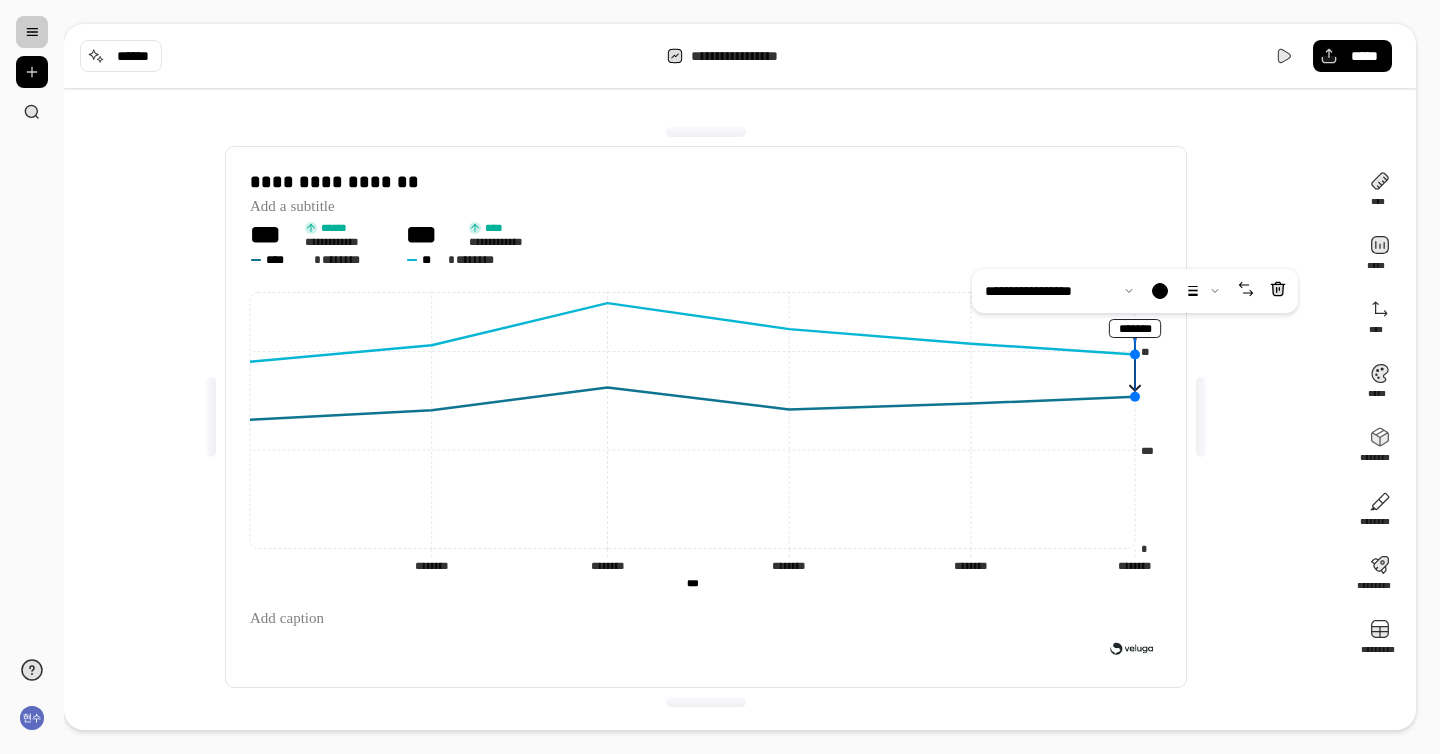 drag, startPoint x: 971, startPoint y: 402, endPoint x: 1135, endPoint y: 345, distance: 173.62315 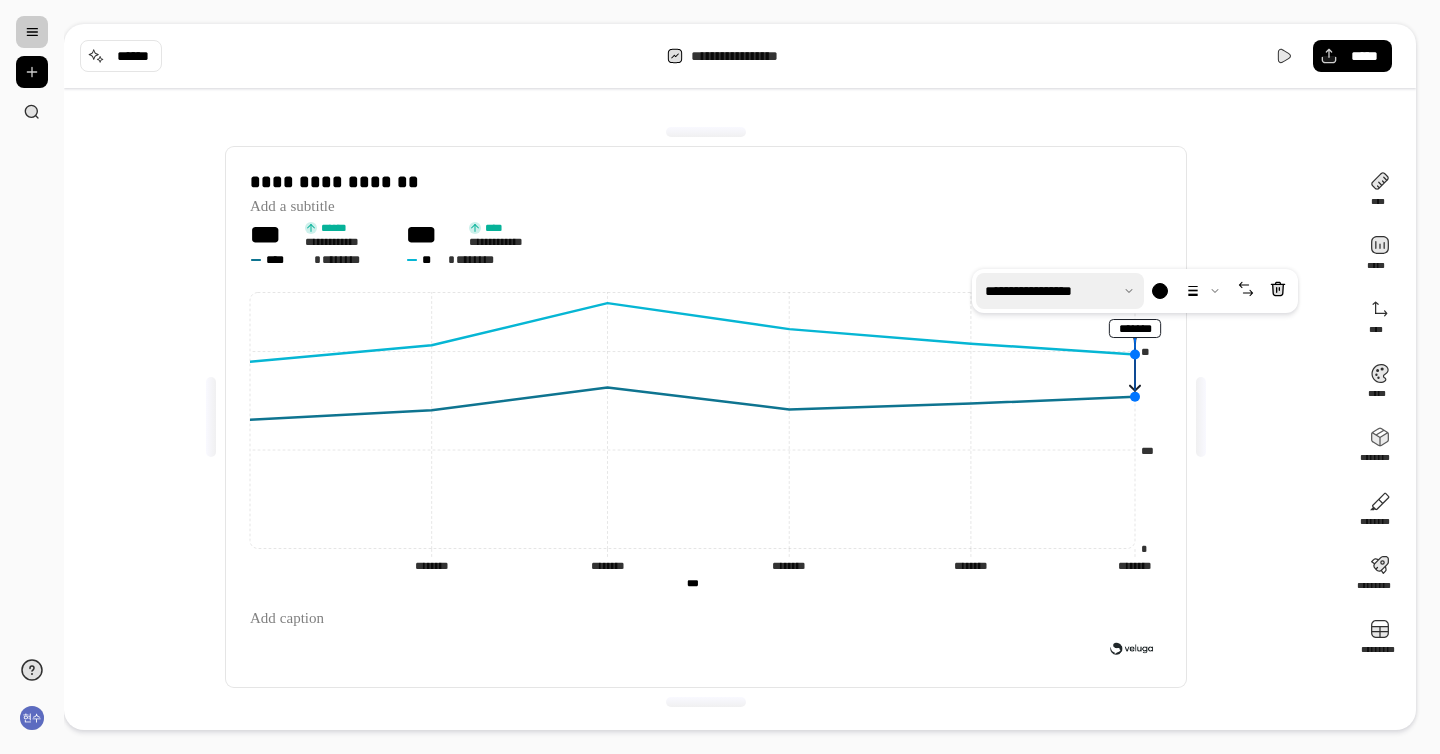 click at bounding box center (1060, 291) 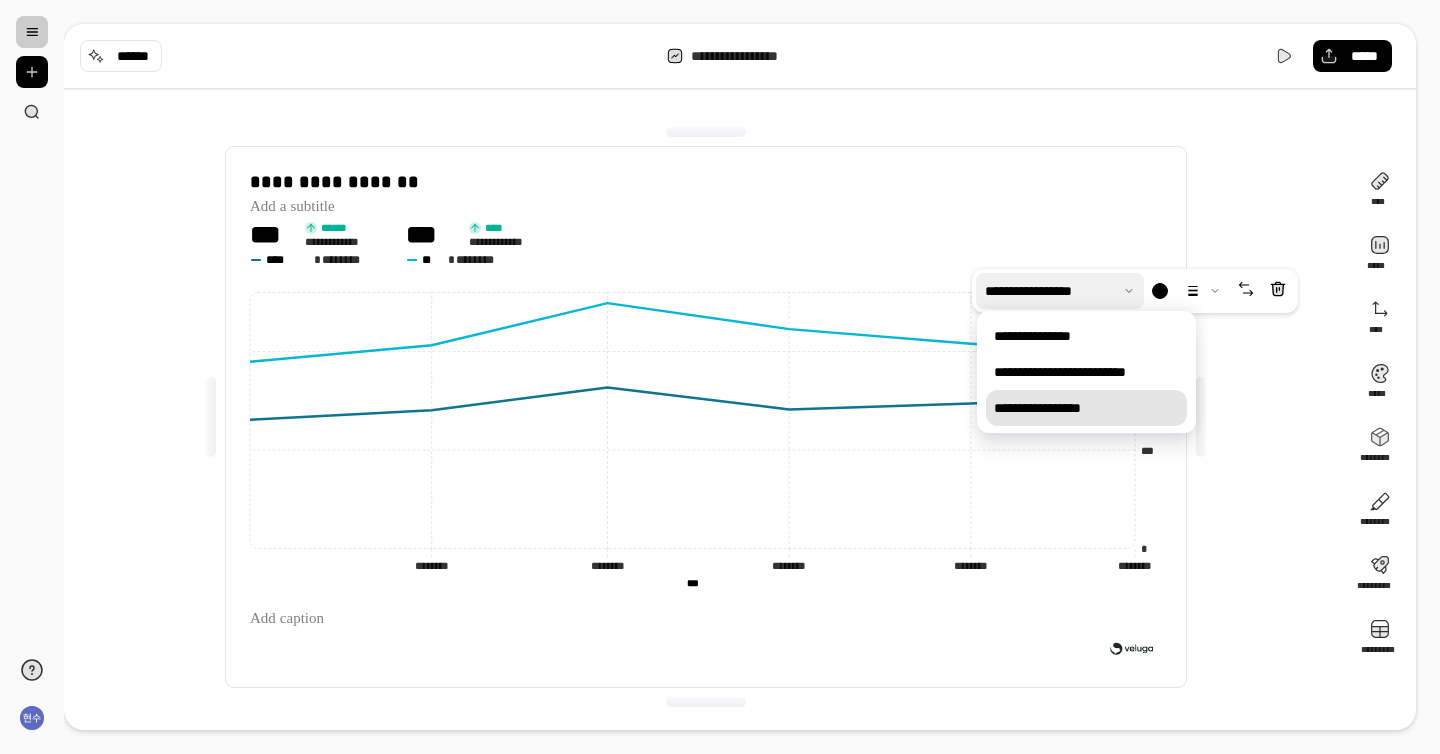 click on "**********" at bounding box center (1086, 408) 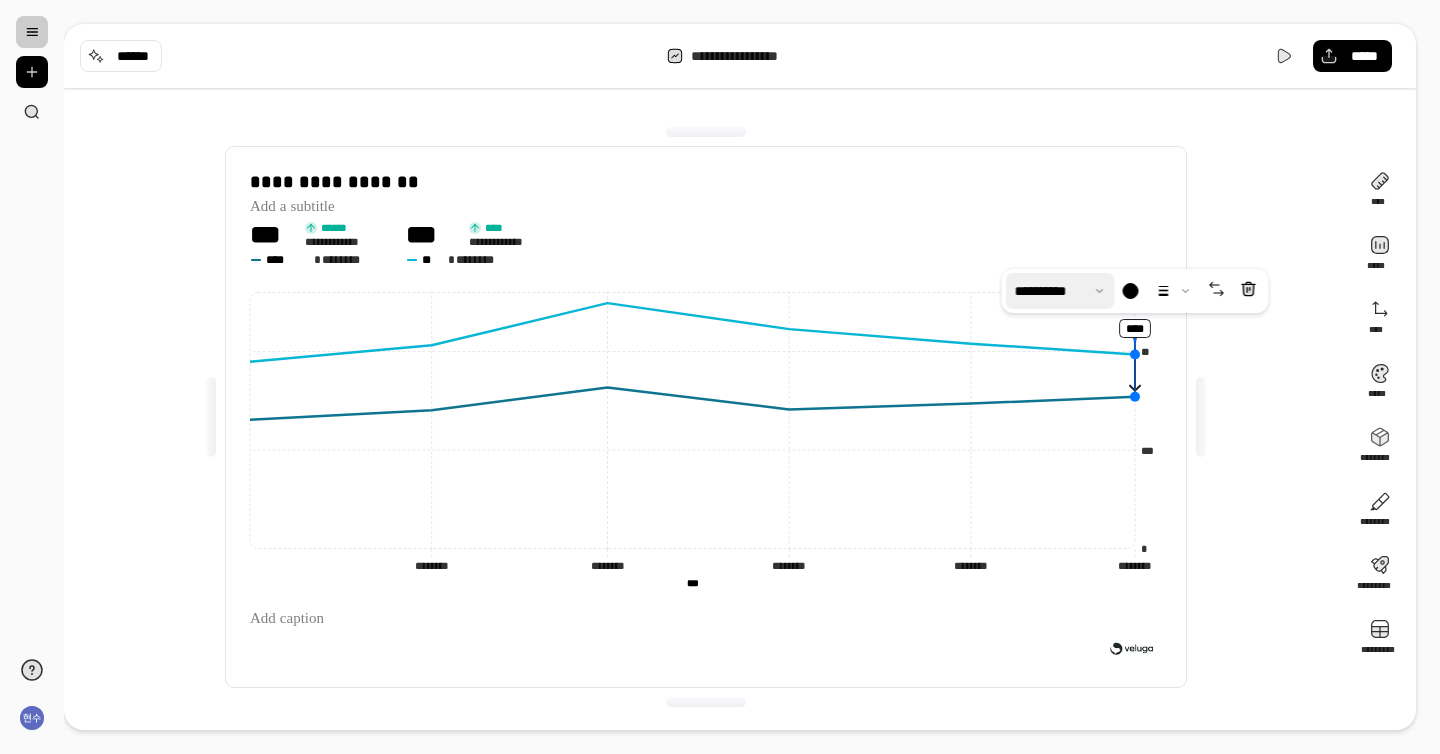 drag, startPoint x: 1133, startPoint y: 374, endPoint x: 1081, endPoint y: 378, distance: 52.153618 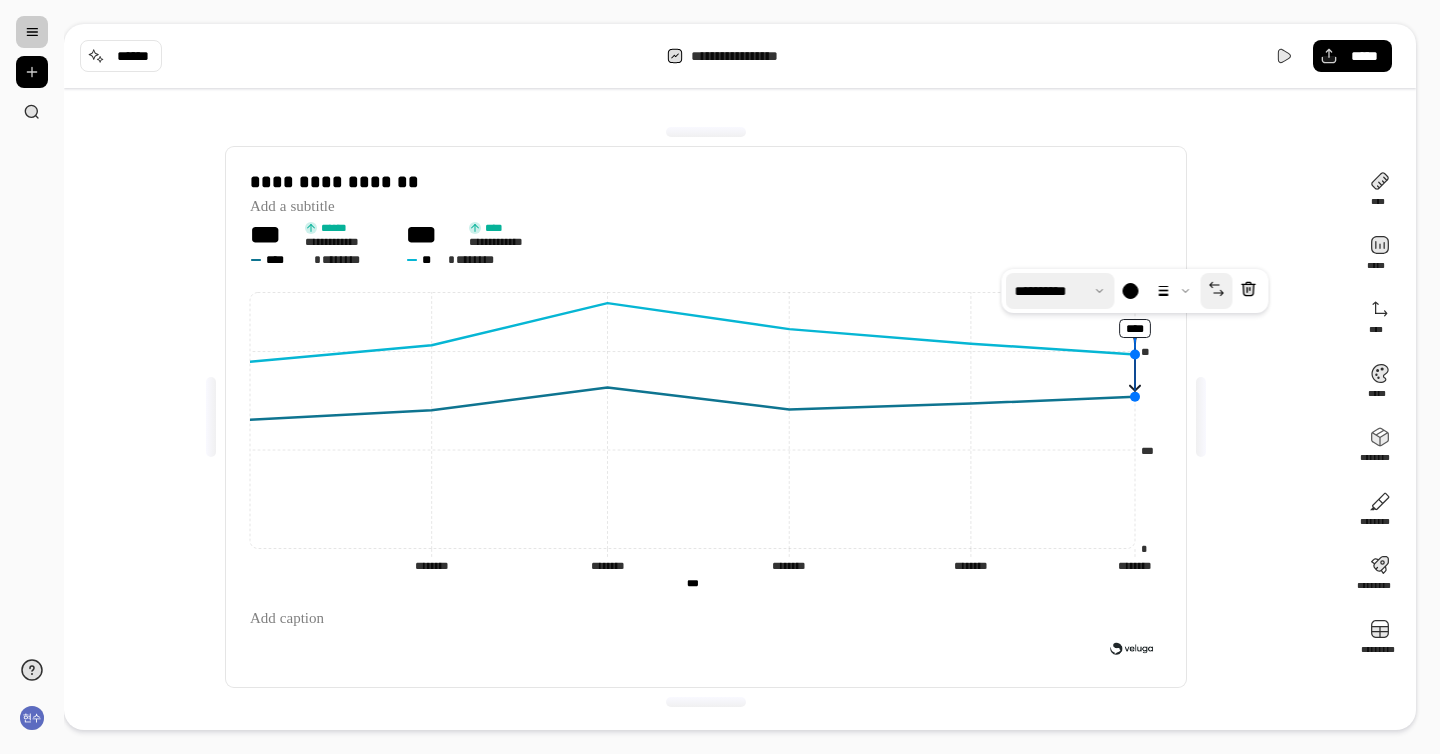 click 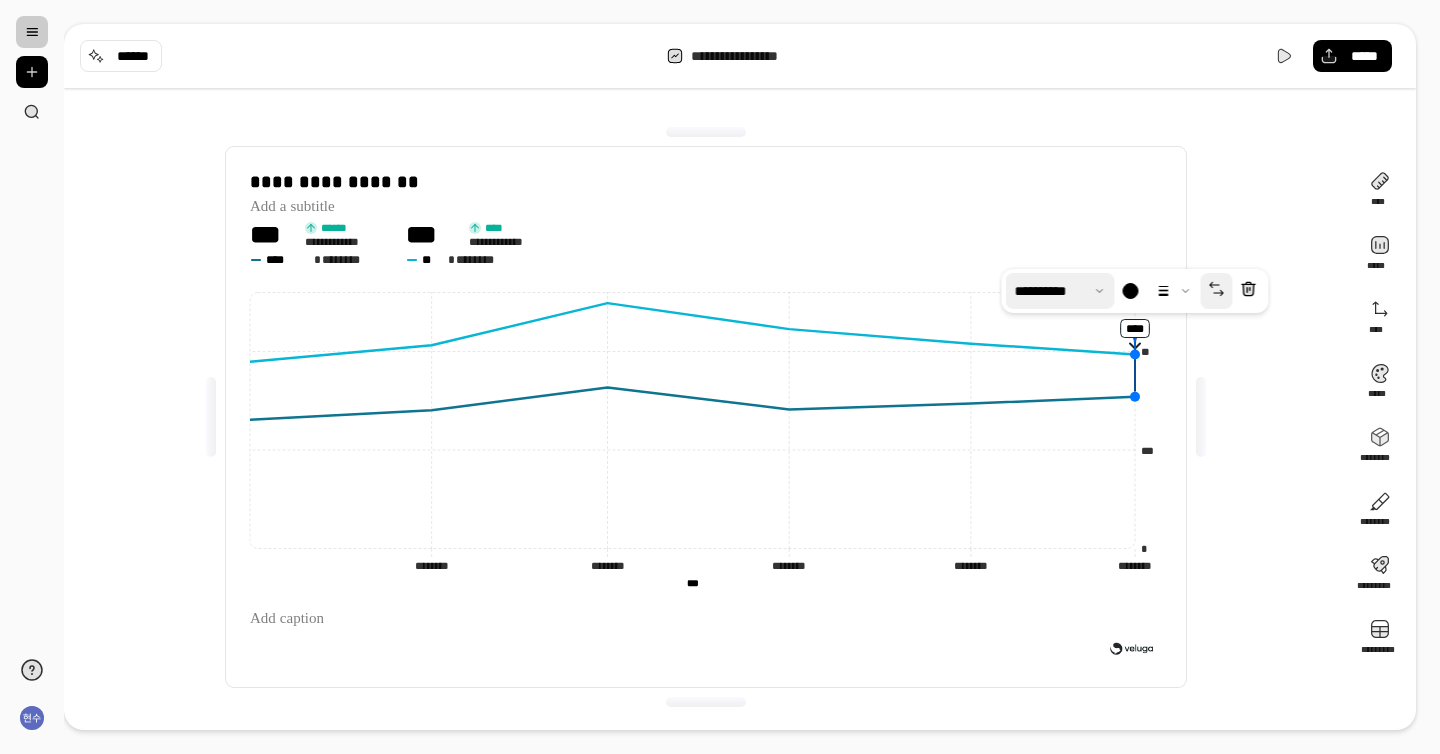 click 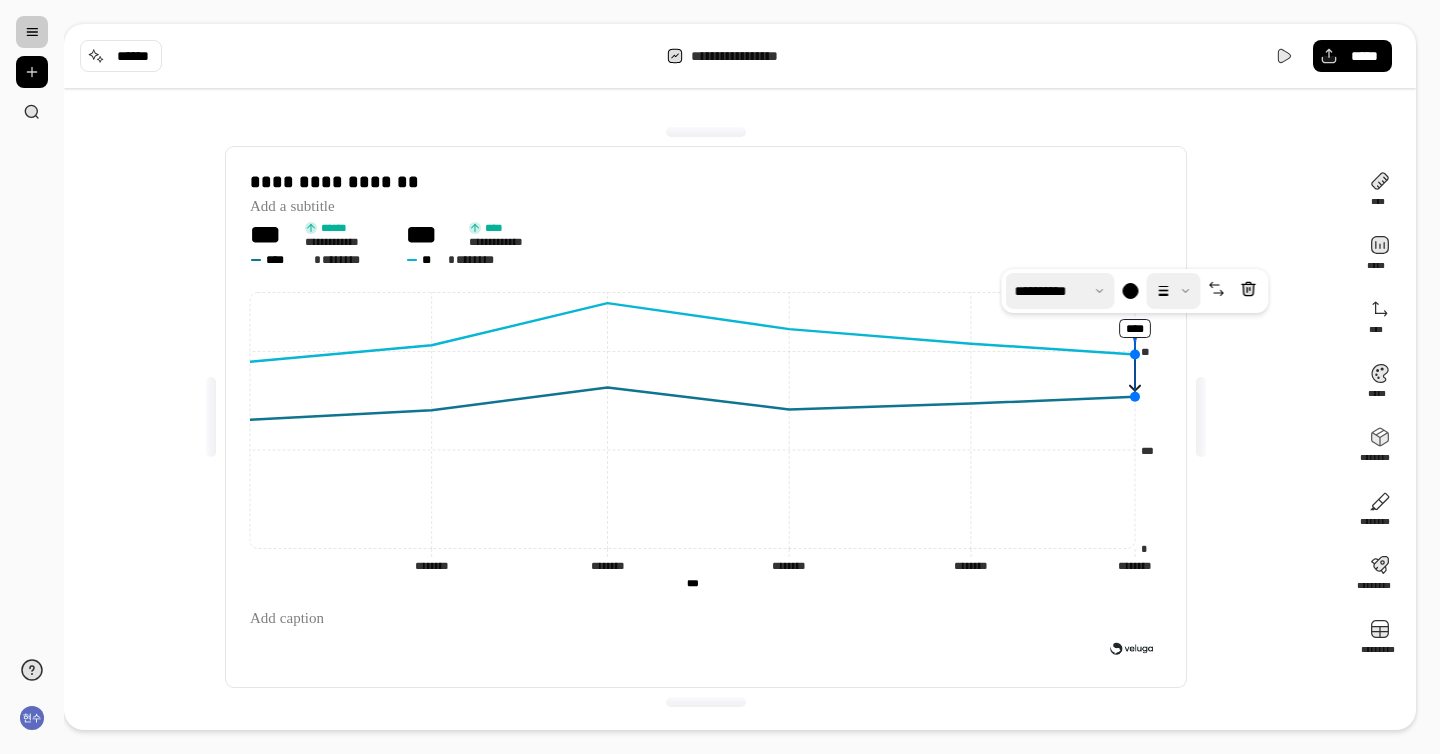 click at bounding box center (1173, 291) 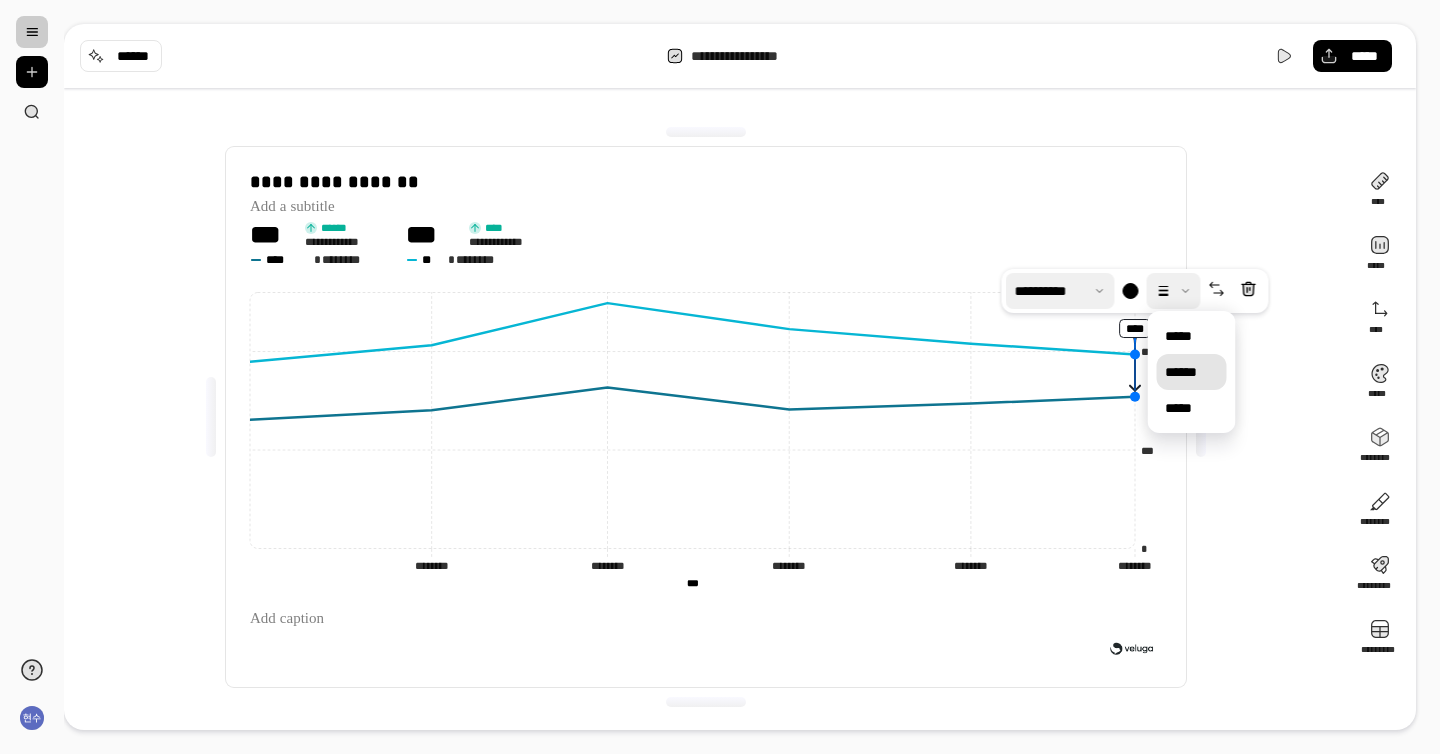 click on "******" at bounding box center [1192, 372] 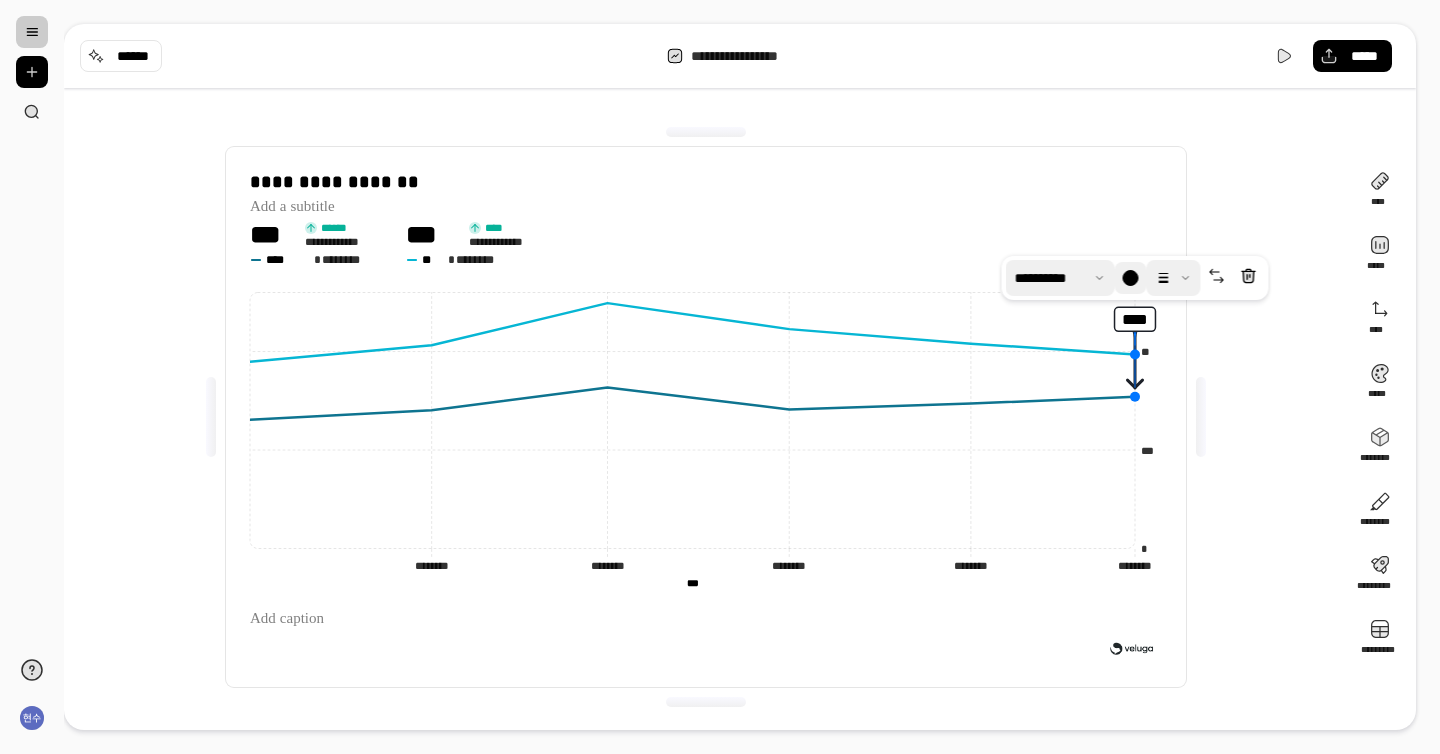click at bounding box center (1130, 278) 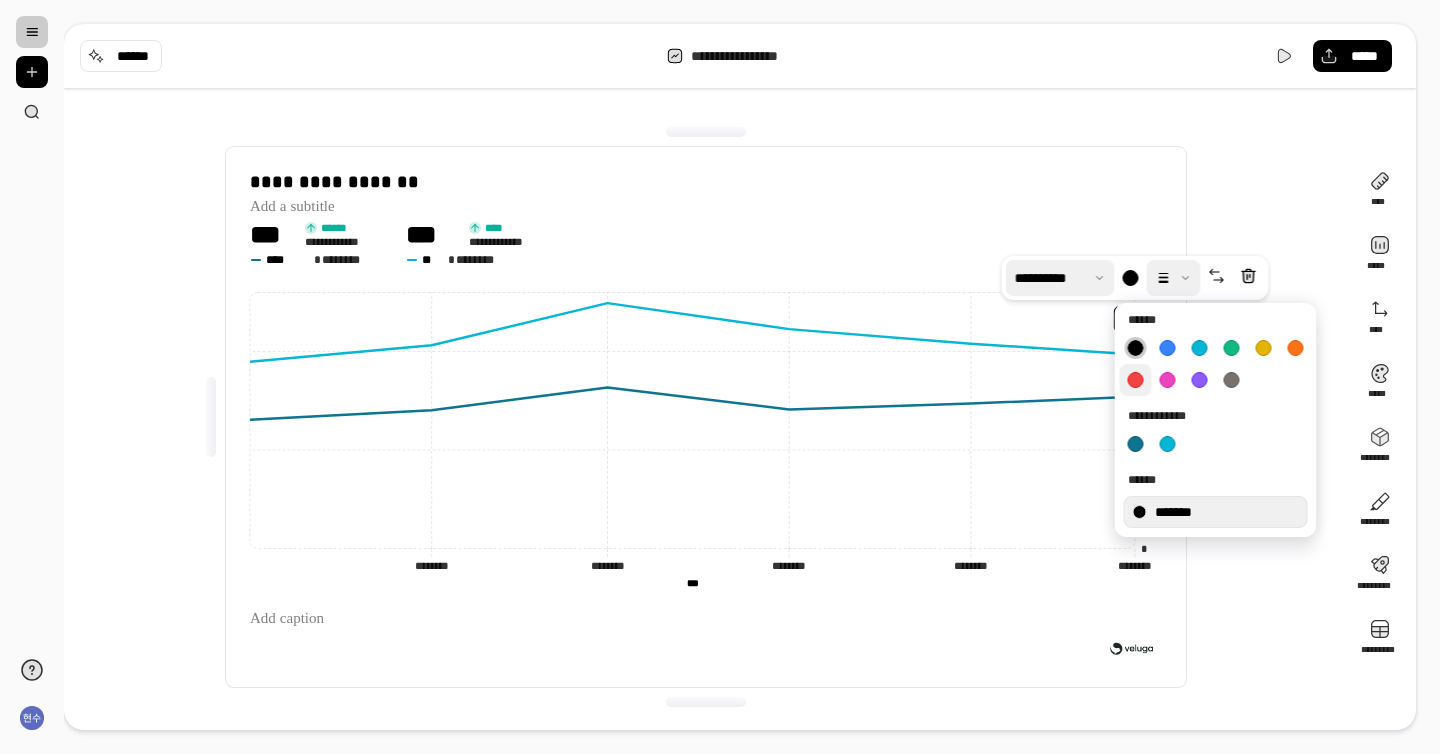 click at bounding box center (1136, 380) 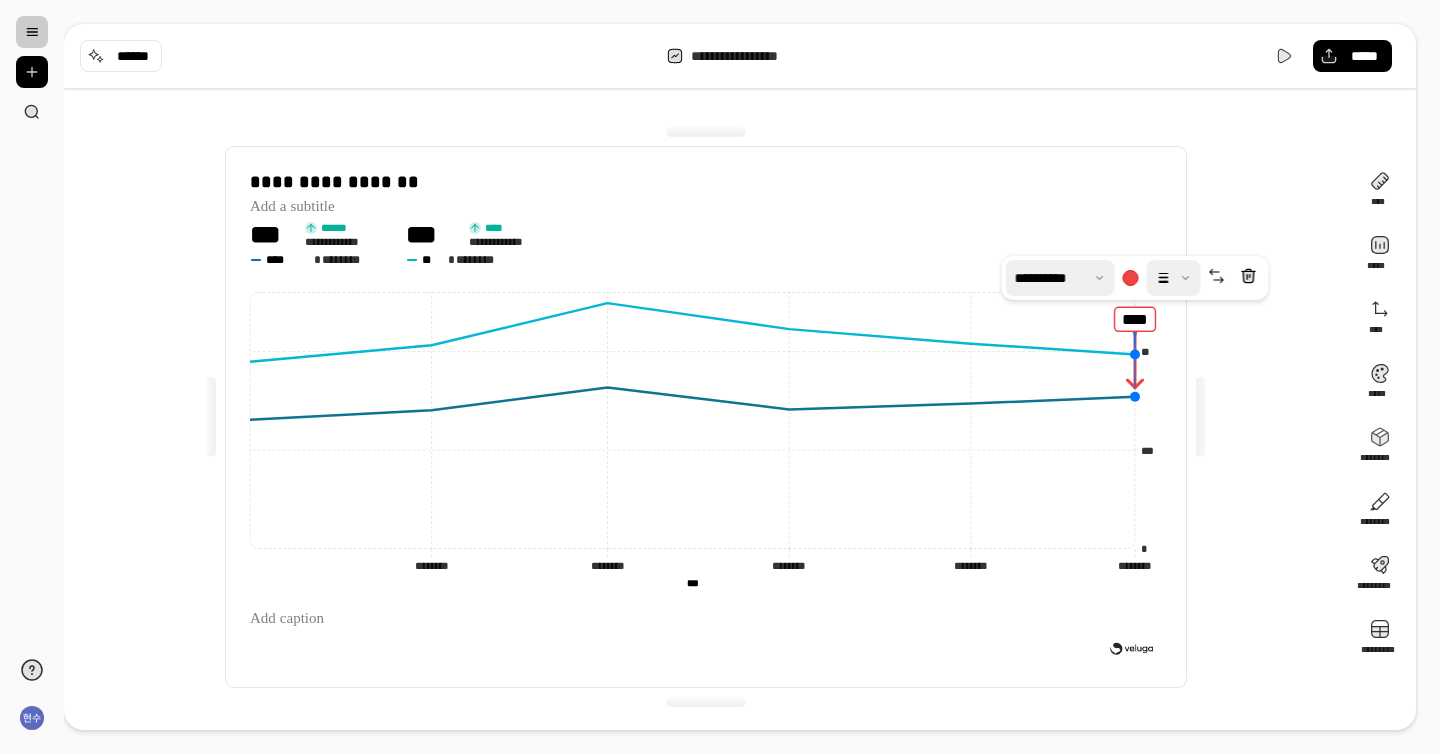 click on "**********" at bounding box center [706, 417] 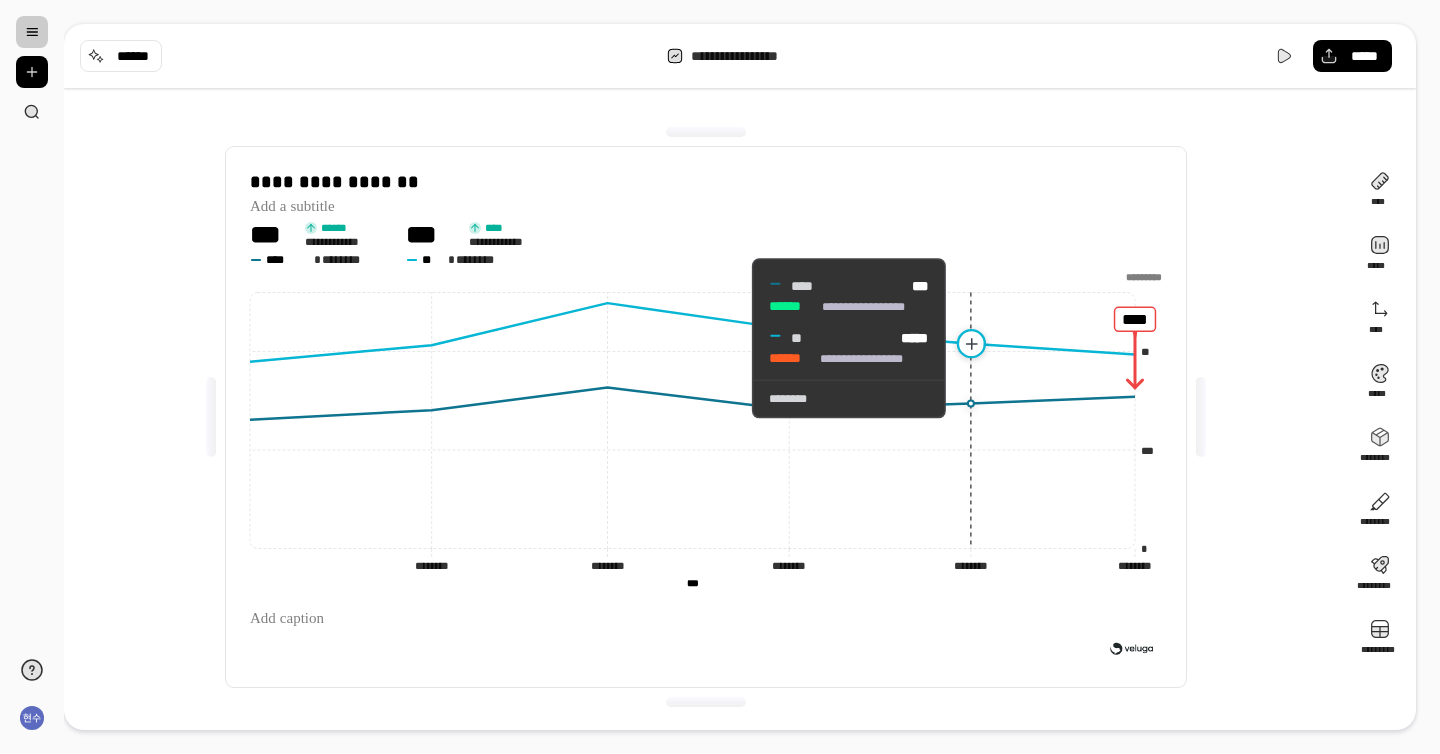 click 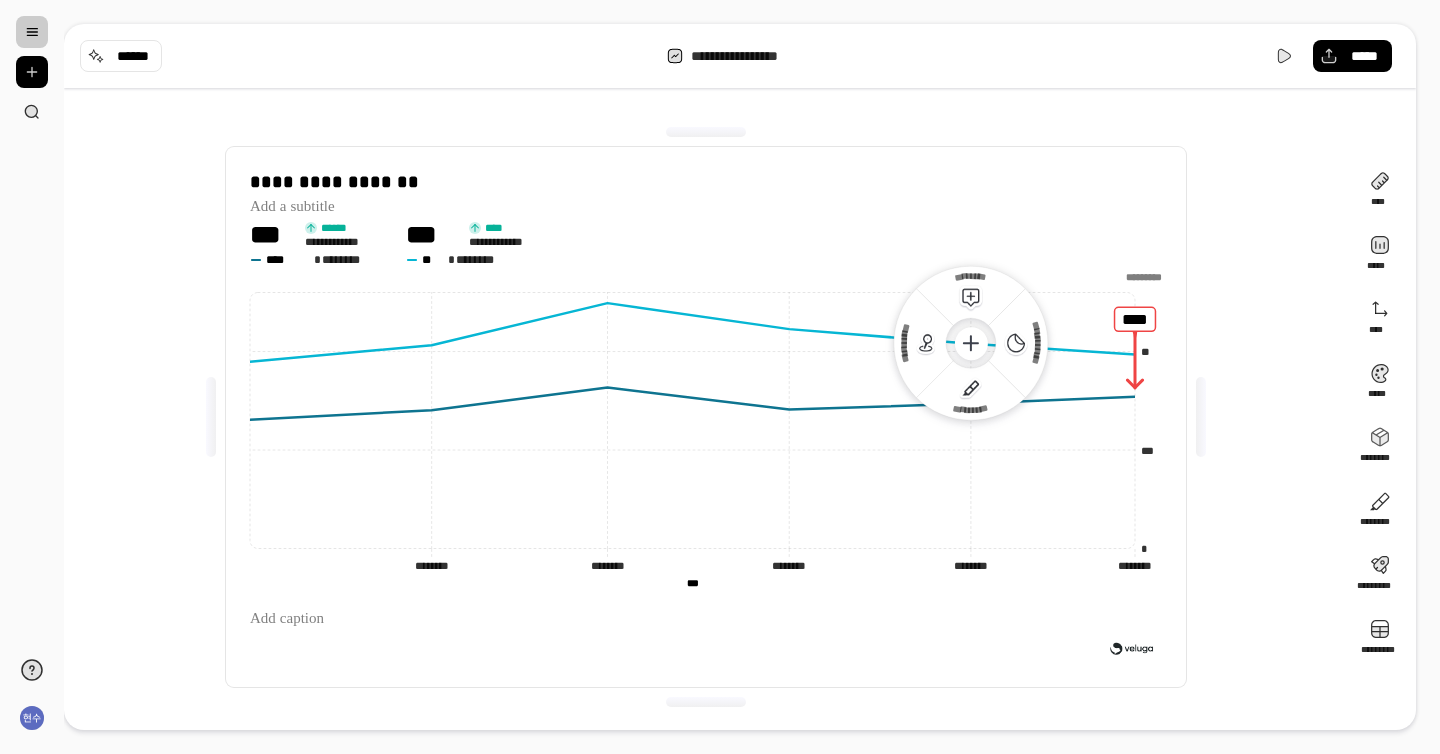 click 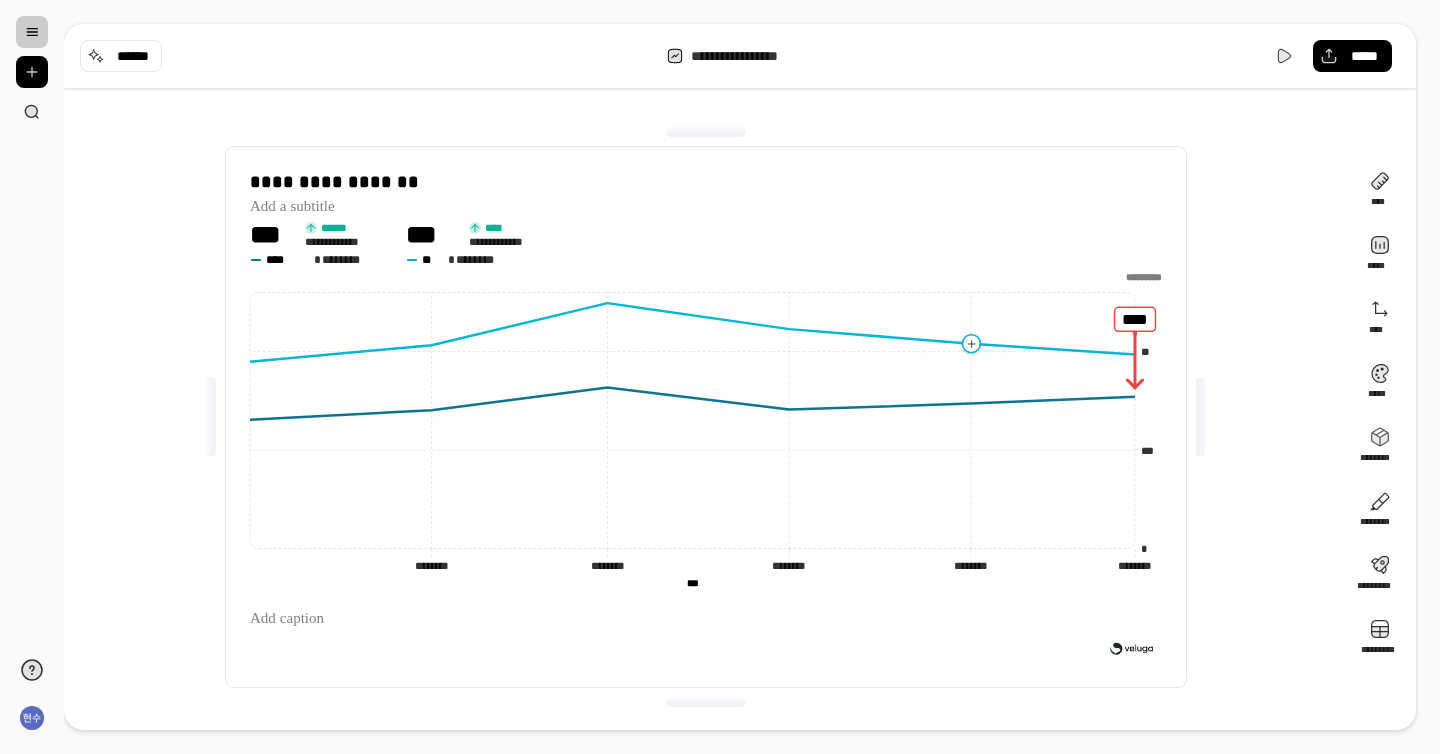 click 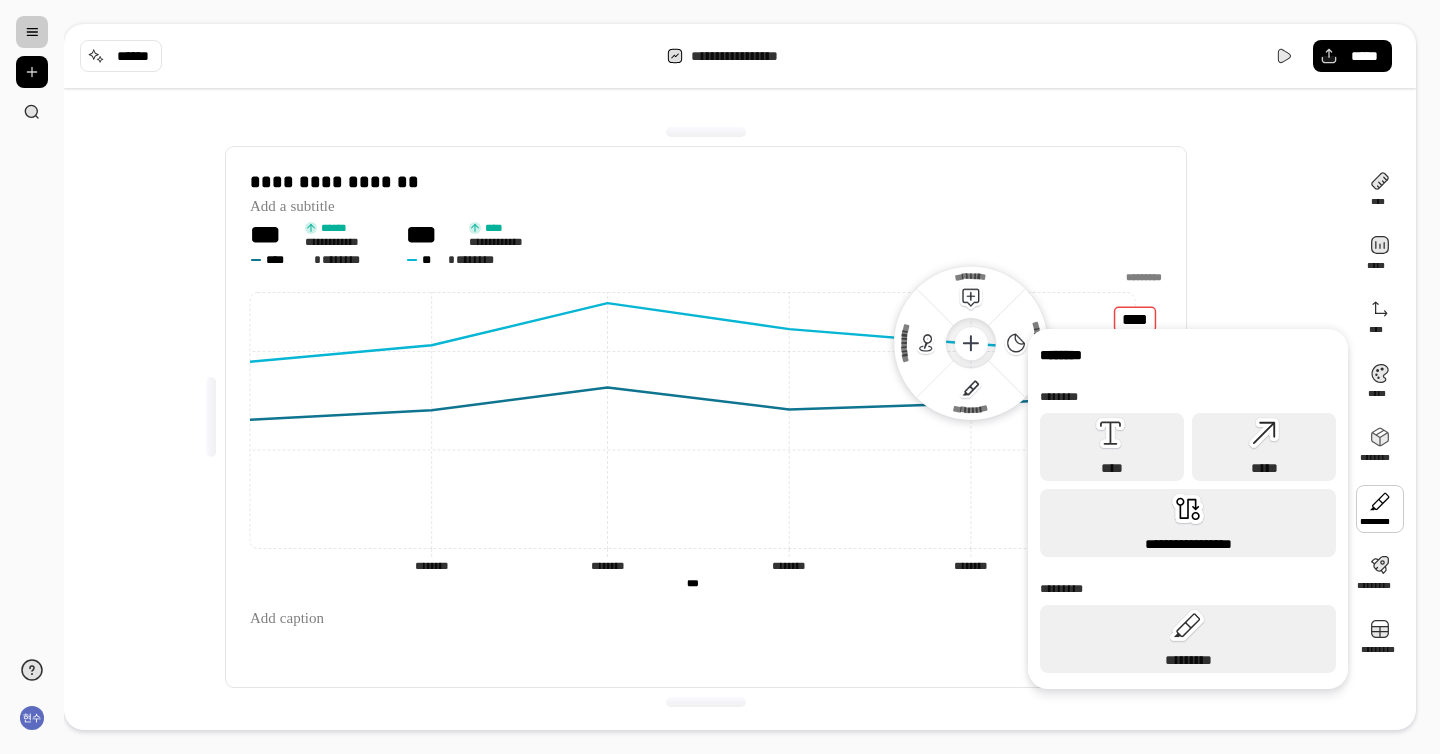 click on "**********" at bounding box center (1188, 523) 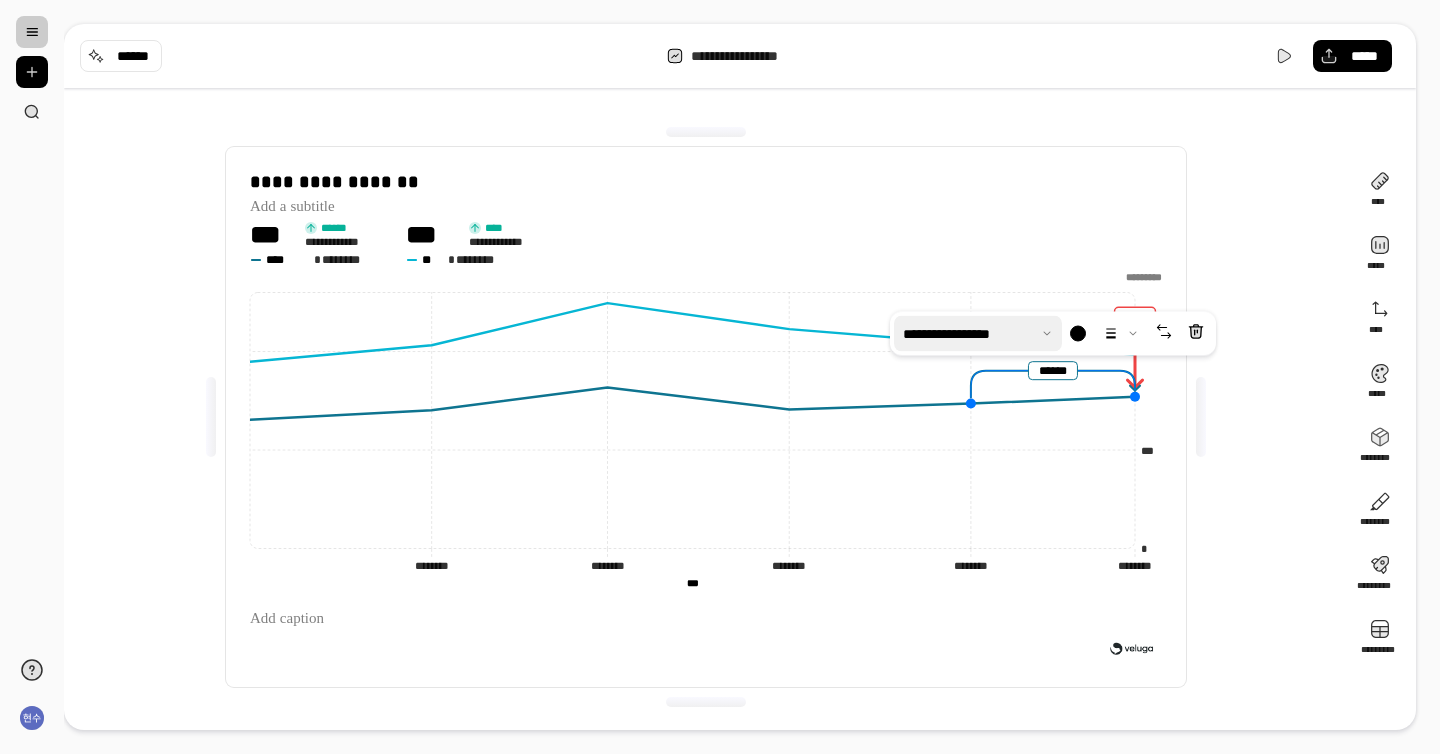 drag, startPoint x: 1131, startPoint y: 383, endPoint x: 996, endPoint y: 349, distance: 139.21565 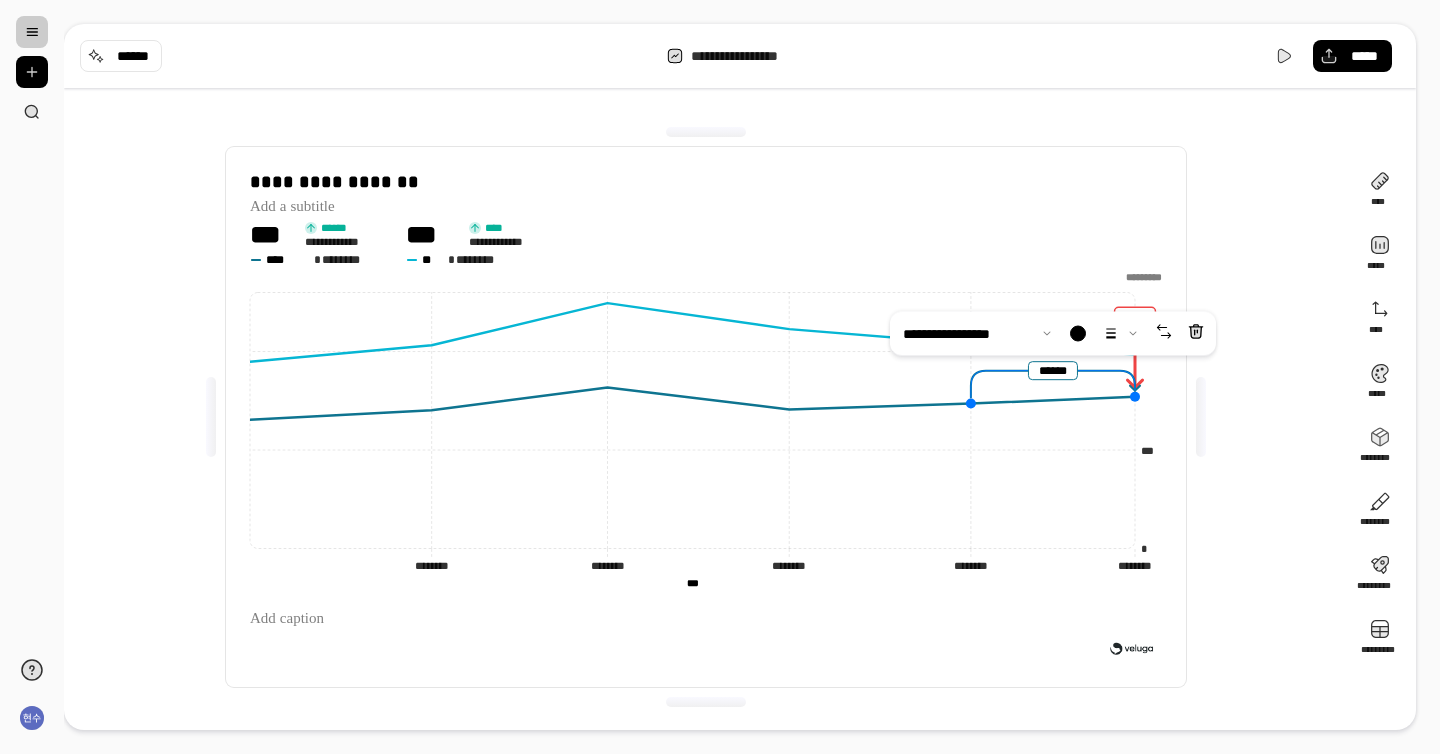 drag, startPoint x: 1131, startPoint y: 391, endPoint x: 978, endPoint y: 359, distance: 156.3106 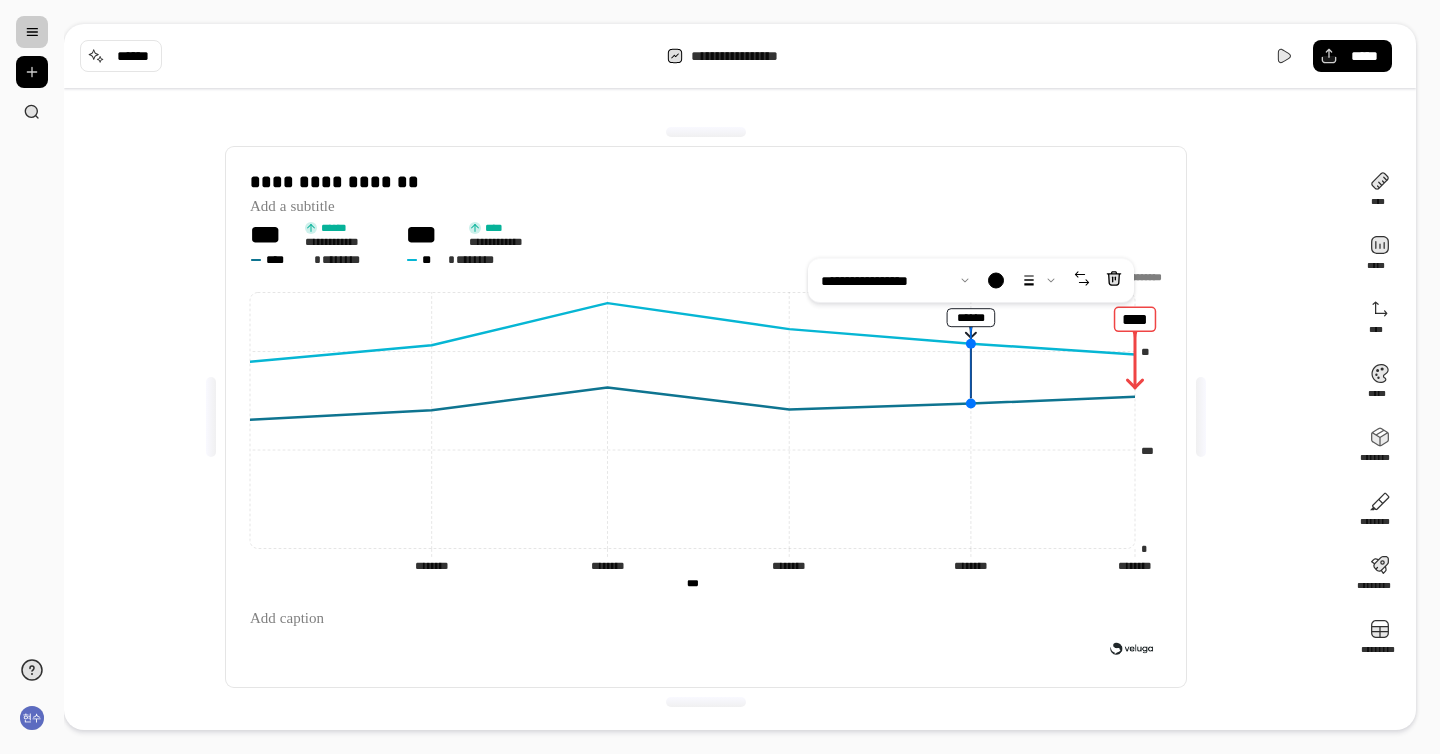 drag, startPoint x: 1134, startPoint y: 395, endPoint x: 977, endPoint y: 346, distance: 164.46884 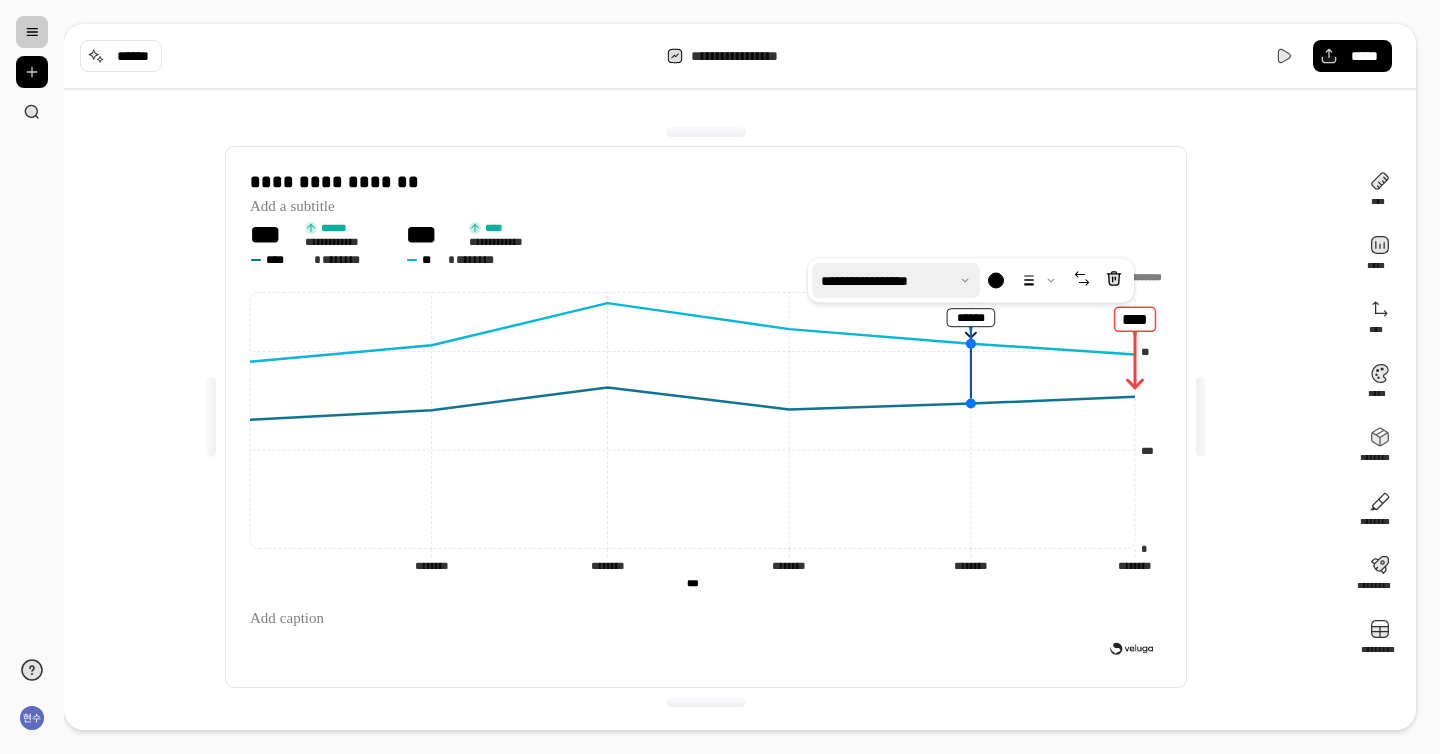 click at bounding box center [896, 281] 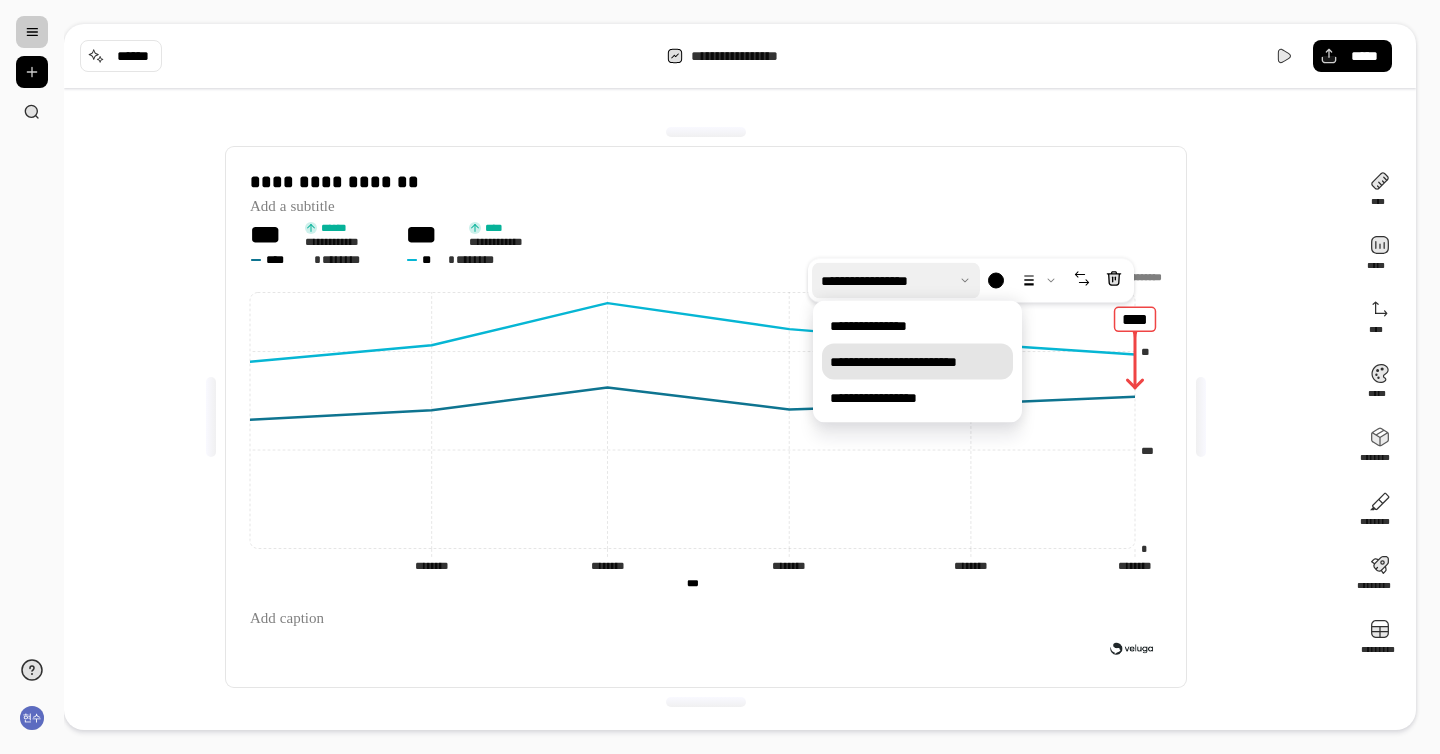 click on "**********" at bounding box center (917, 362) 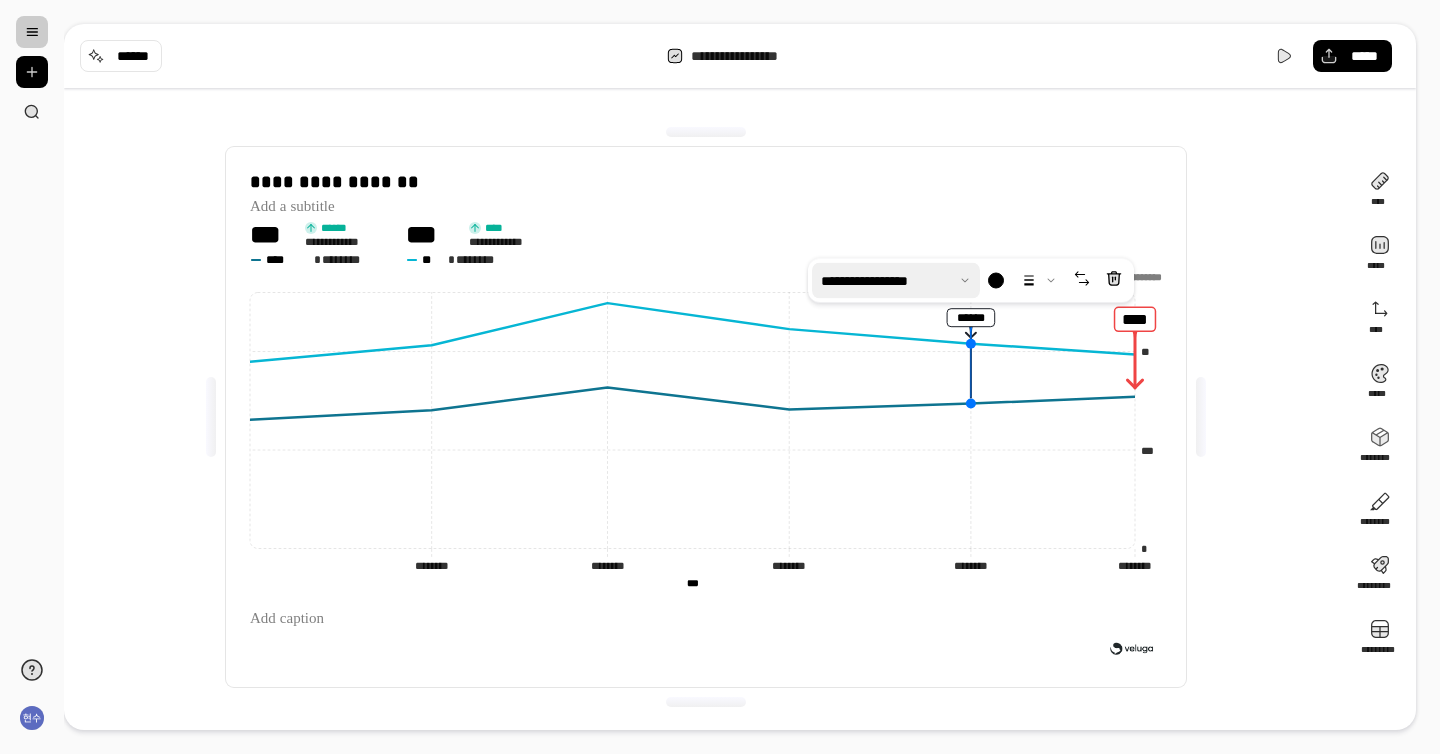 click at bounding box center [896, 281] 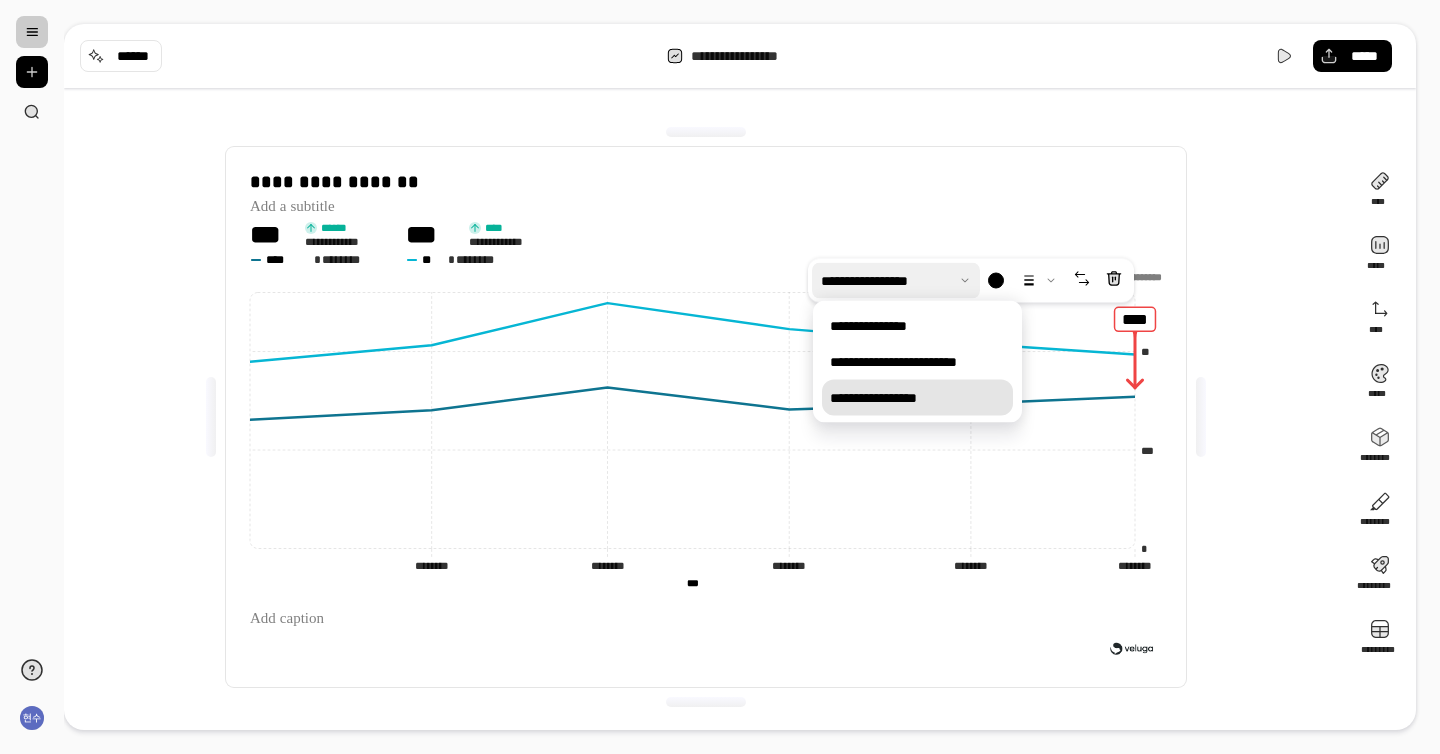click on "**********" at bounding box center [917, 398] 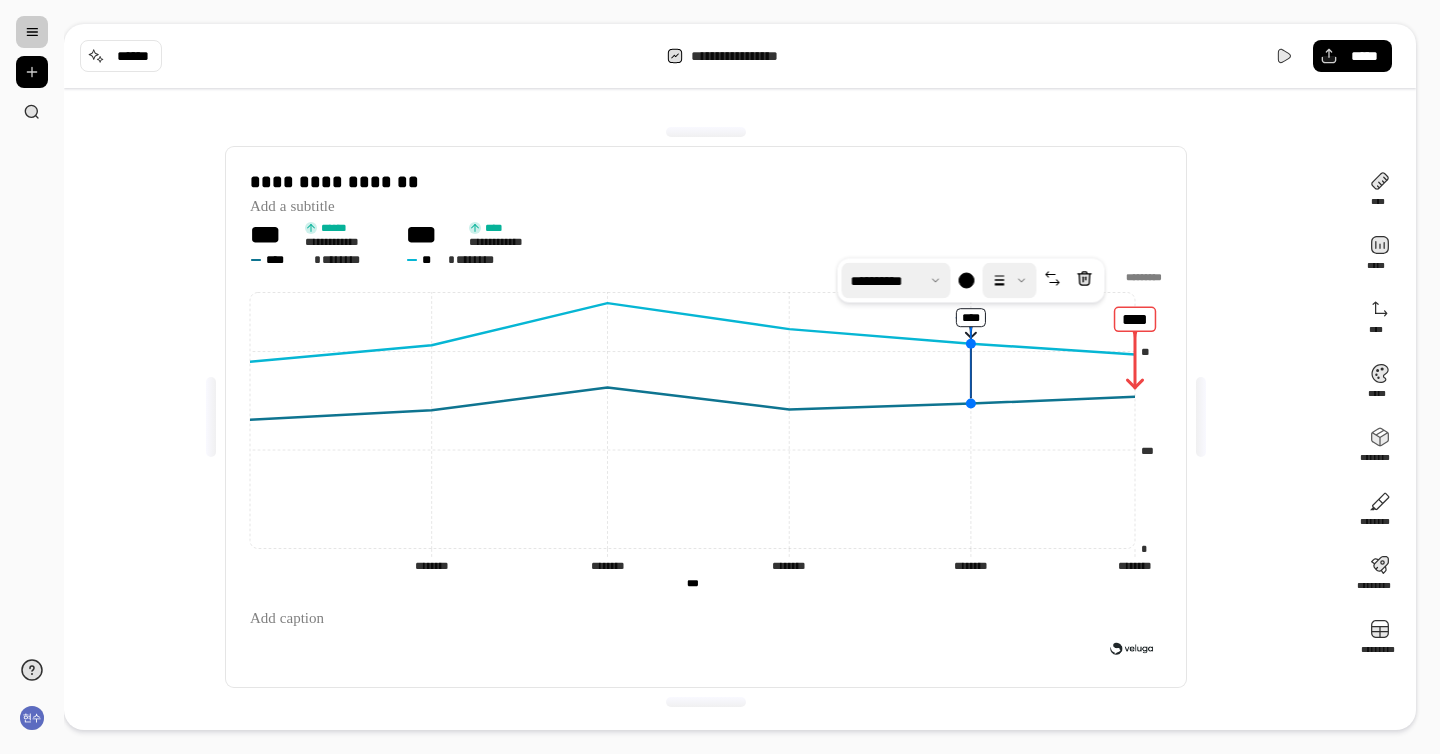 click at bounding box center (1009, 281) 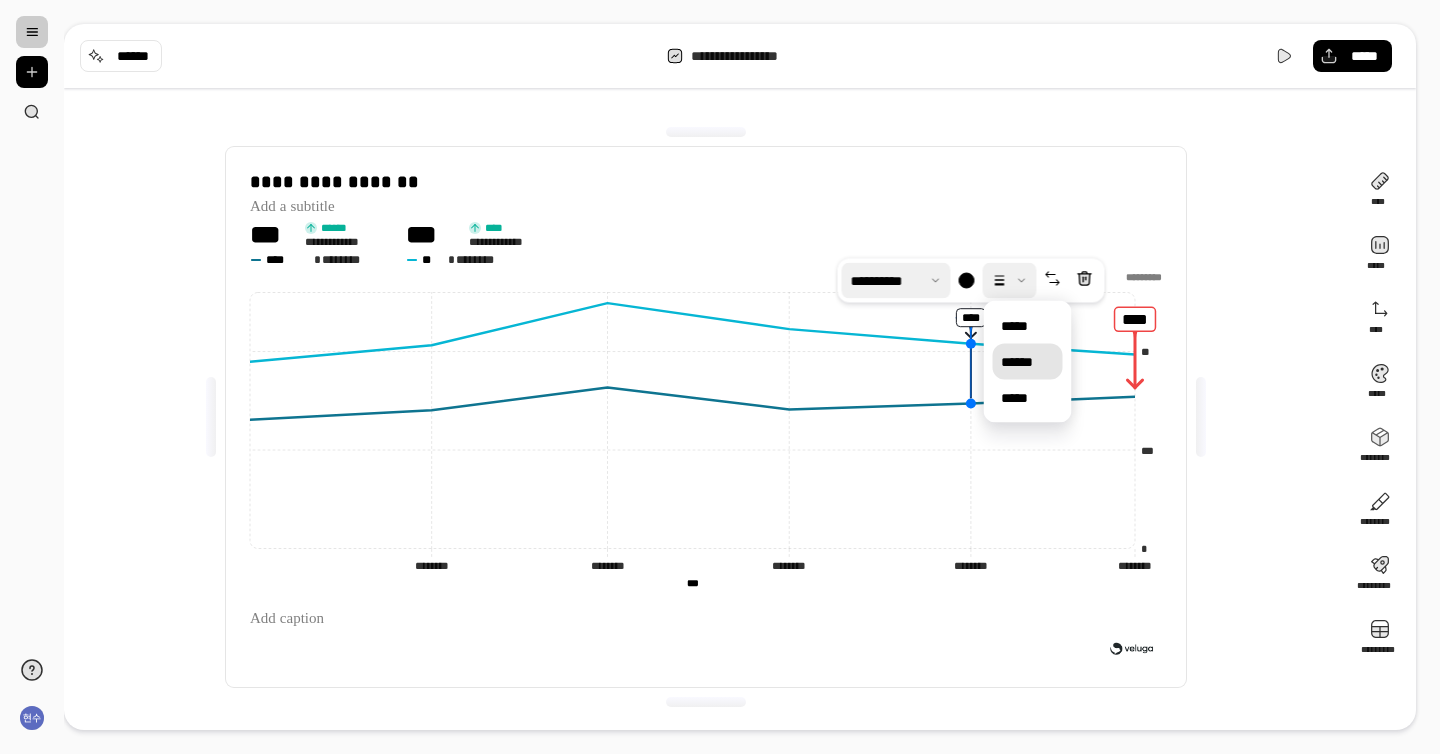 click on "******" at bounding box center (1028, 362) 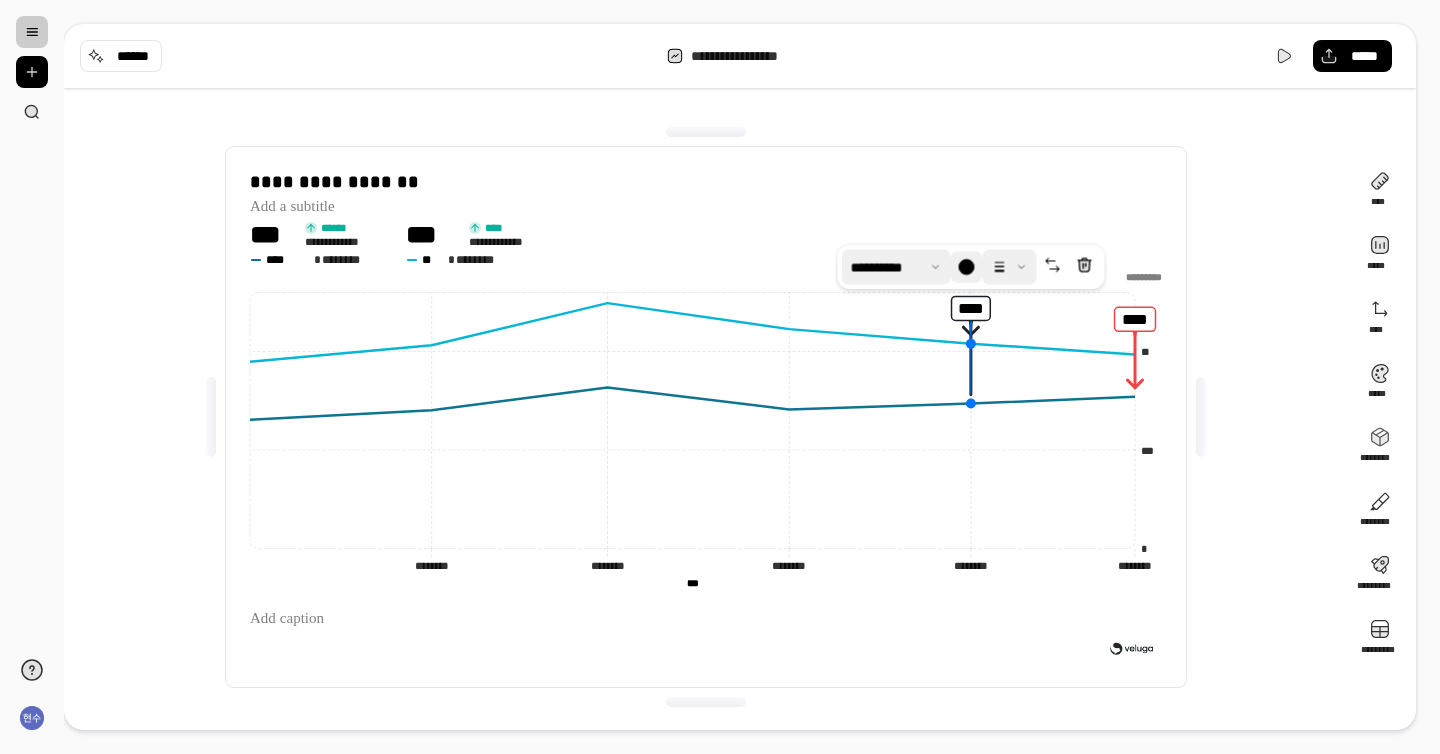 click at bounding box center (966, 267) 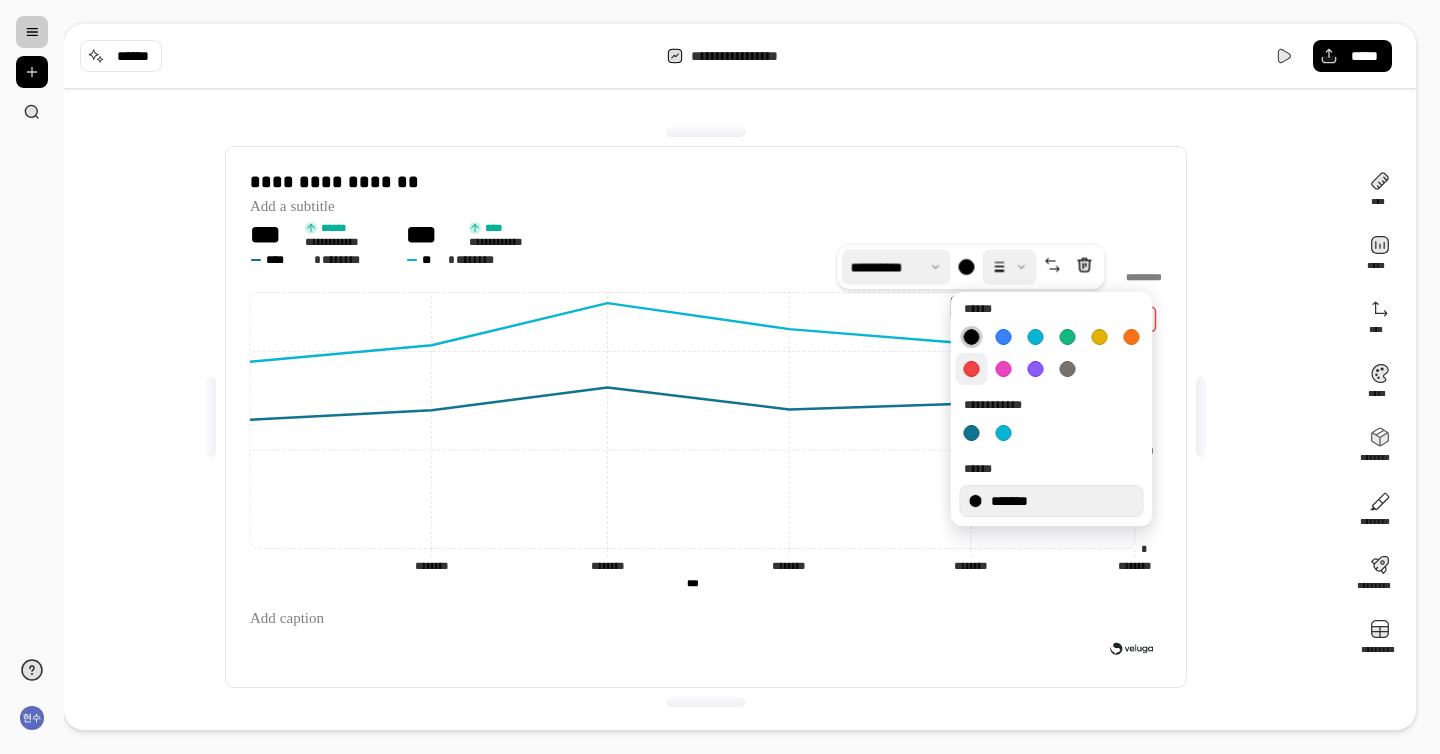 click at bounding box center (972, 369) 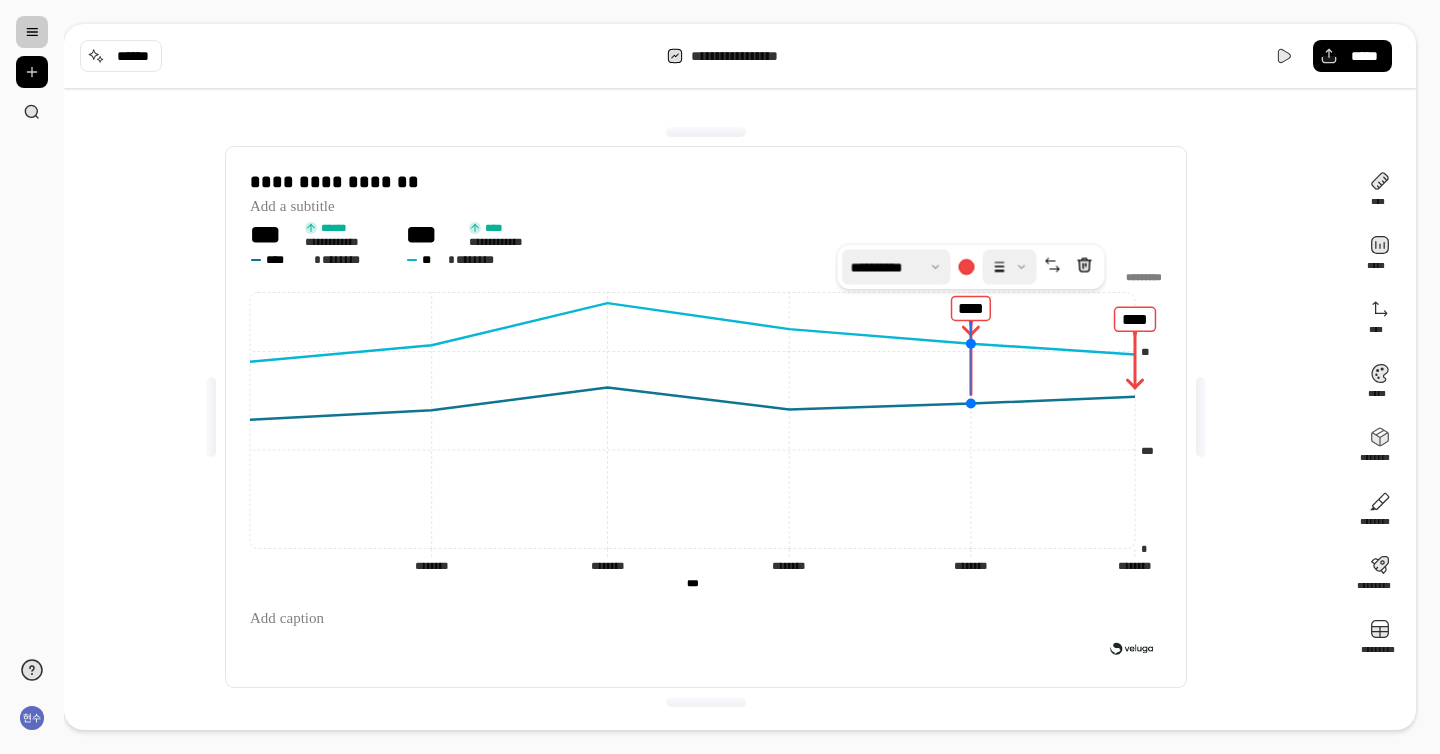 click 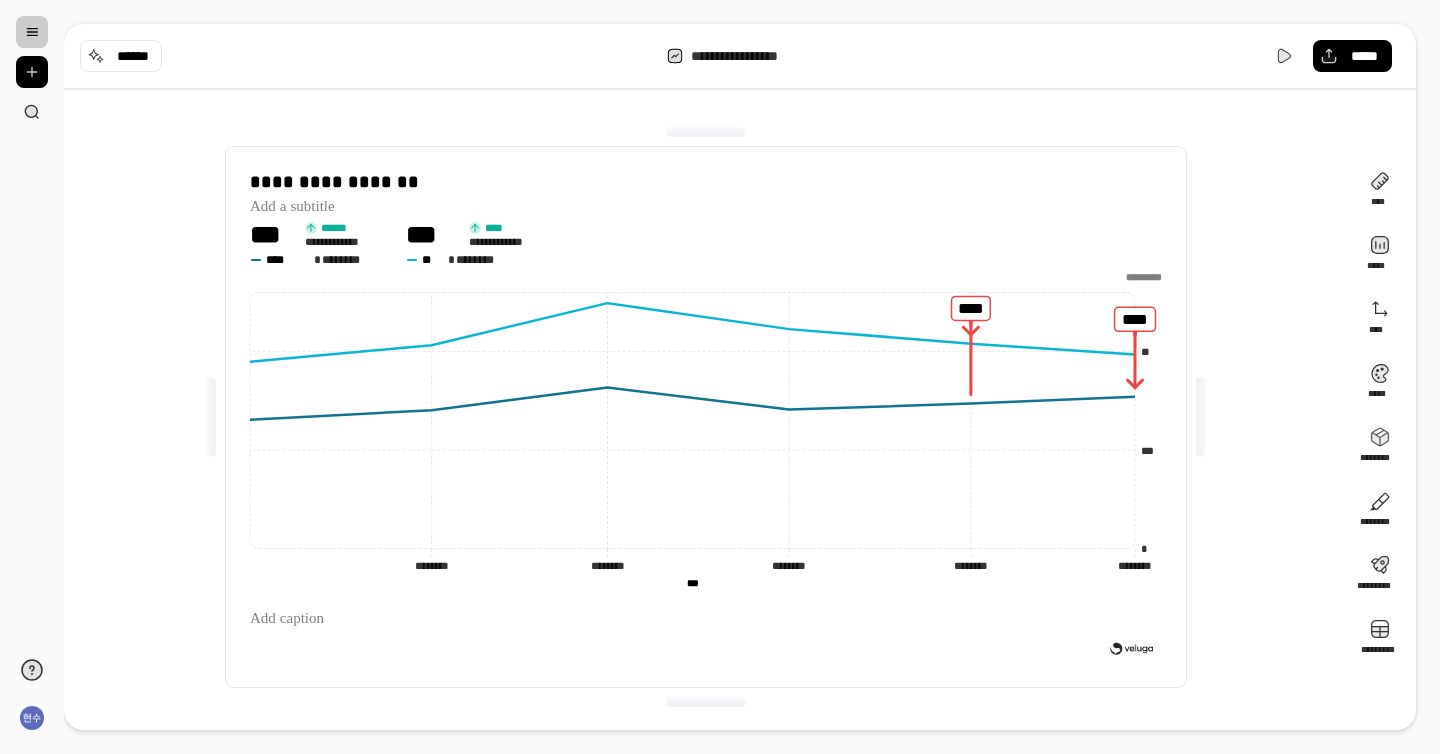 click on "**********" at bounding box center [706, 417] 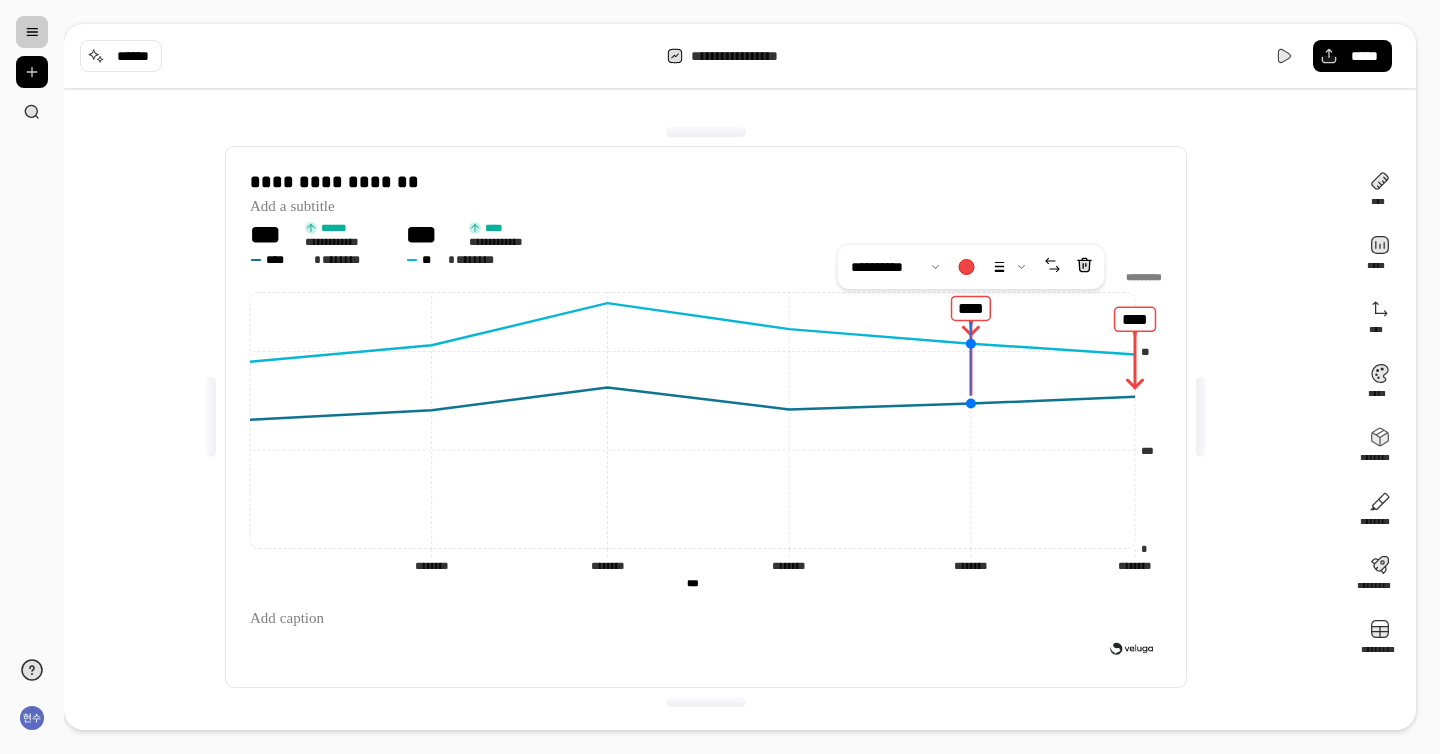 drag, startPoint x: 971, startPoint y: 331, endPoint x: 972, endPoint y: 398, distance: 67.00746 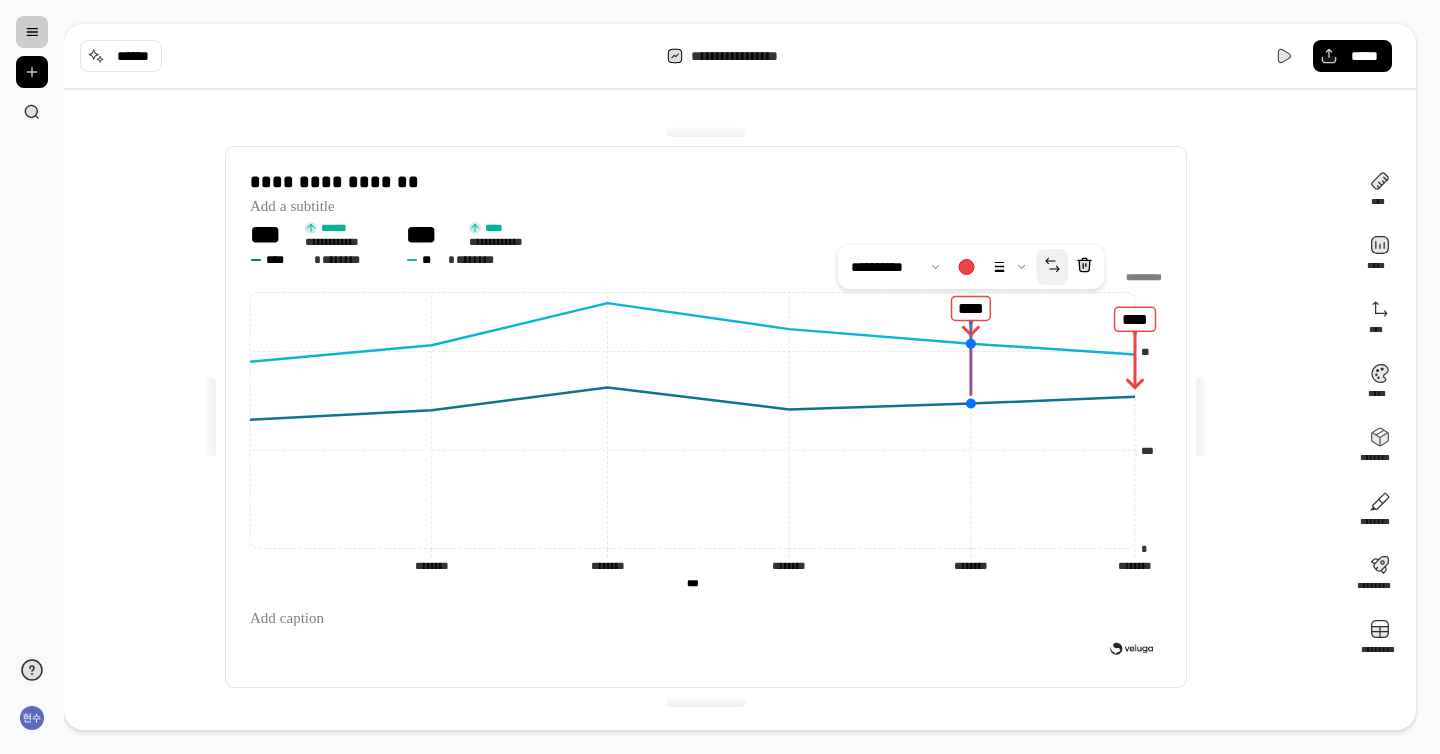 click at bounding box center (1052, 267) 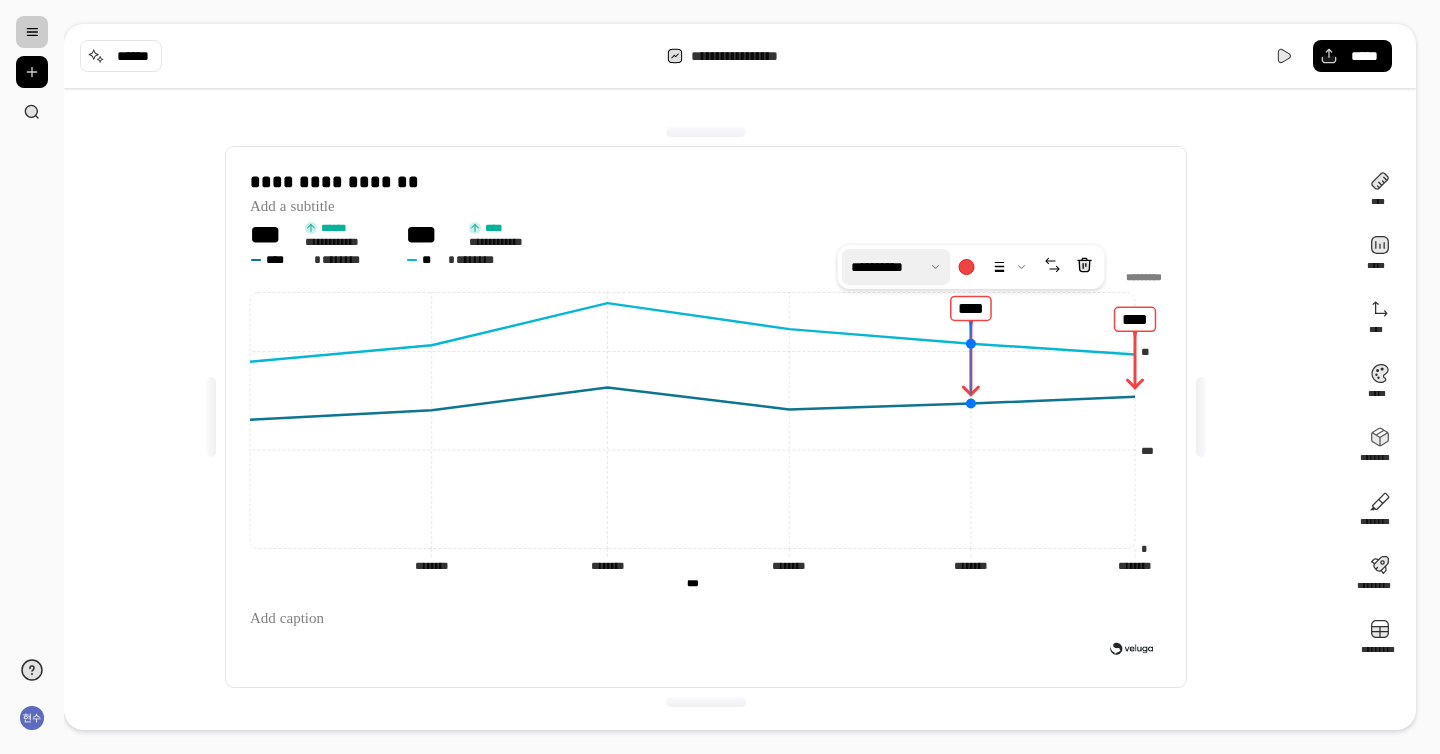 click at bounding box center [896, 267] 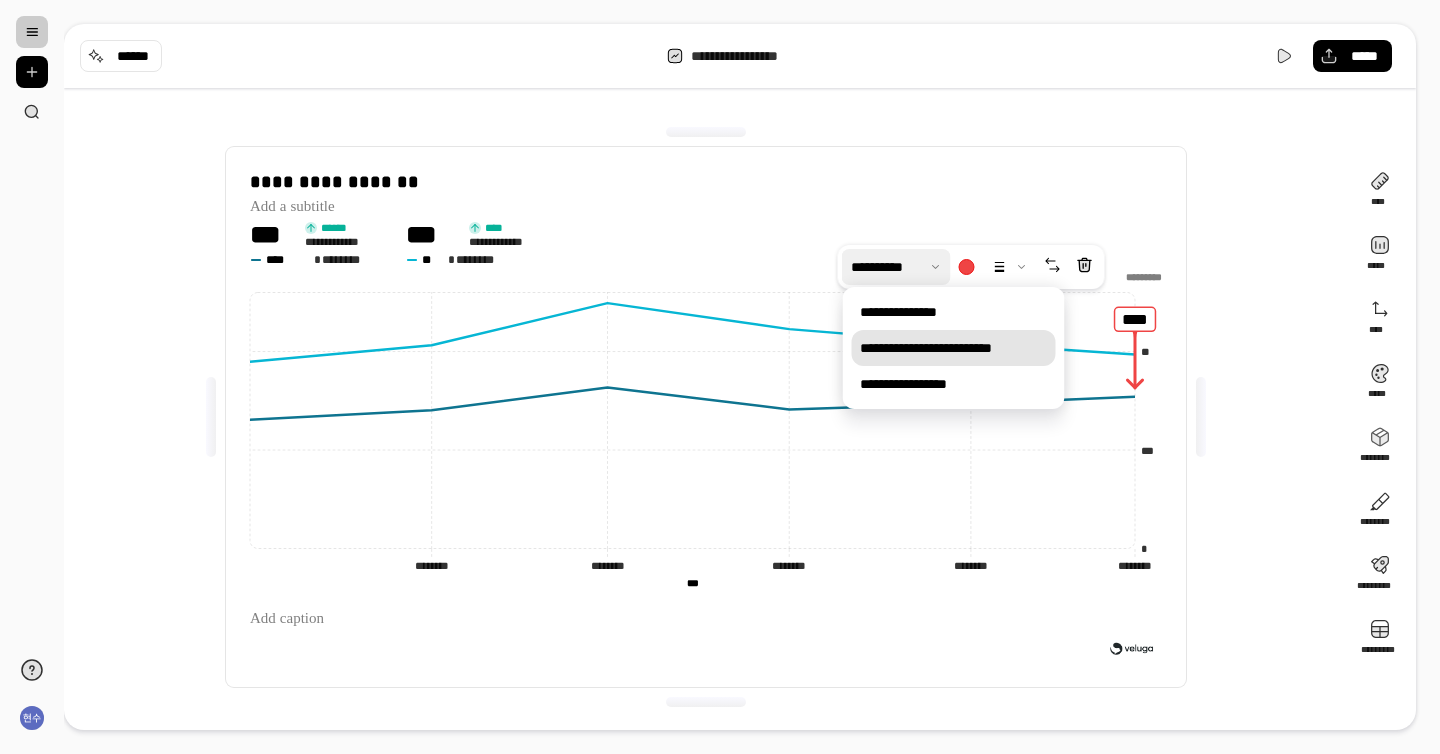 click on "**********" at bounding box center [954, 348] 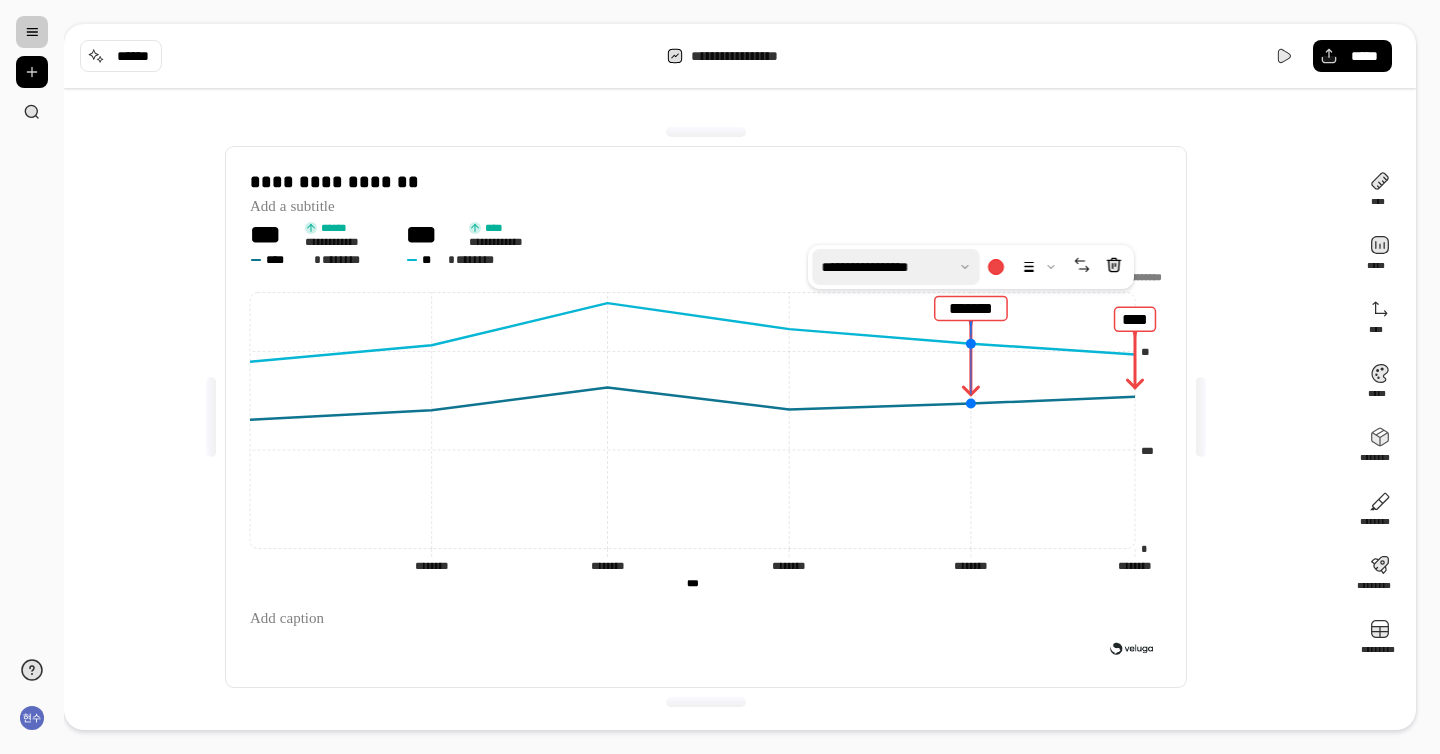 click on "* *** ** ********* ******** ******** ******** ******** ******** ******** ******** ******** ******** ******** *** ***" 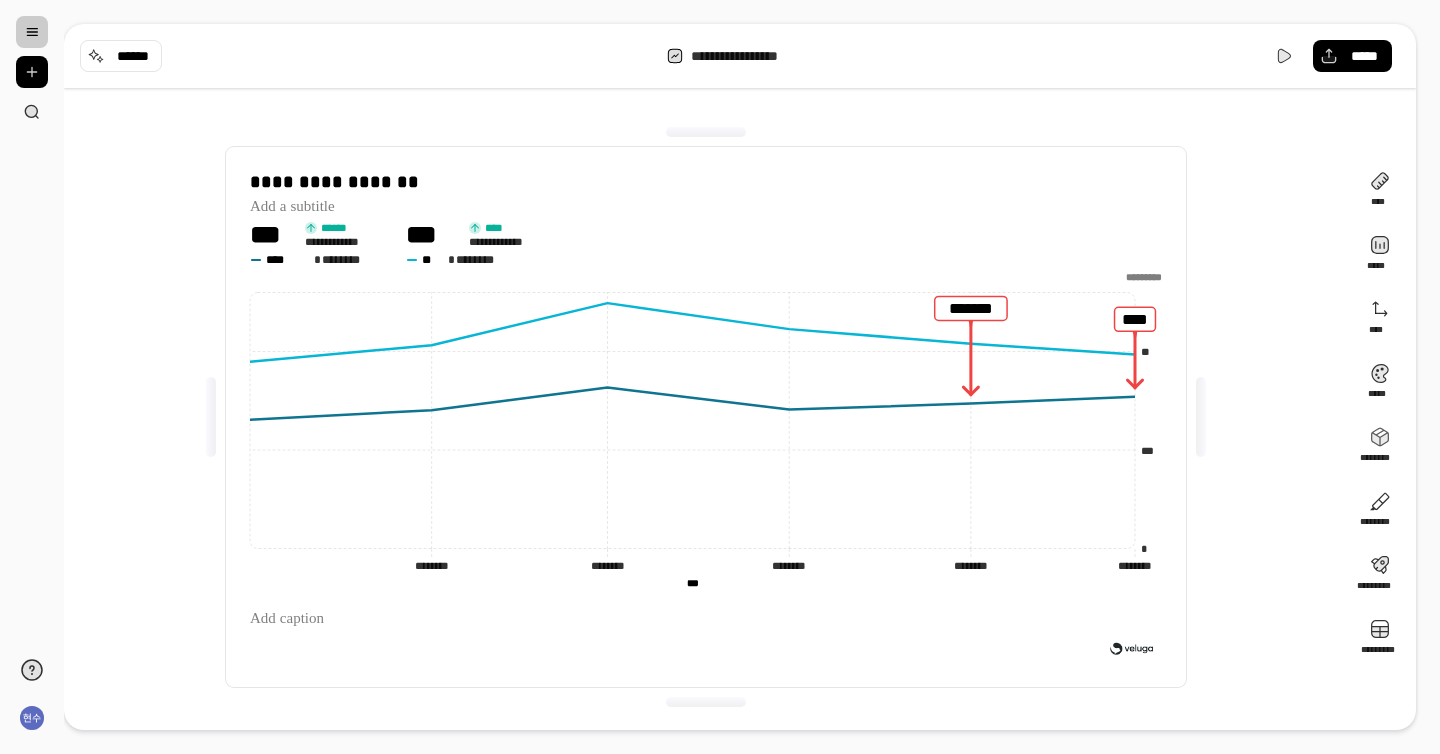 click on "**********" at bounding box center [720, 377] 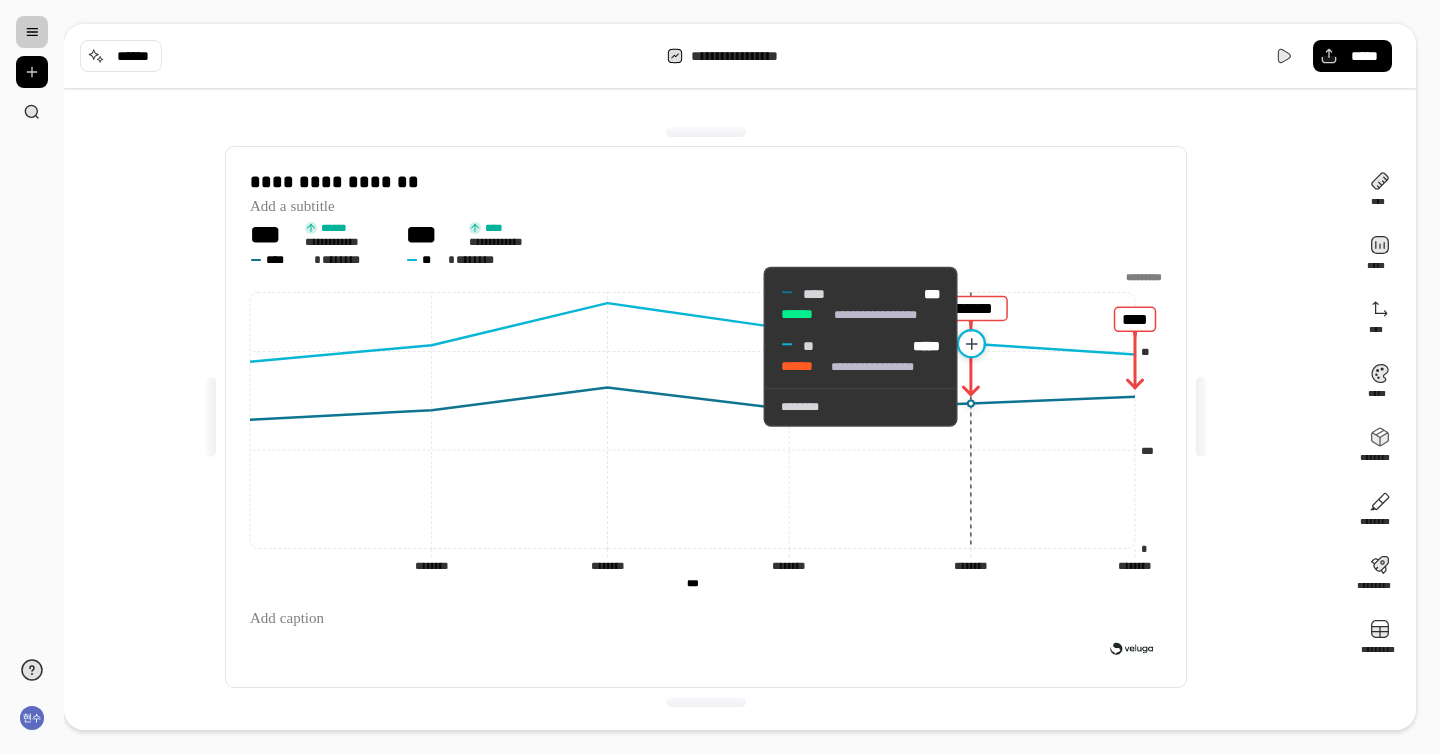click 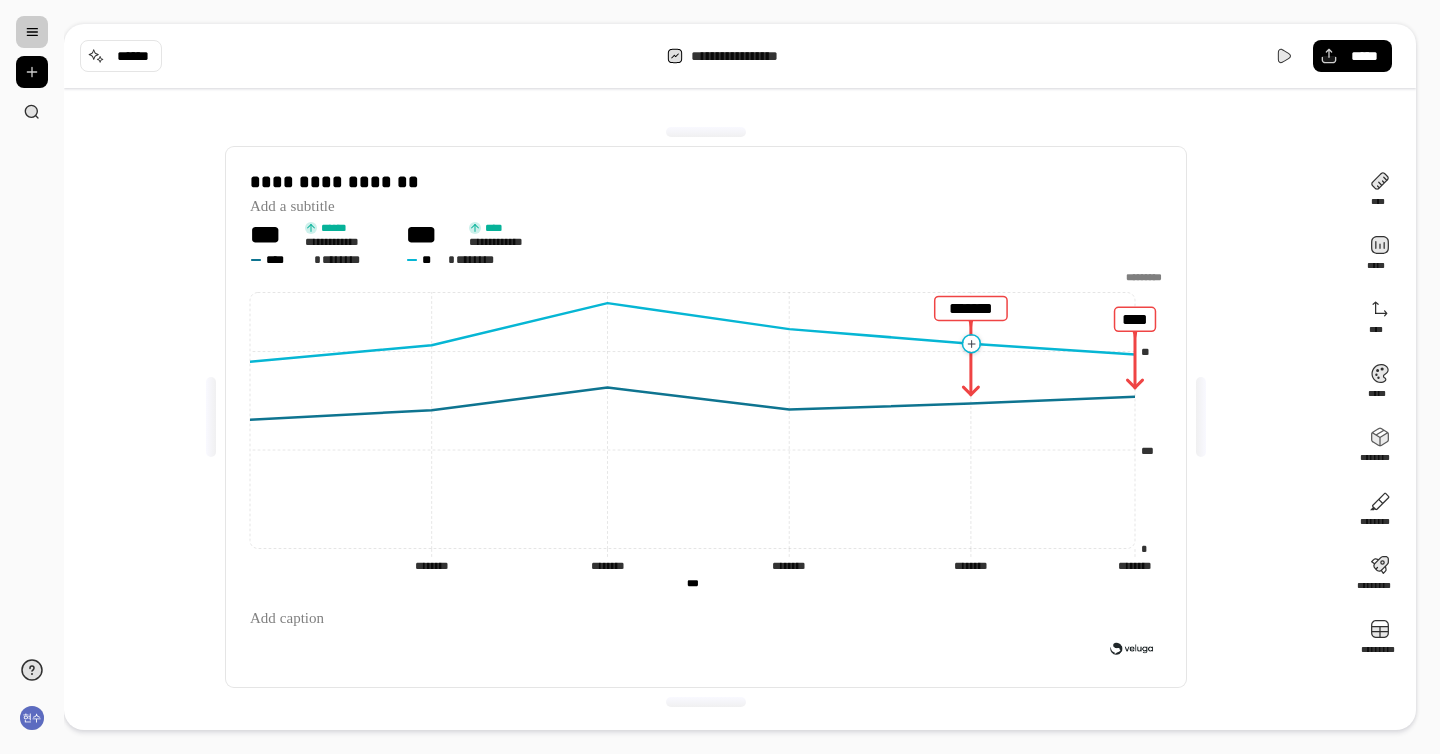 click on "**********" at bounding box center (706, 417) 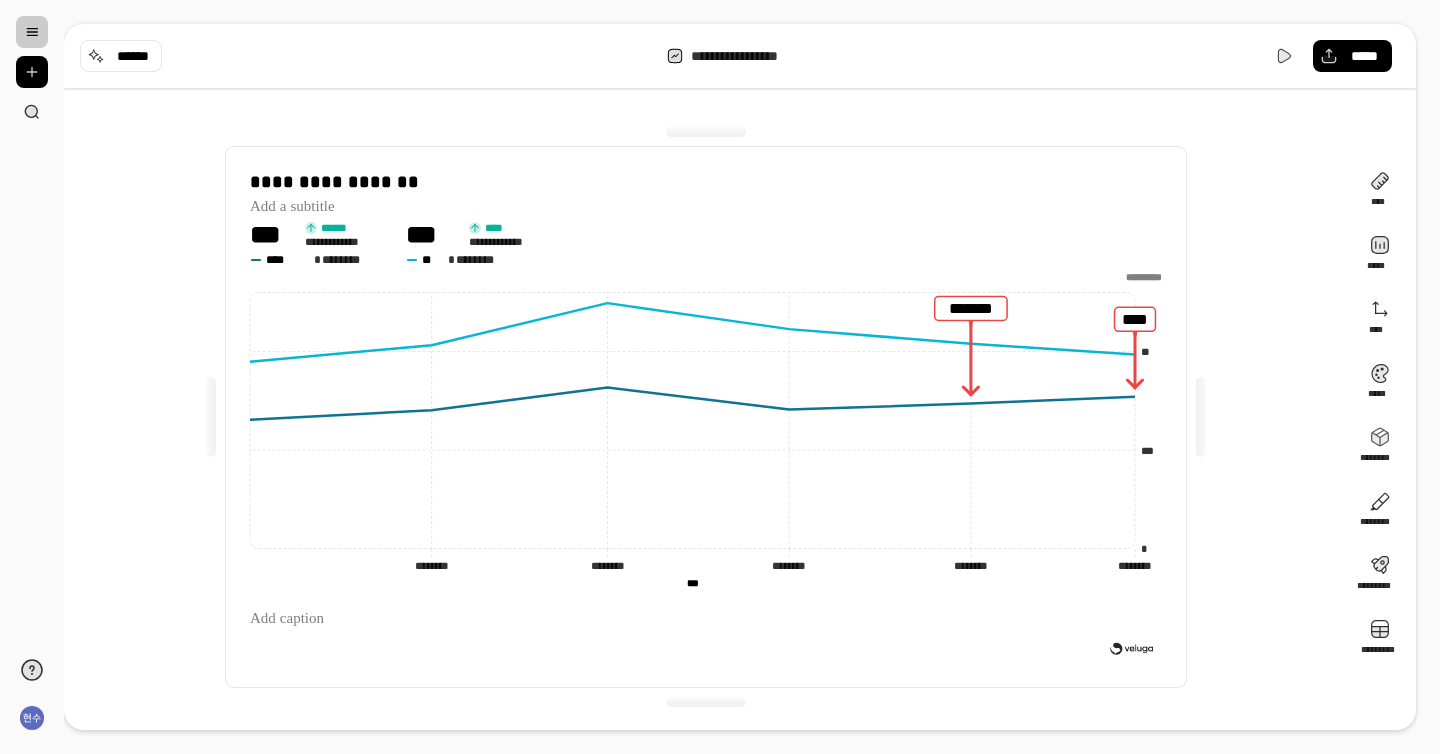 click on "**********" at bounding box center [720, 377] 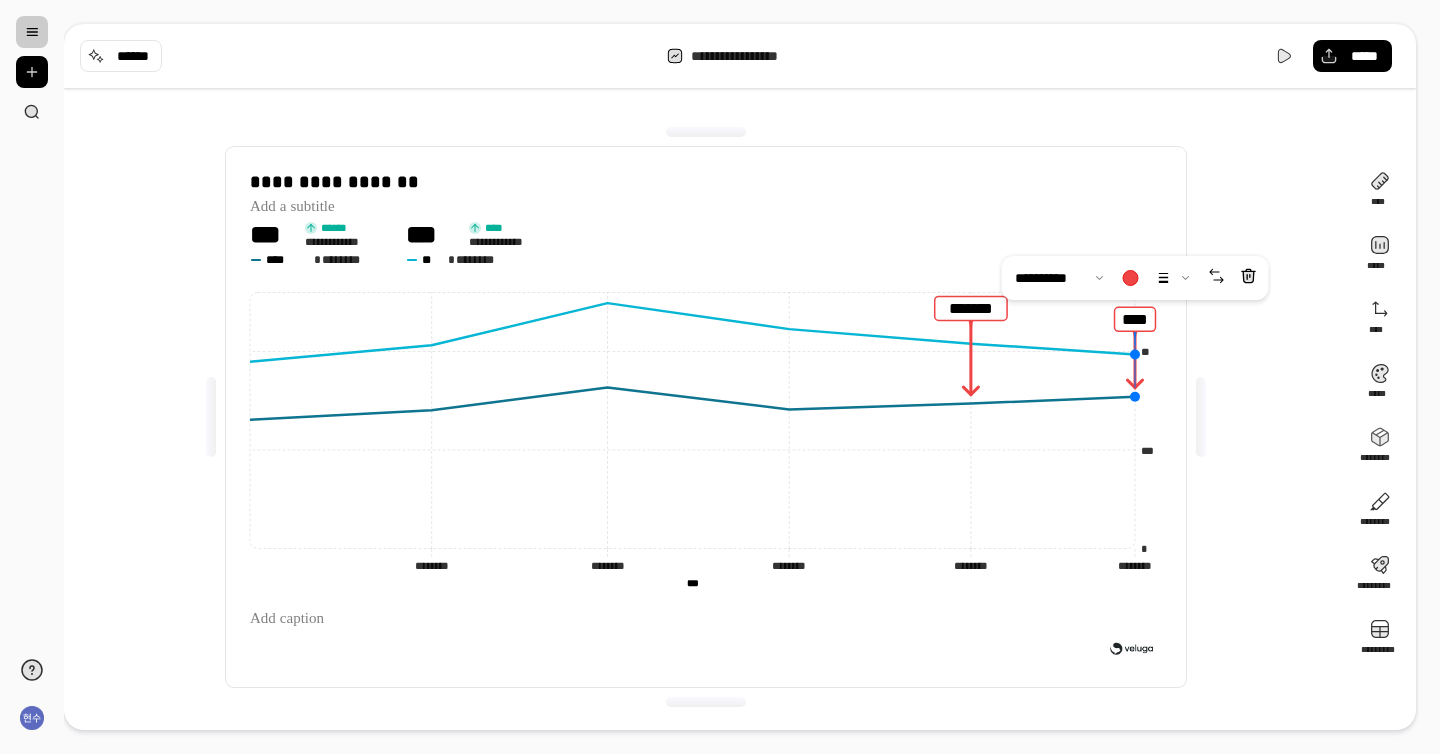click 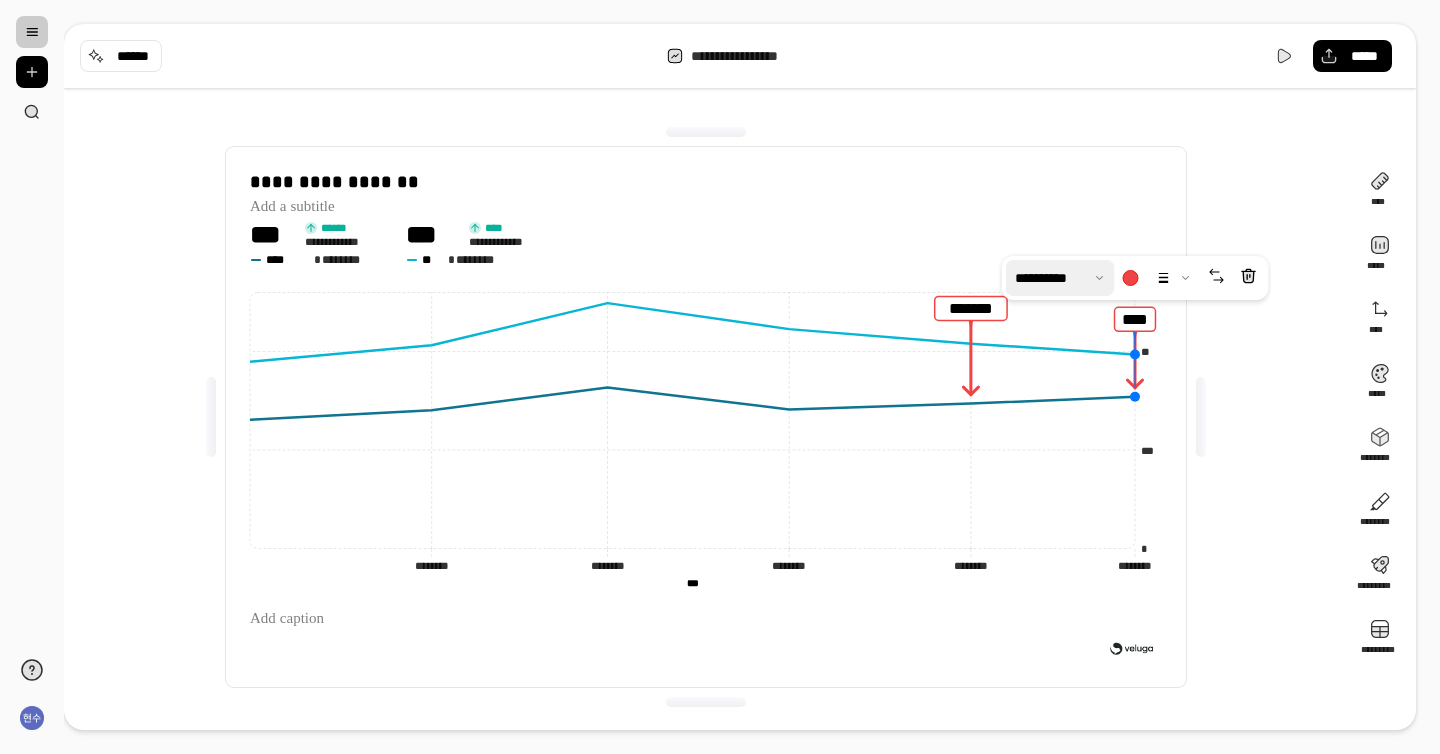 click on "**********" at bounding box center (1060, 278) 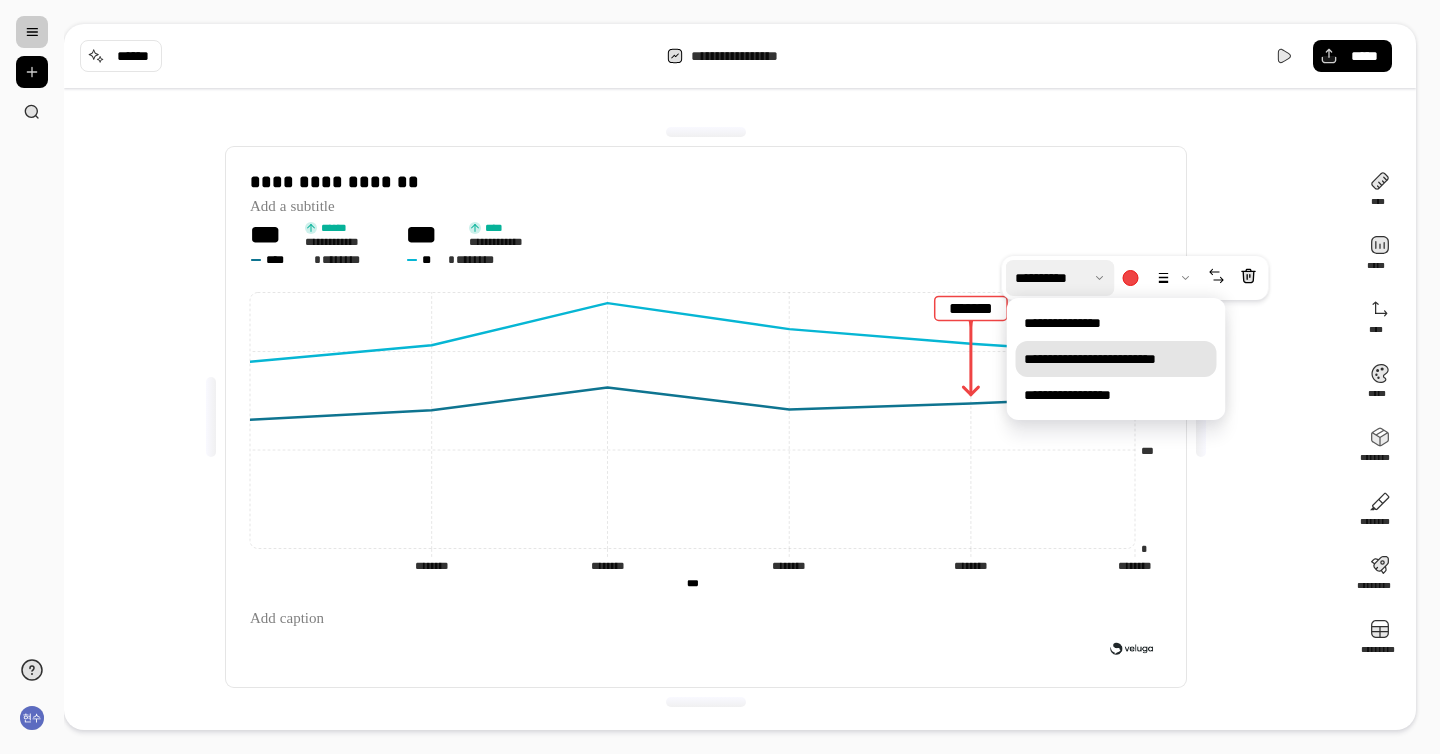 drag, startPoint x: 1073, startPoint y: 340, endPoint x: 1062, endPoint y: 366, distance: 28.231188 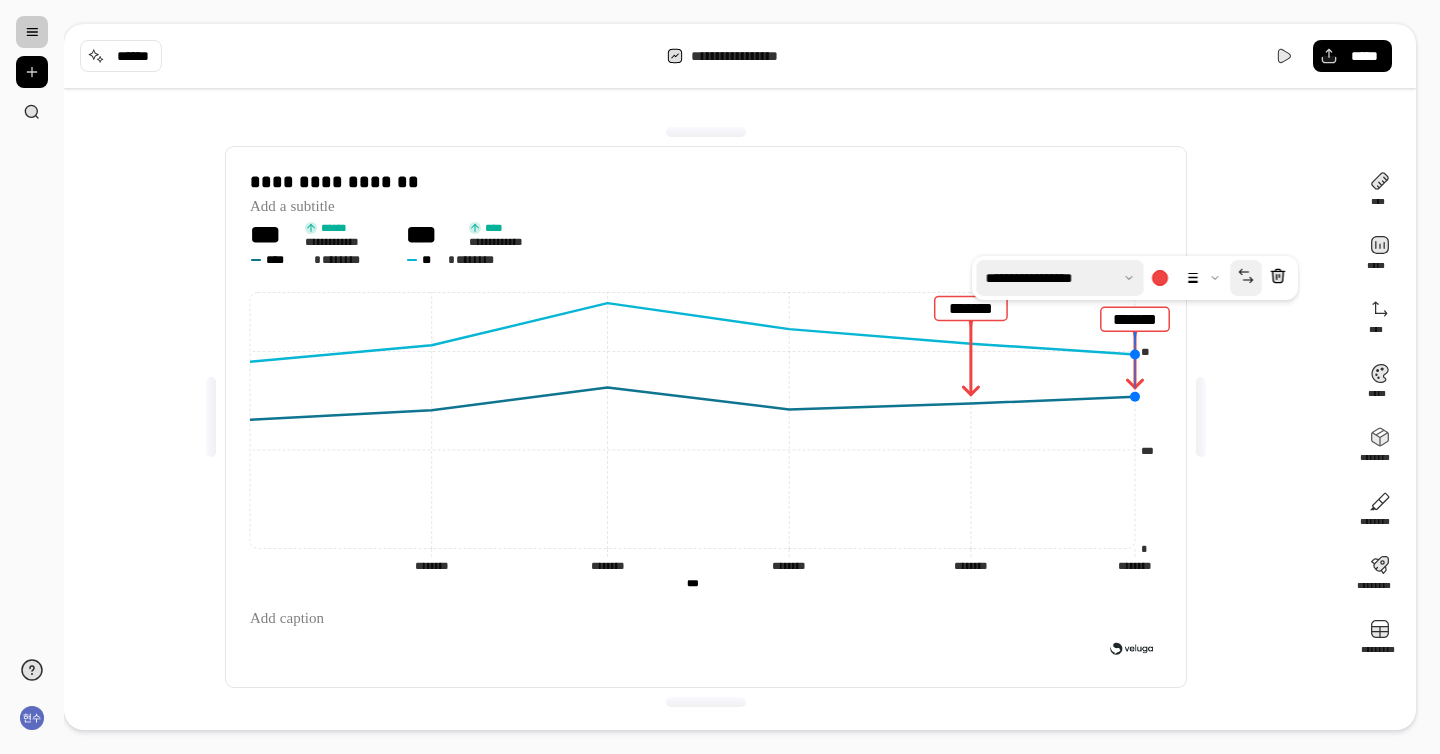 click 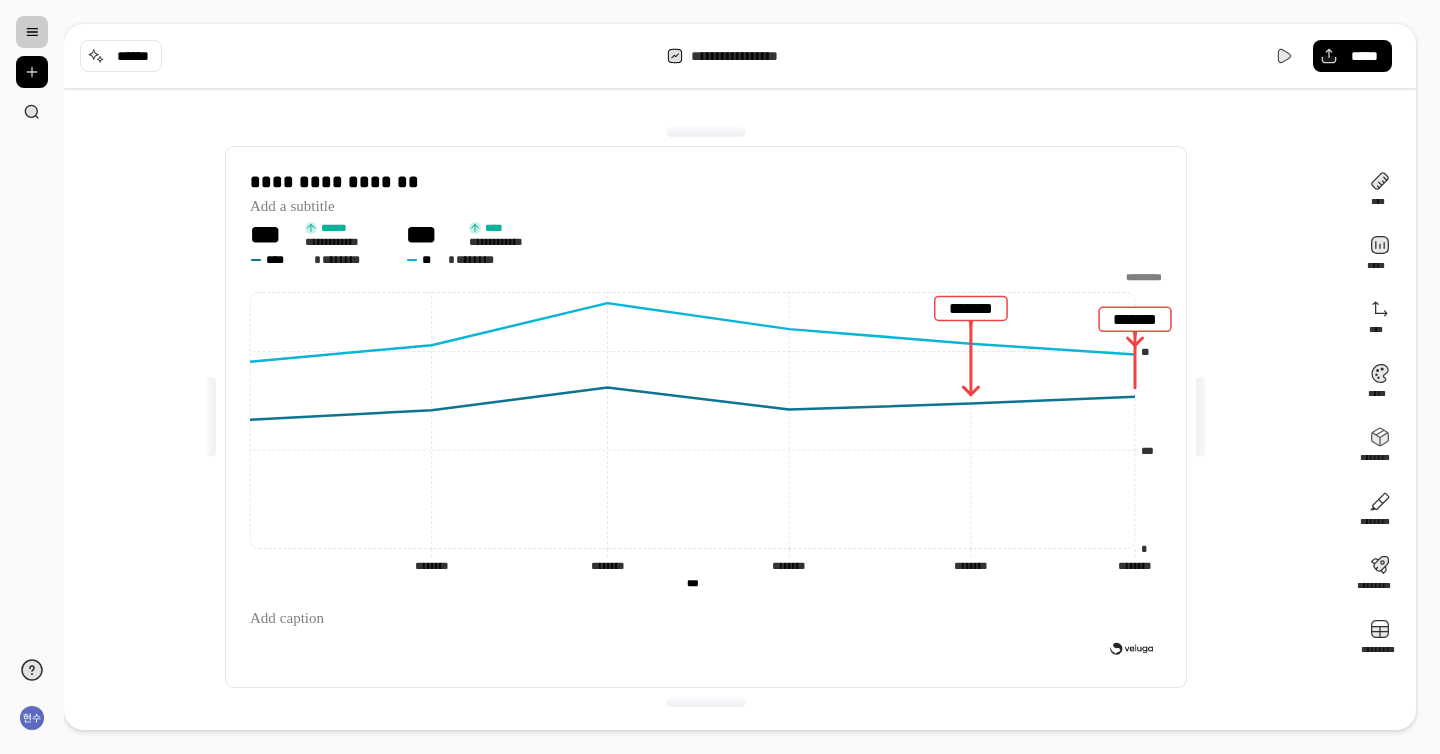 click on "**********" at bounding box center [706, 417] 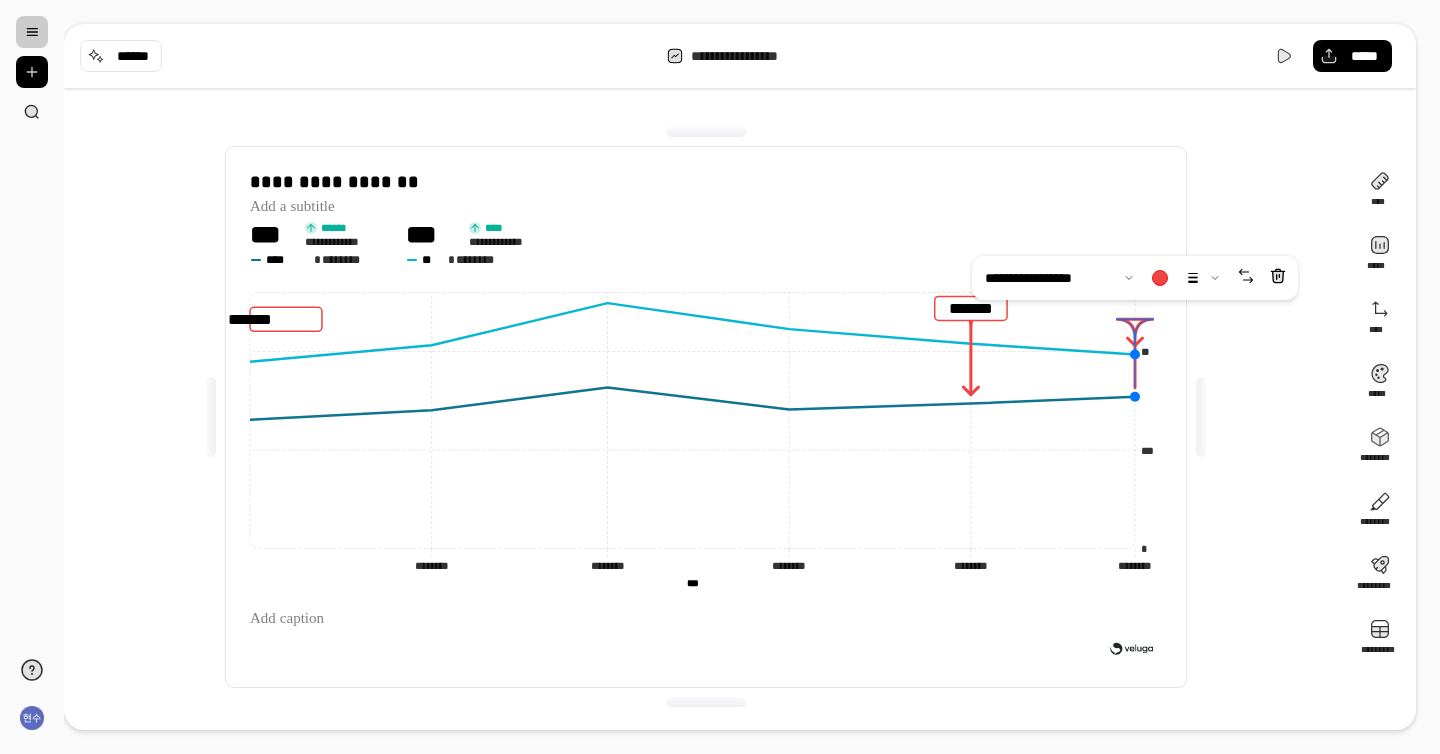 click 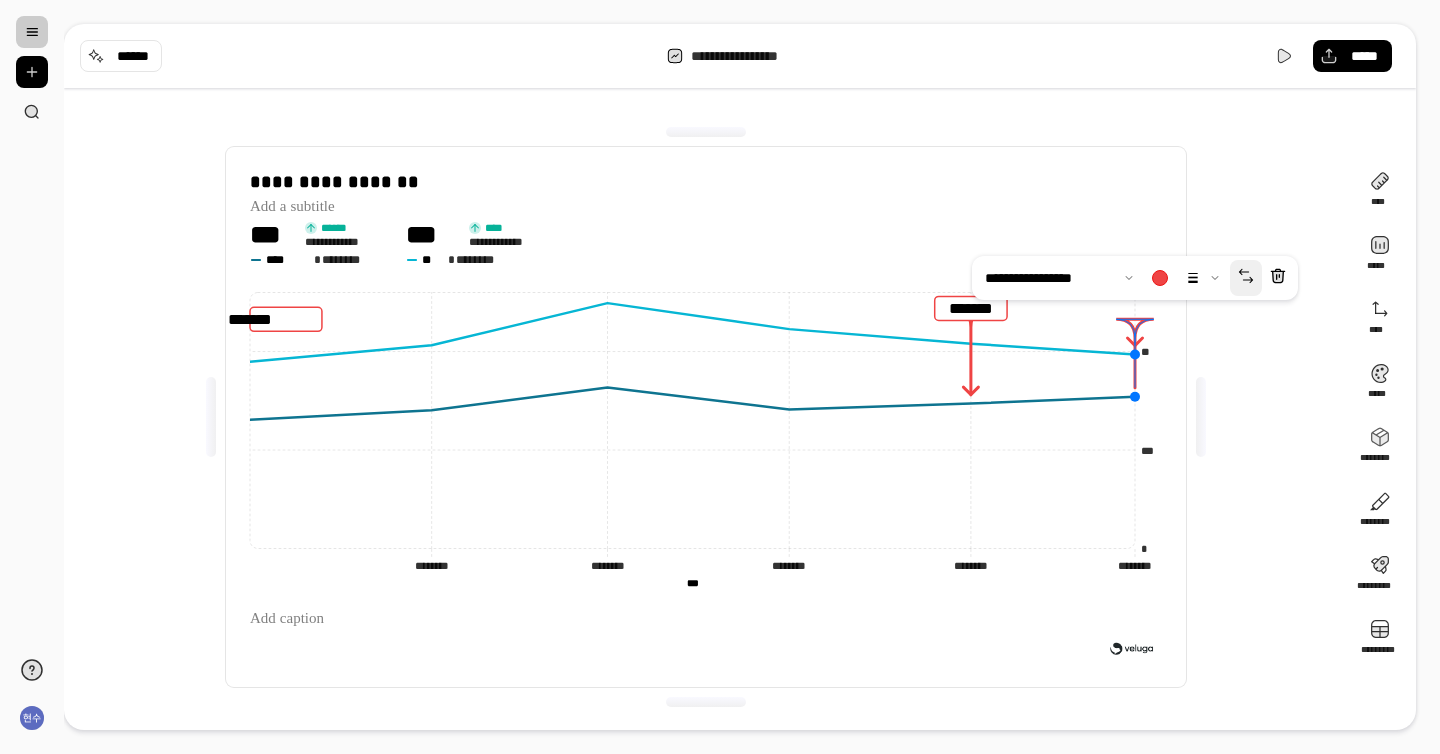 click 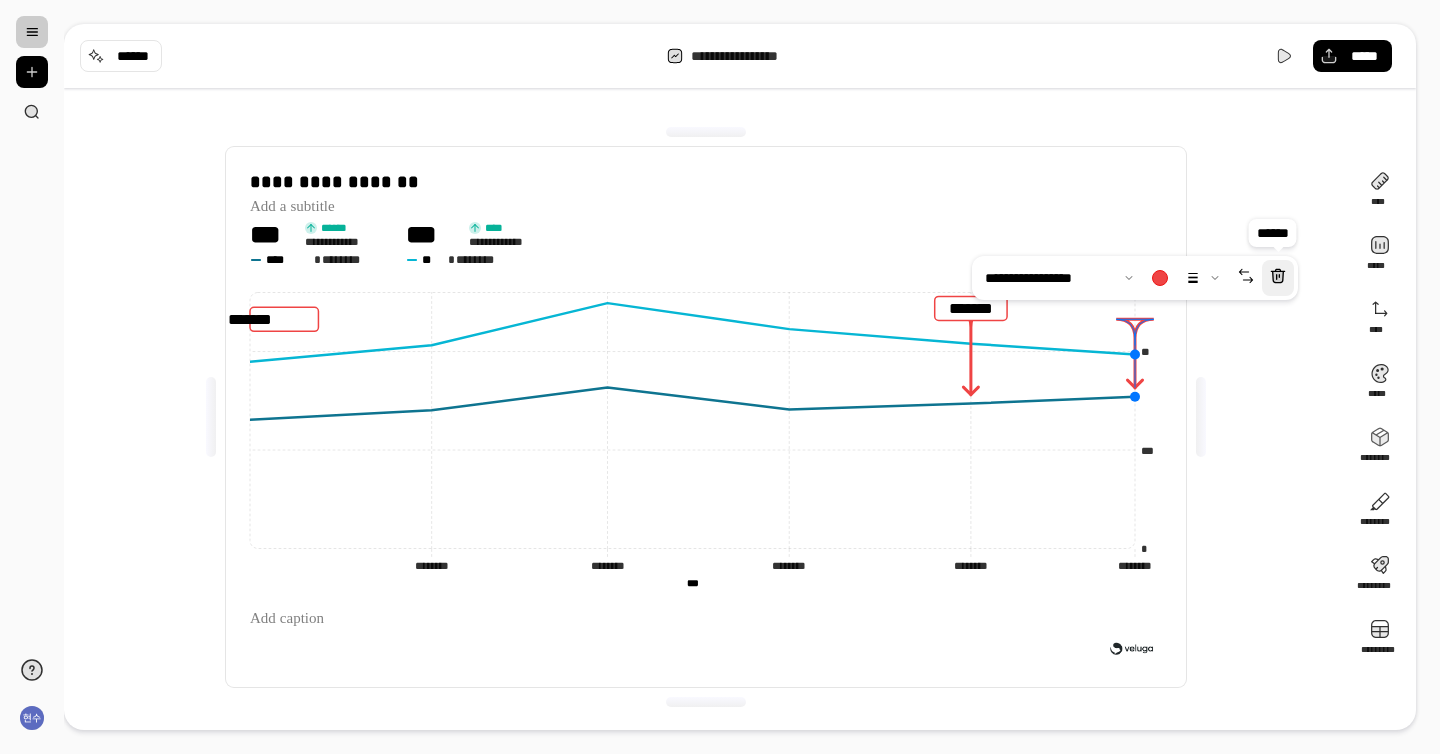 click 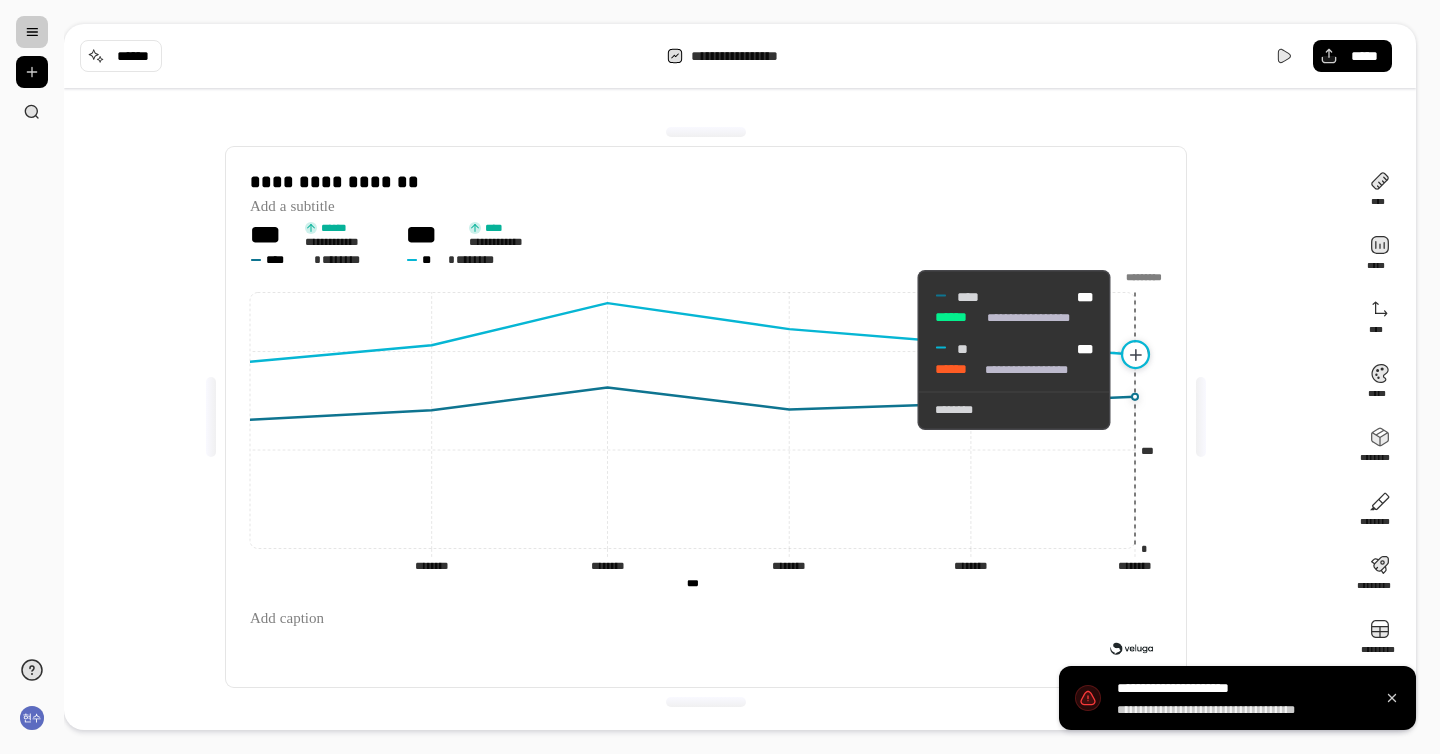 click 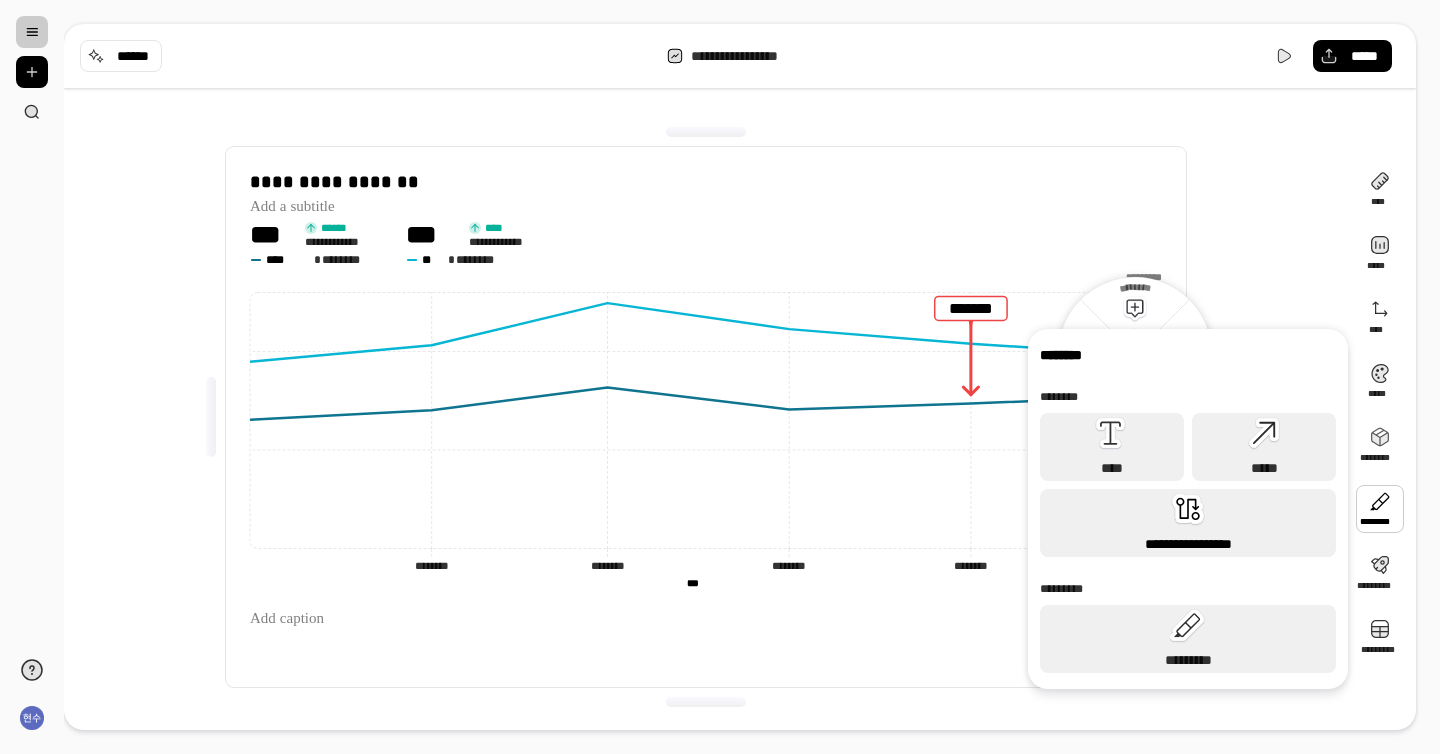 click on "**********" at bounding box center [1188, 523] 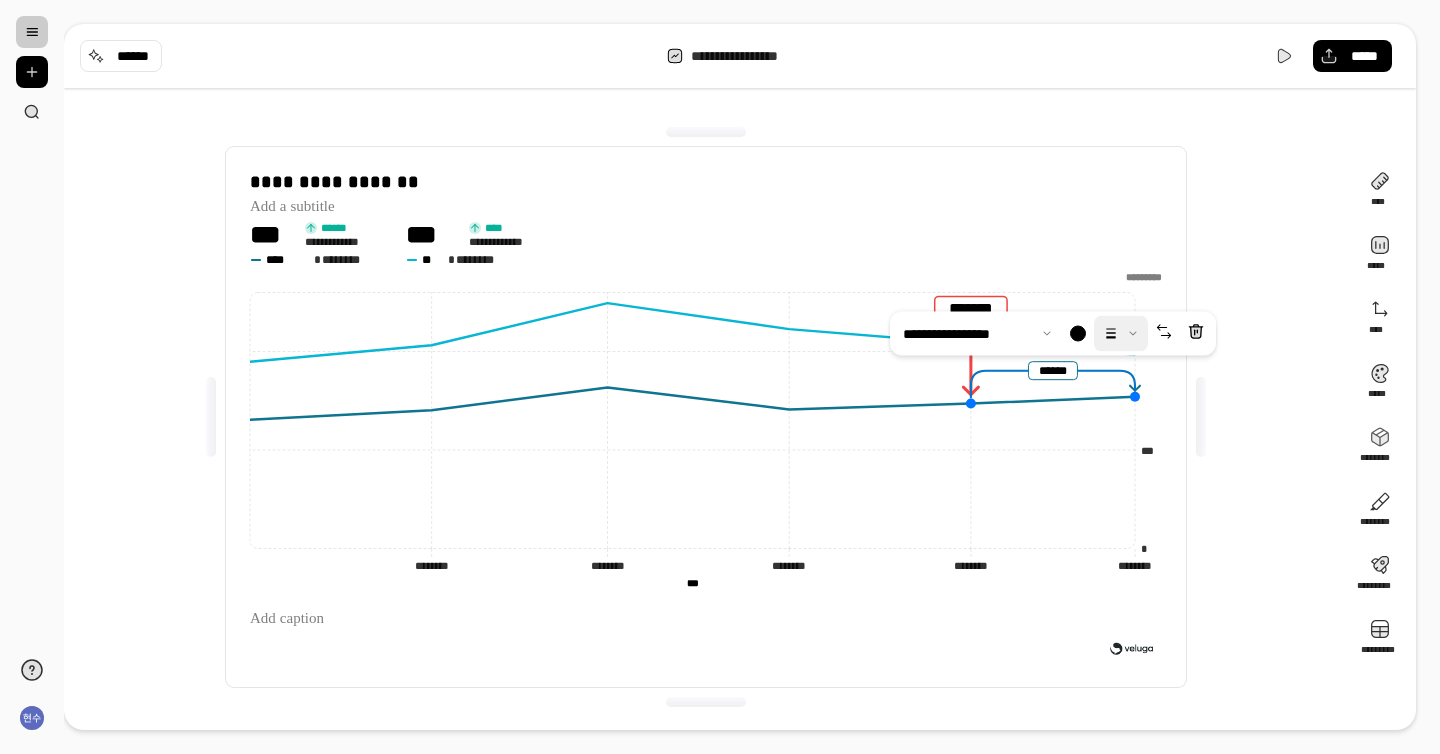 drag, startPoint x: 969, startPoint y: 393, endPoint x: 1109, endPoint y: 345, distance: 148 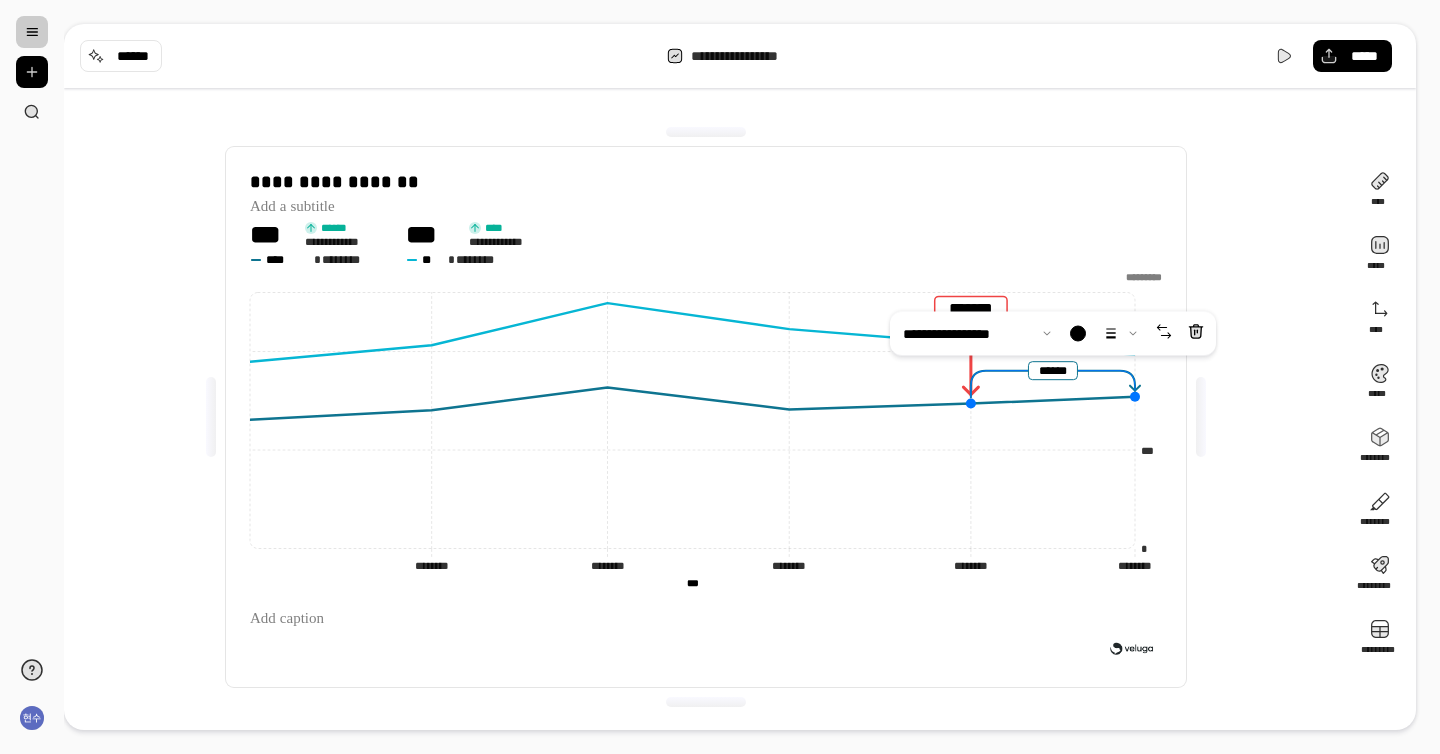 click at bounding box center (1201, 417) 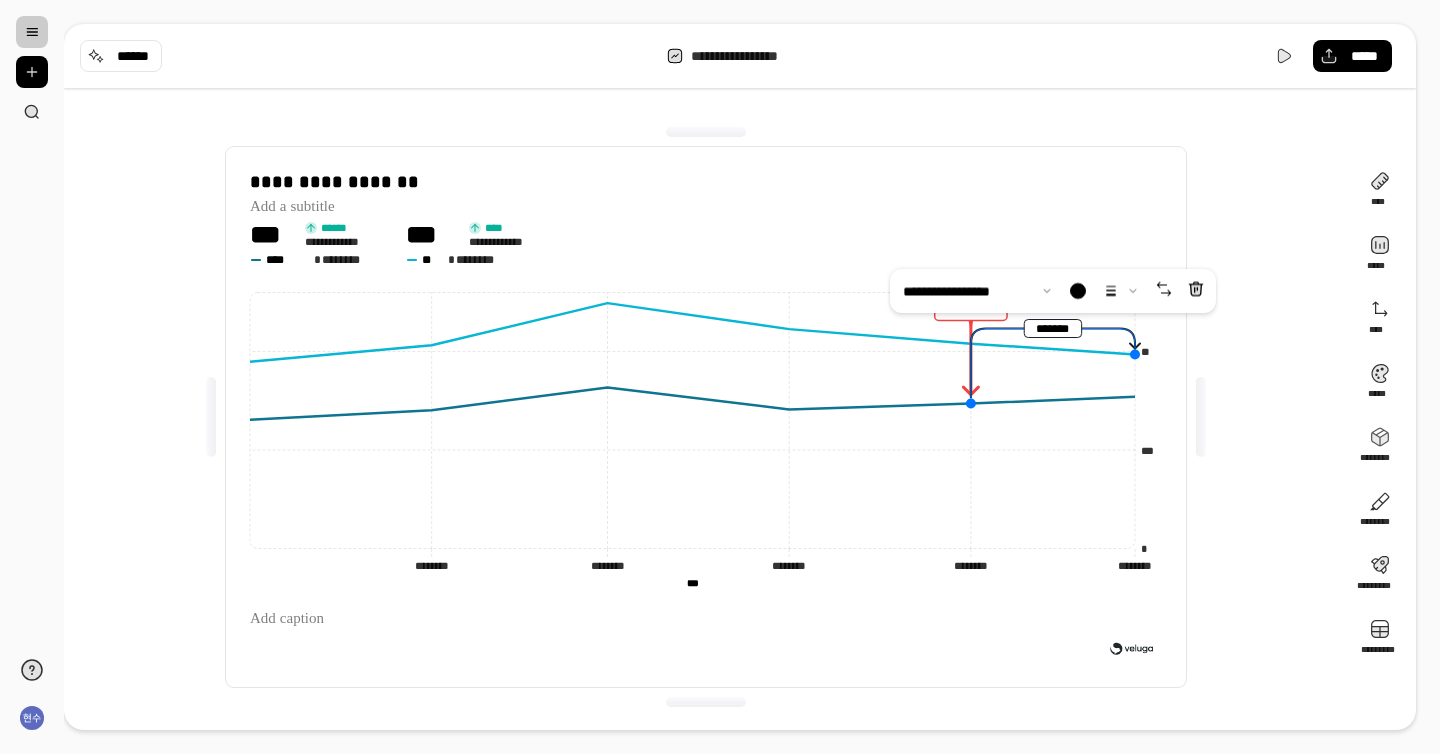 drag, startPoint x: 1132, startPoint y: 393, endPoint x: 1138, endPoint y: 354, distance: 39.45884 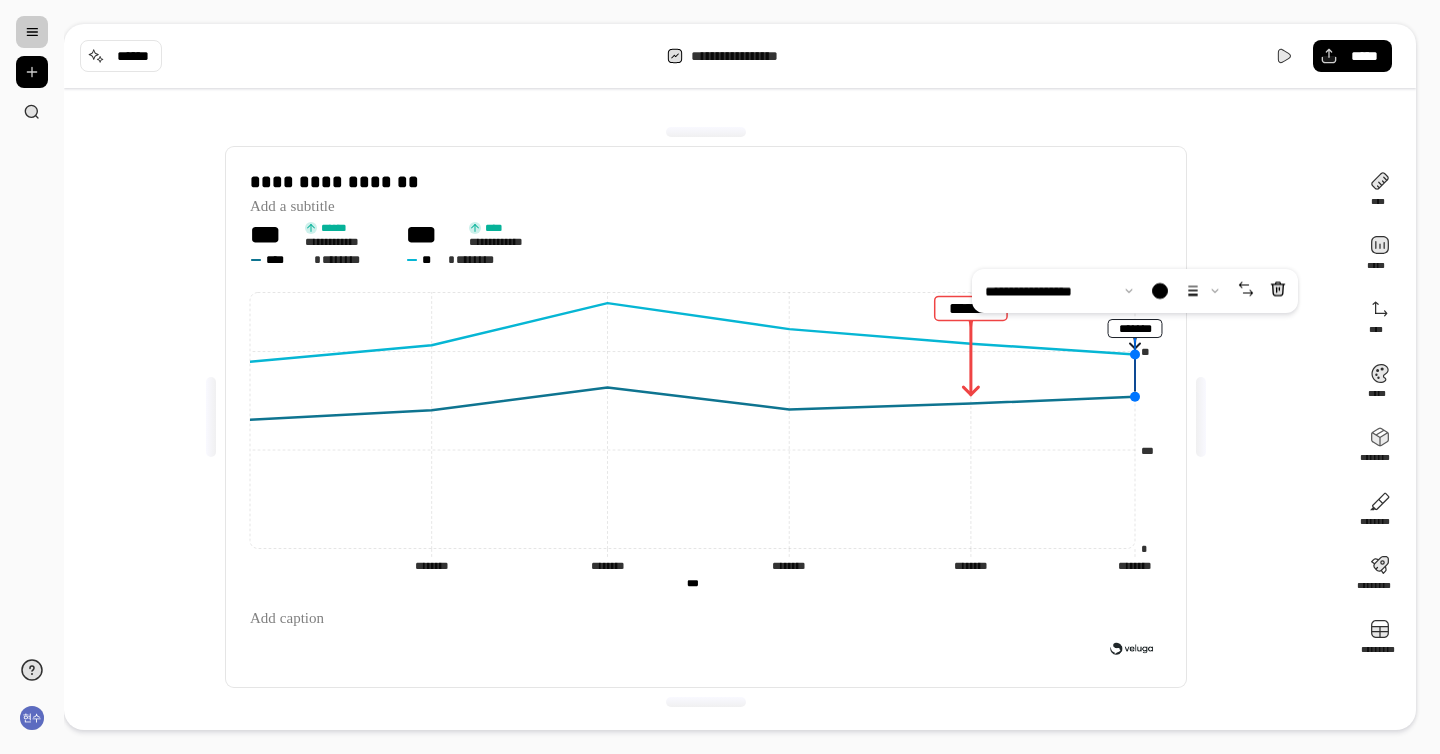 drag, startPoint x: 972, startPoint y: 400, endPoint x: 1127, endPoint y: 388, distance: 155.46382 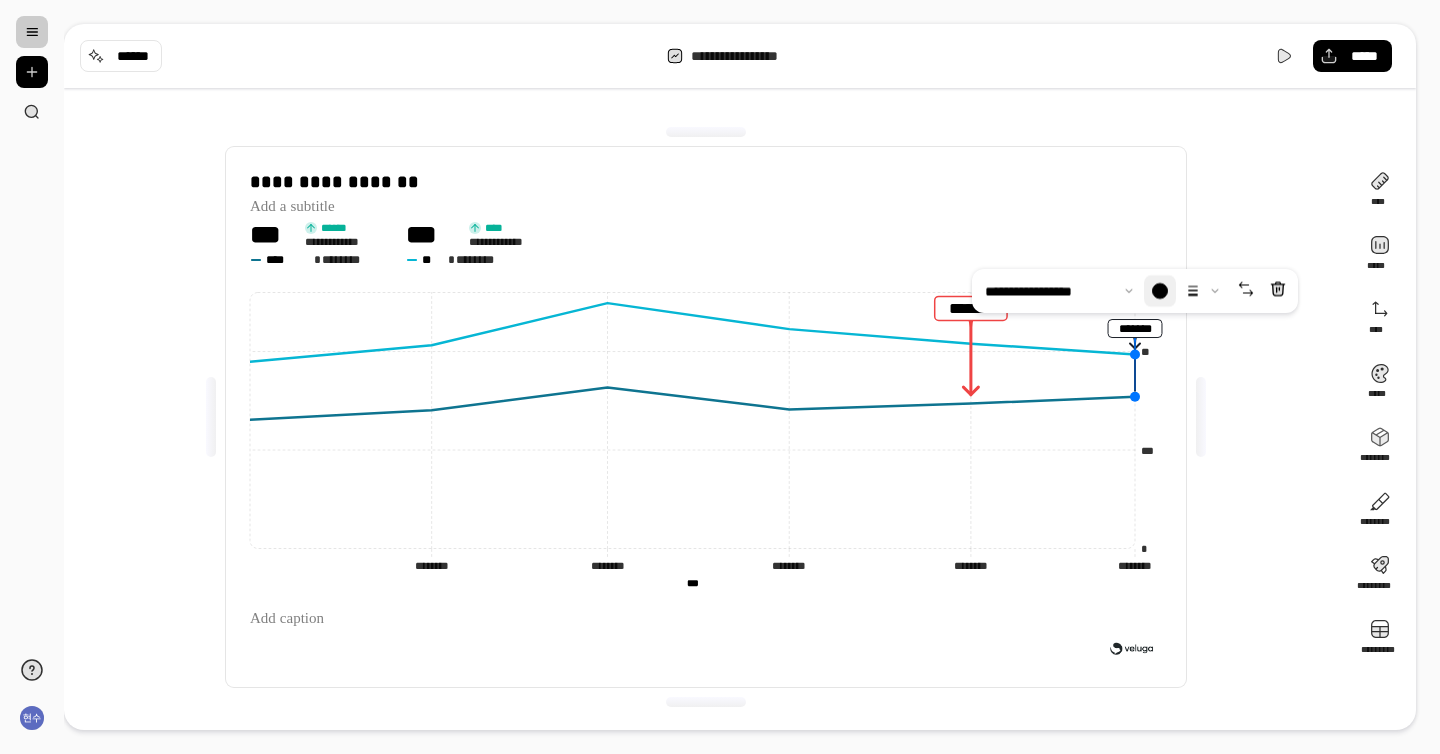 click at bounding box center (1160, 291) 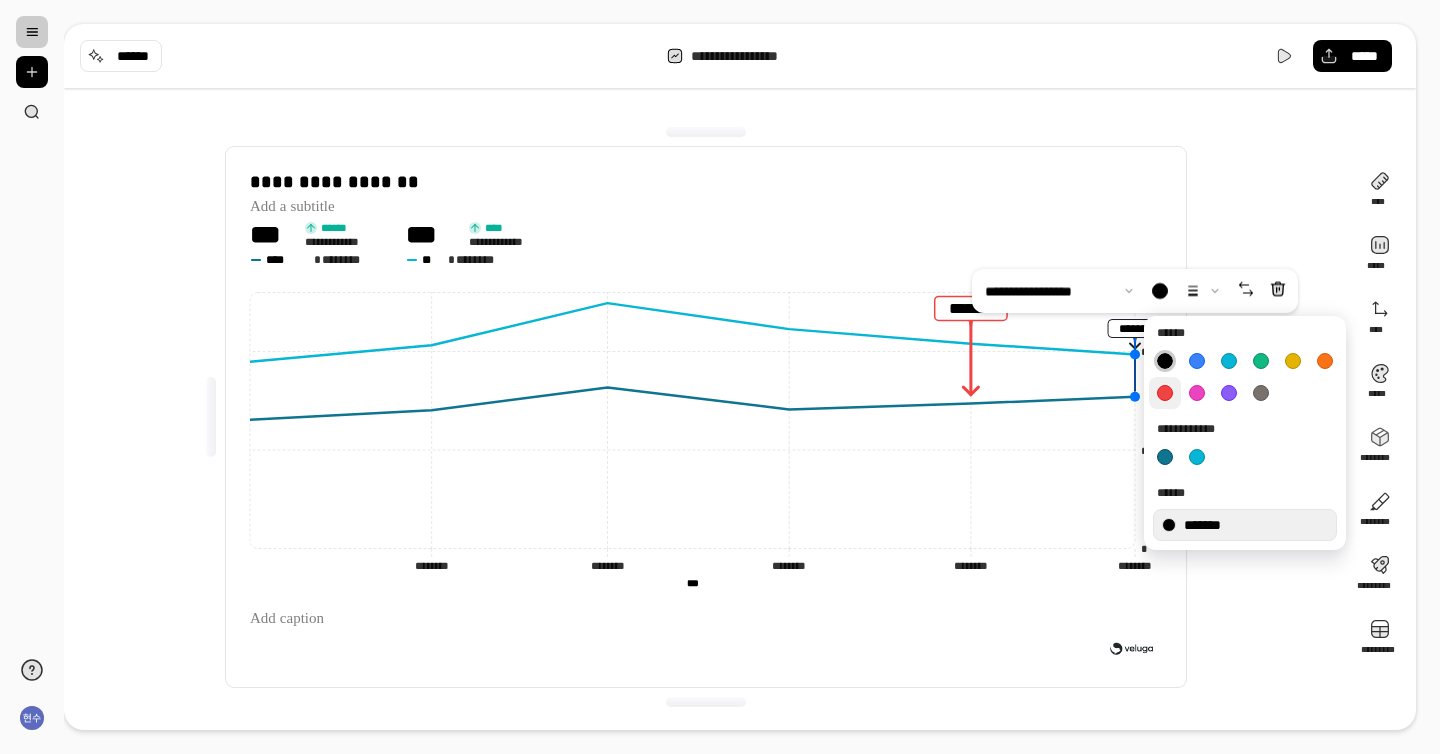 click at bounding box center [1165, 393] 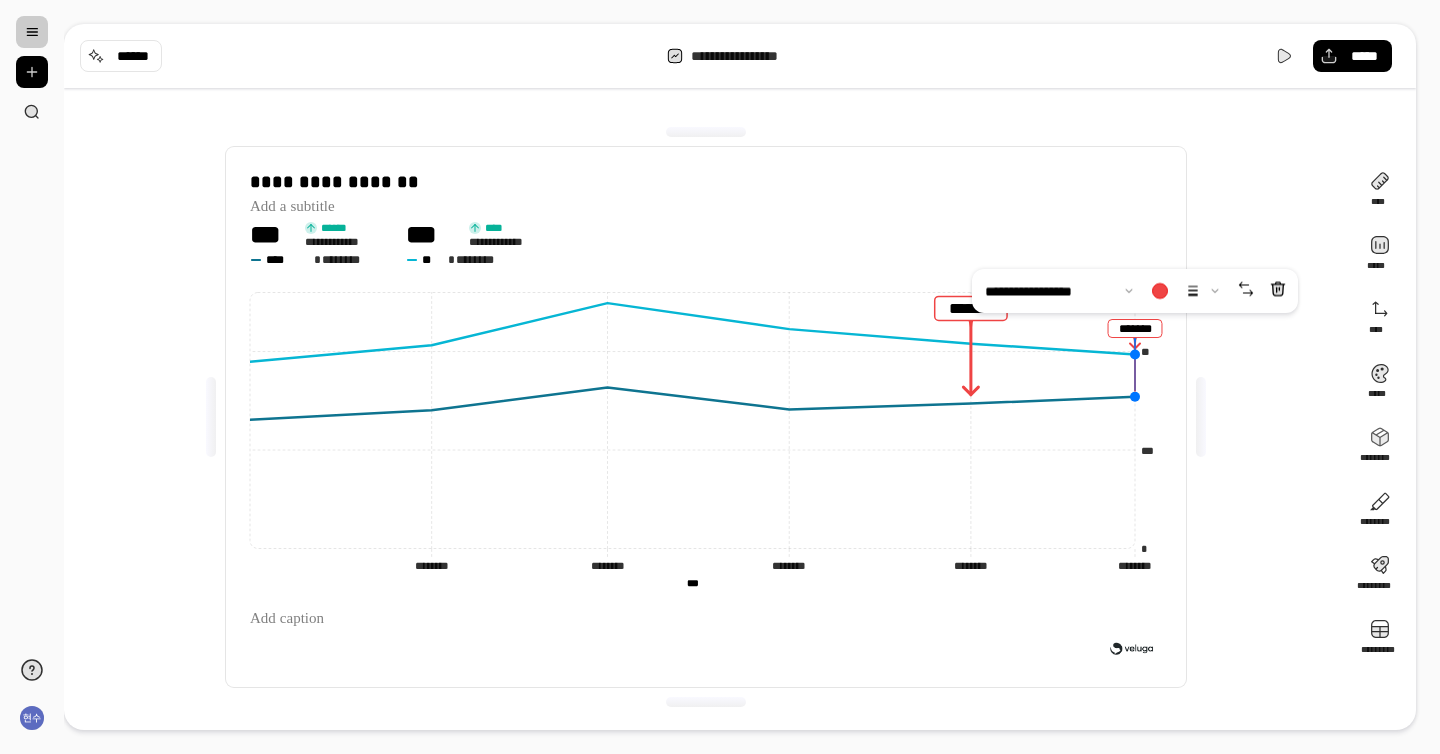 click on "**********" at bounding box center (720, 377) 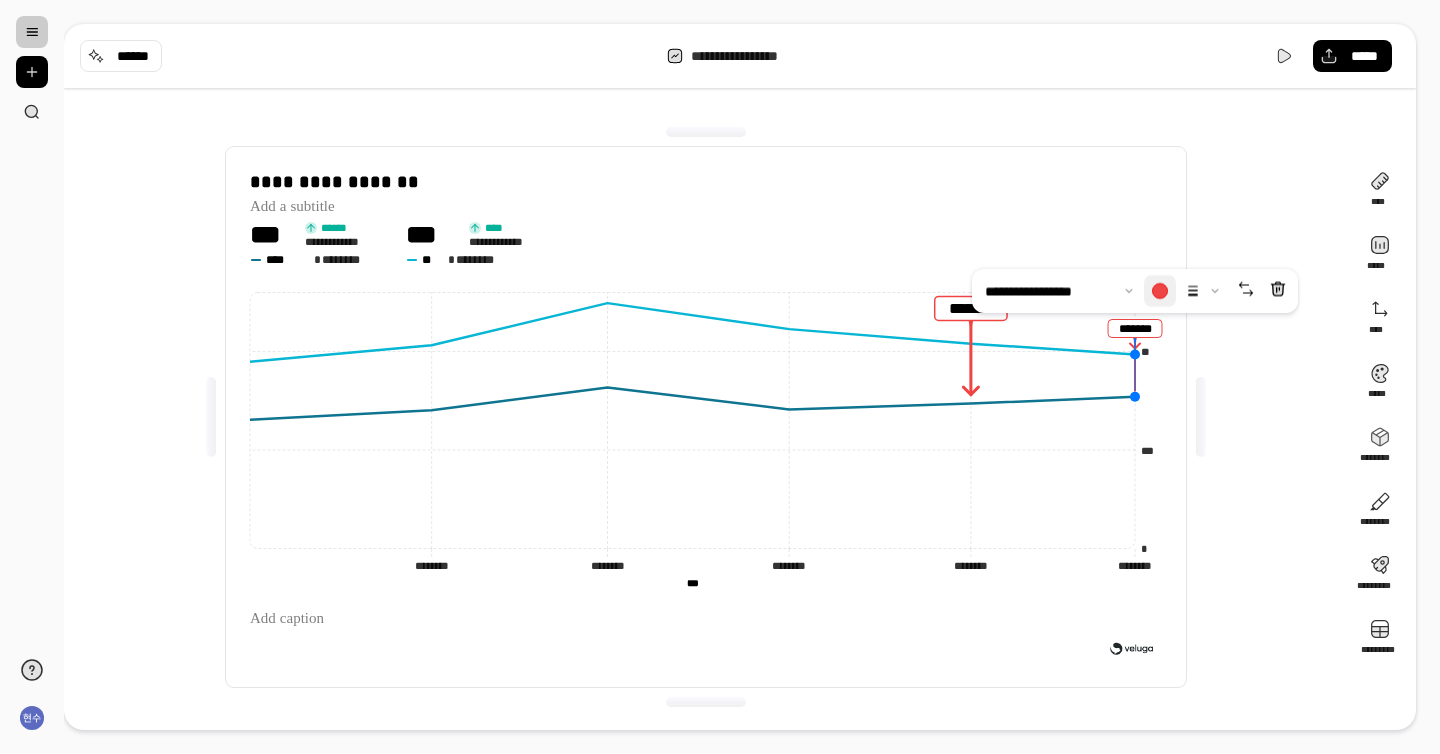 click at bounding box center [1160, 291] 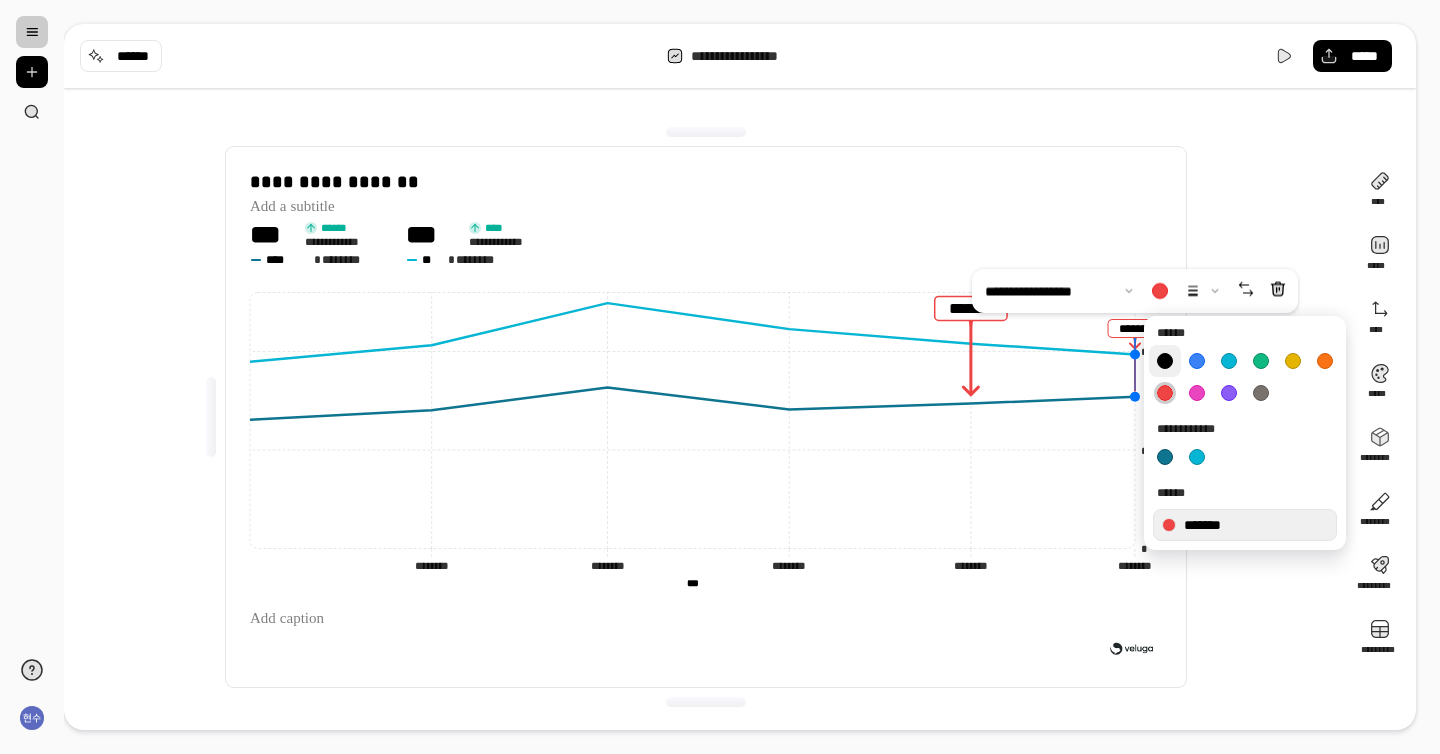 click at bounding box center [1165, 361] 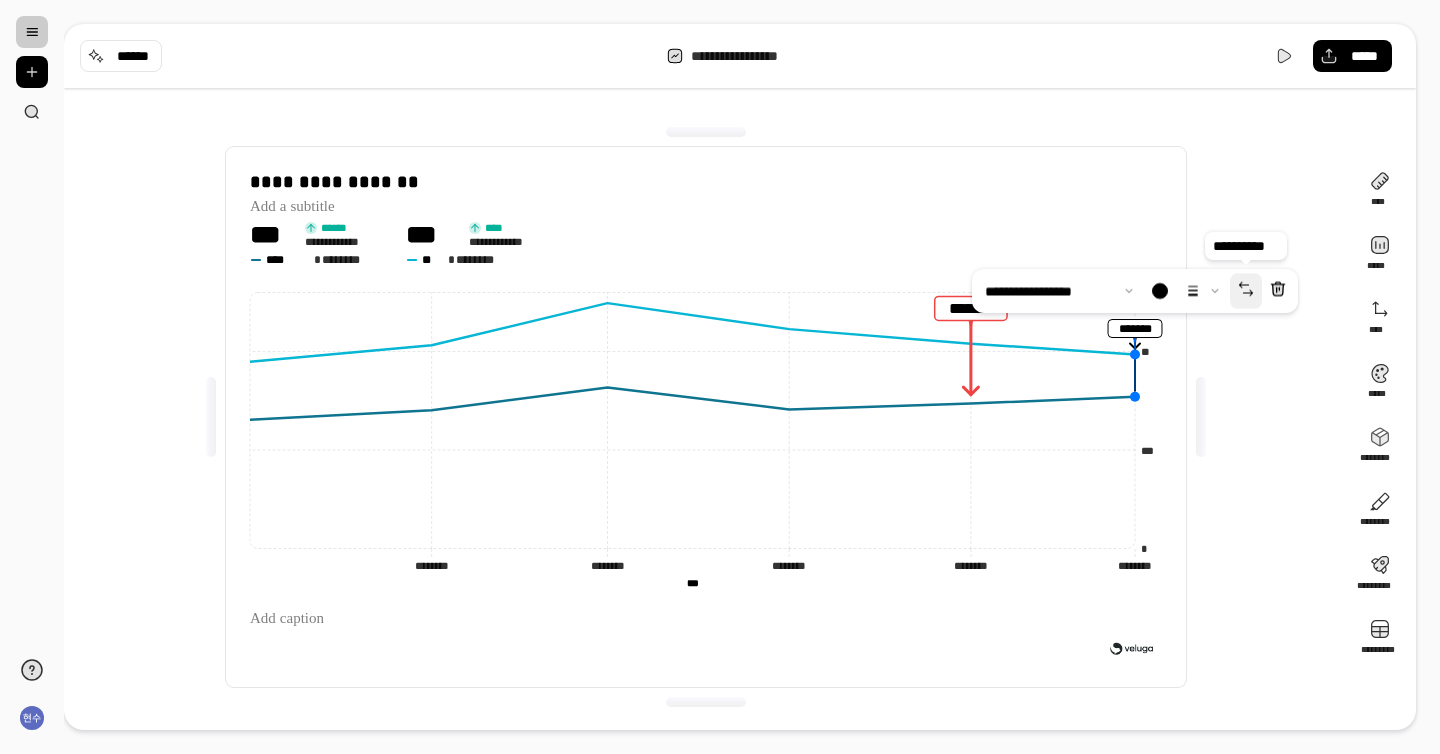 click 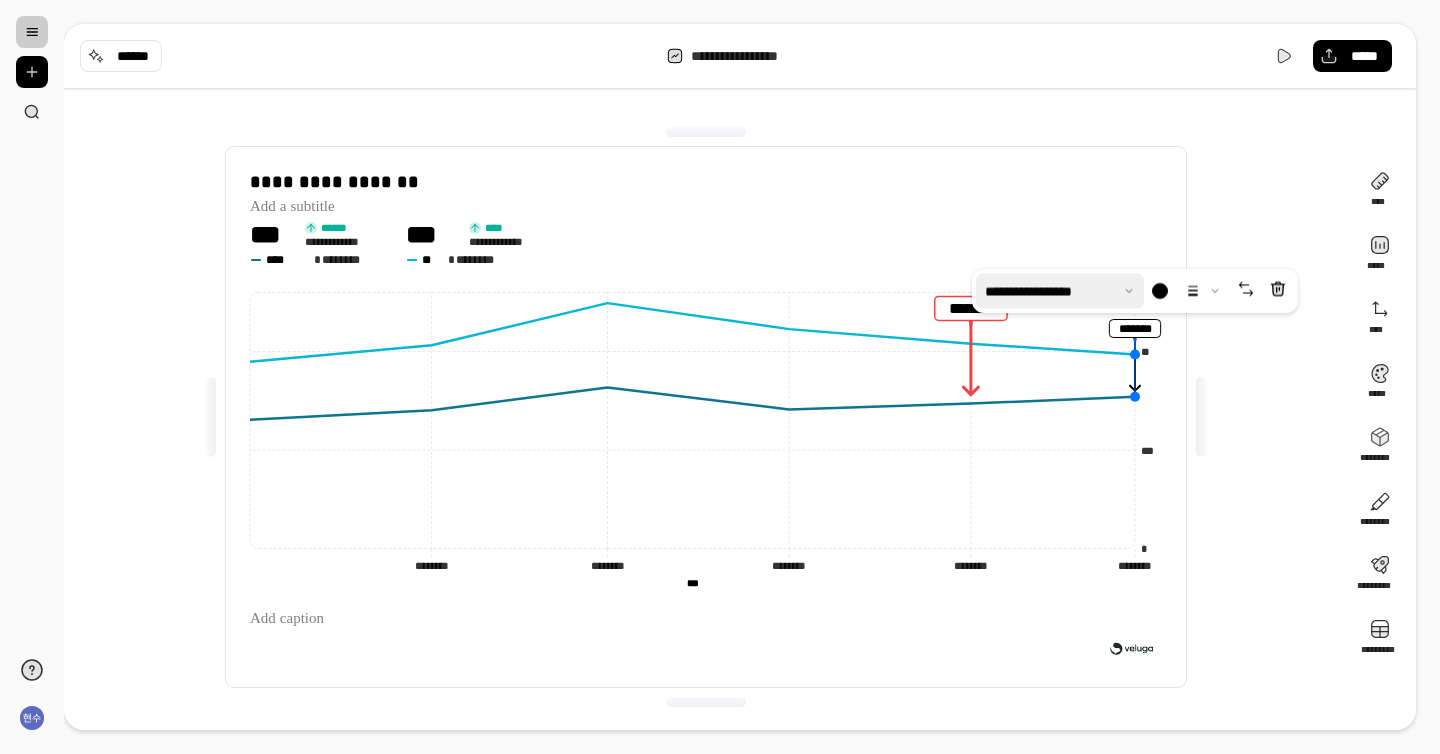 click at bounding box center (1060, 291) 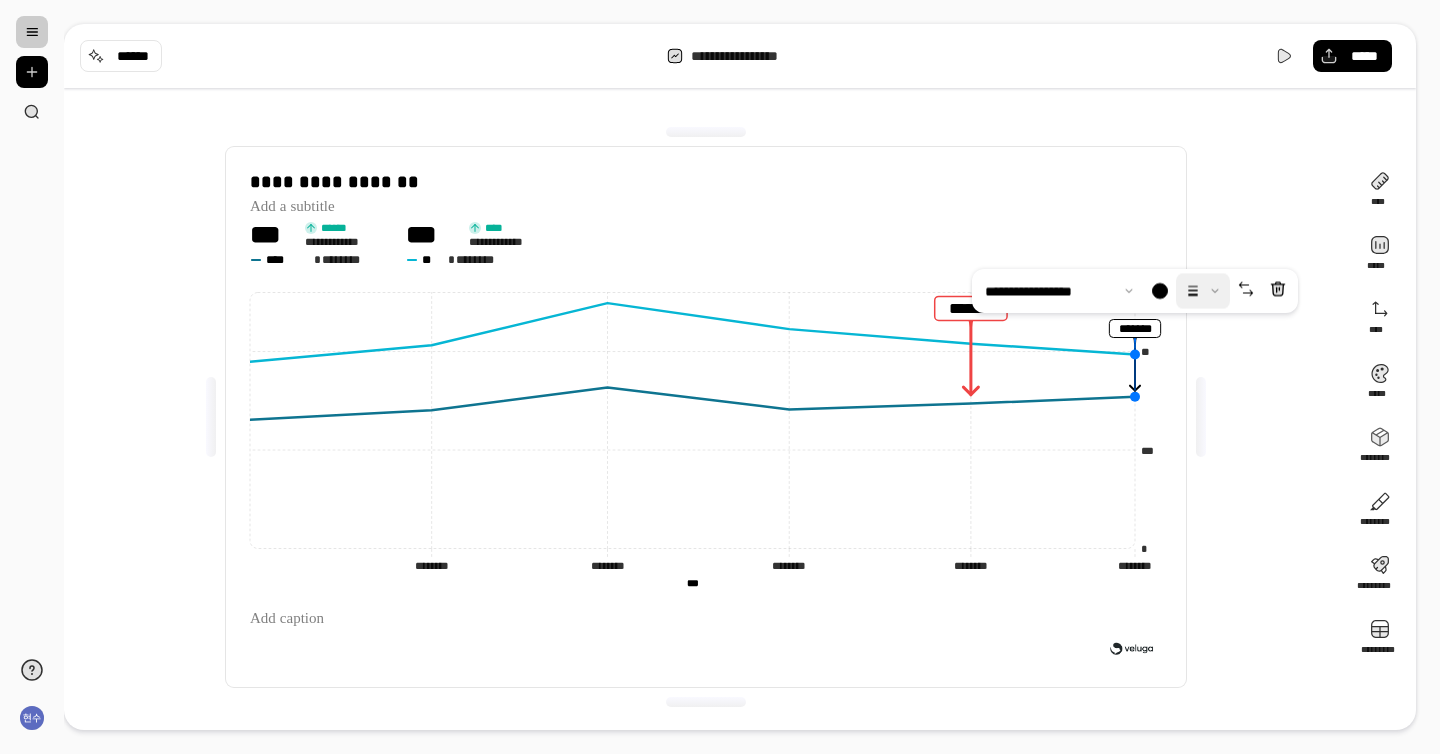 click at bounding box center [1203, 291] 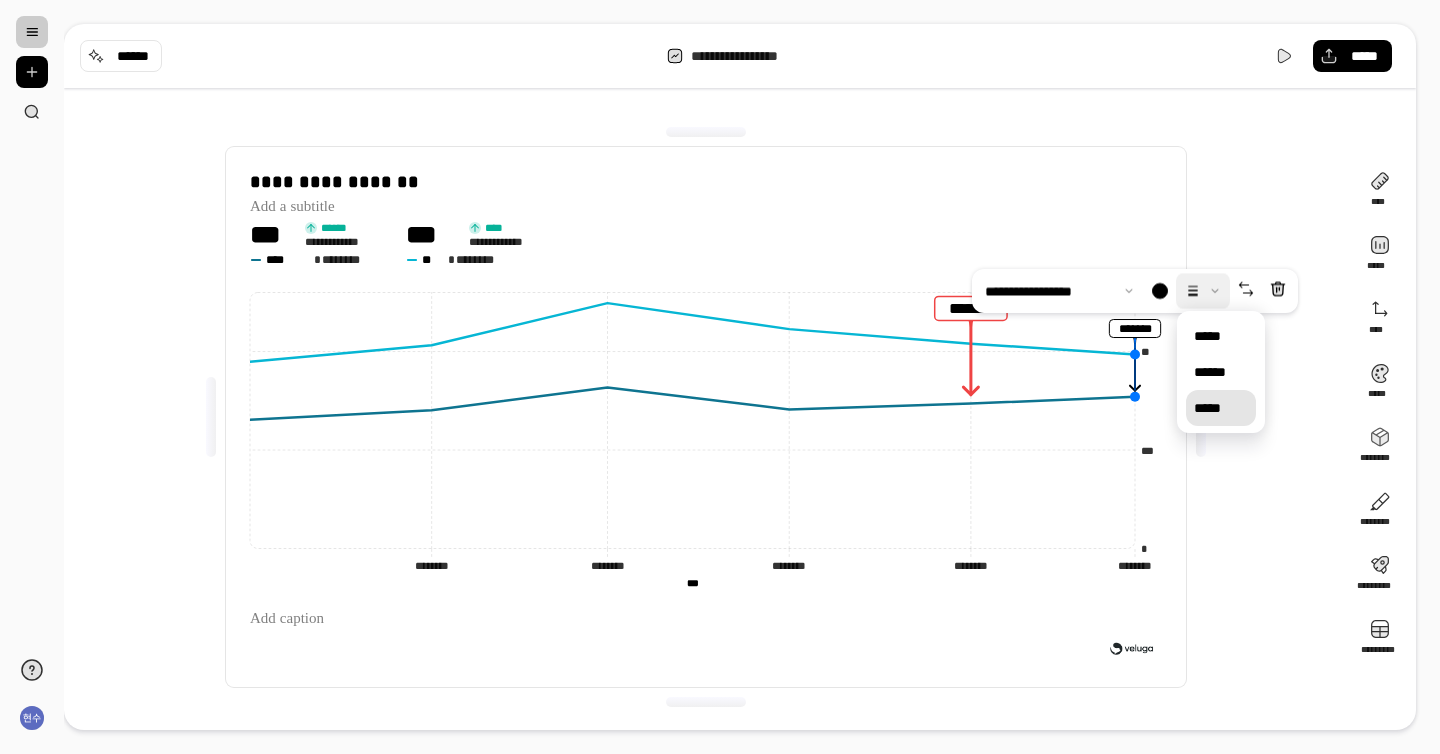 click on "*****" at bounding box center (1221, 408) 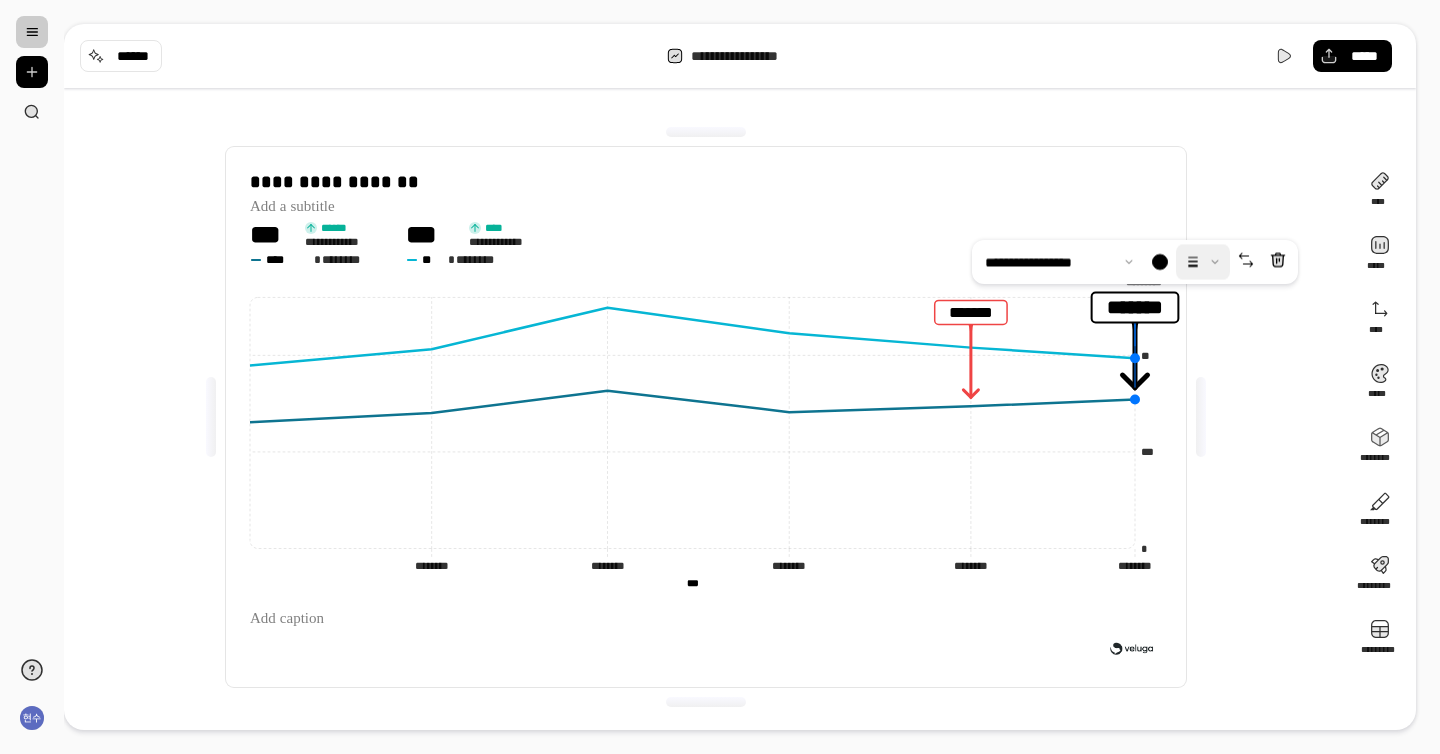 click on "**********" at bounding box center (720, 377) 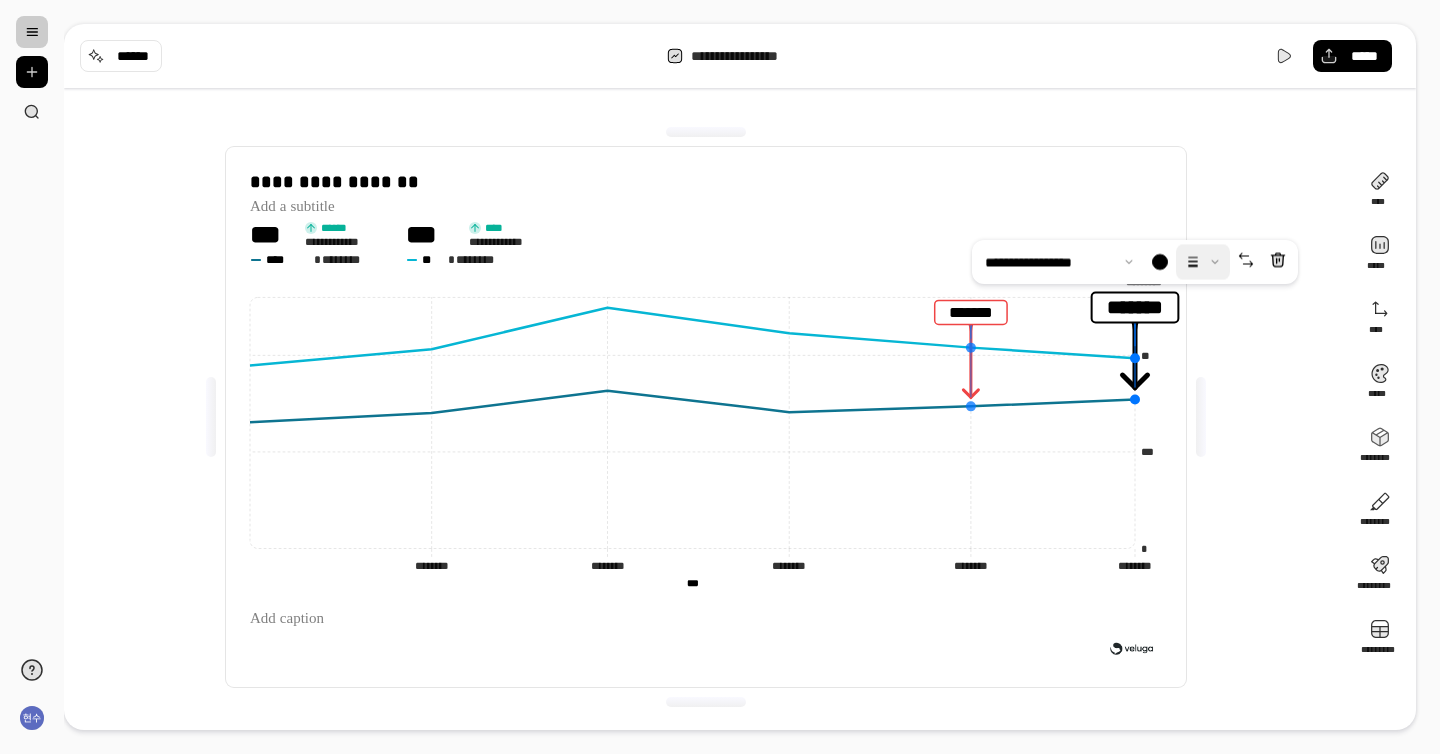 click 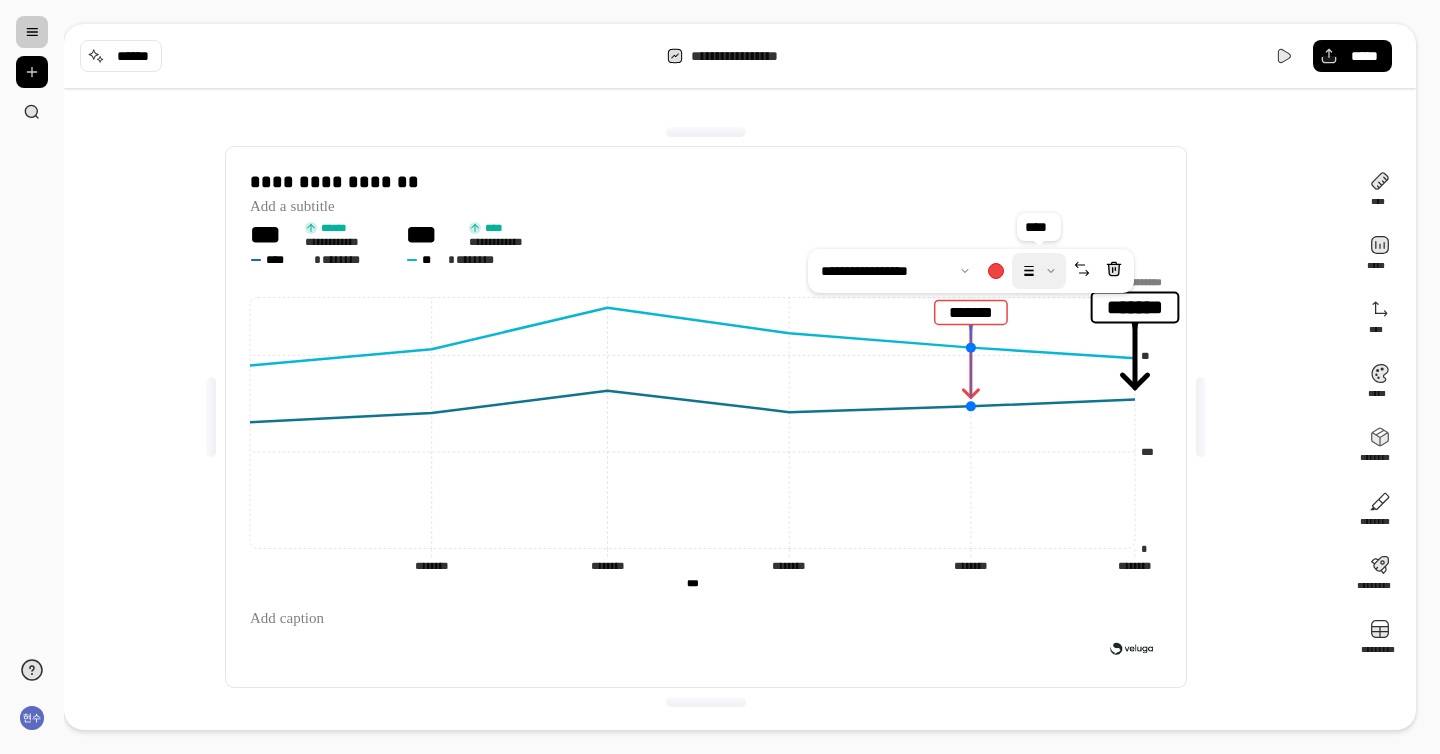 click at bounding box center [1039, 271] 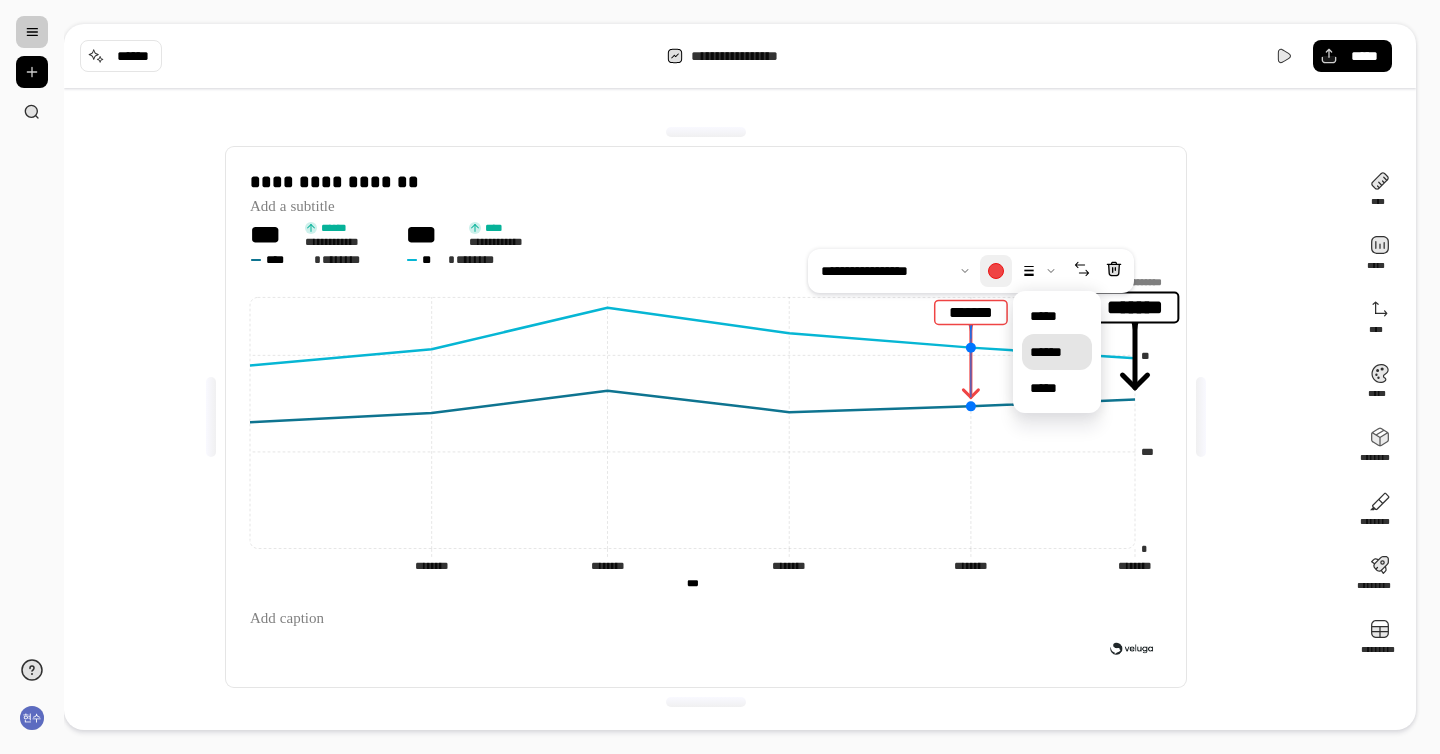 click at bounding box center (996, 271) 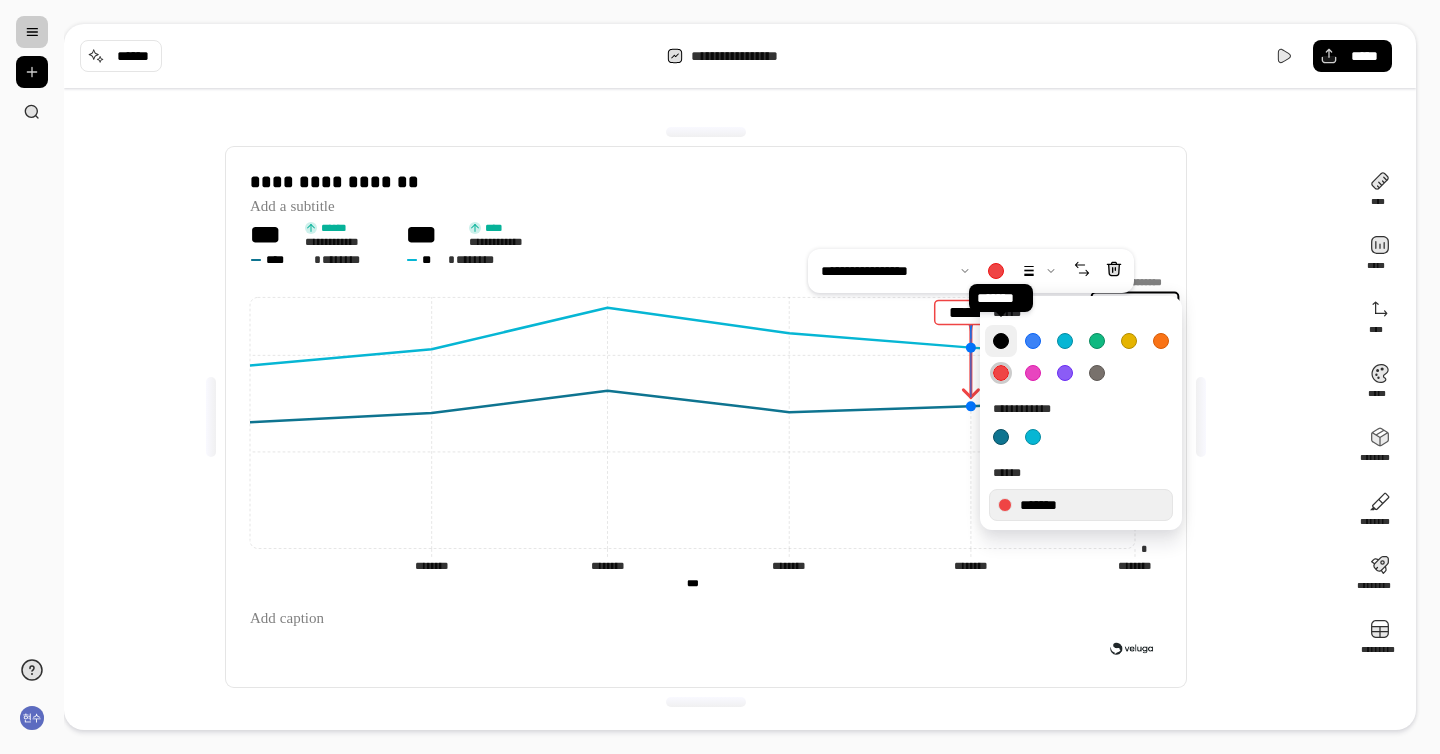 click at bounding box center (1001, 341) 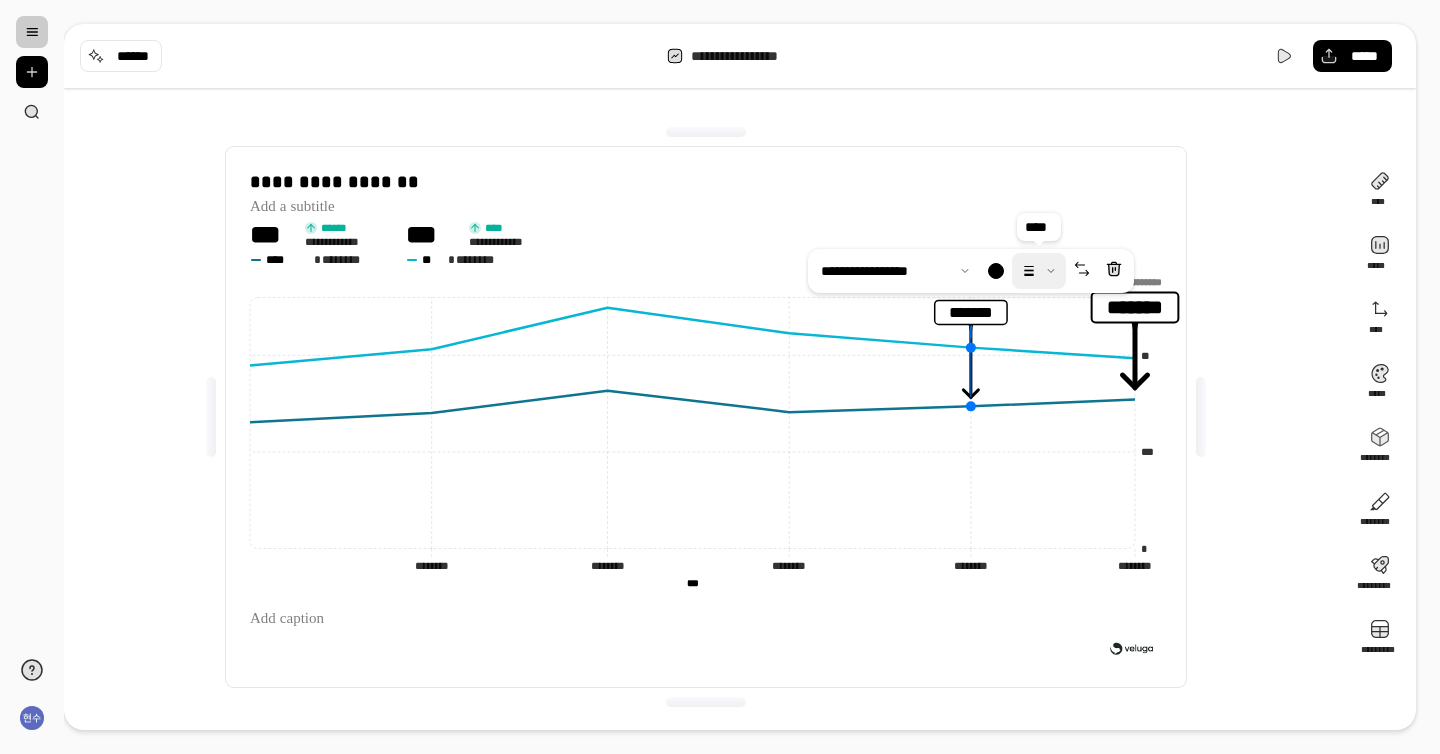 click at bounding box center (1039, 271) 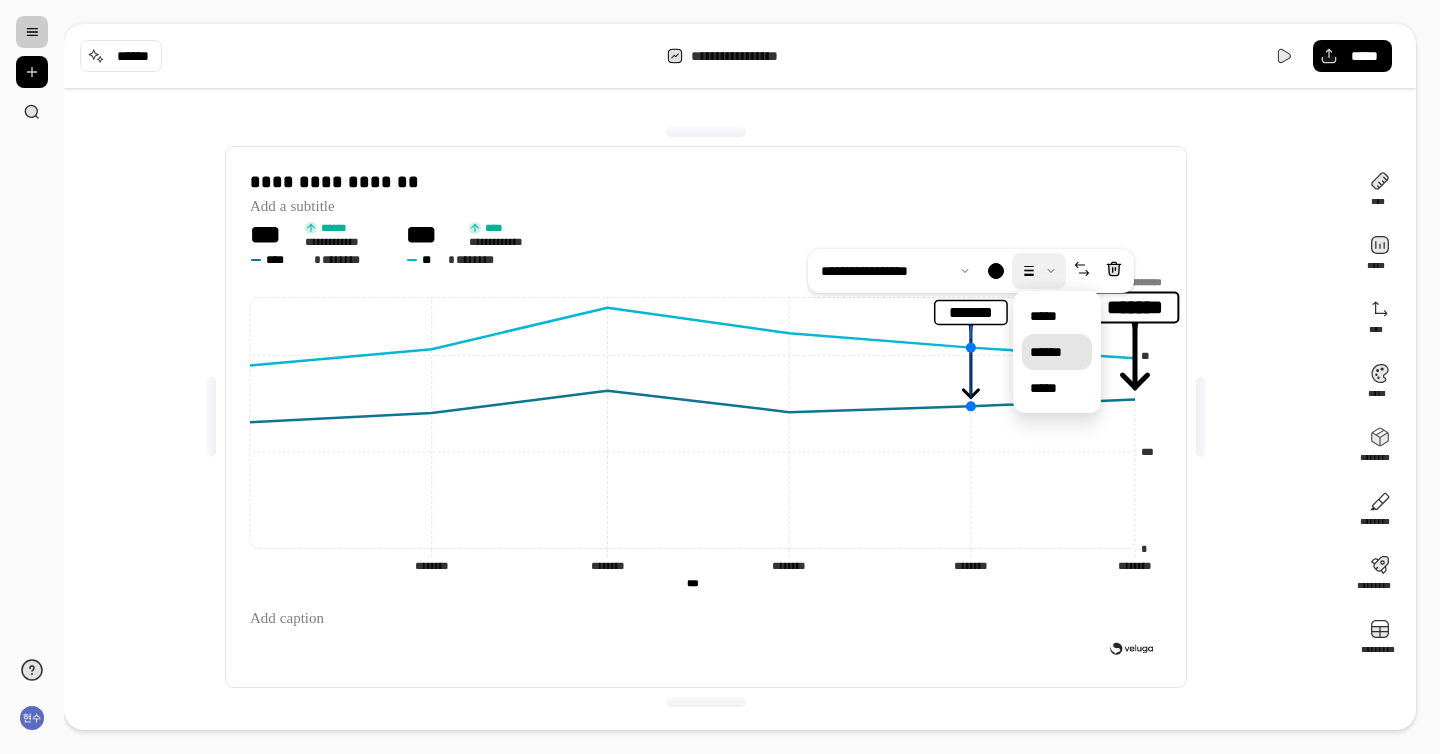click on "******" at bounding box center (1057, 352) 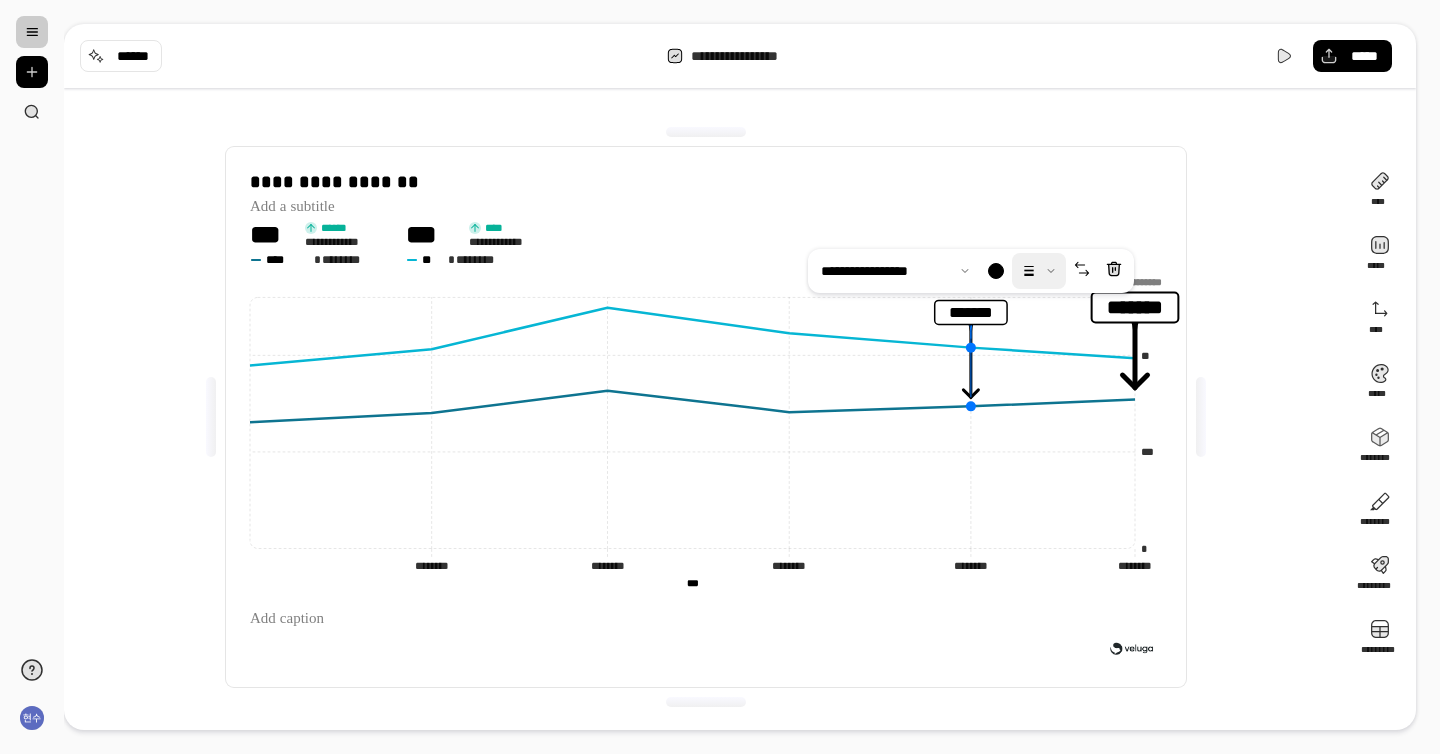 click on "**********" at bounding box center [706, 417] 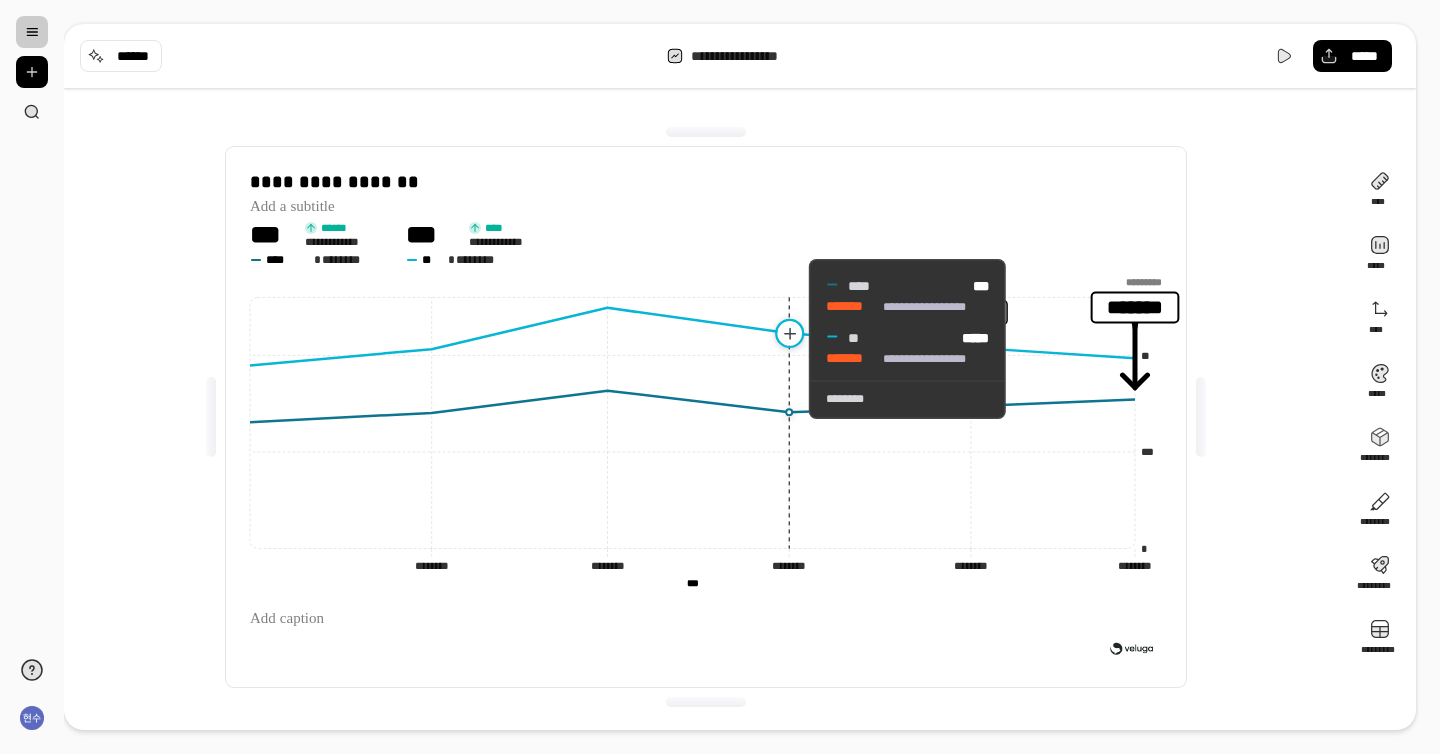 click 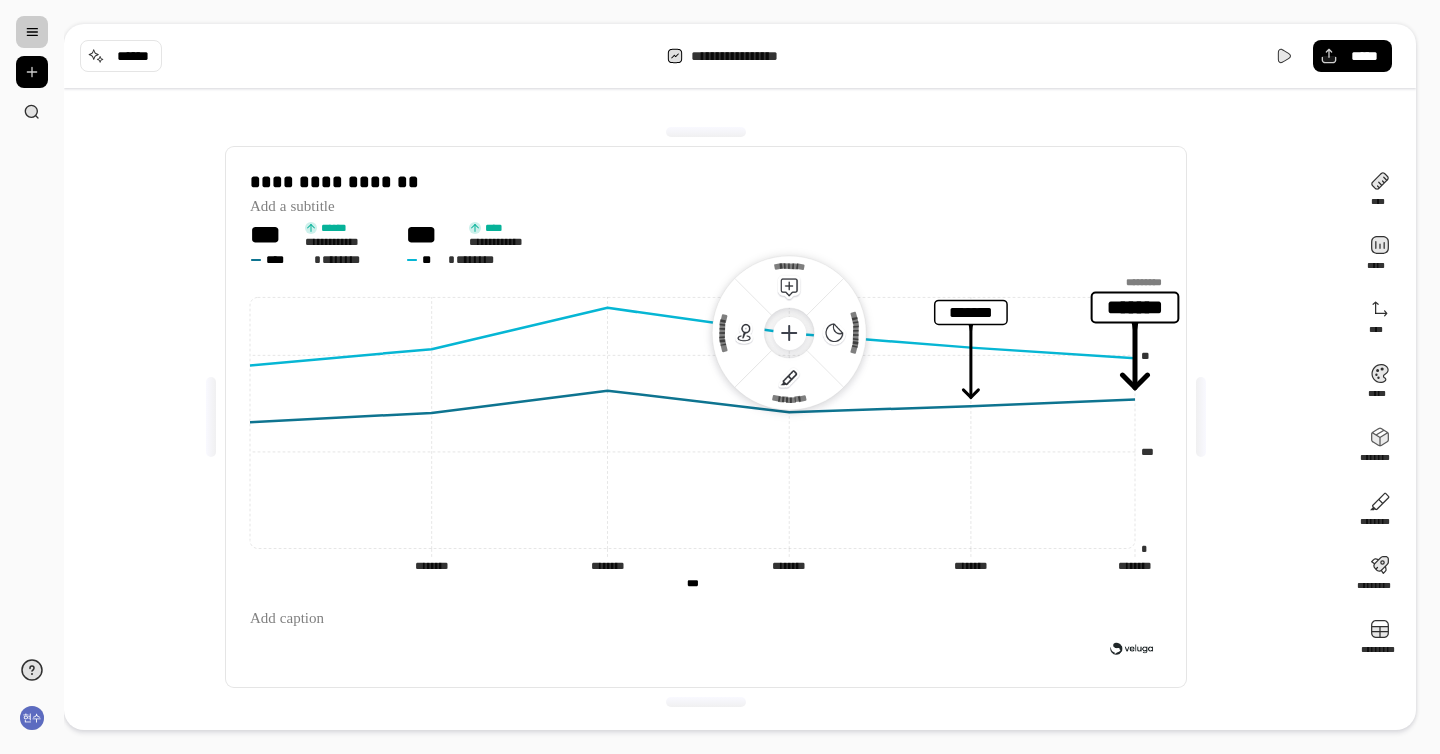 click on "**********" at bounding box center (706, 417) 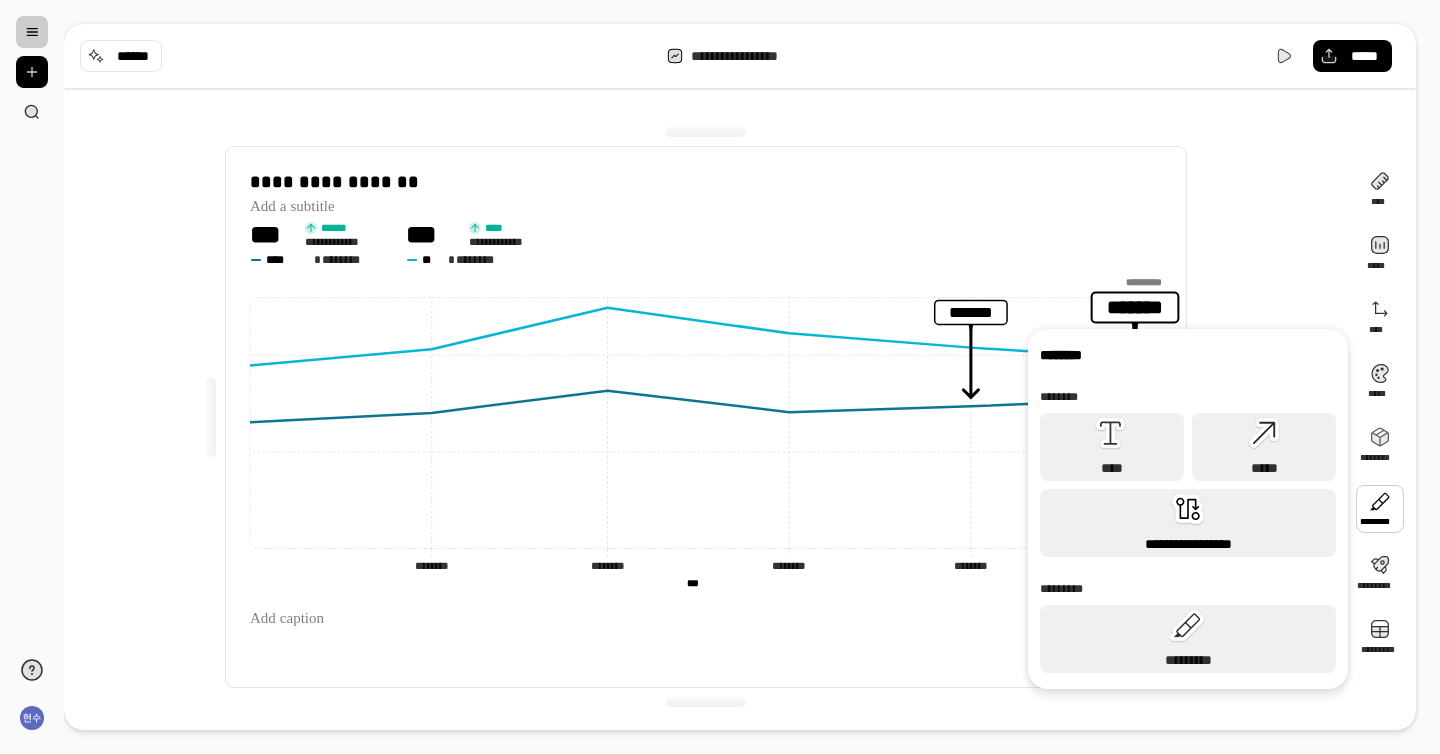 click on "**********" at bounding box center [1188, 544] 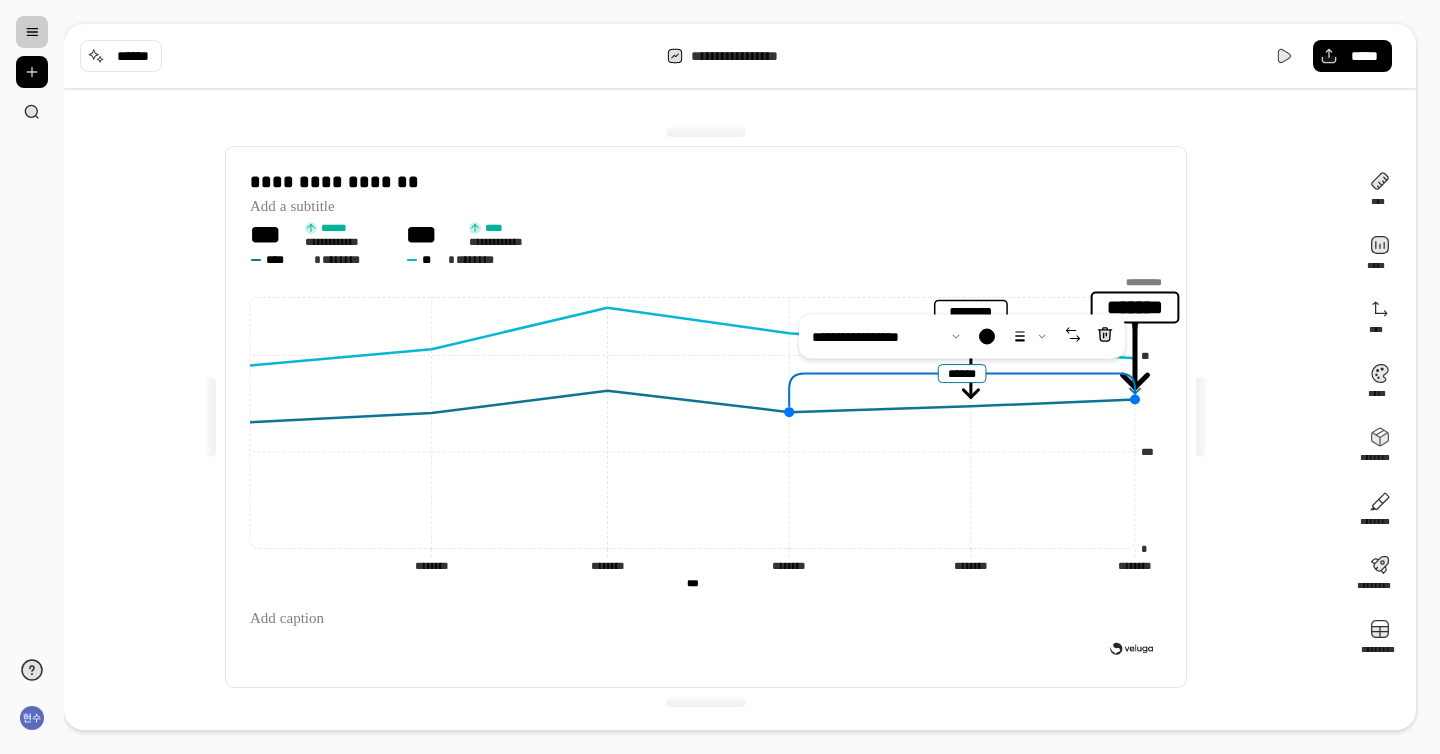 drag, startPoint x: 972, startPoint y: 403, endPoint x: 809, endPoint y: 414, distance: 163.37074 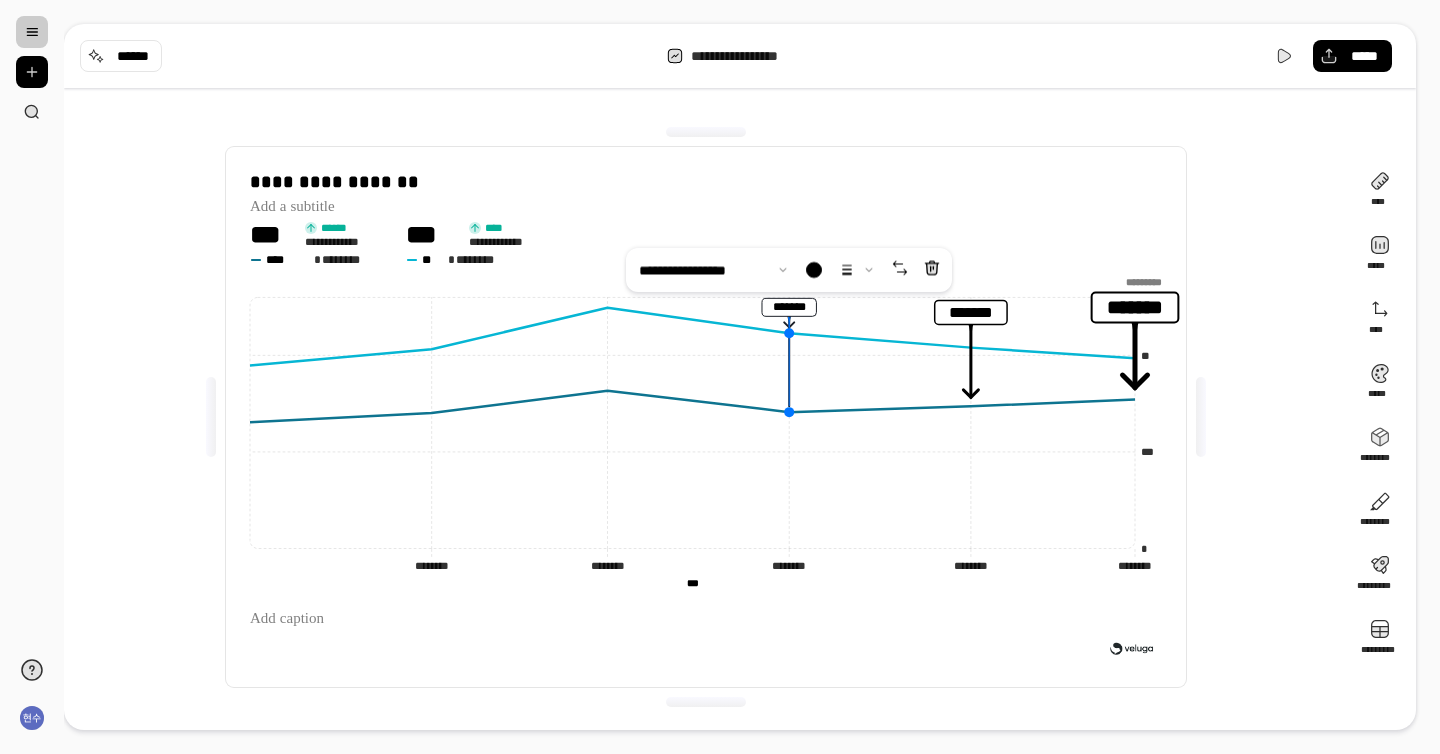 drag, startPoint x: 1132, startPoint y: 396, endPoint x: 825, endPoint y: 354, distance: 309.85965 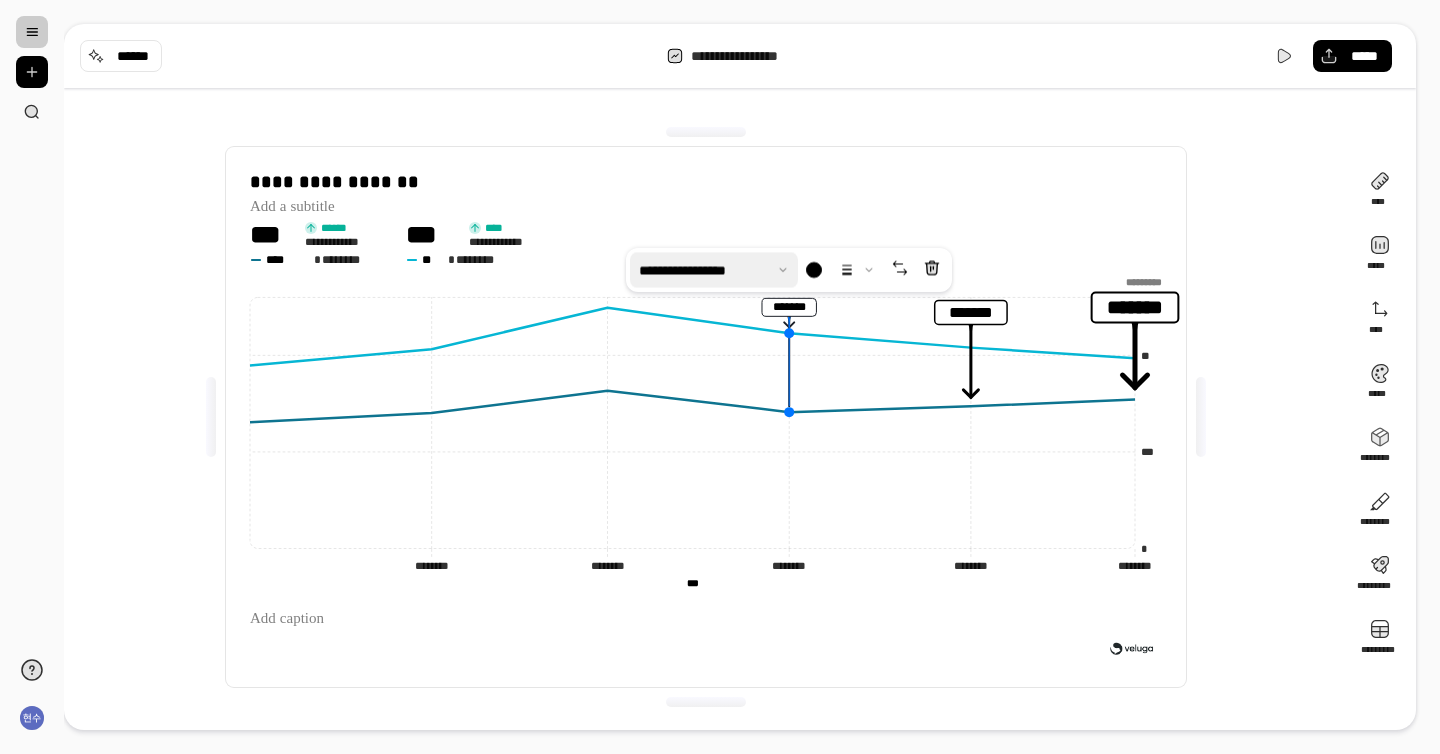 click at bounding box center (714, 270) 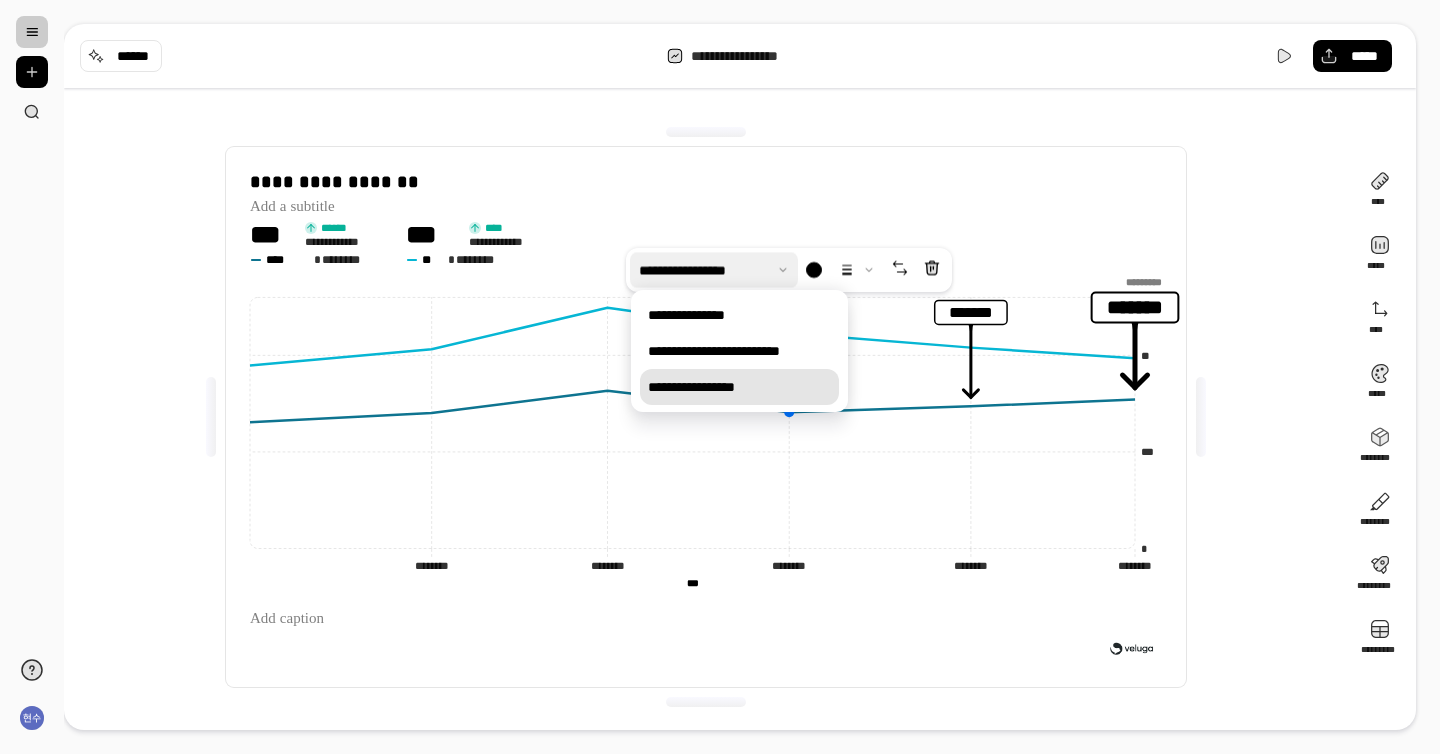 click on "**********" at bounding box center (739, 387) 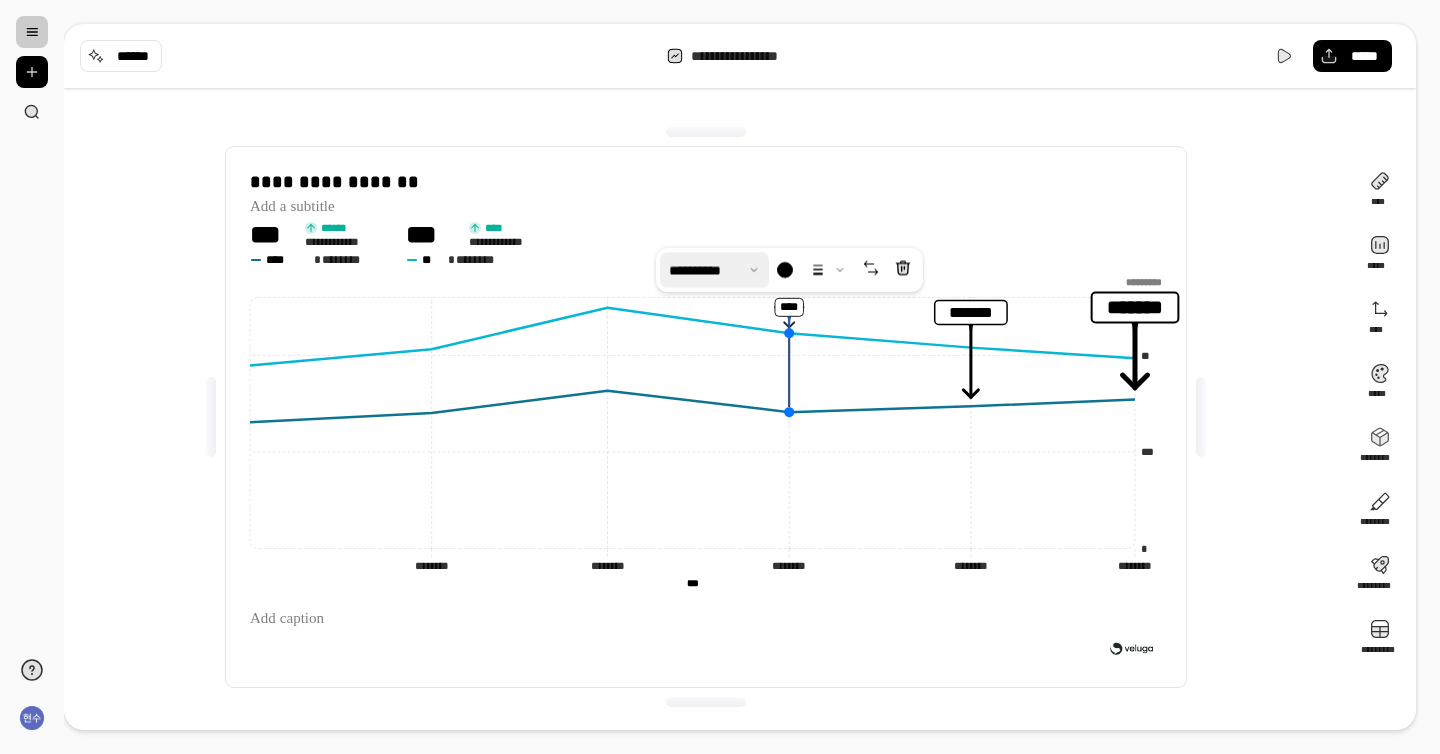 click at bounding box center (714, 270) 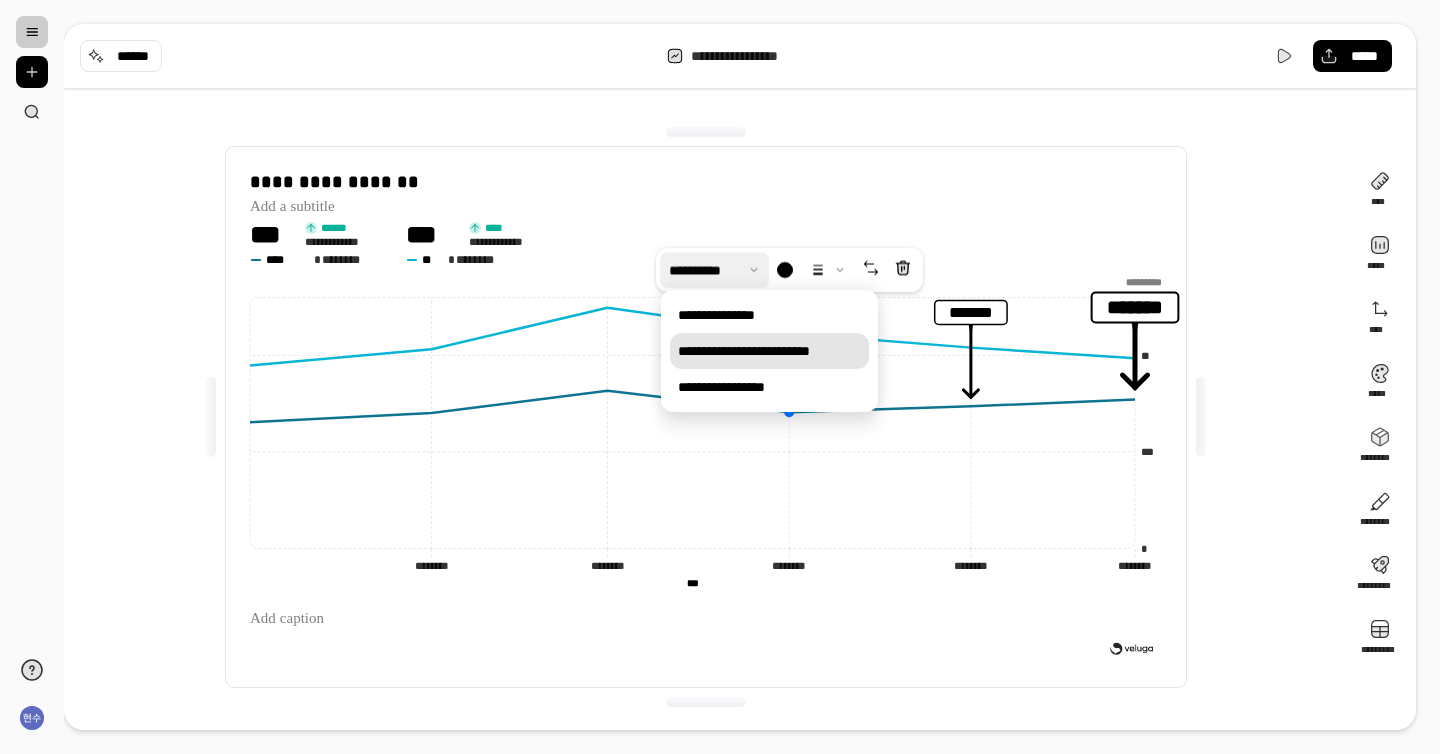 click on "**********" at bounding box center [769, 351] 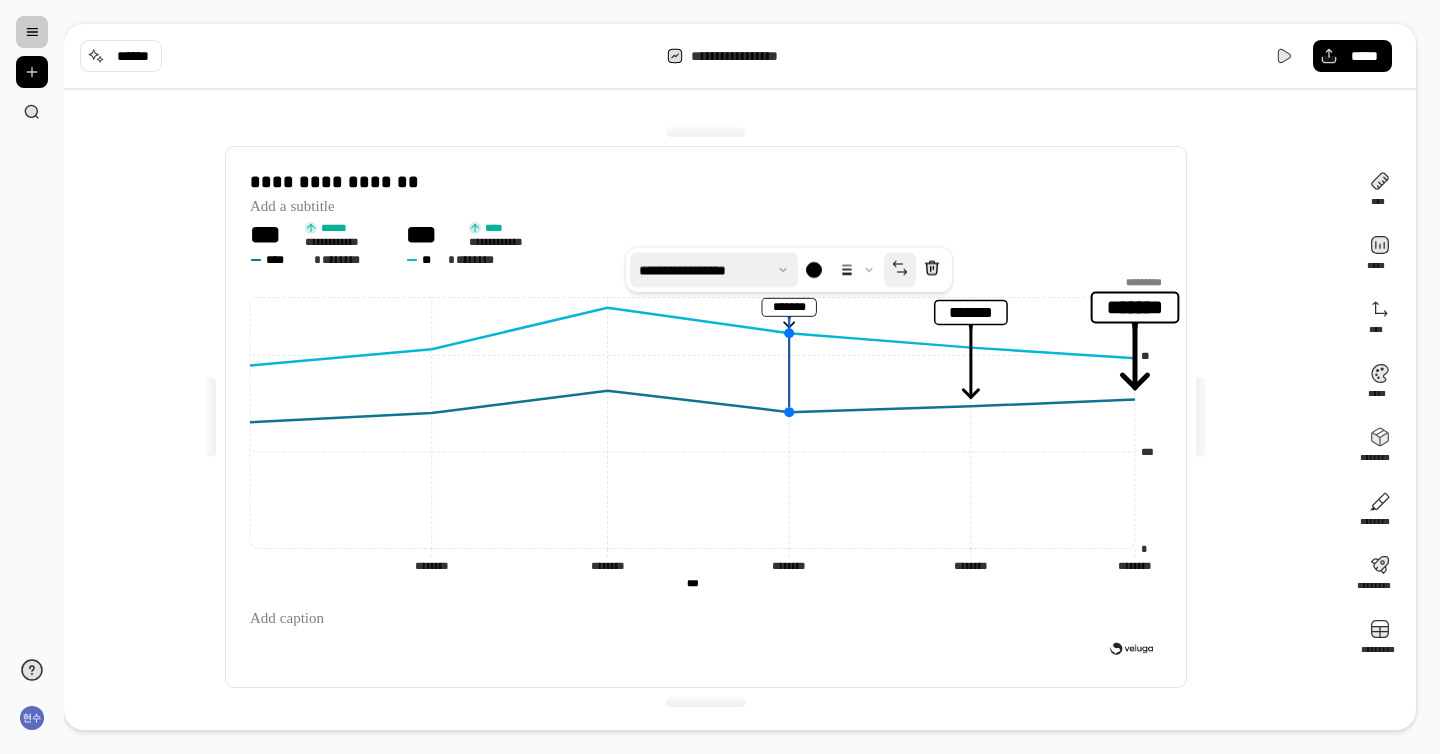 click 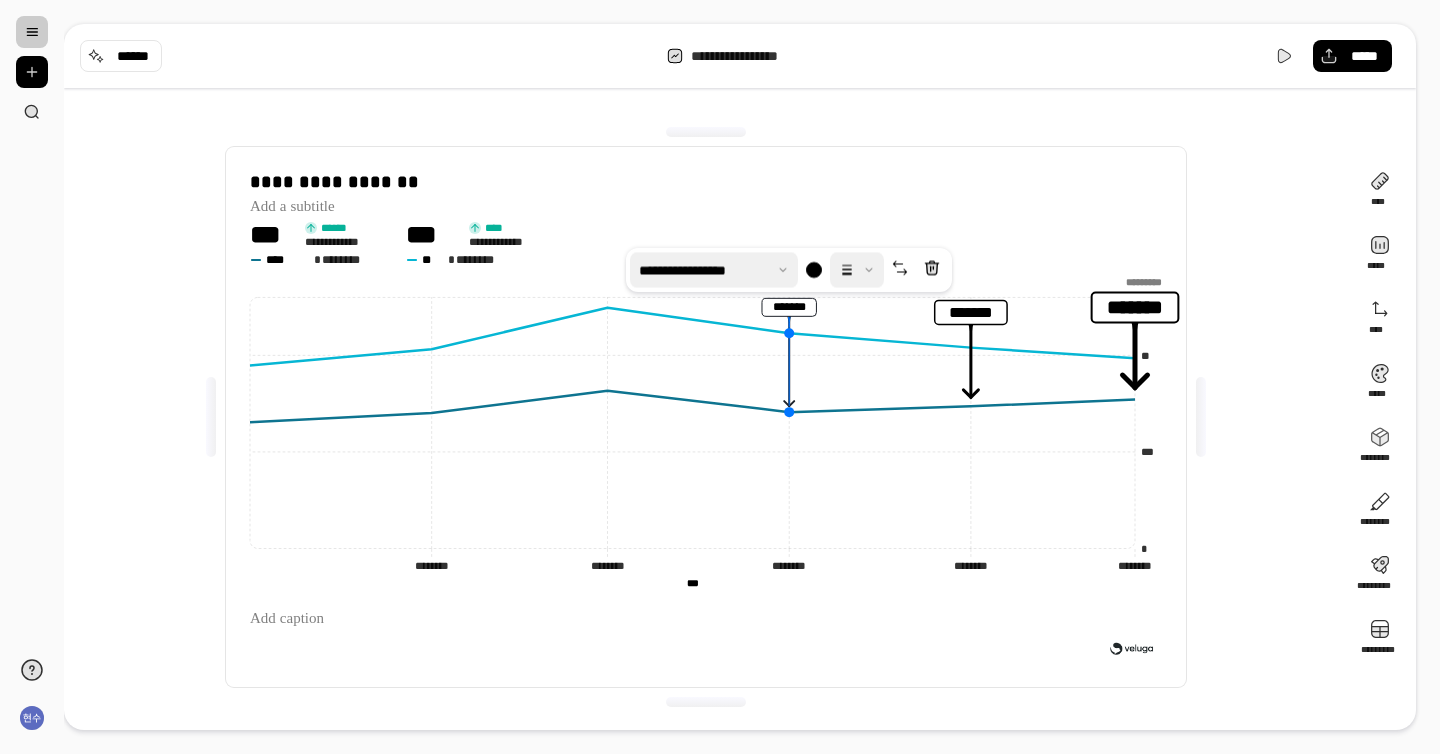 click at bounding box center (857, 270) 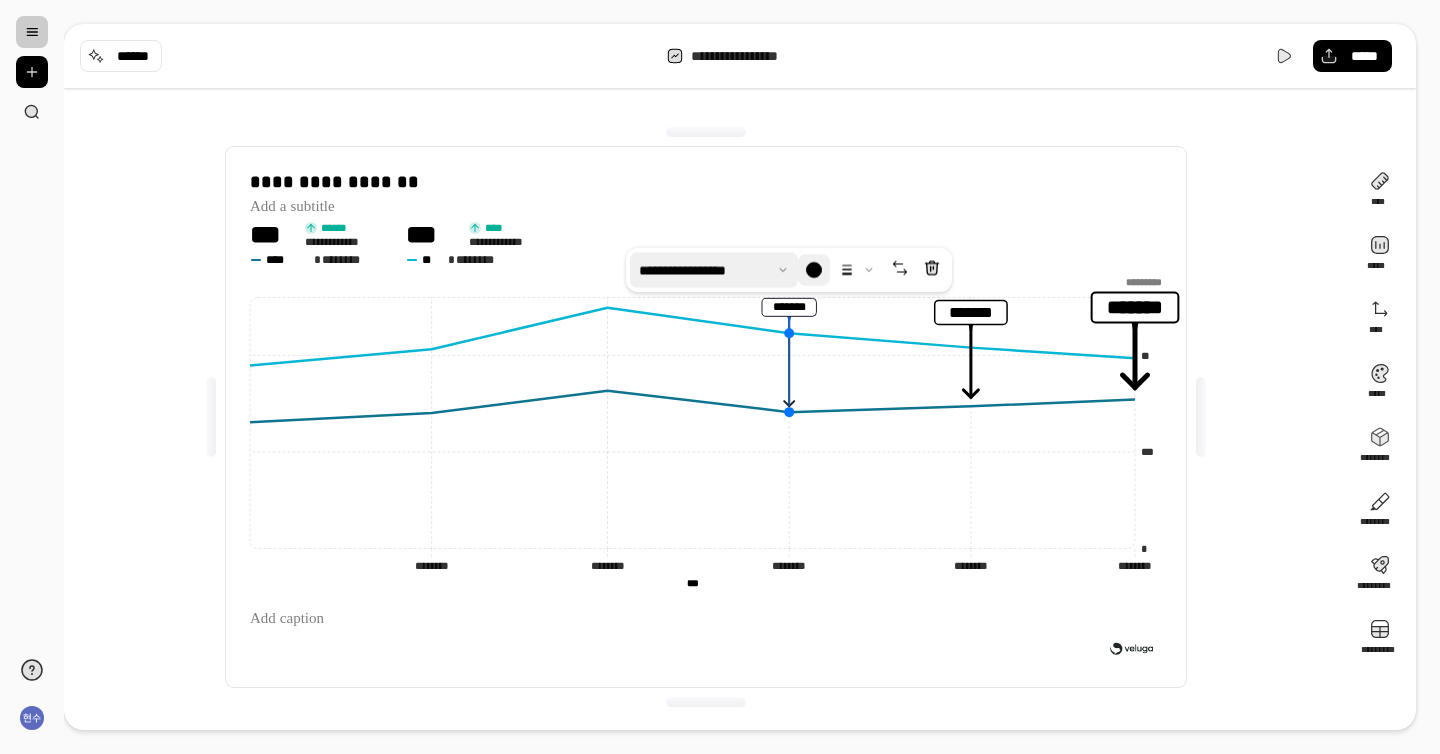 click at bounding box center (814, 270) 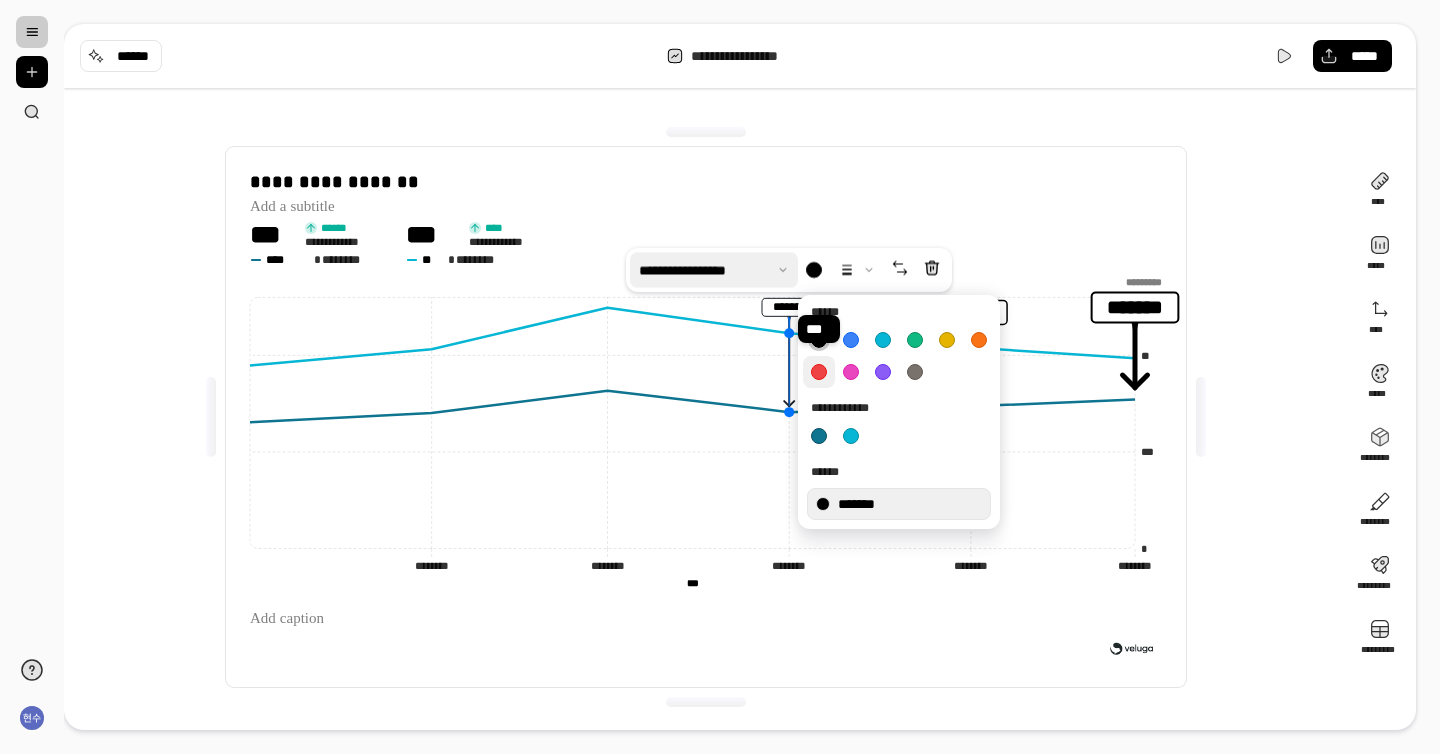 click at bounding box center [819, 372] 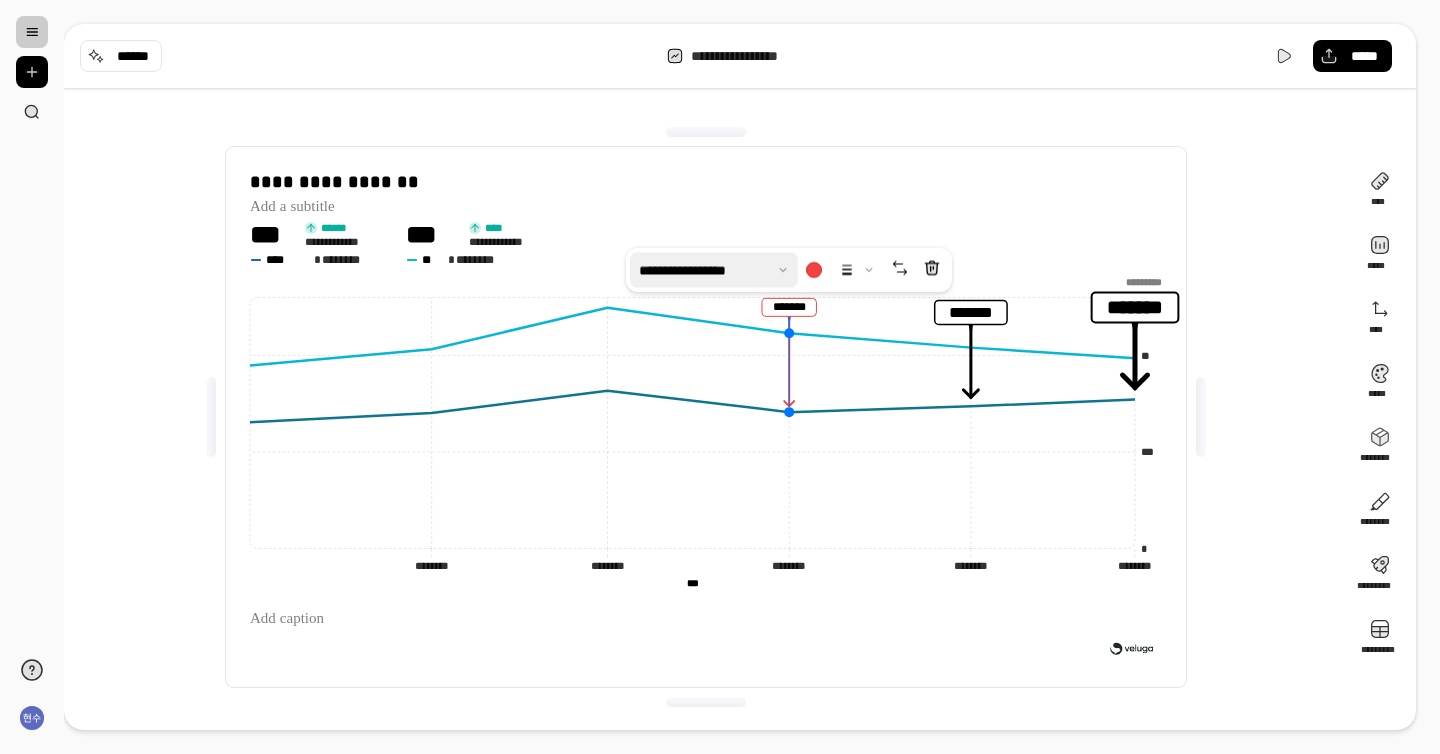 click on "* *** ** ********* ******** ******** ******** ******** ******** ******** ******** ******** ******** ******** *** ***" 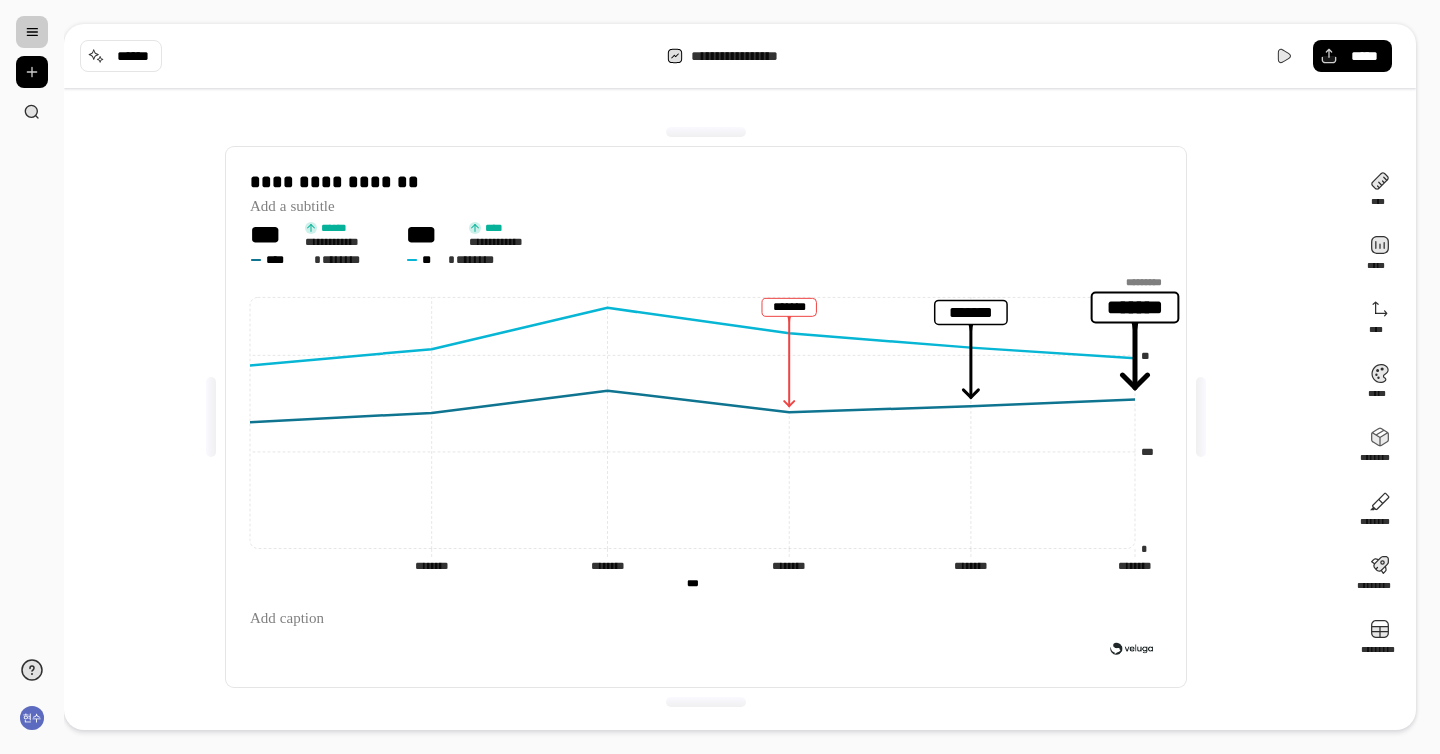click on "**********" at bounding box center (720, 377) 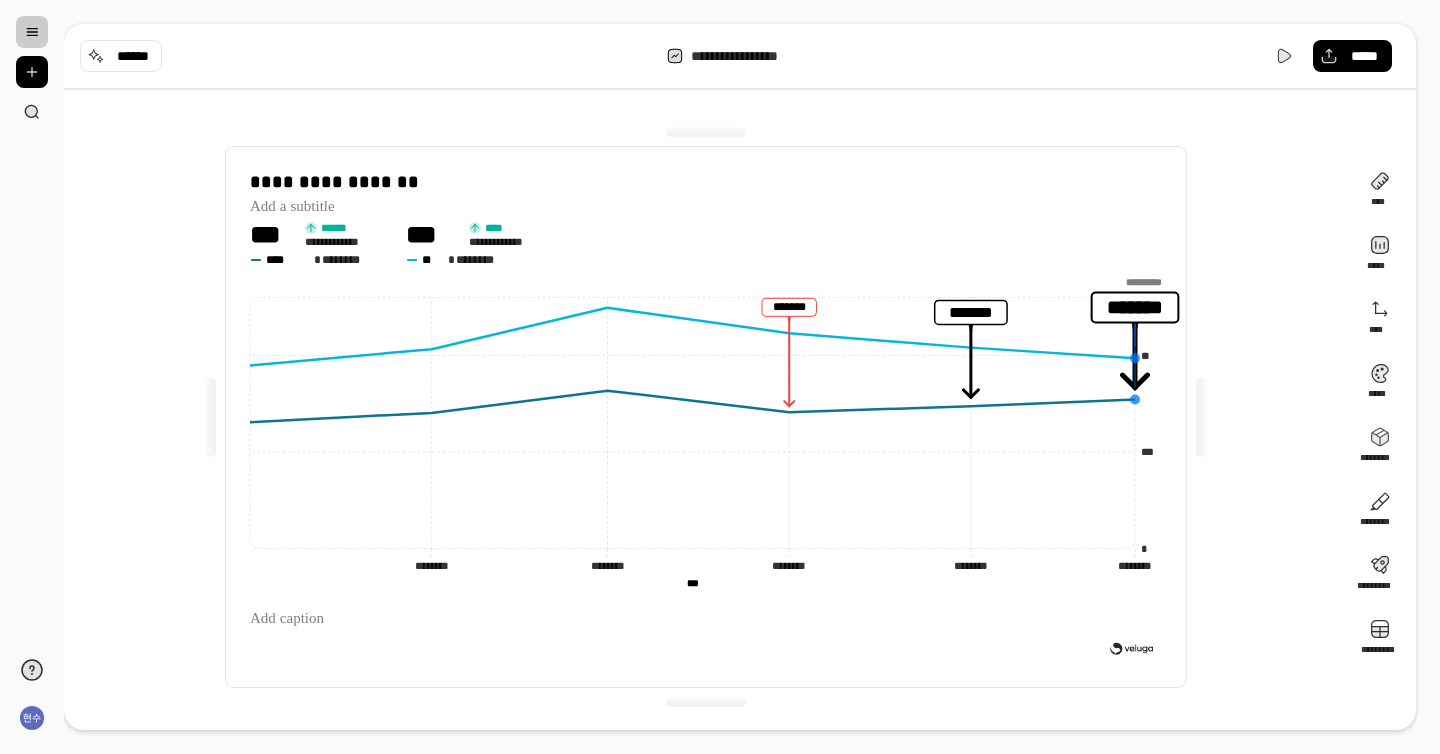 click 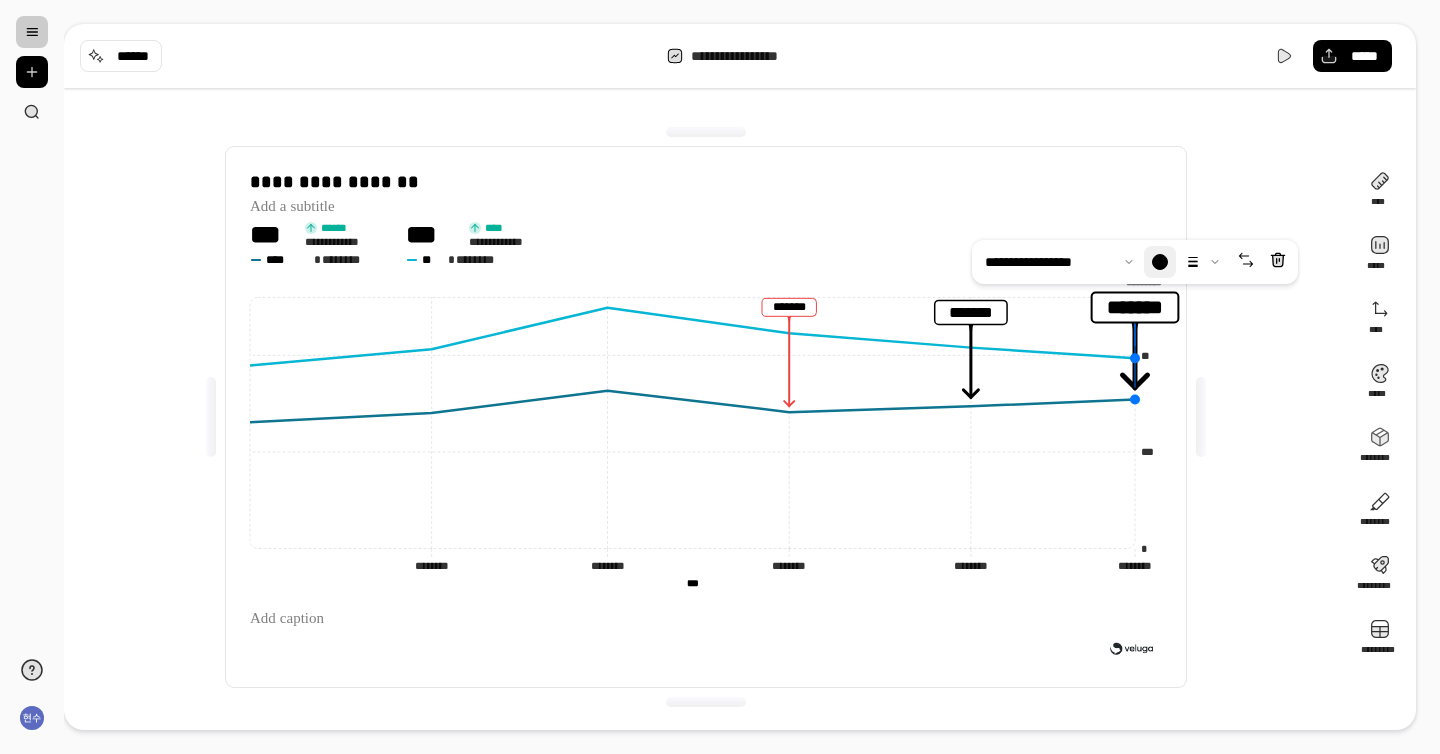 click at bounding box center (1160, 262) 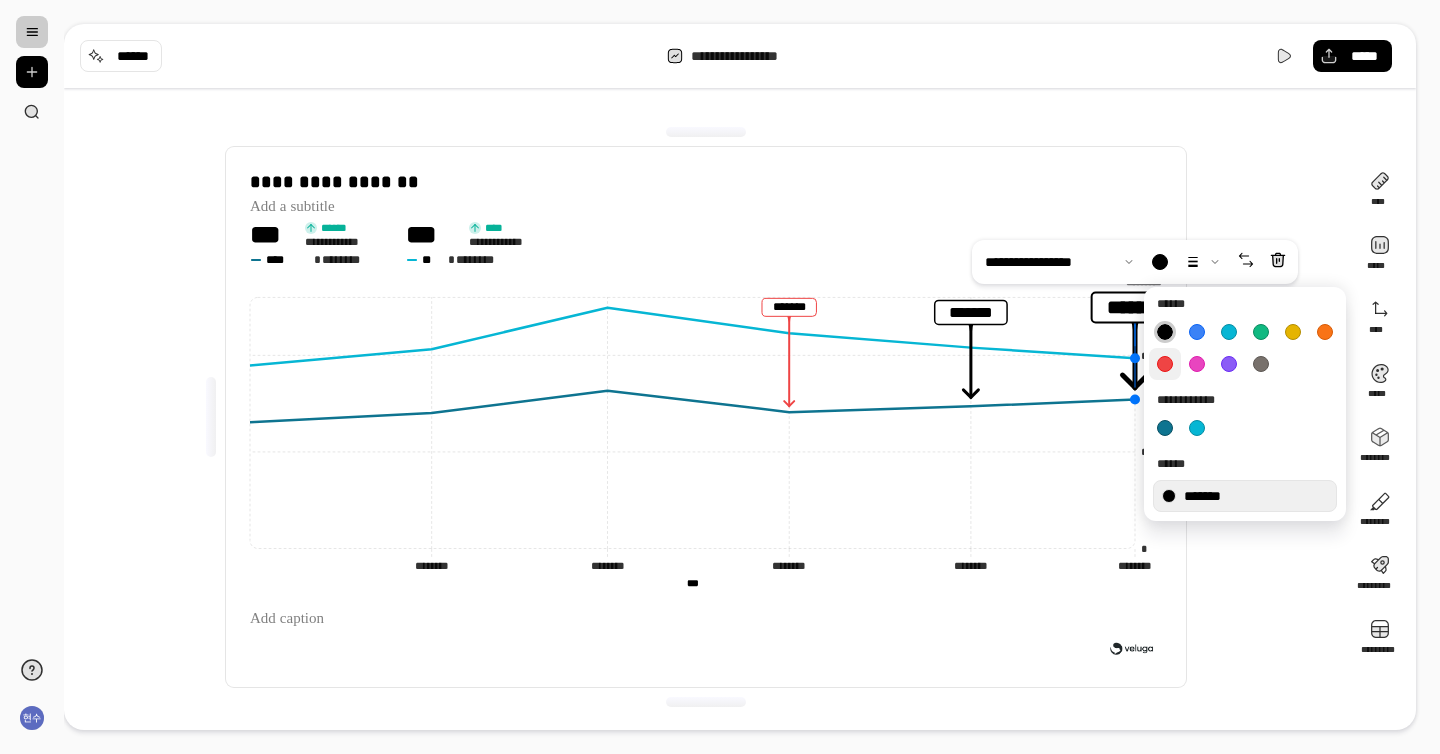 click at bounding box center (1165, 364) 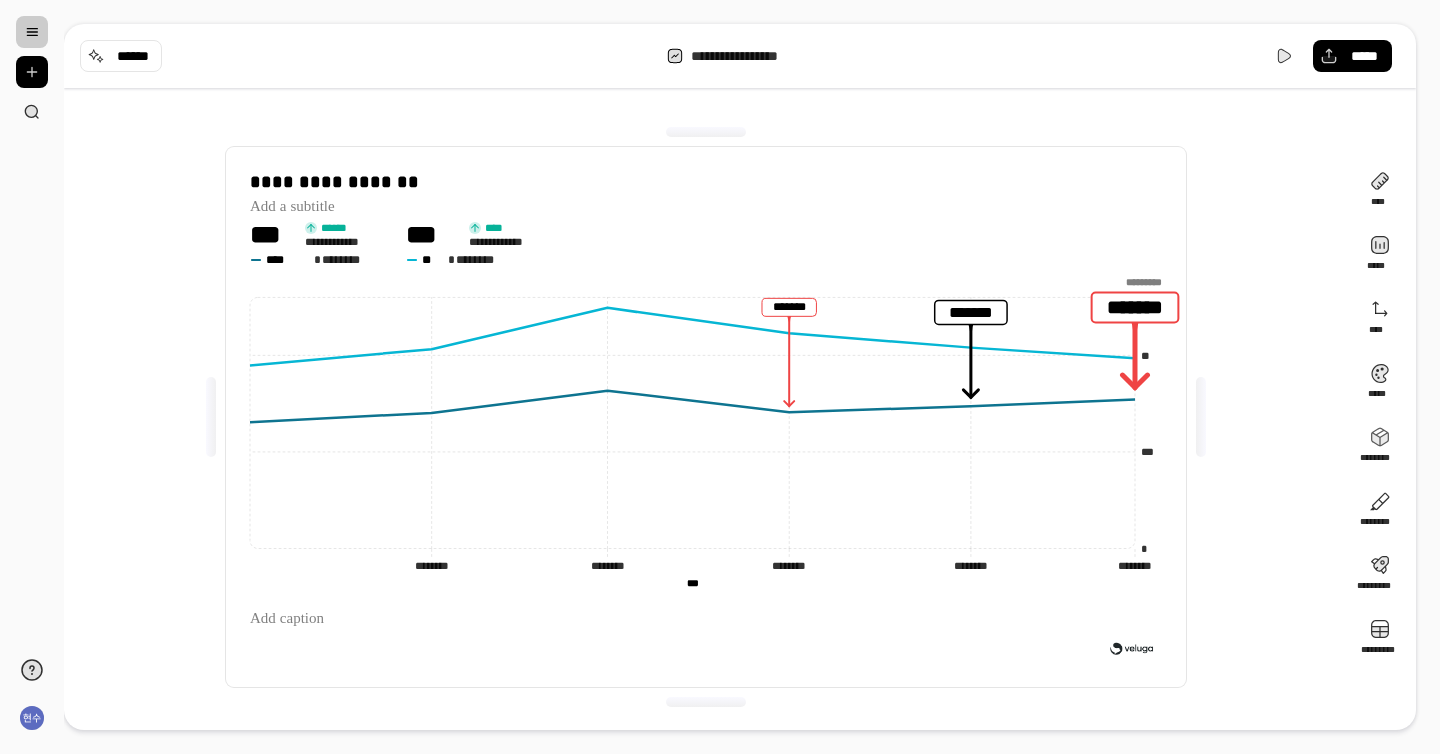 click on "* *** ** ********* ******** ******** ******** ******** ******** ******** ******** ******** ******** ******** *** ***" 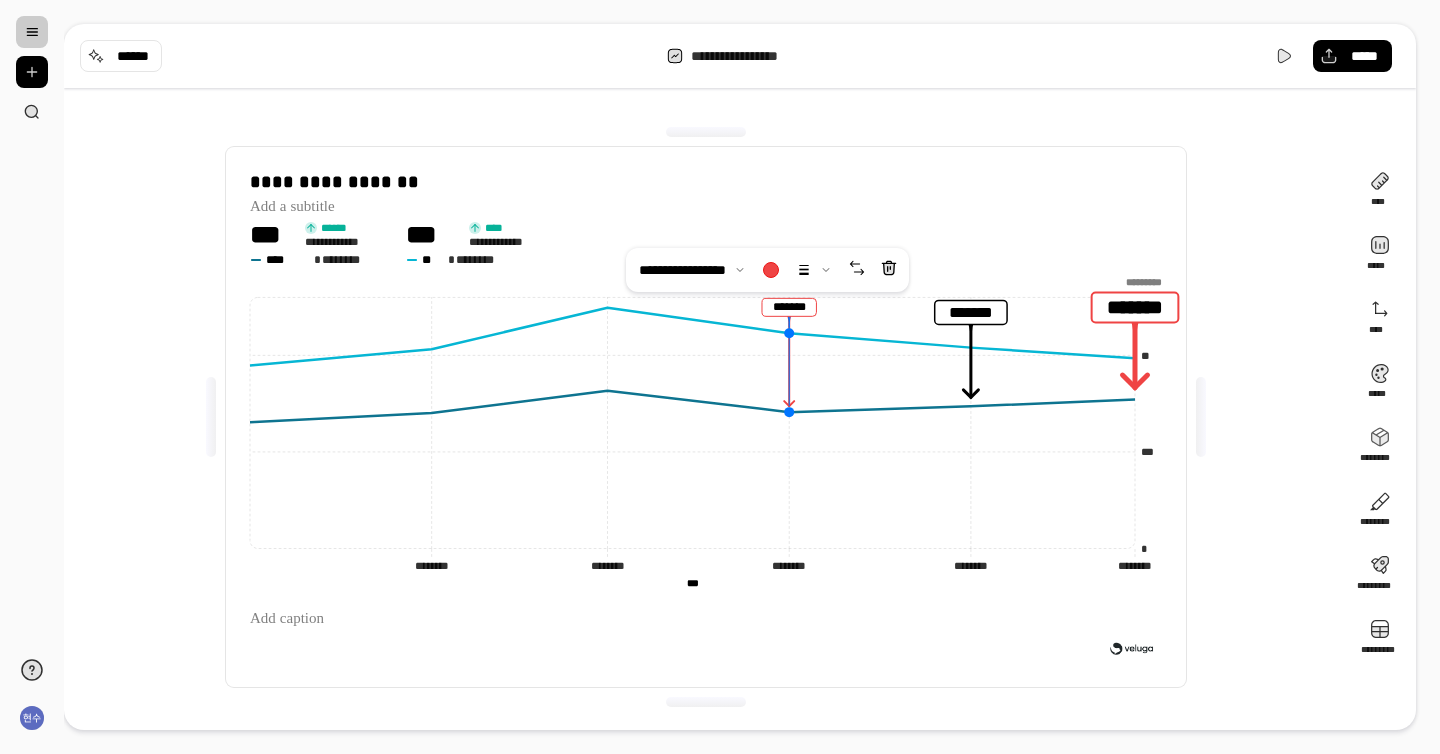 click 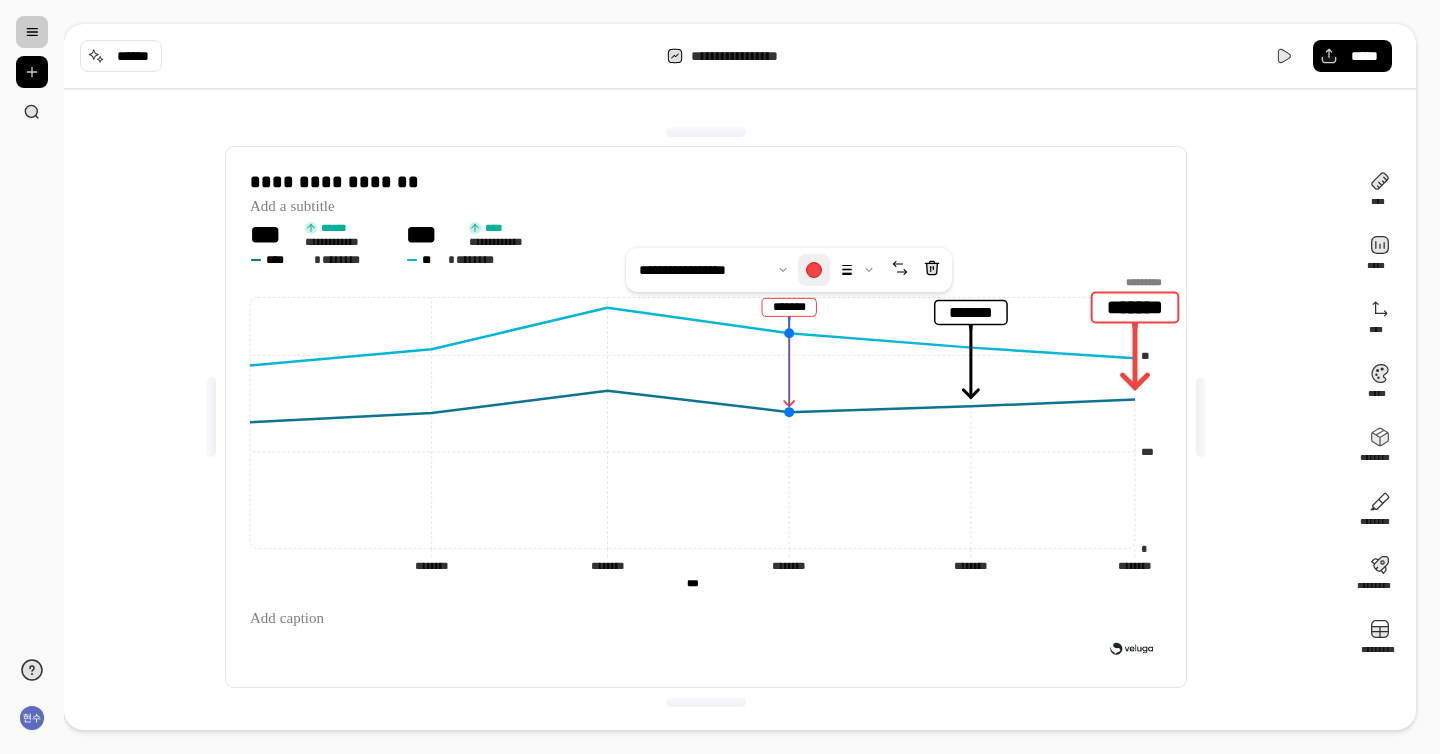 click at bounding box center (814, 270) 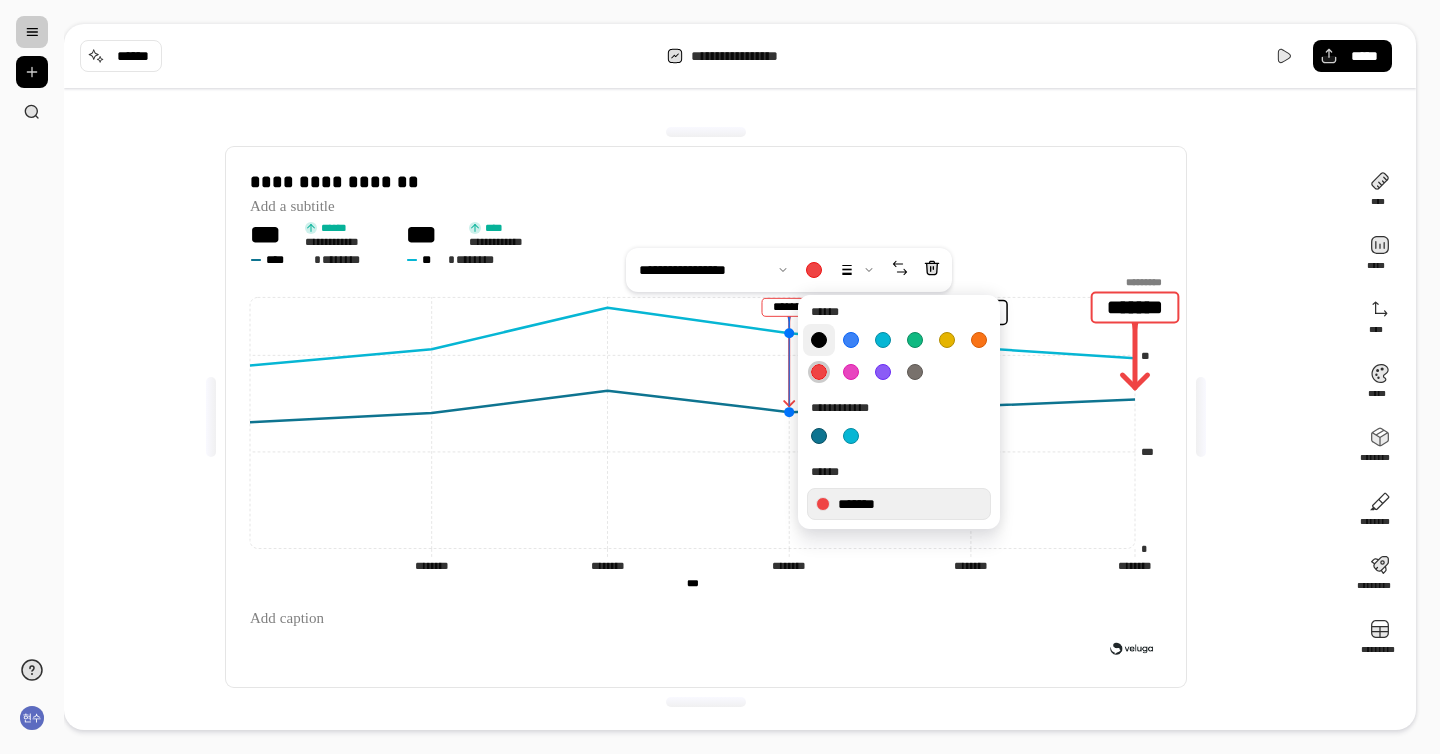 click at bounding box center (819, 340) 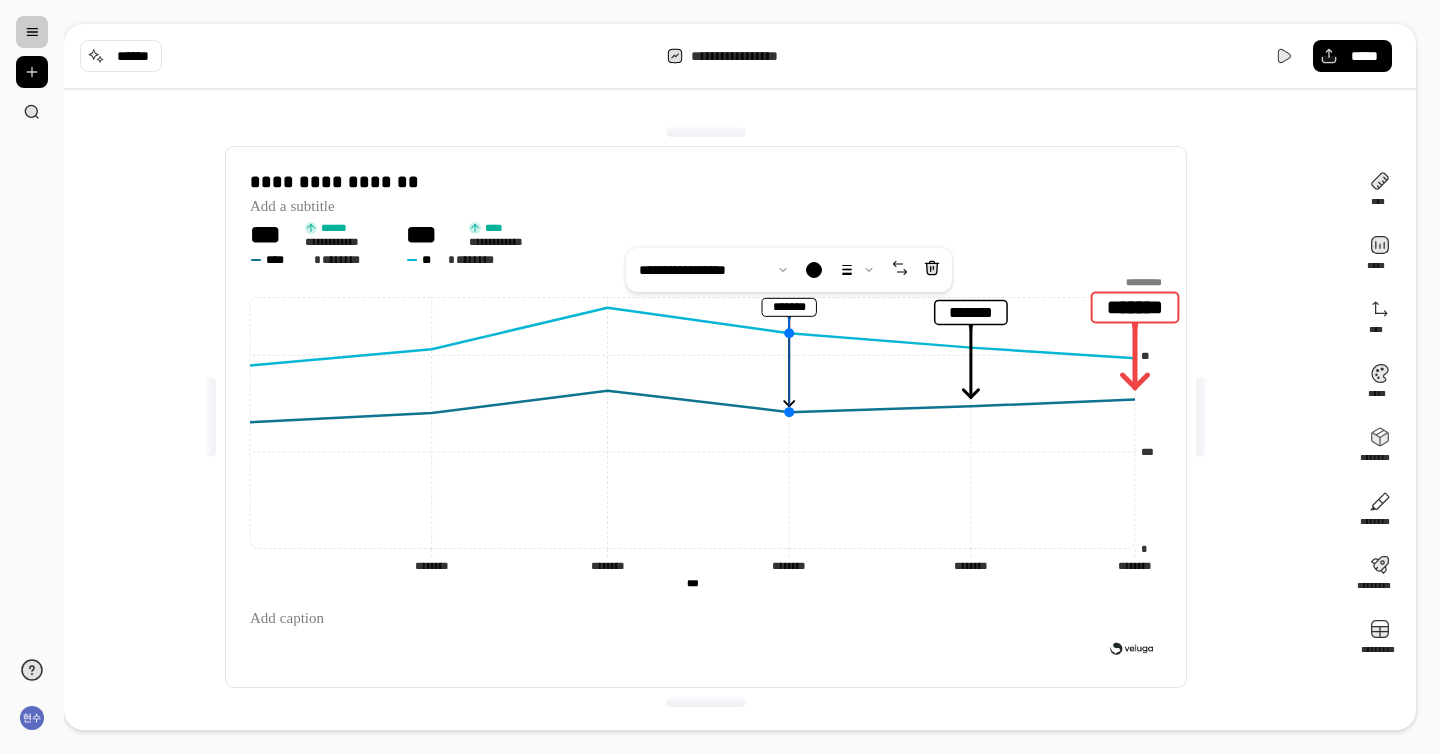 click on "**********" at bounding box center [706, 417] 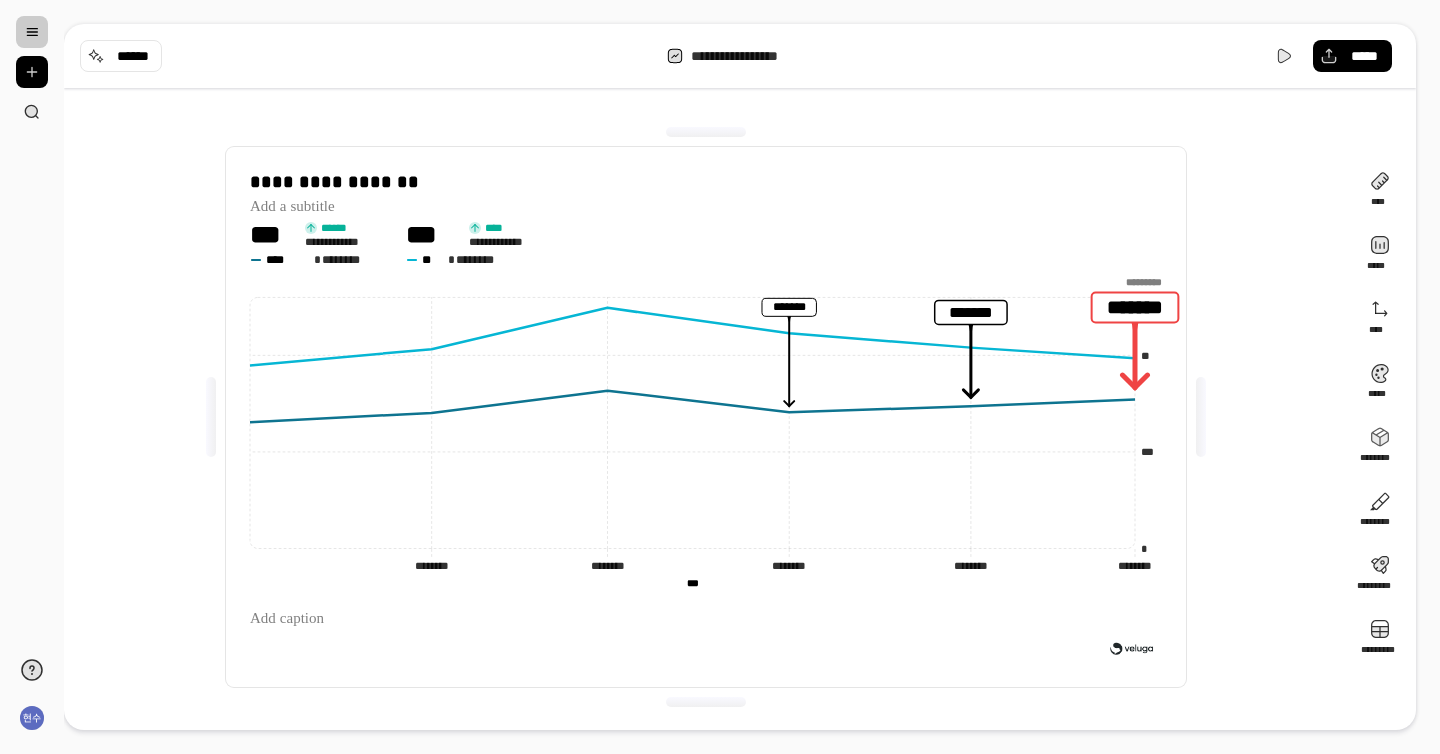 click on "**********" at bounding box center [720, 377] 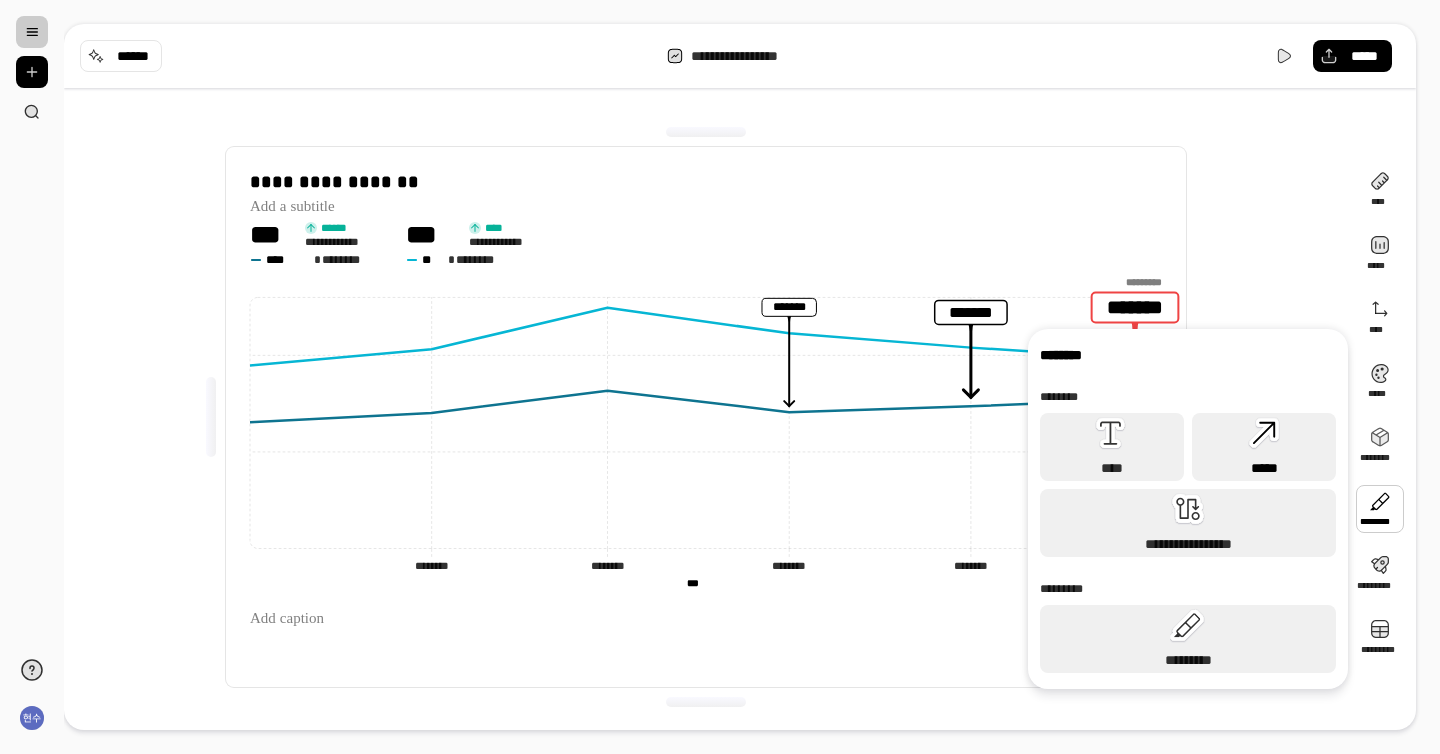 click 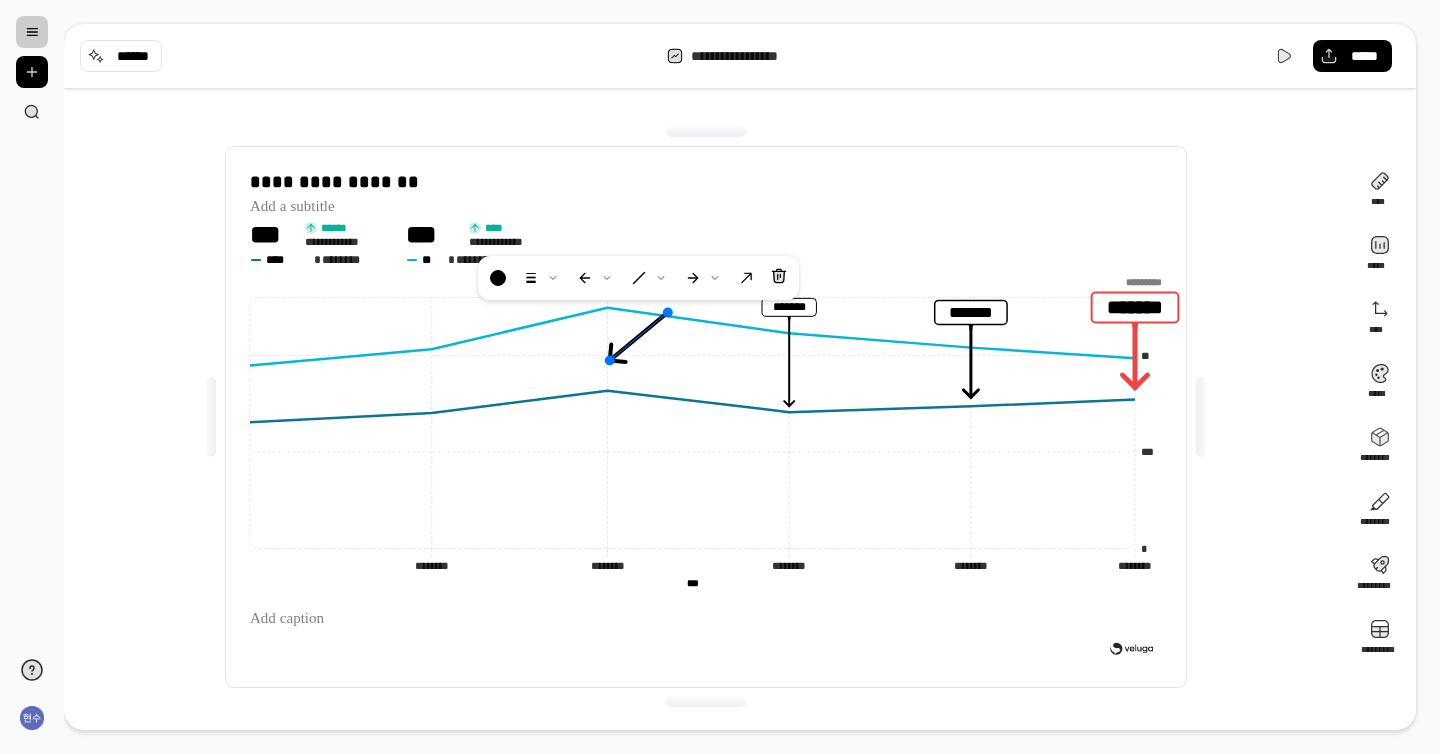 drag, startPoint x: 659, startPoint y: 451, endPoint x: 605, endPoint y: 365, distance: 101.54802 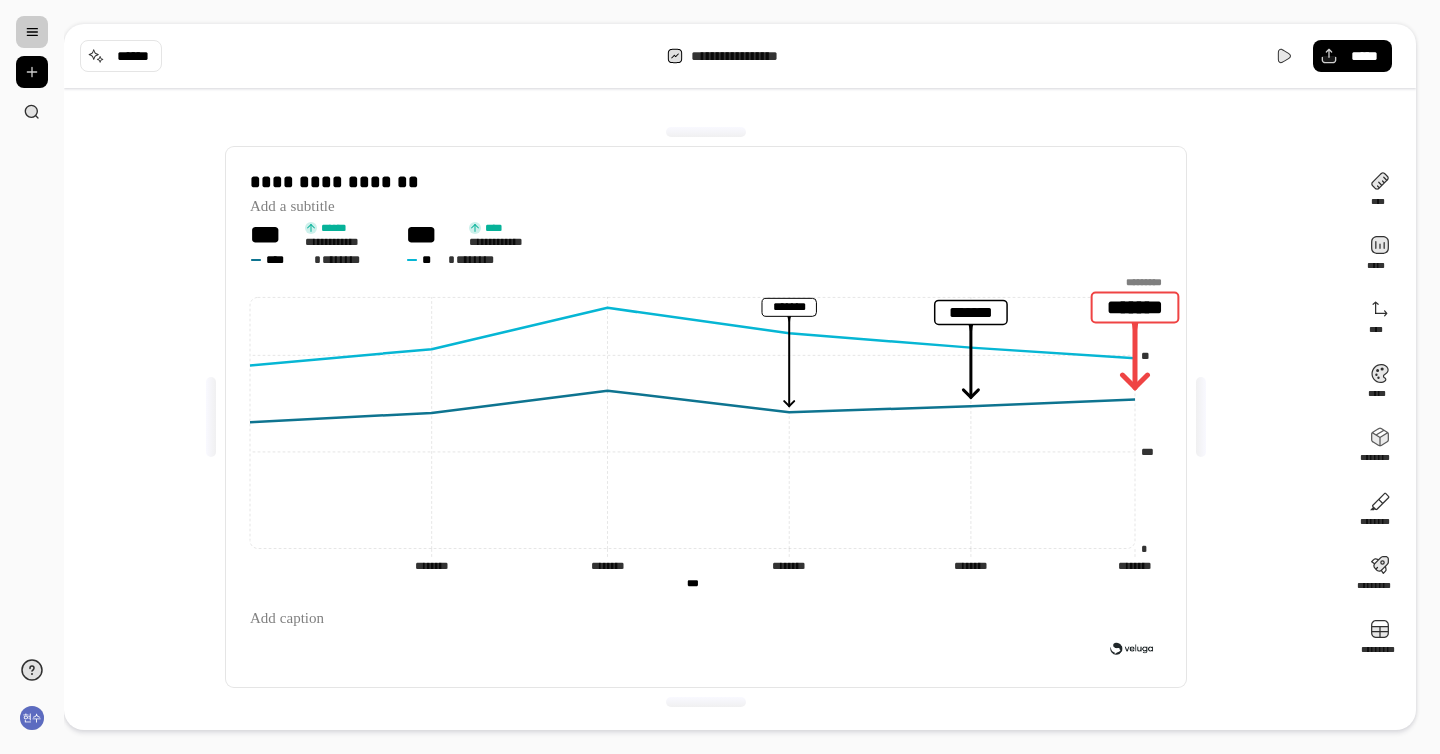 click on "**********" at bounding box center (720, 377) 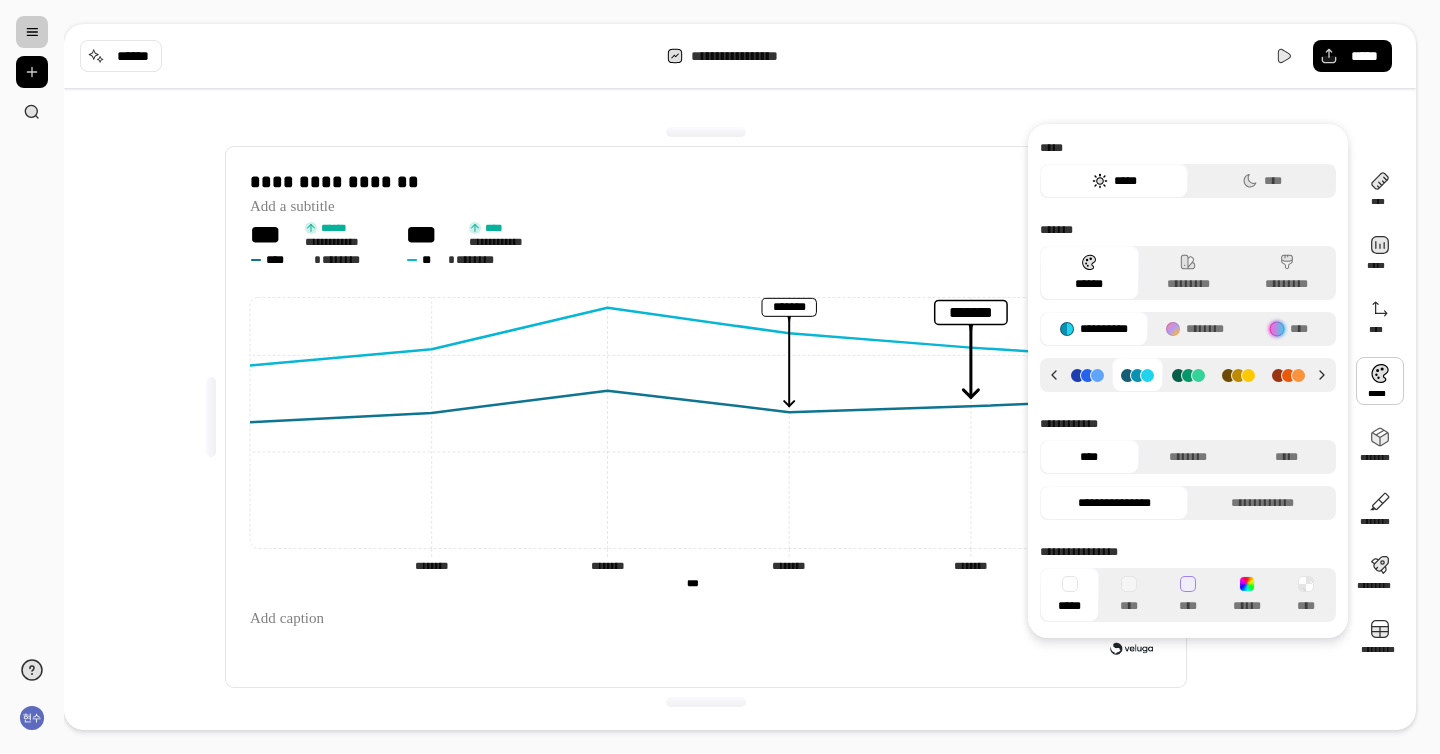 click at bounding box center (1380, 381) 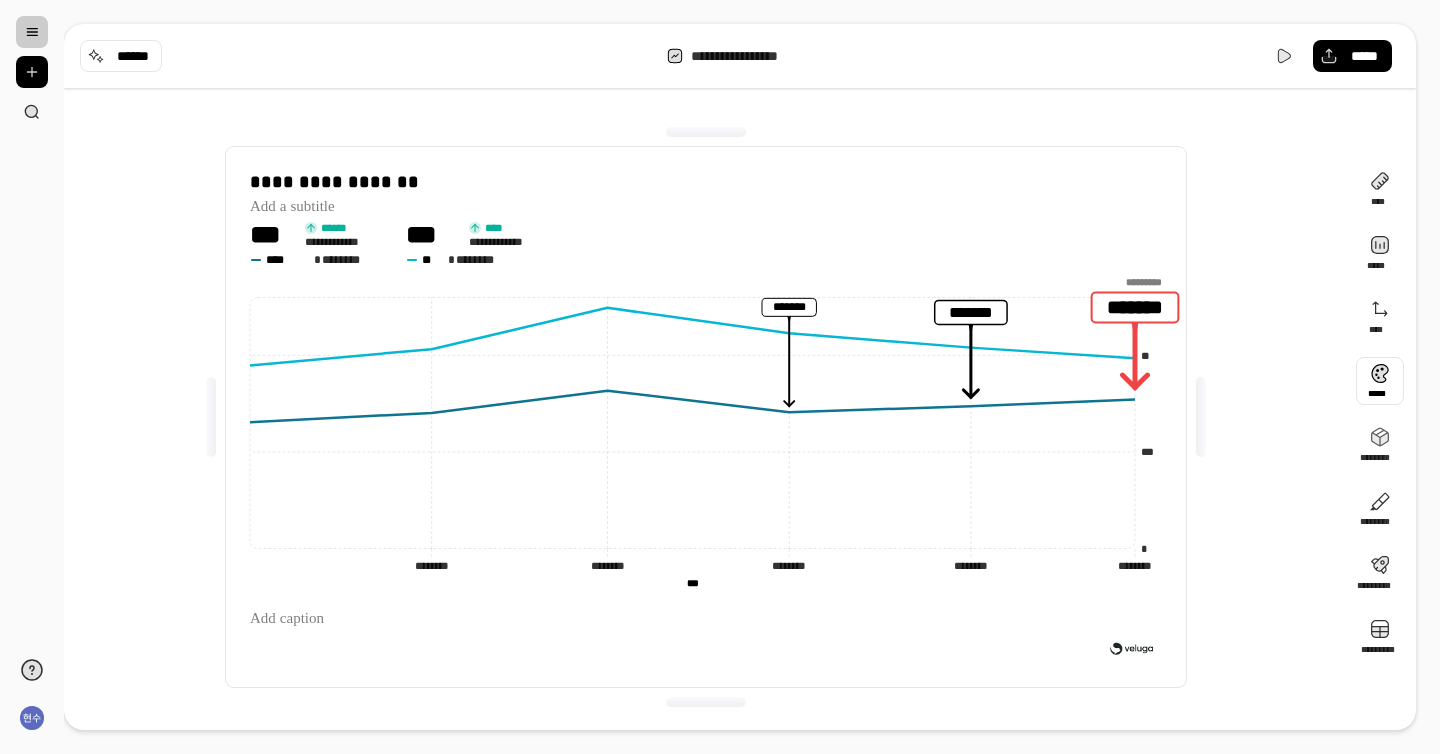 click at bounding box center [1380, 381] 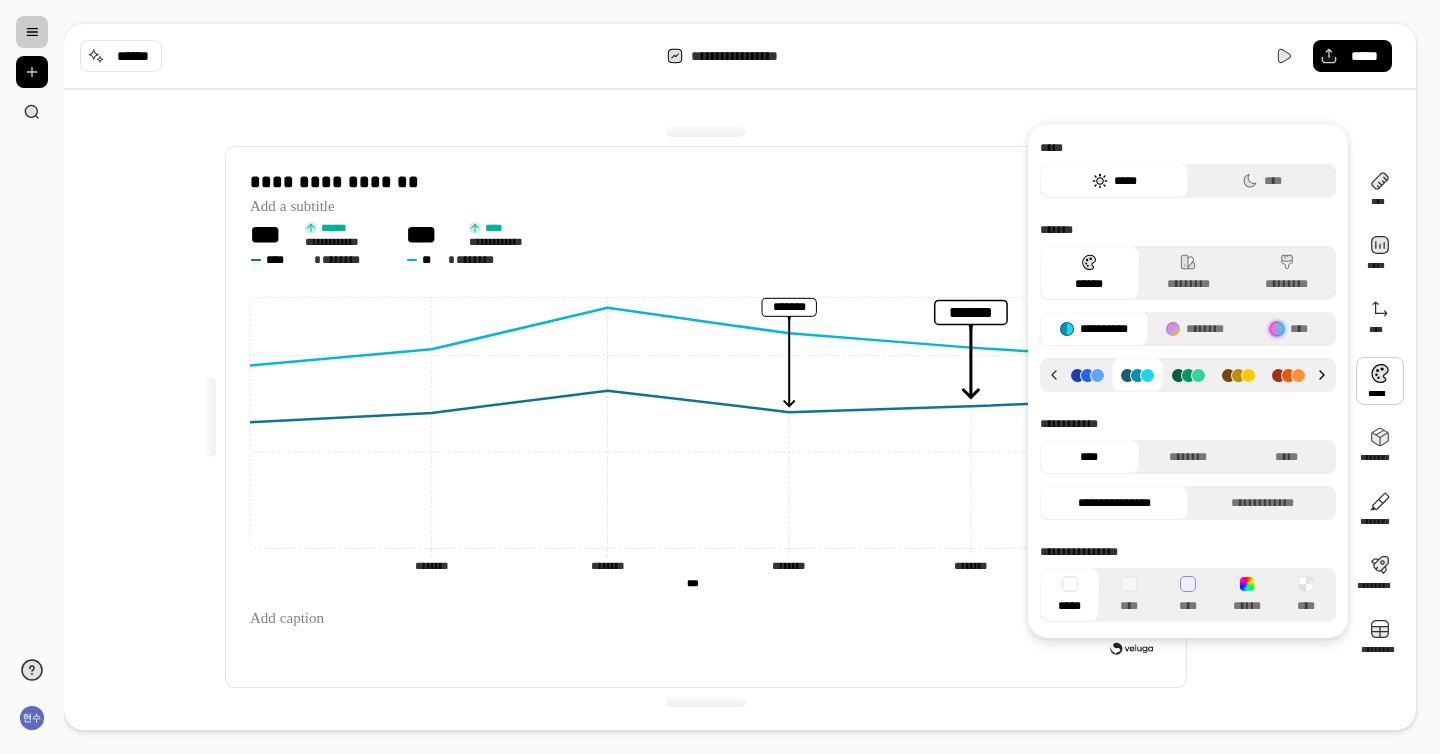 click 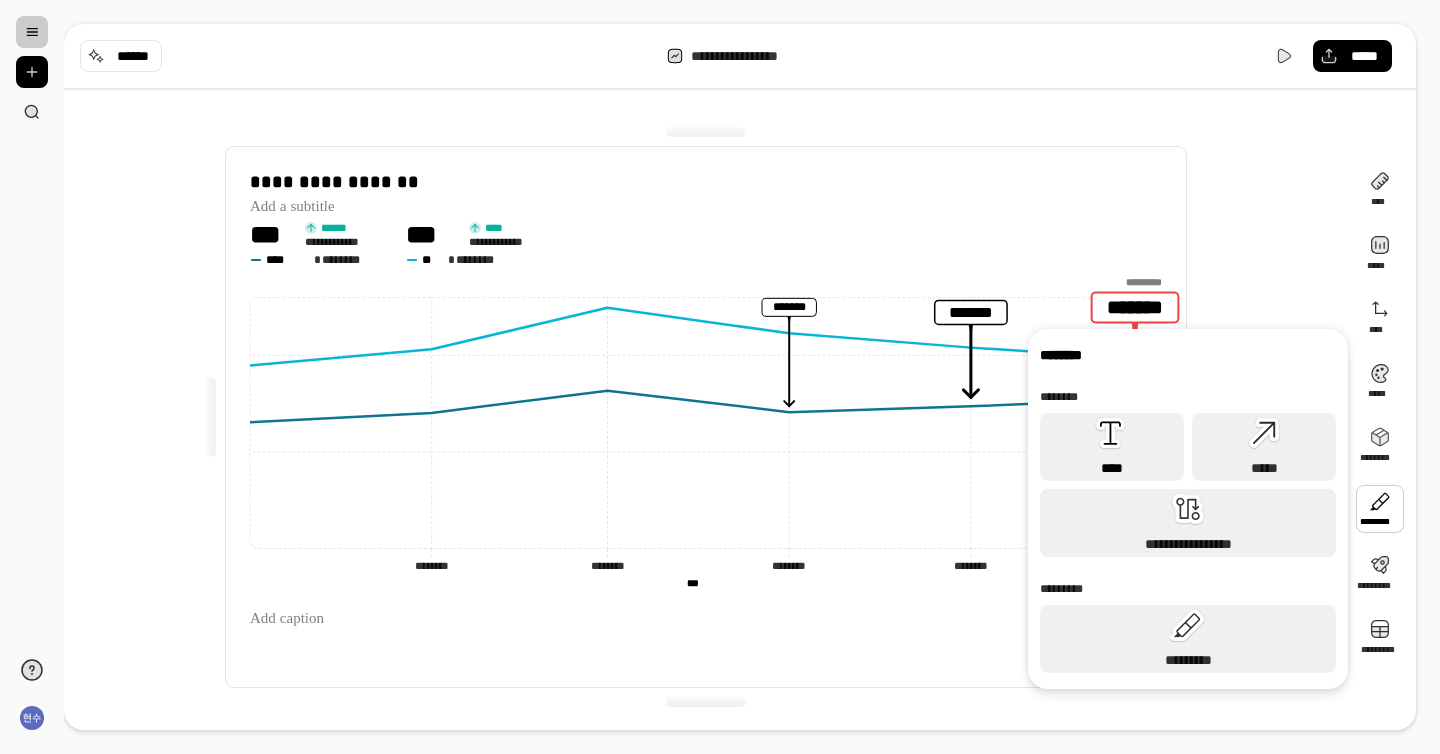 click 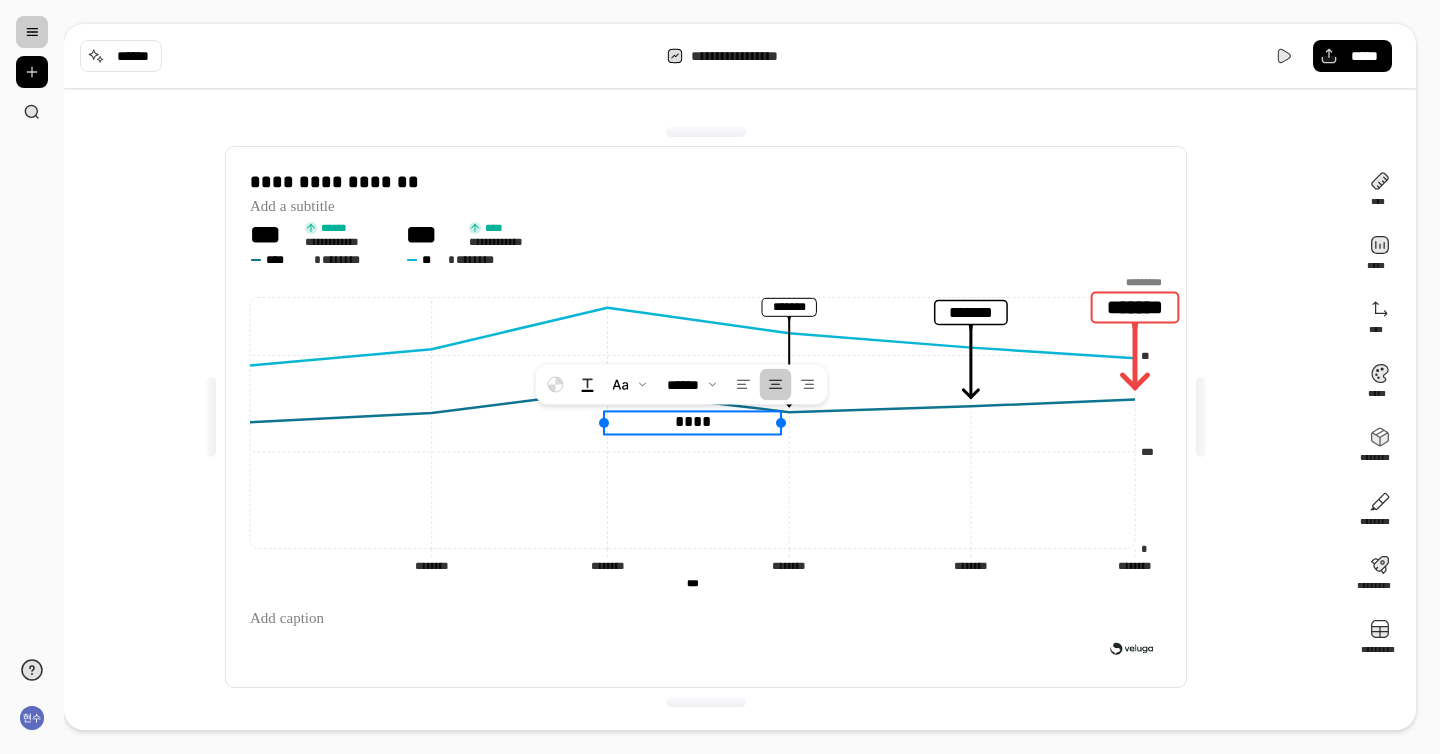 click on "****" at bounding box center (692, 422) 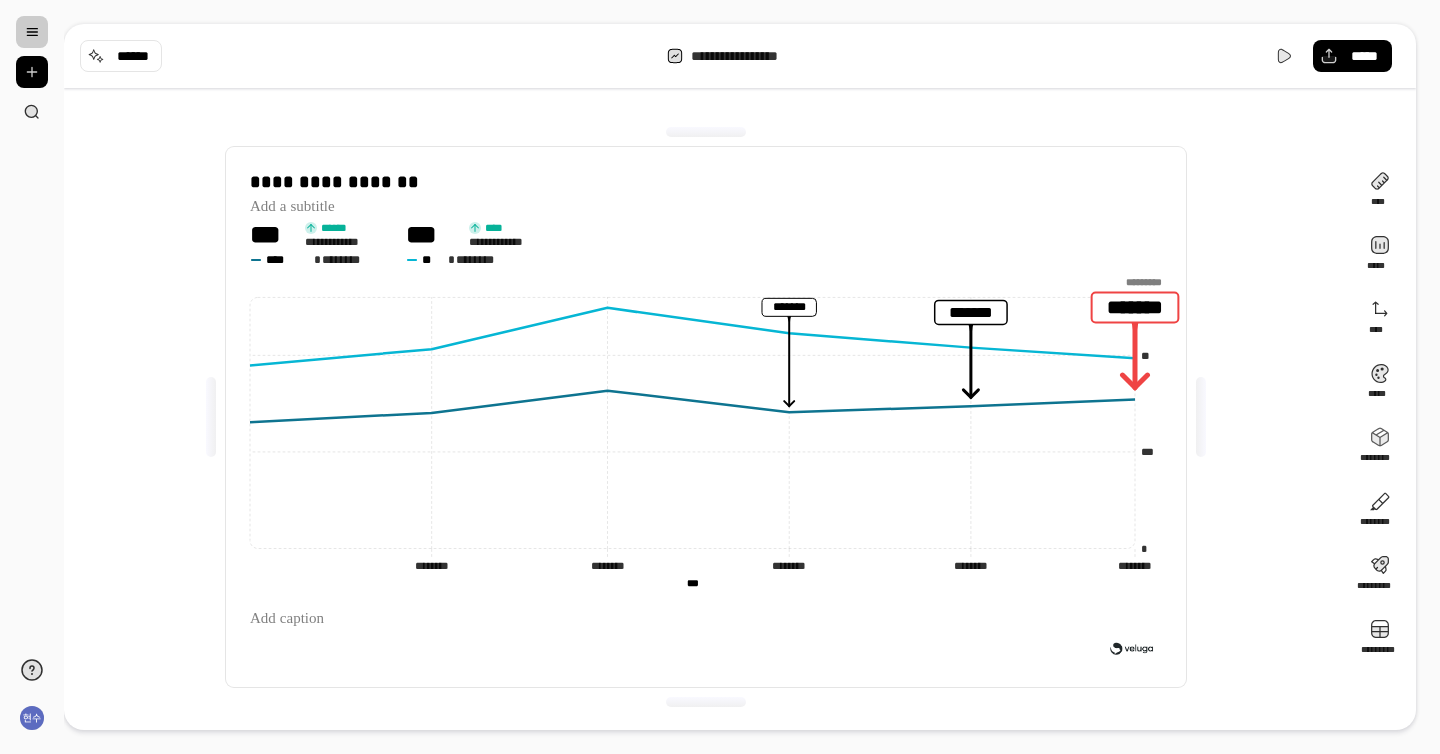click on "*********" 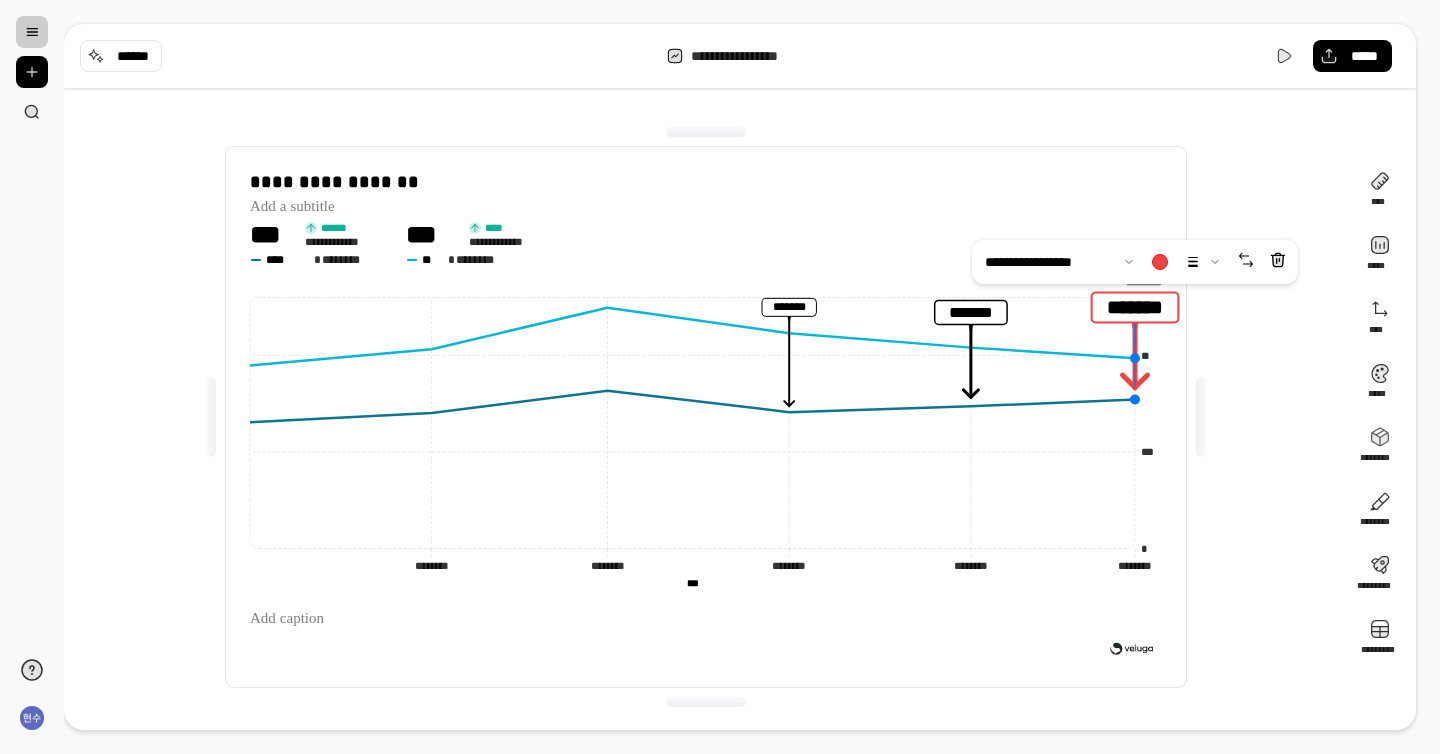 click 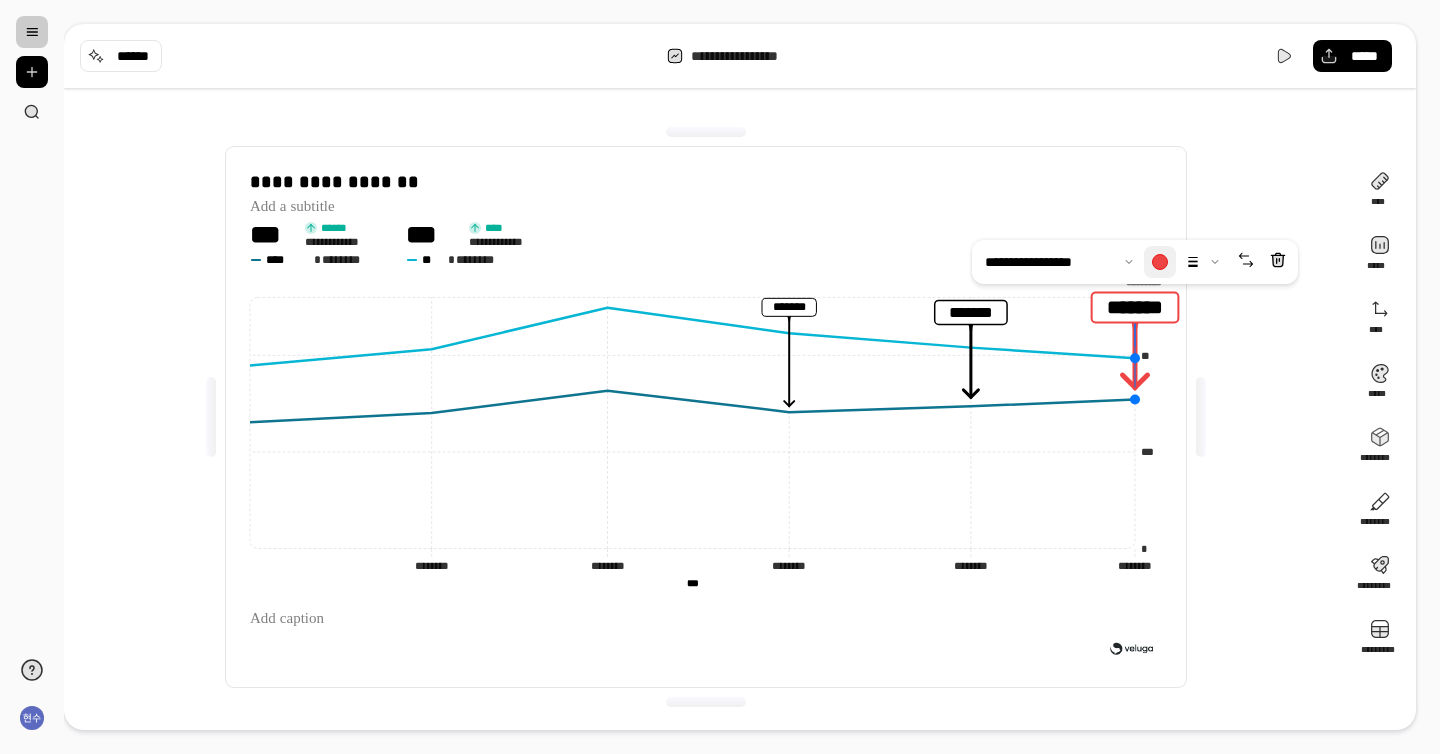 click at bounding box center (1160, 262) 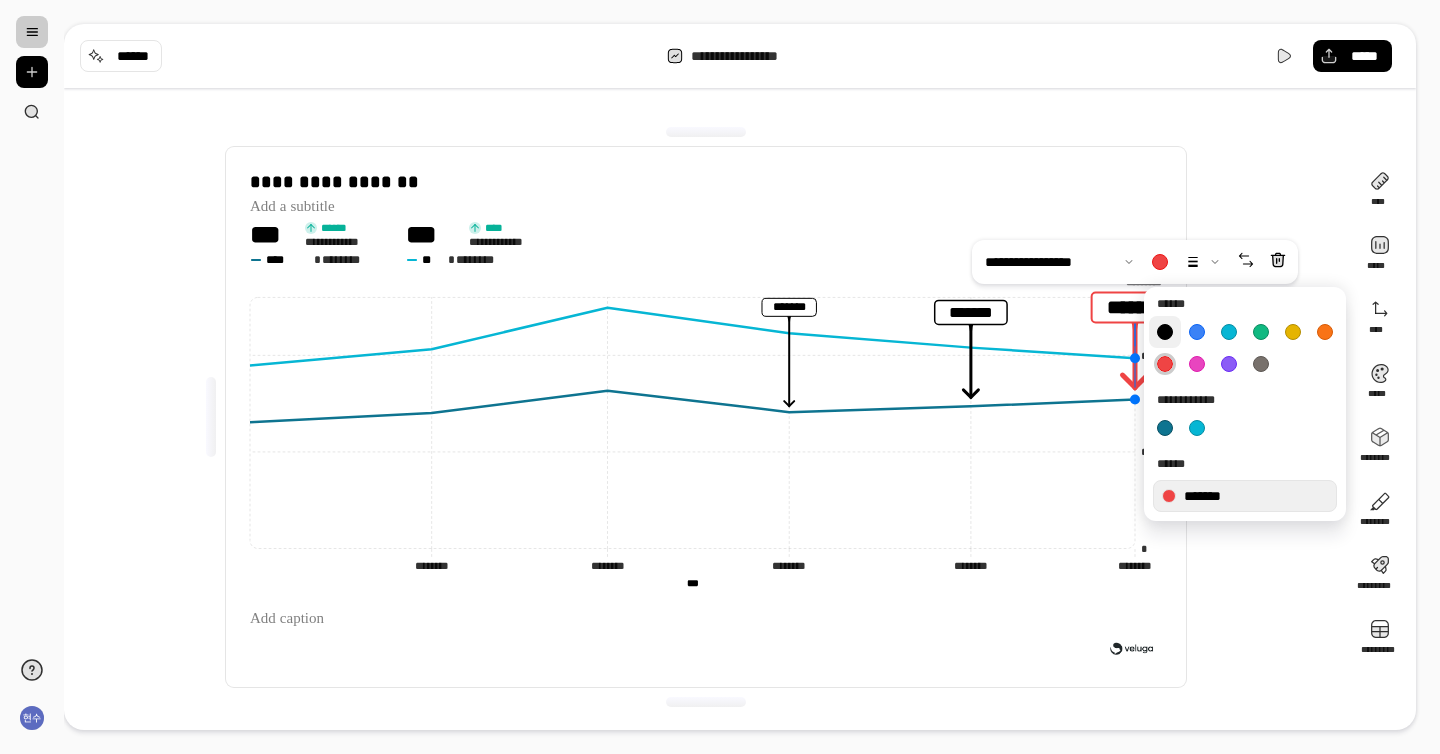 click at bounding box center [1165, 332] 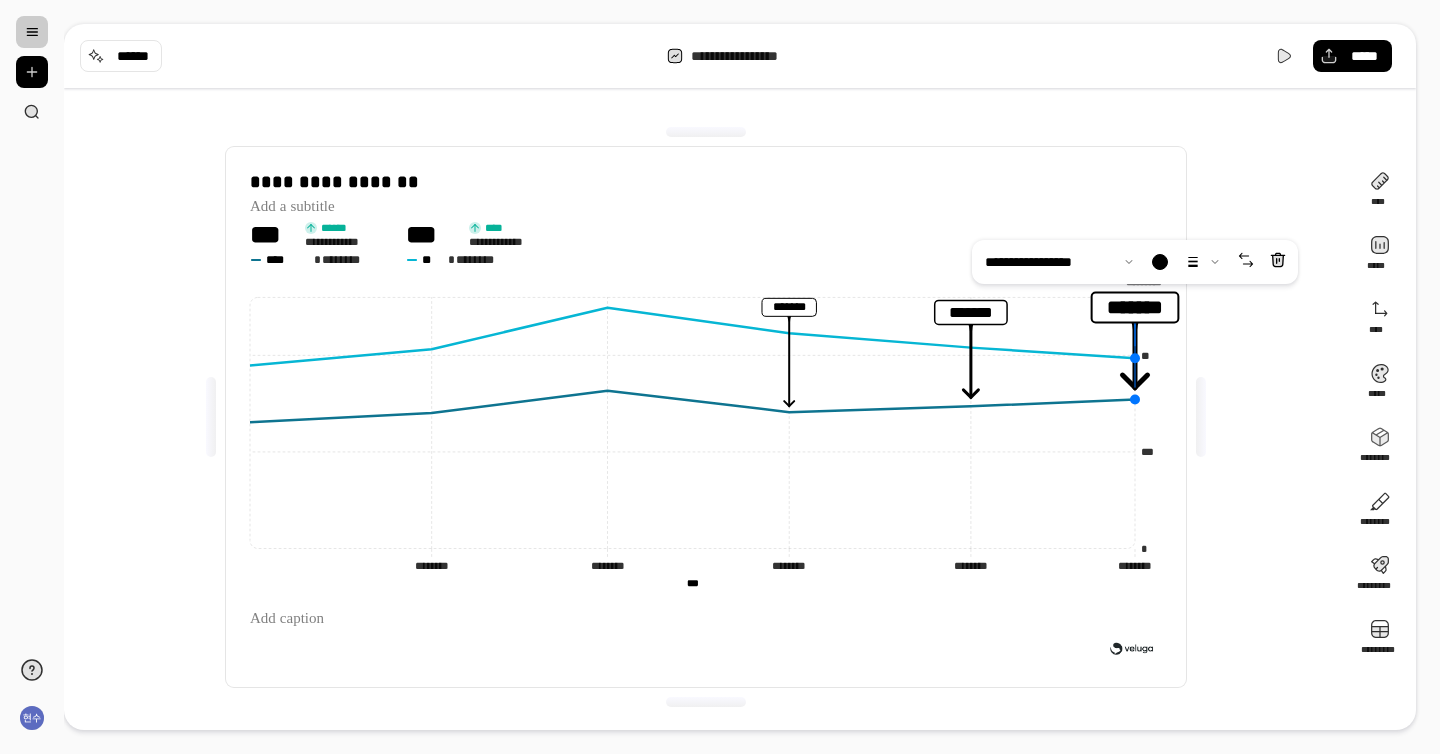 click on "**********" at bounding box center [706, 417] 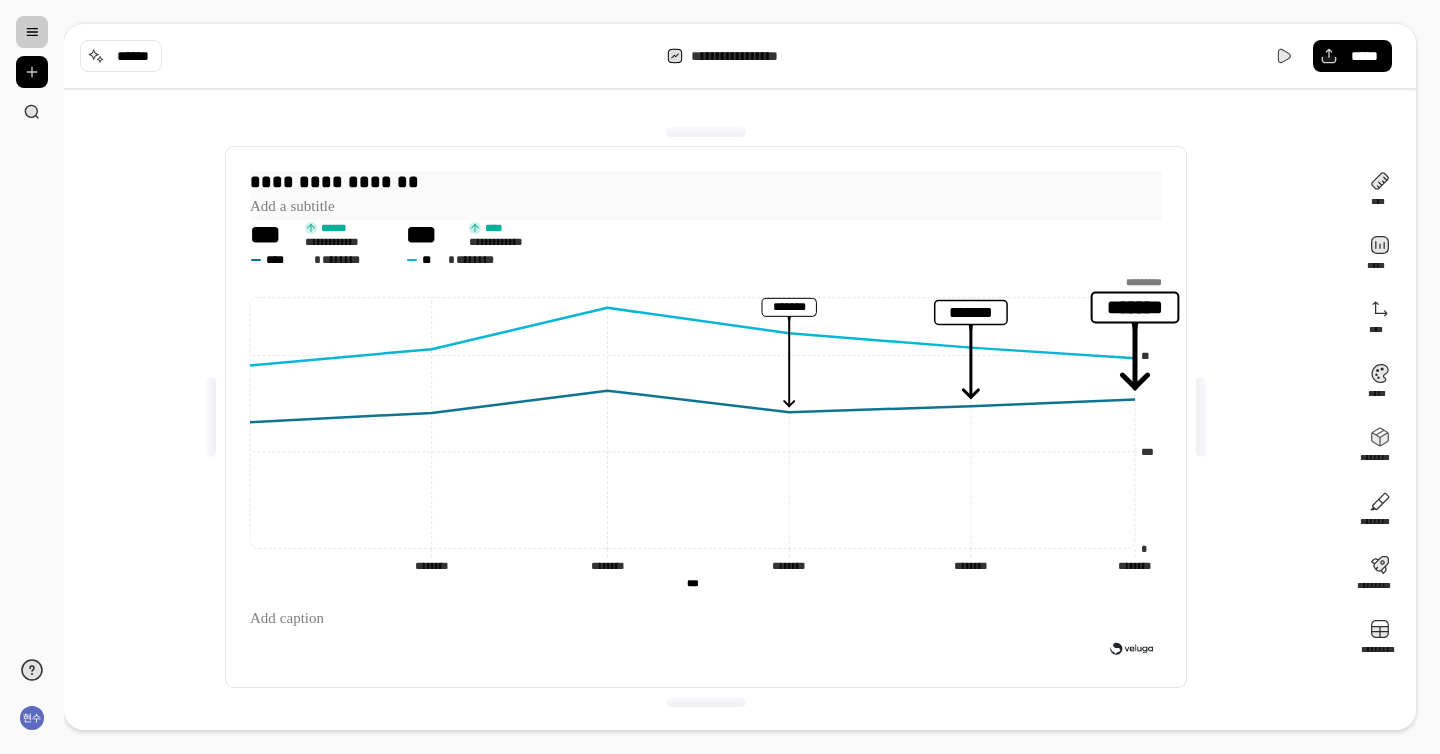 click on "**********" at bounding box center (706, 182) 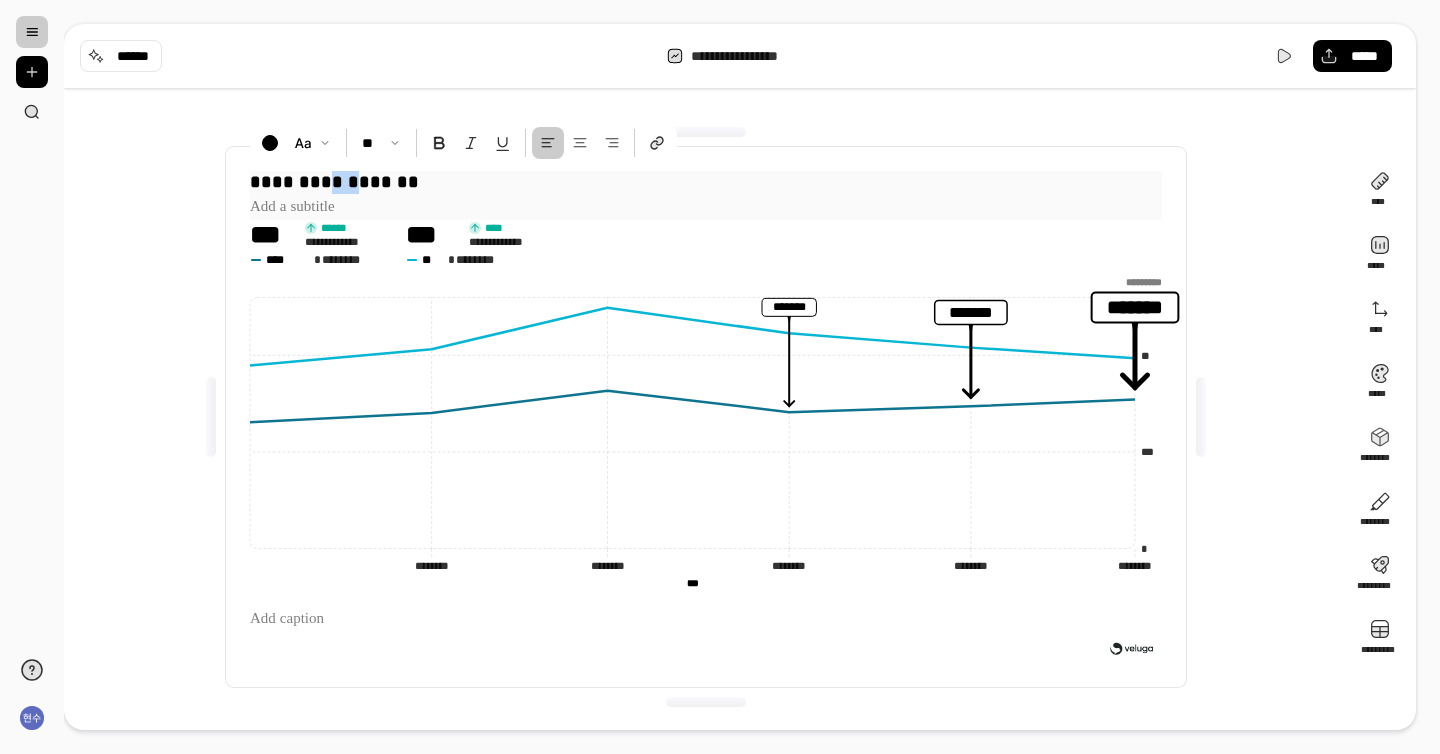click on "**********" at bounding box center (706, 182) 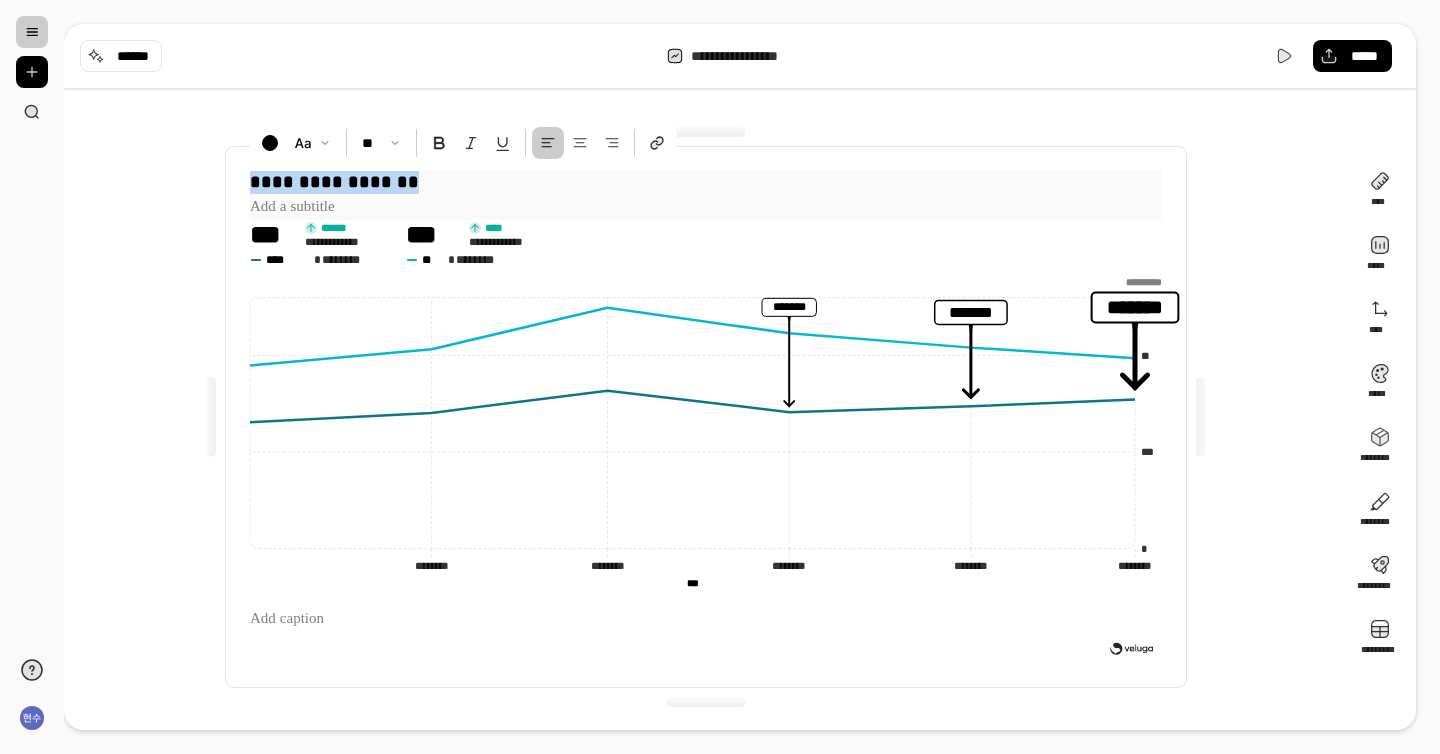 click on "**********" at bounding box center [706, 182] 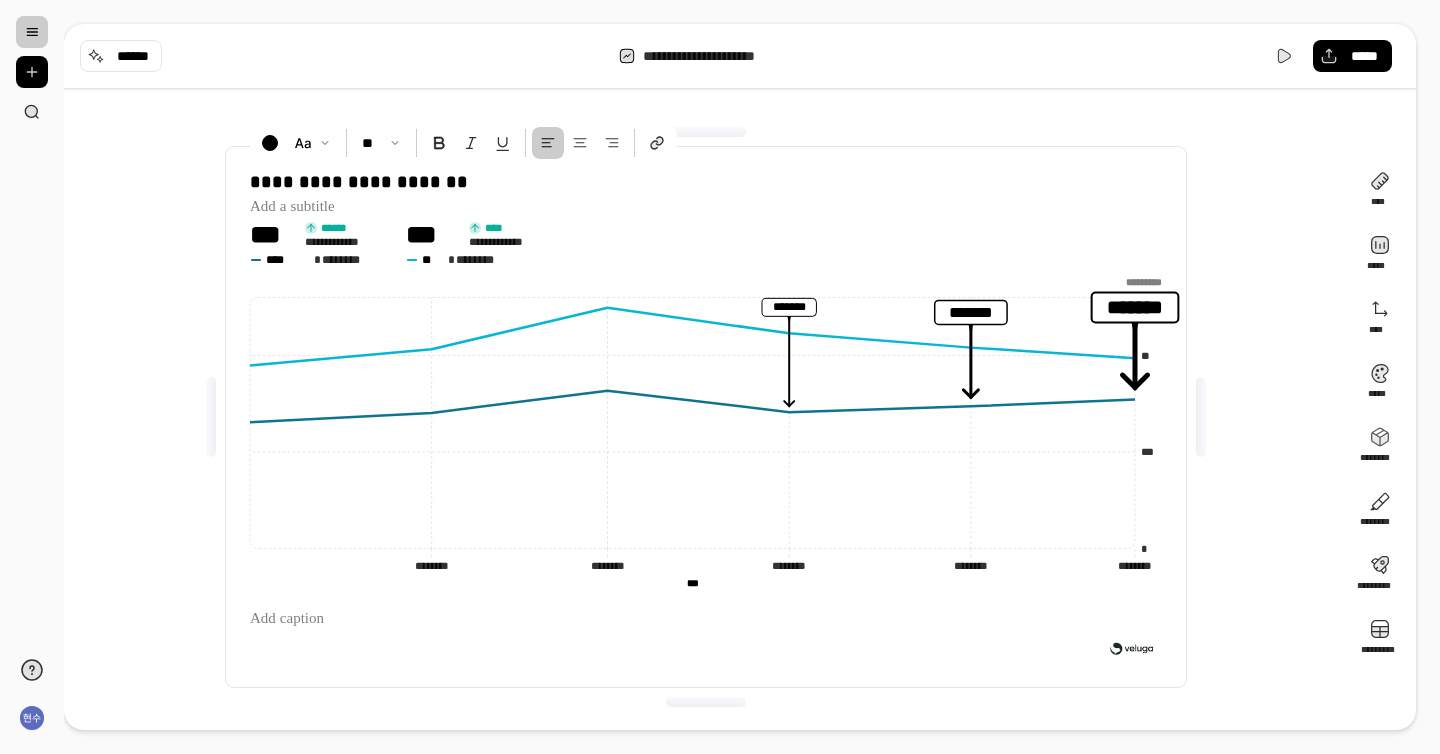 click on "**********" at bounding box center [706, 195] 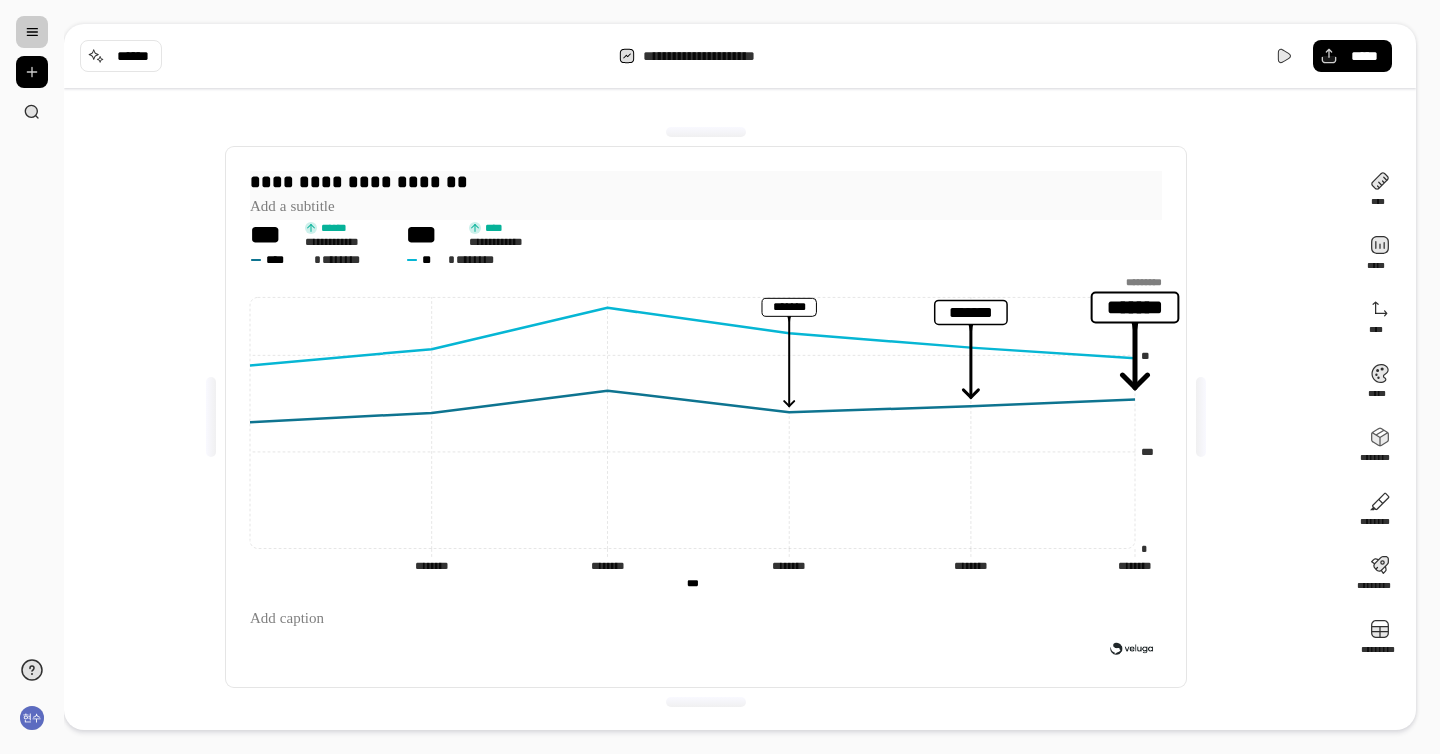 click at bounding box center [706, 207] 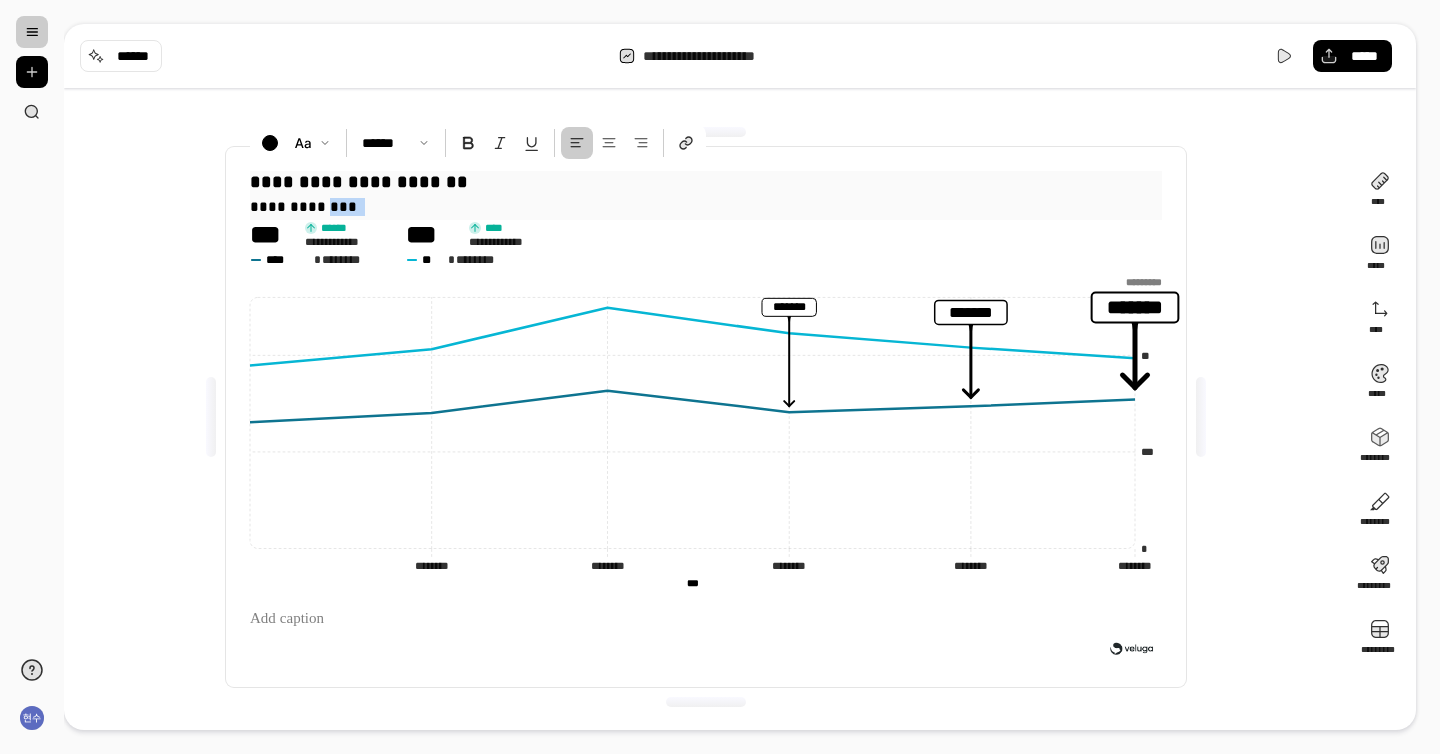 drag, startPoint x: 354, startPoint y: 210, endPoint x: 220, endPoint y: 210, distance: 134 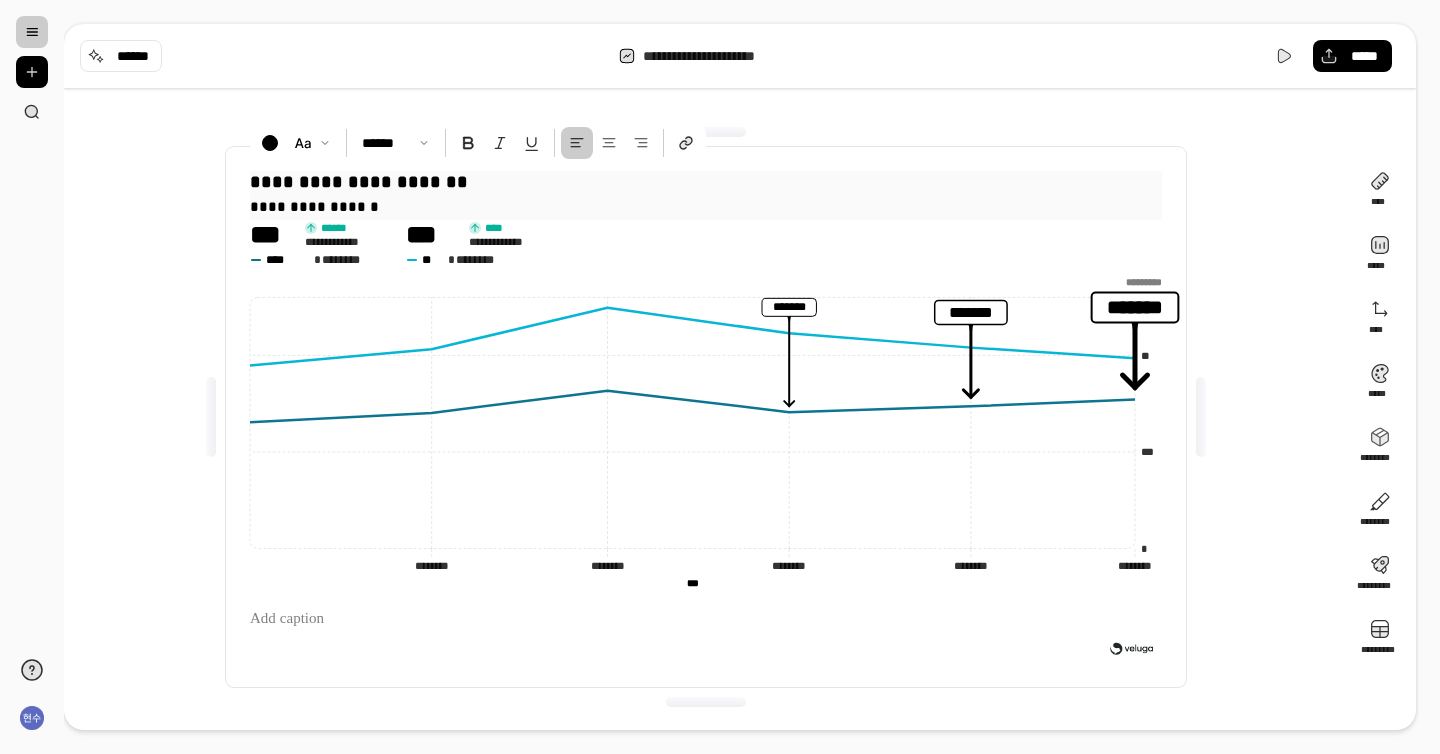 click on "**********" at bounding box center (706, 207) 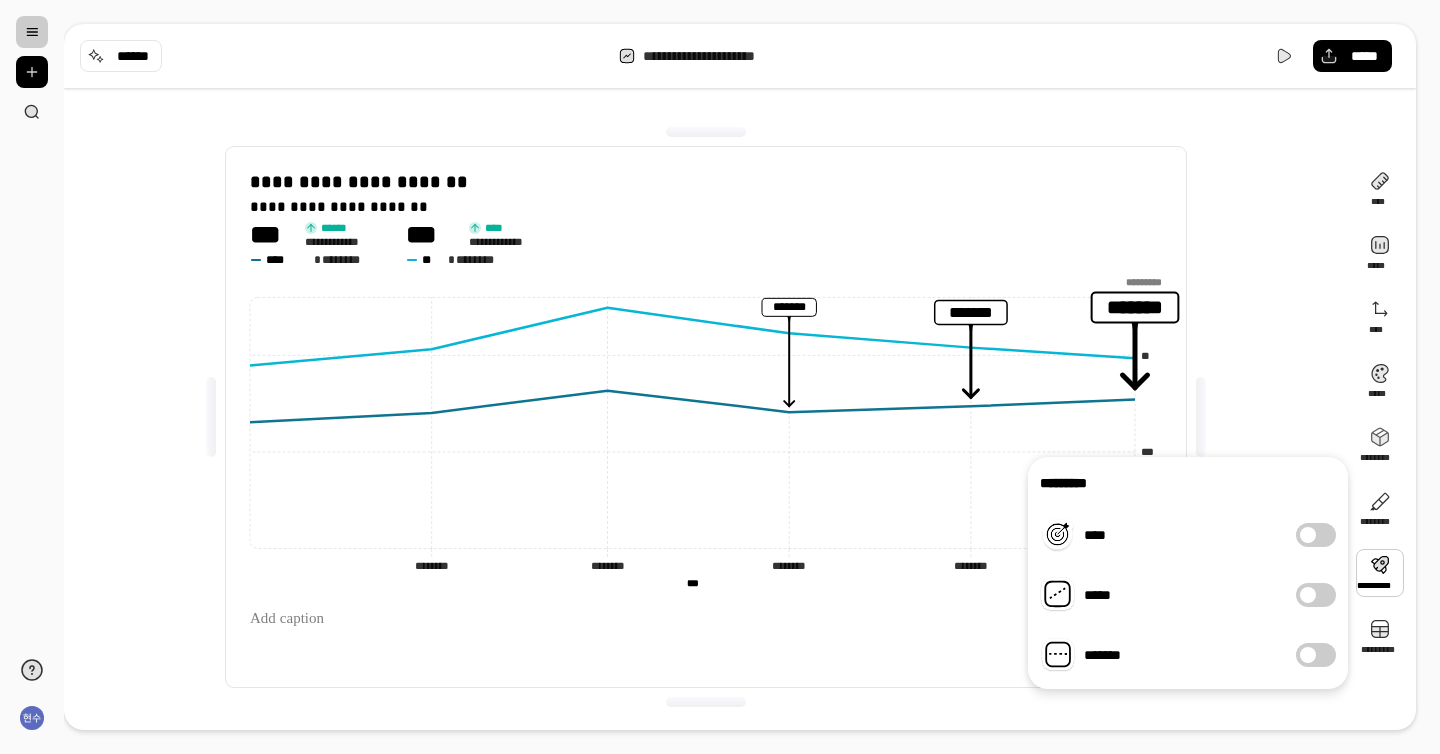 click on "*****" at bounding box center [1316, 595] 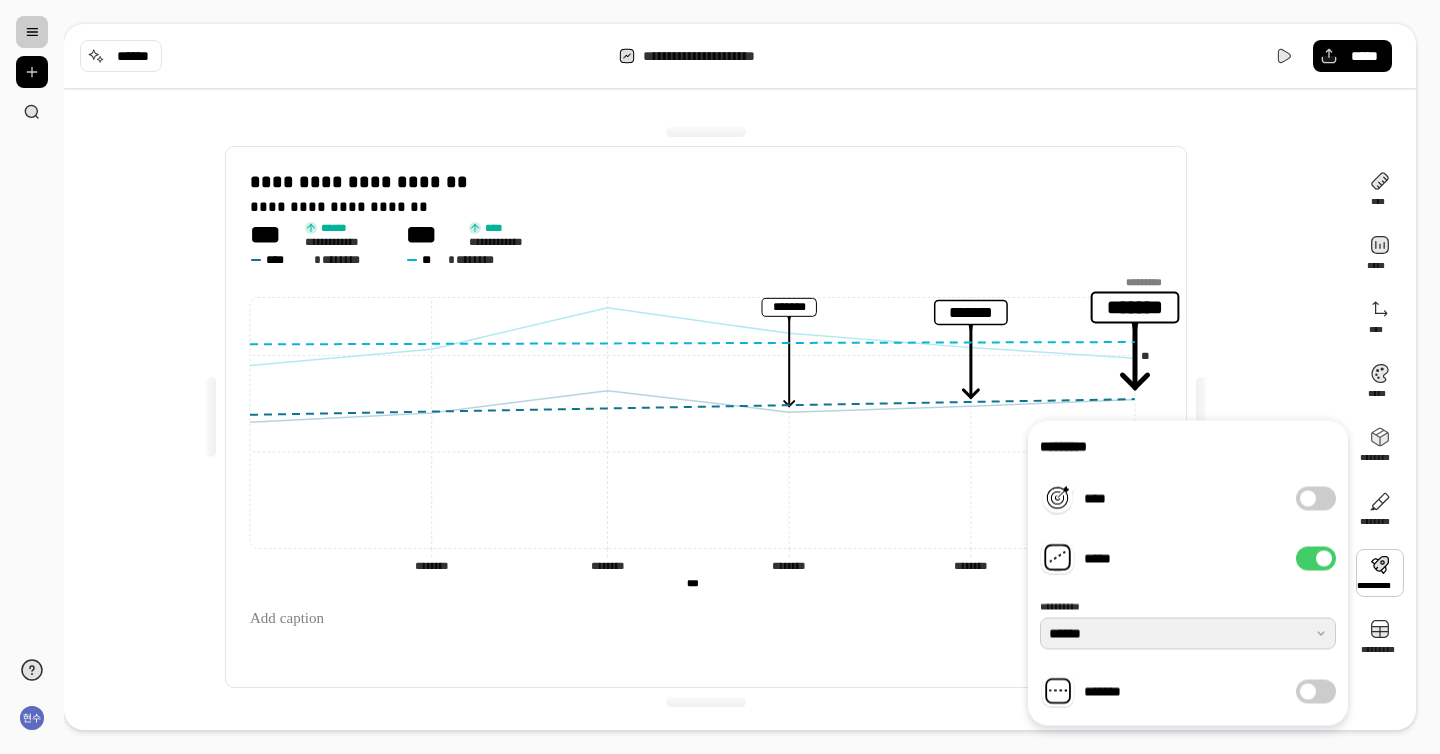 click at bounding box center [1188, 634] 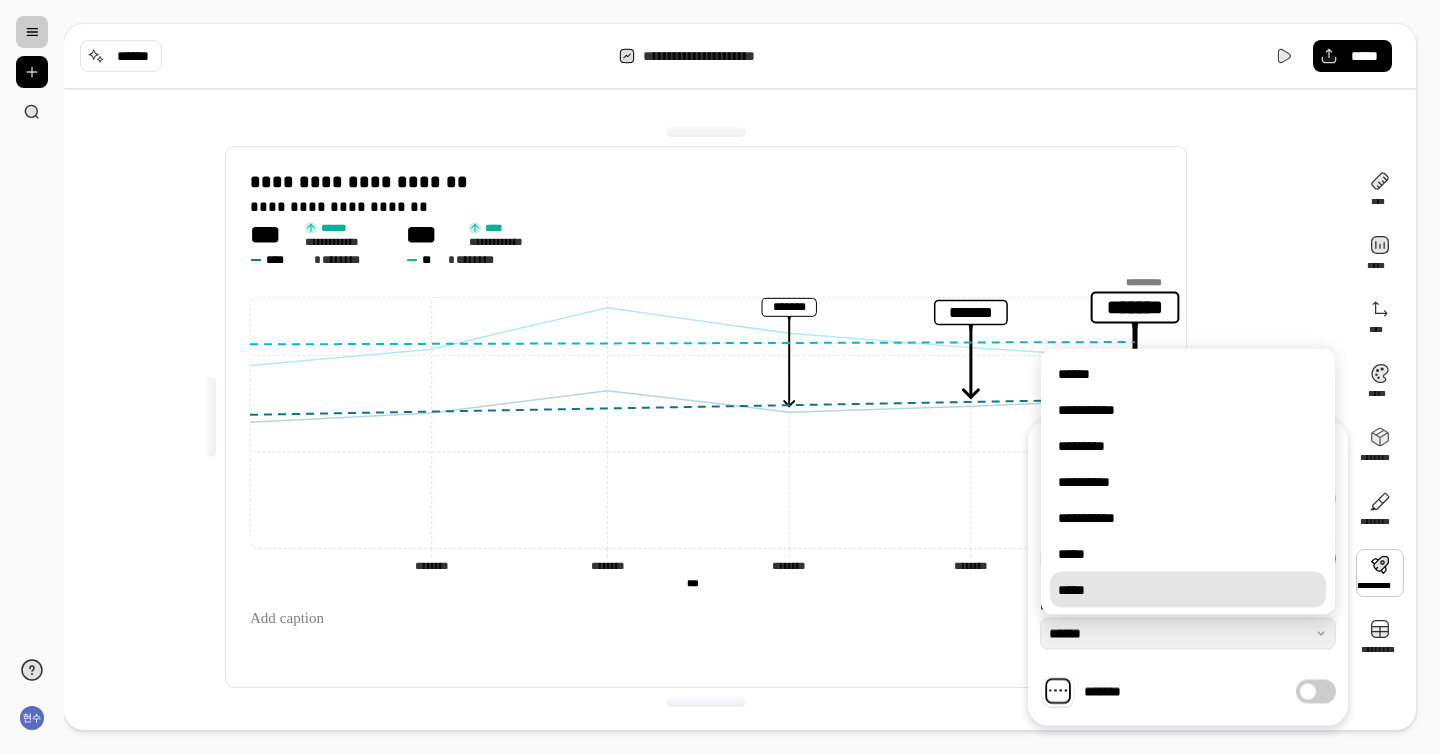 click on "*****" at bounding box center [1188, 590] 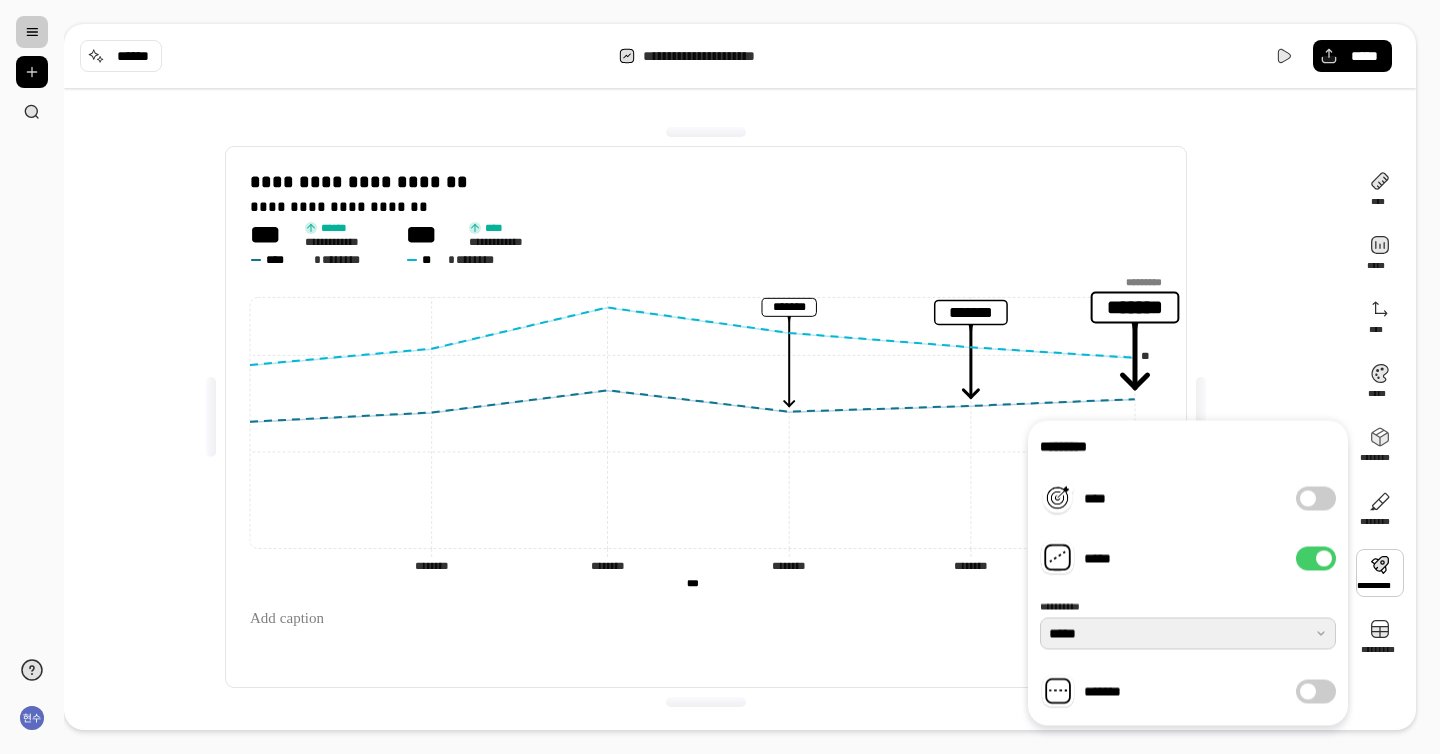 click at bounding box center [1188, 634] 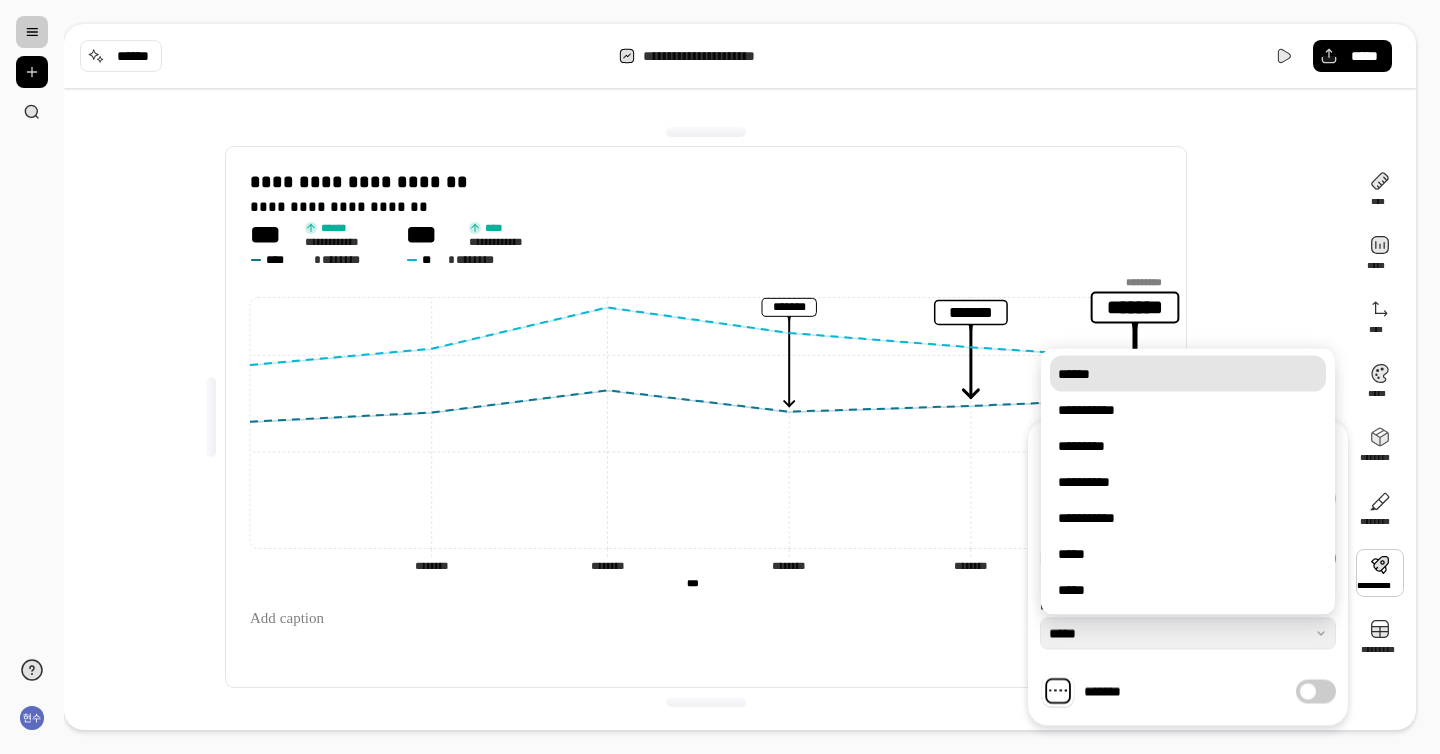 click on "******" at bounding box center (1188, 374) 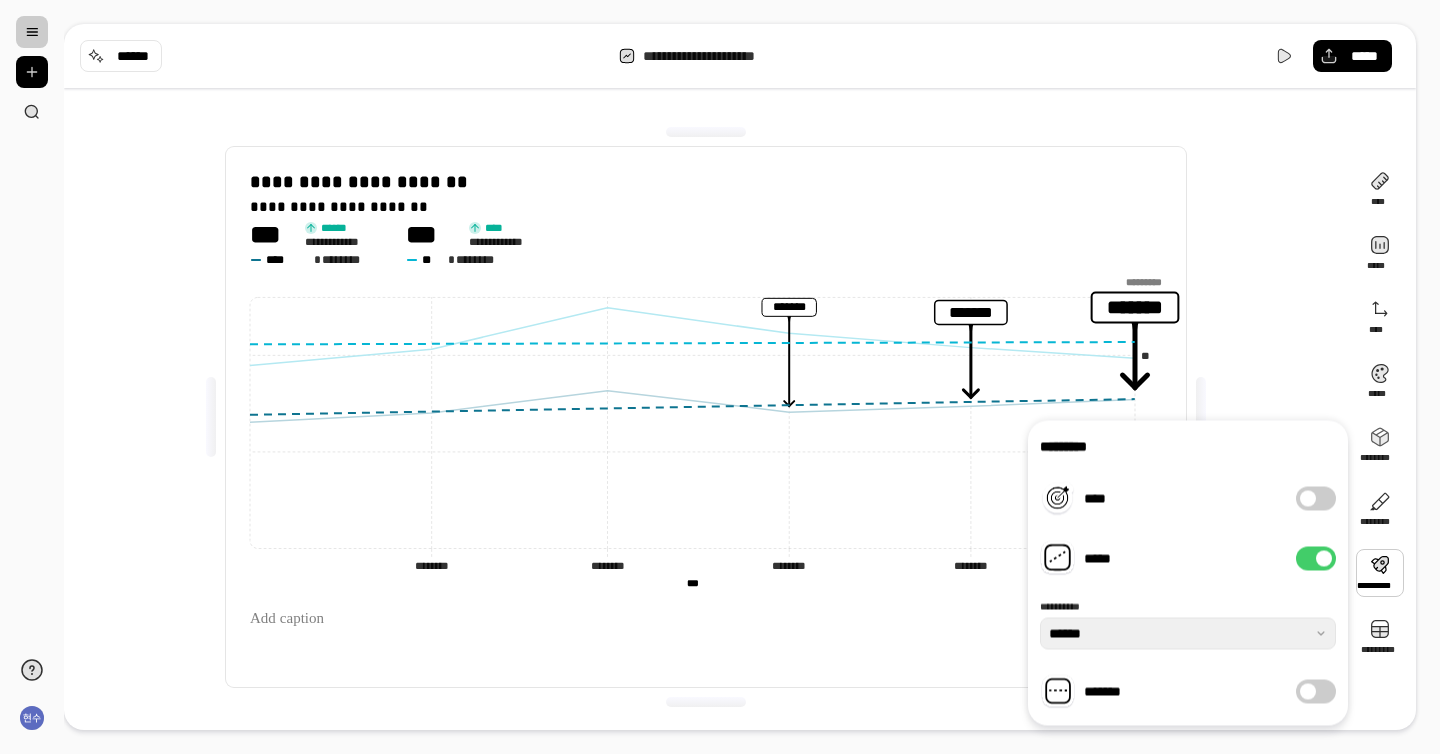click on "*****" at bounding box center [1316, 559] 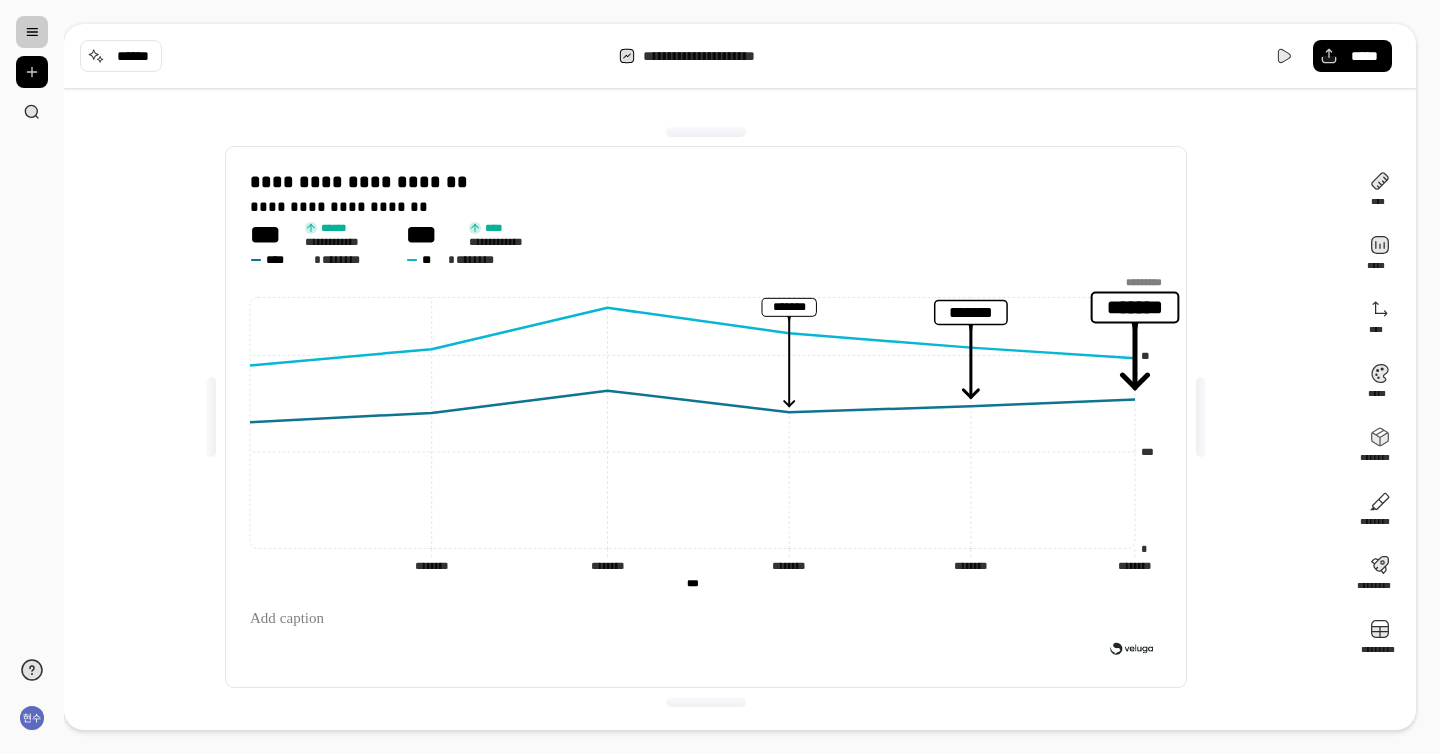 click on "**********" at bounding box center (706, 417) 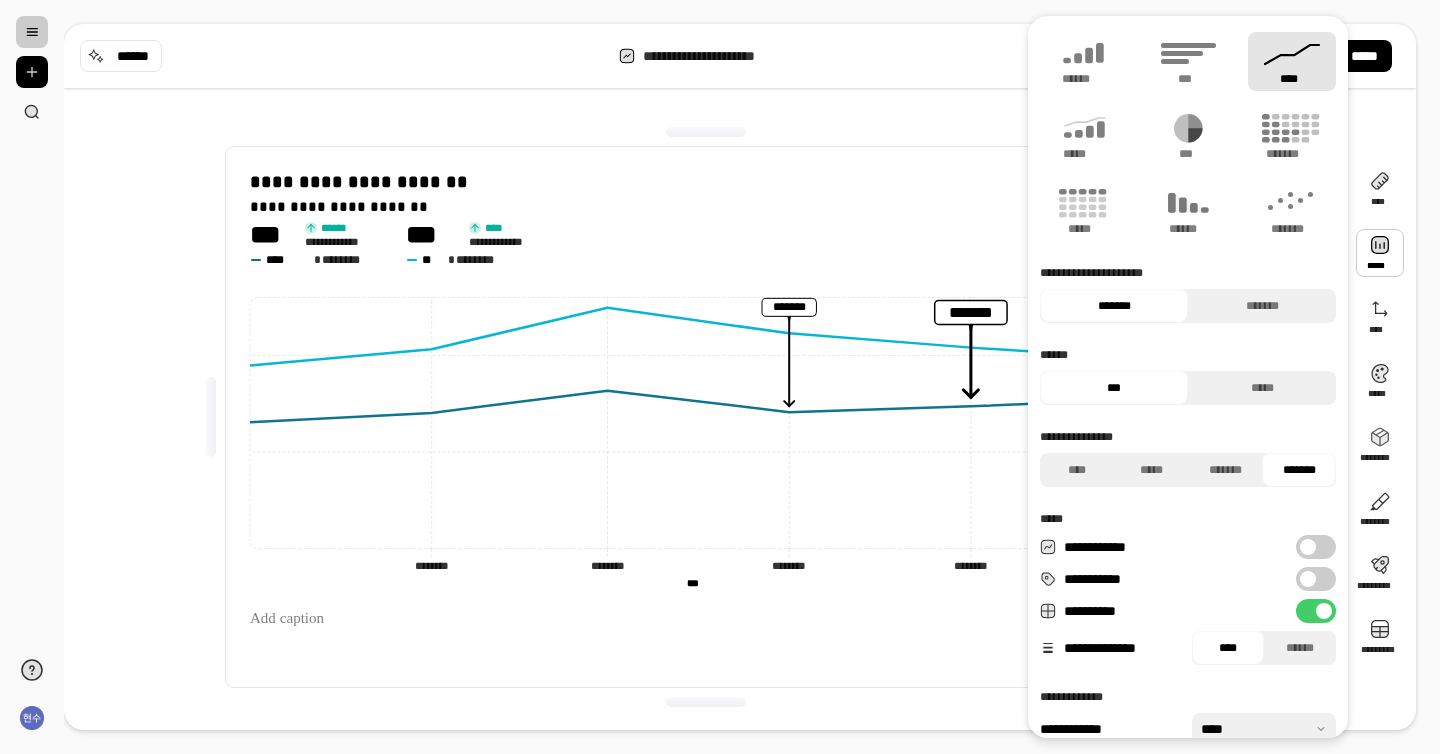 scroll, scrollTop: 65, scrollLeft: 0, axis: vertical 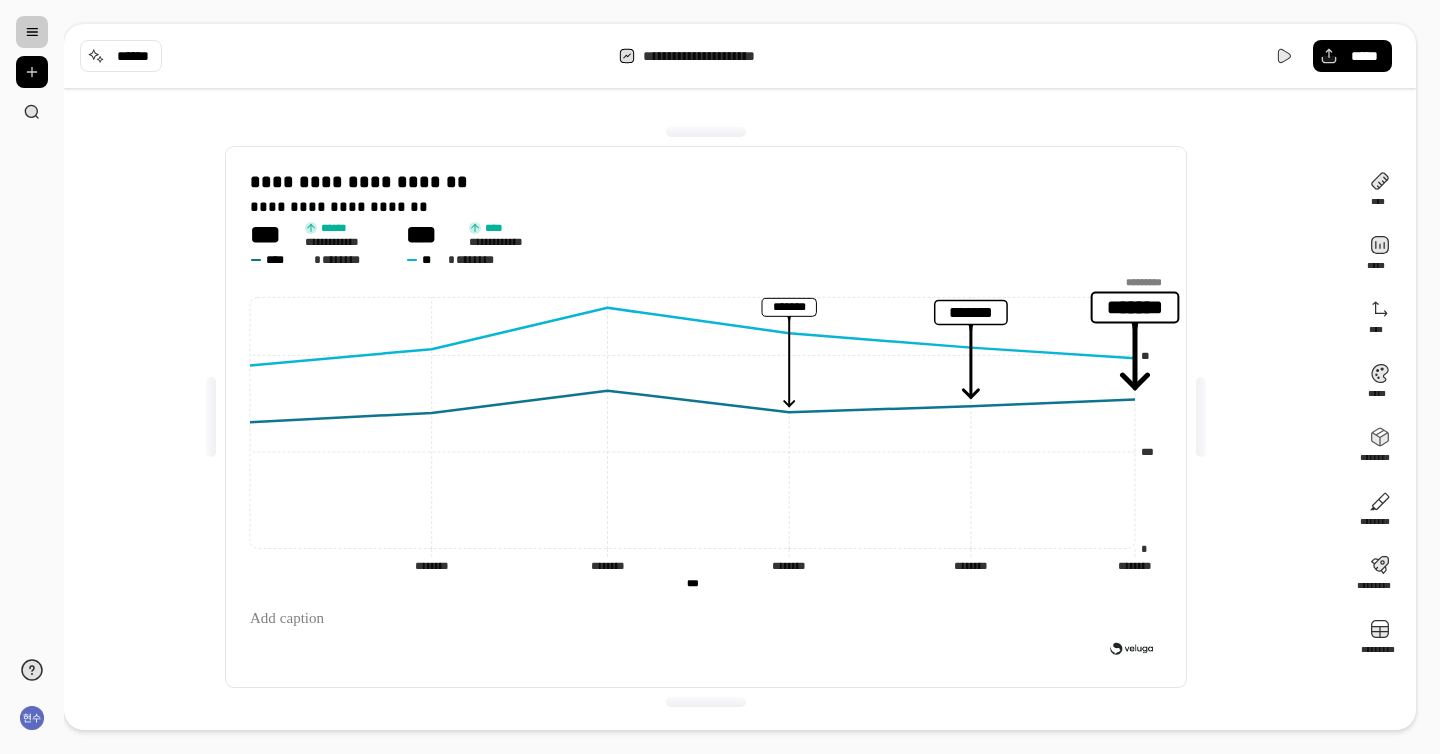 click on "**********" at bounding box center (752, 377) 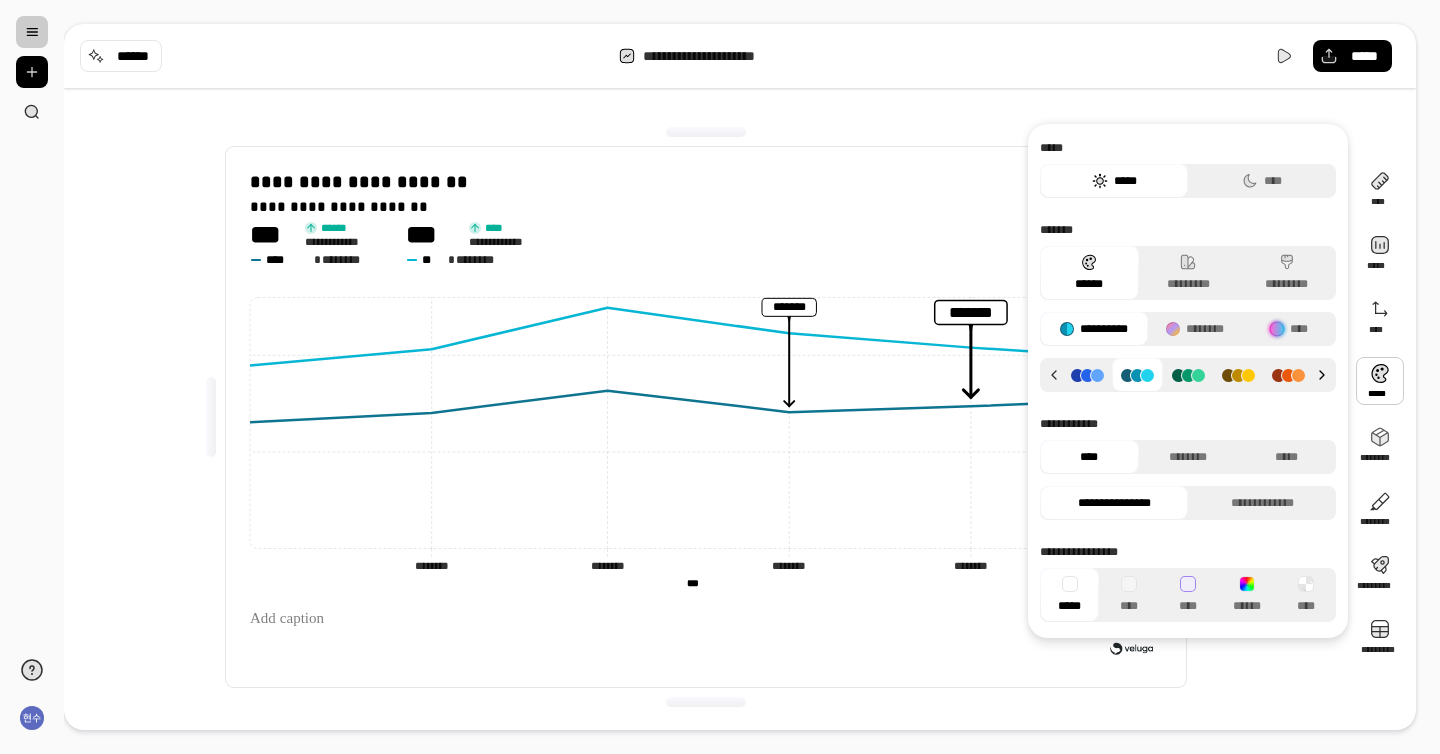 click 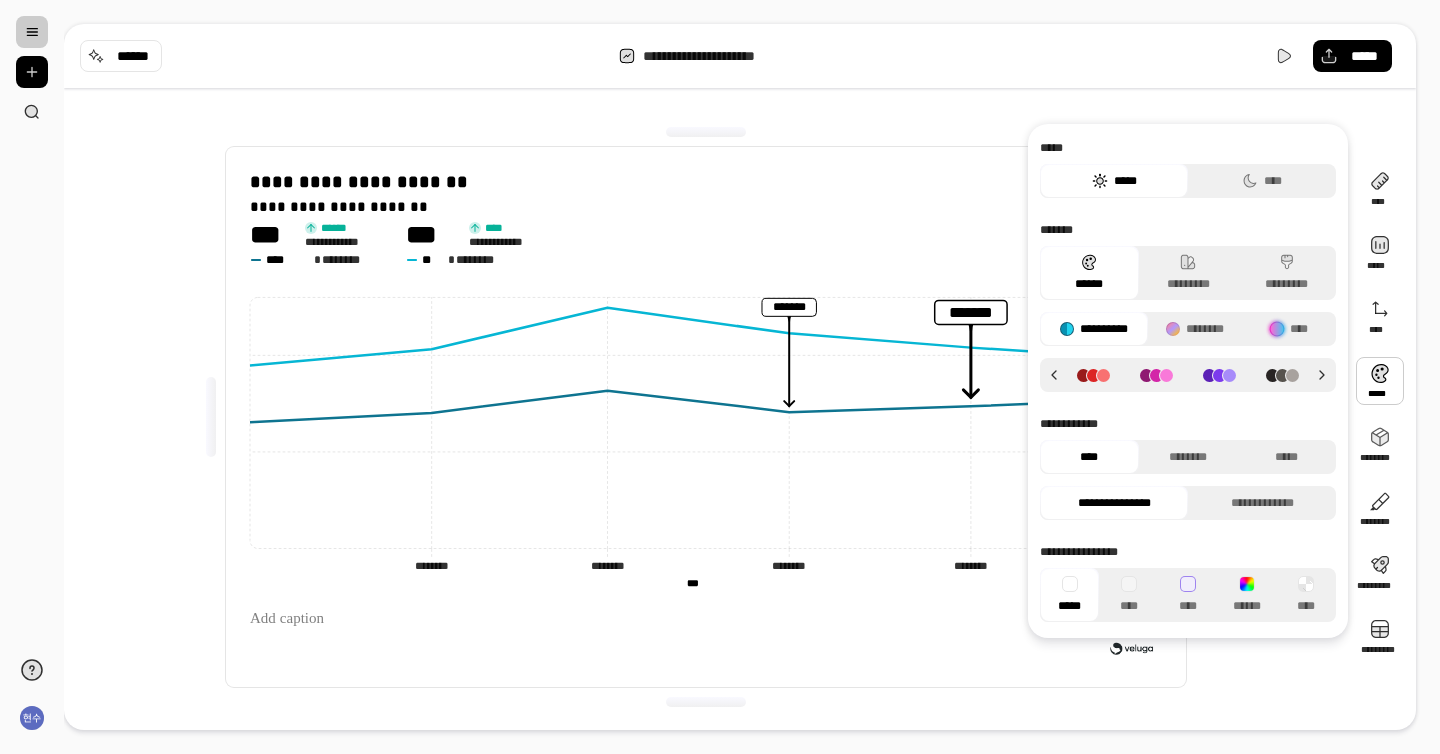 click at bounding box center (1093, 375) 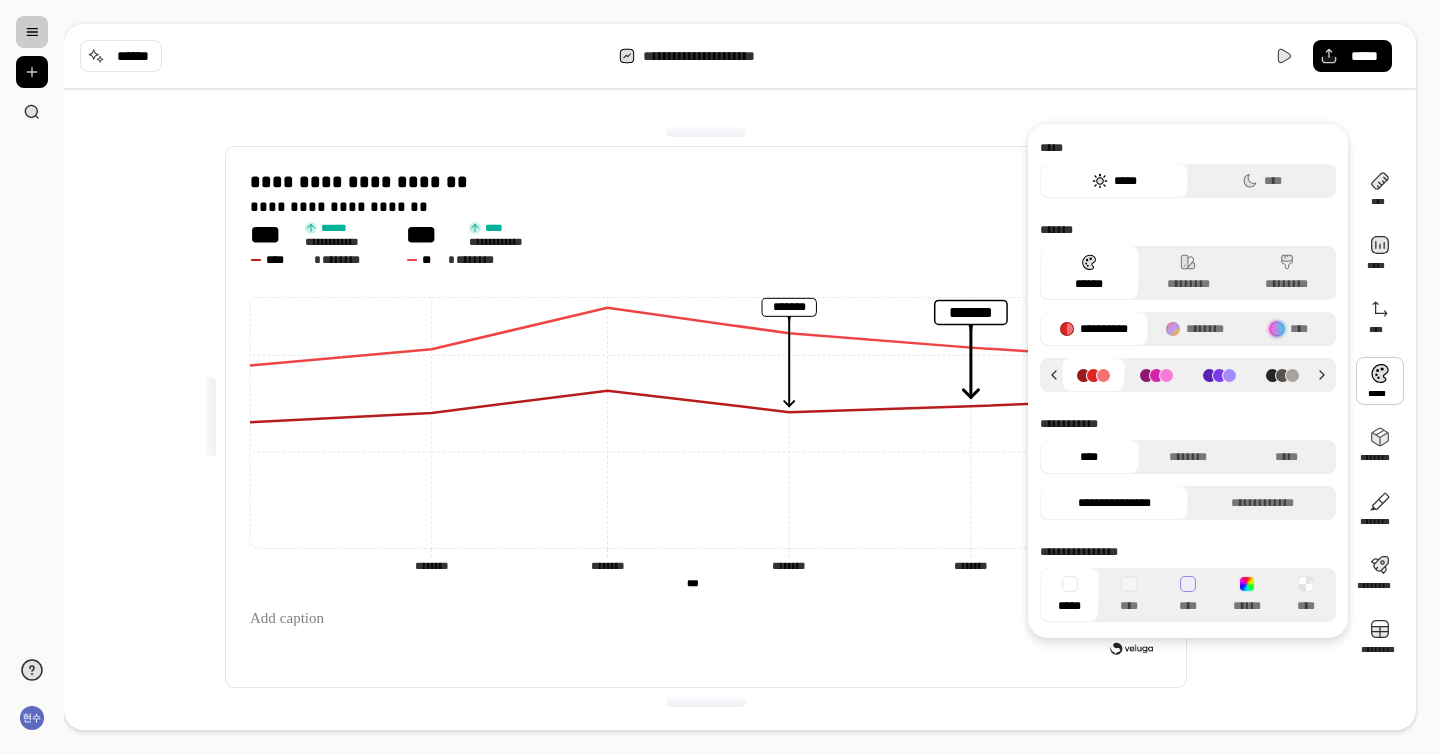 click 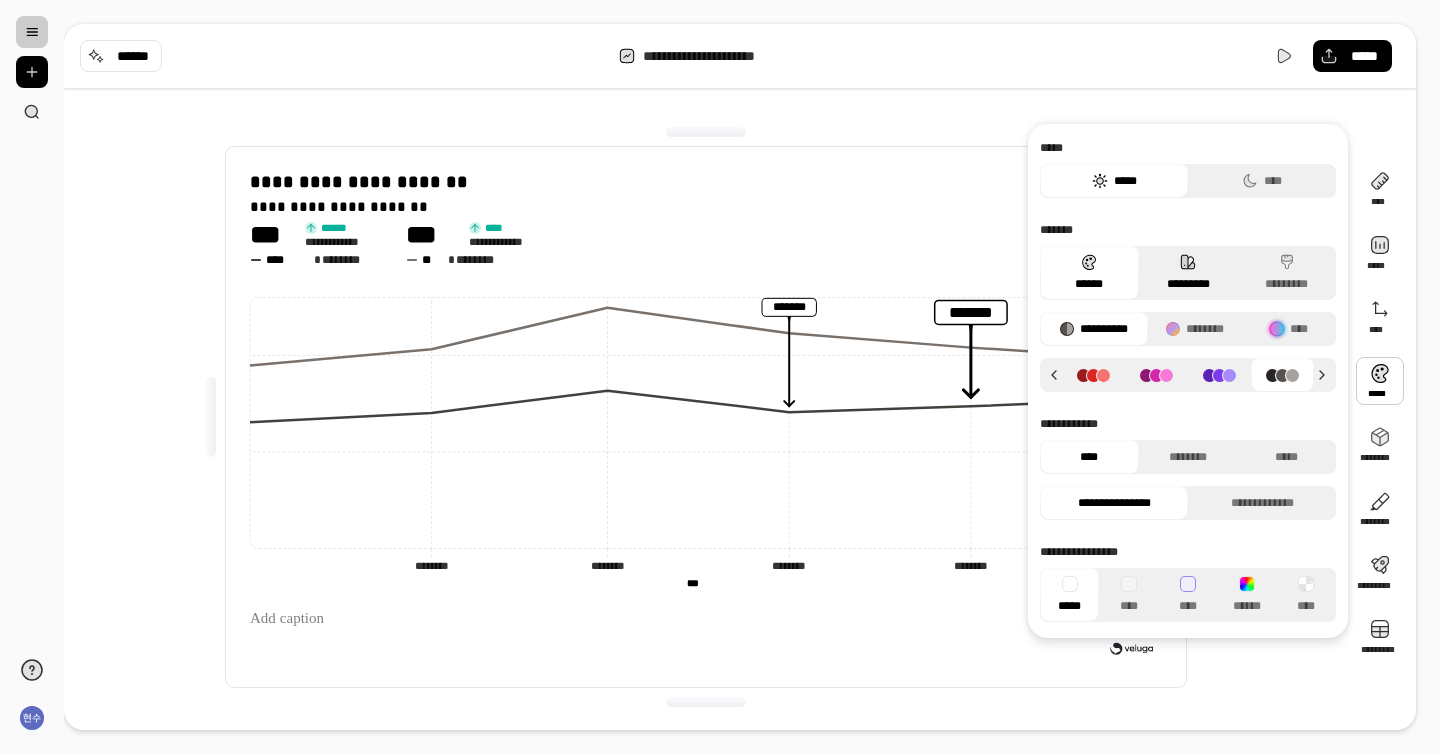 click on "*********" at bounding box center (1188, 273) 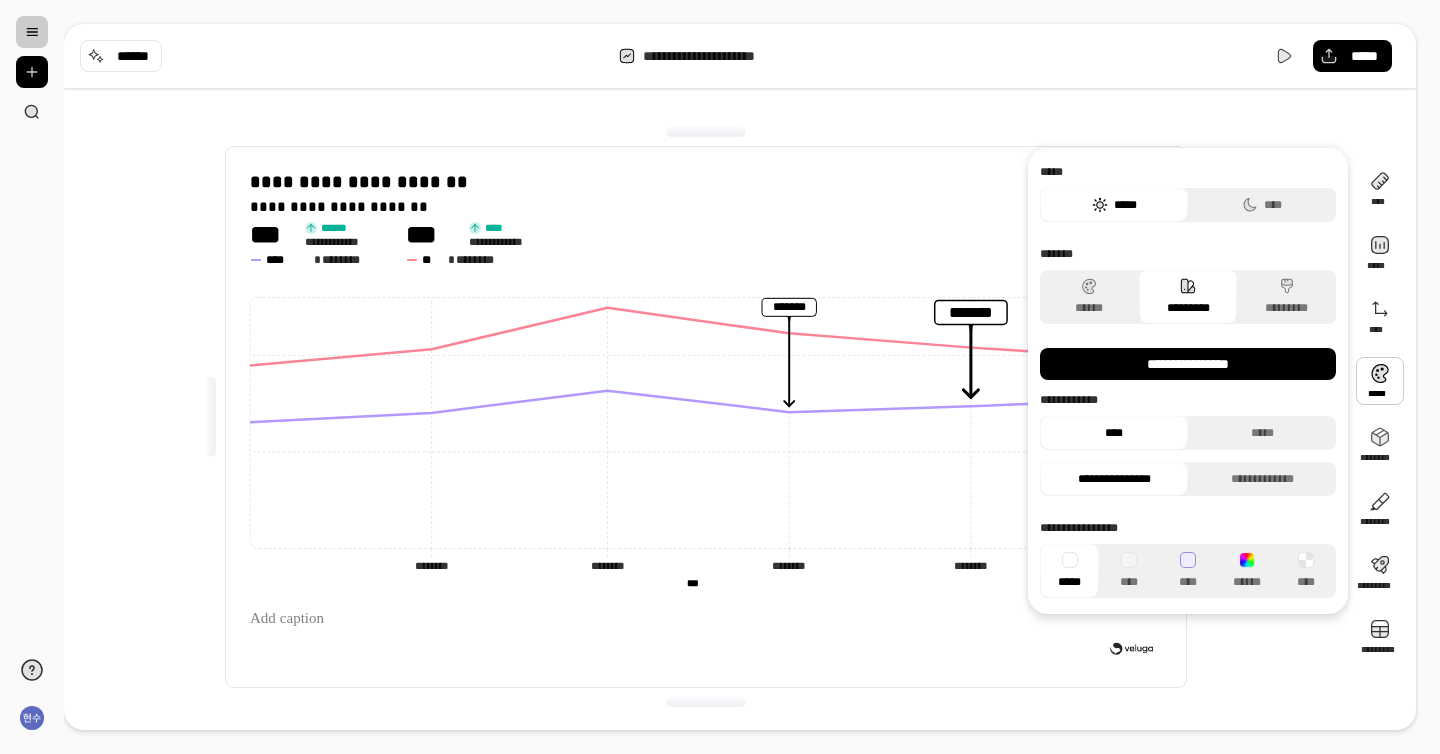 click on "**********" at bounding box center [706, 417] 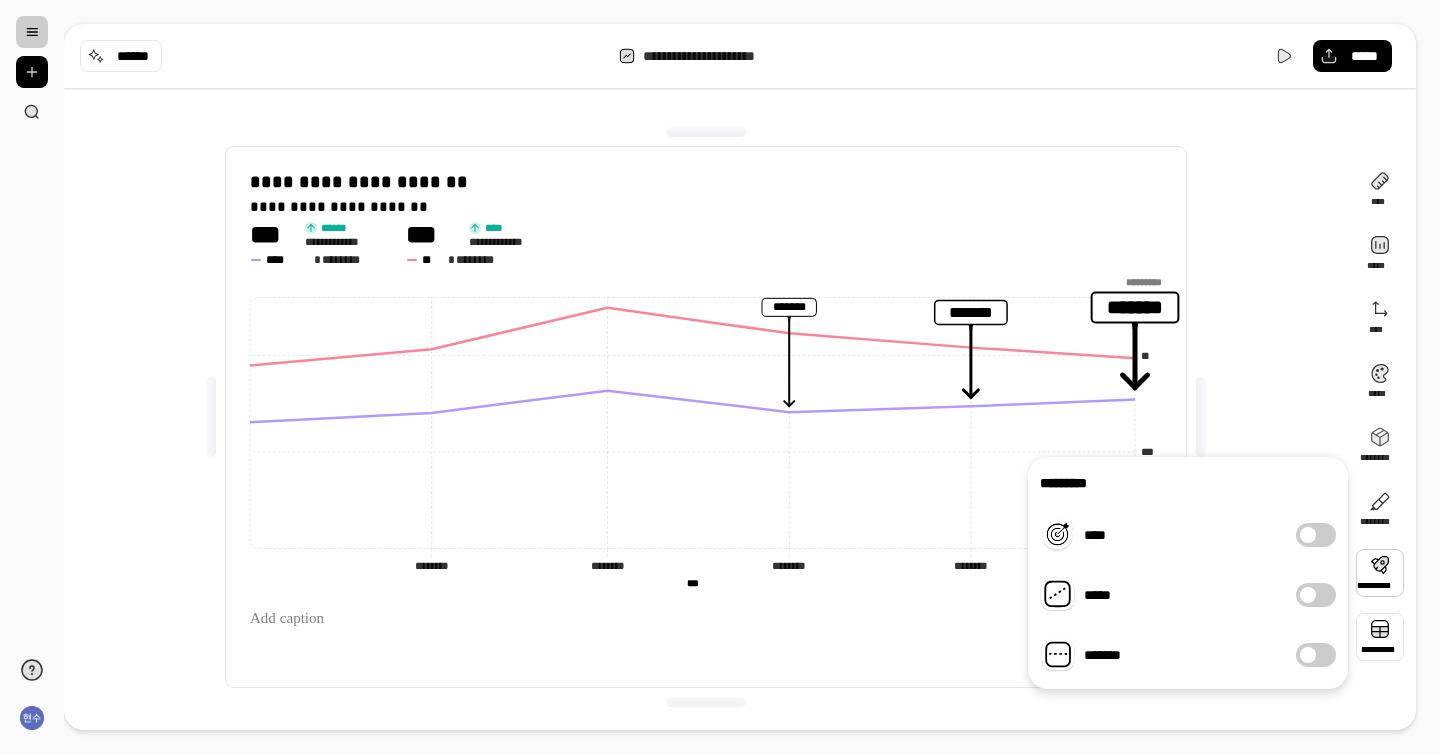 click at bounding box center (1380, 637) 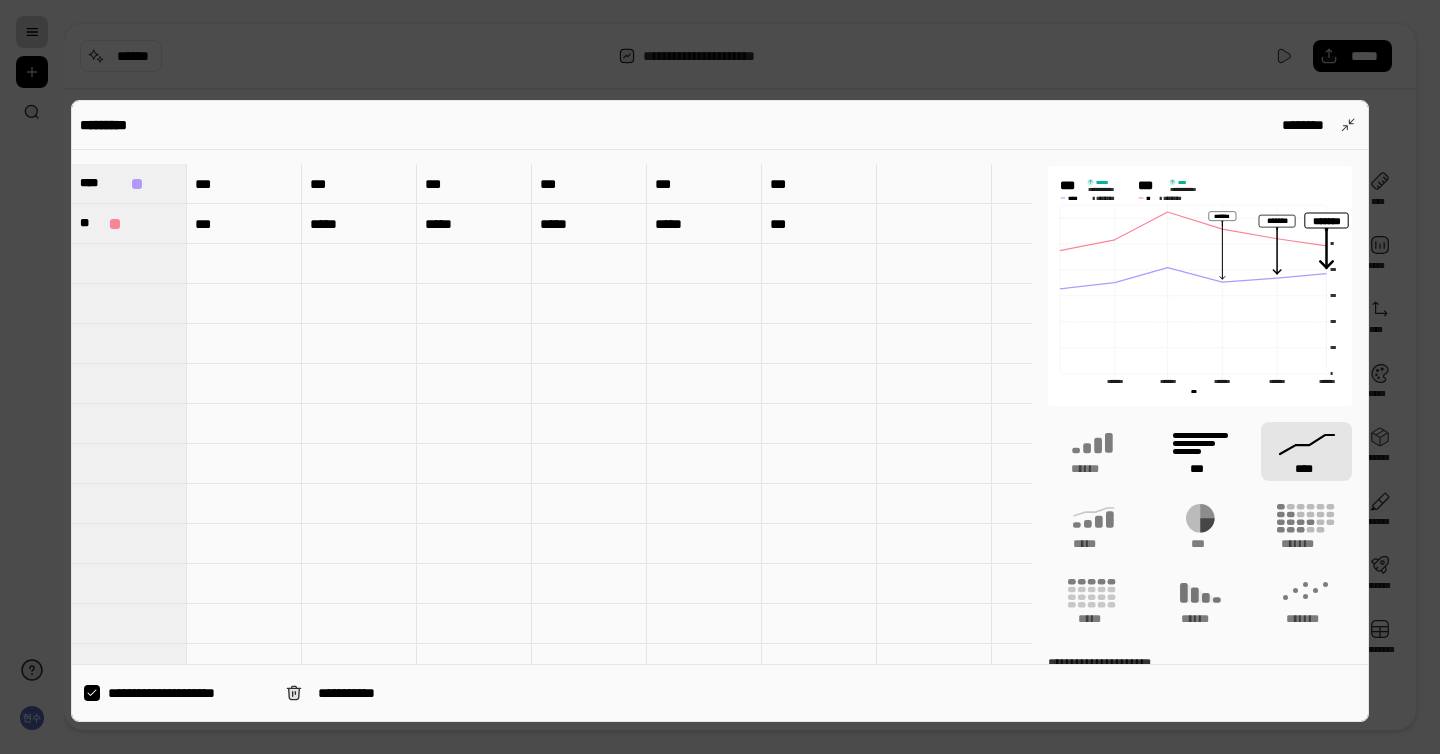 scroll, scrollTop: 0, scrollLeft: 0, axis: both 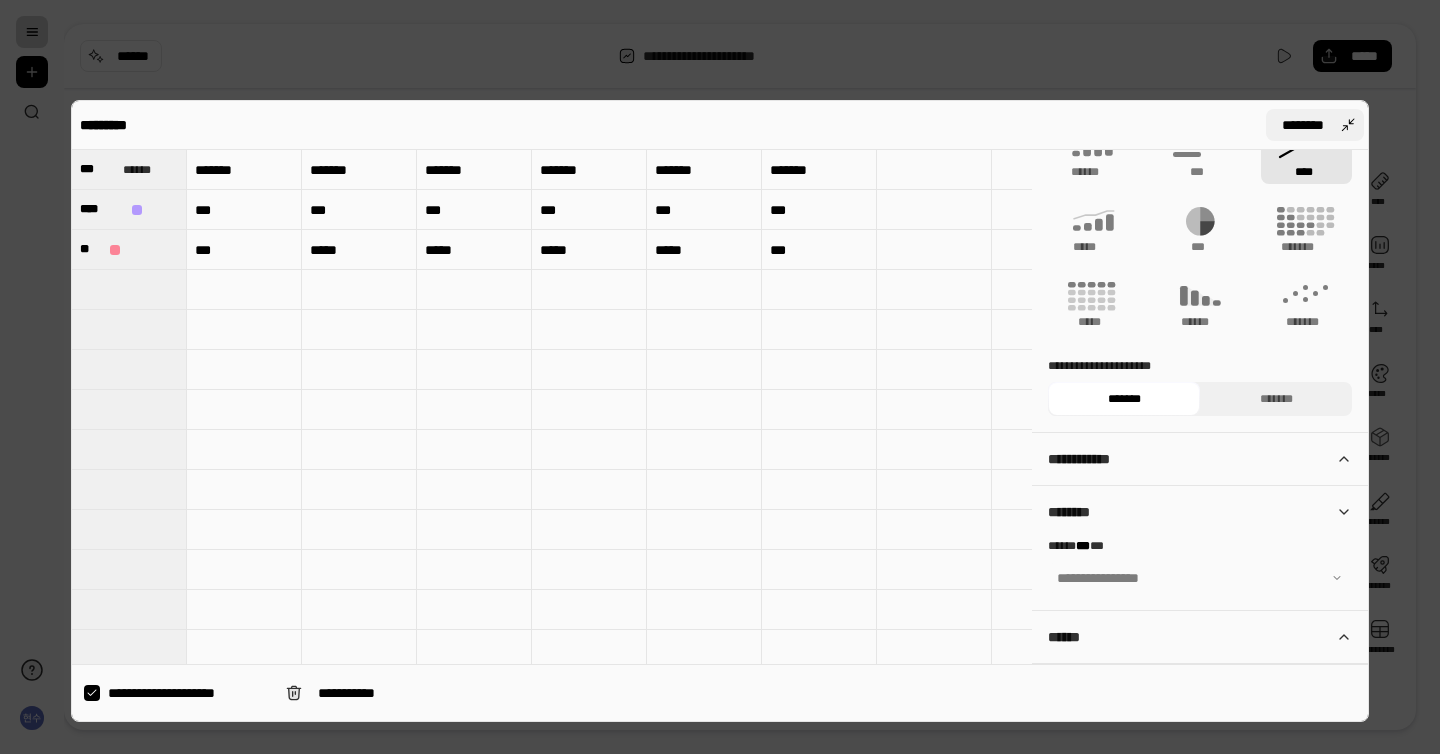 click on "********" at bounding box center (1315, 125) 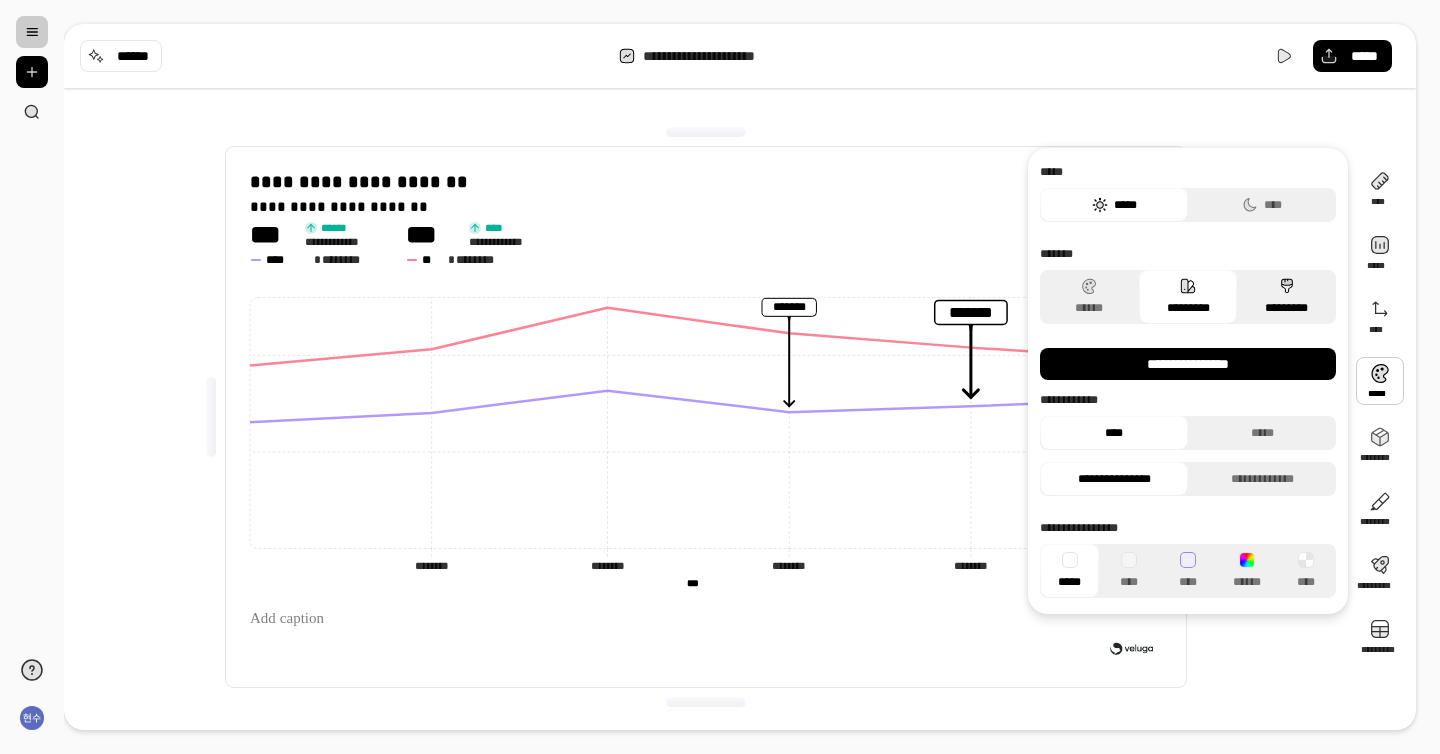click on "*********" at bounding box center (1286, 297) 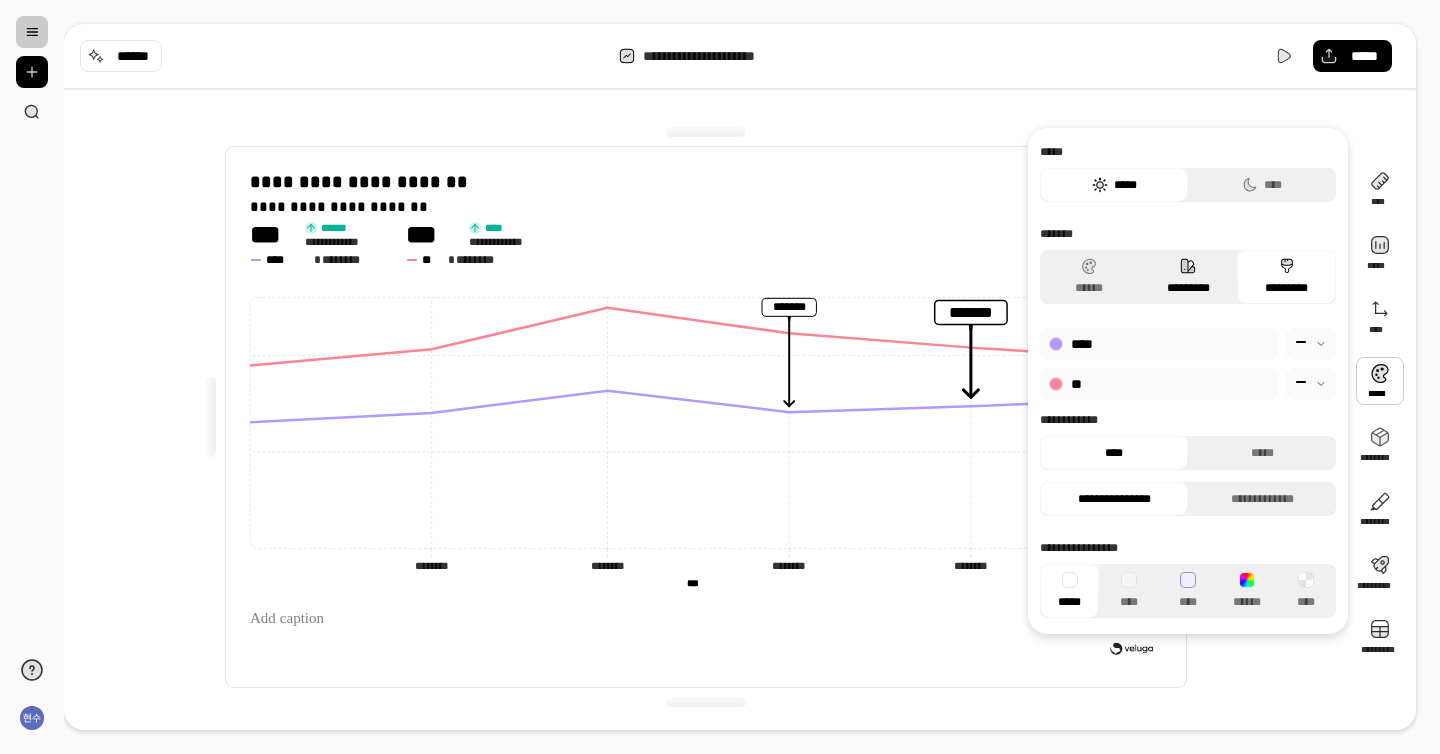 click on "*********" at bounding box center (1188, 277) 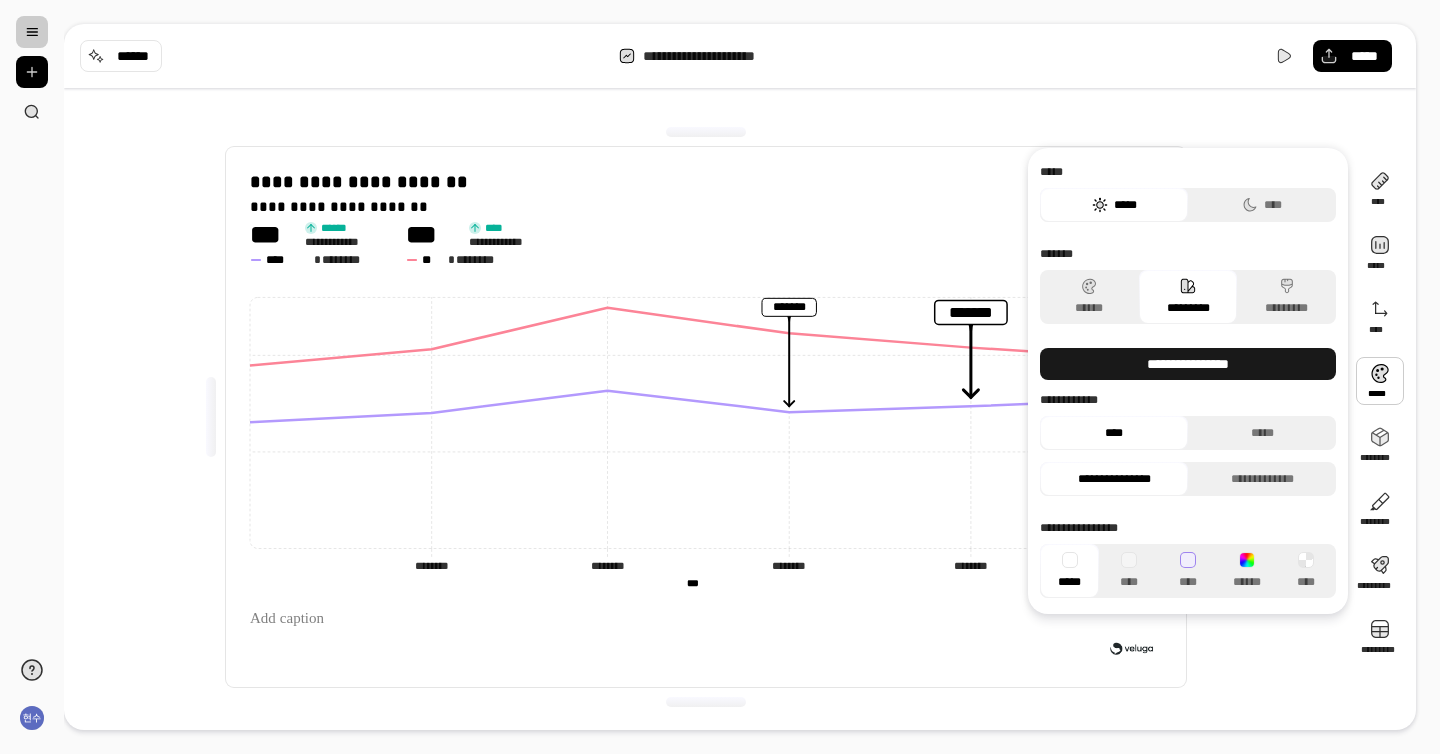 click on "**********" at bounding box center (1188, 364) 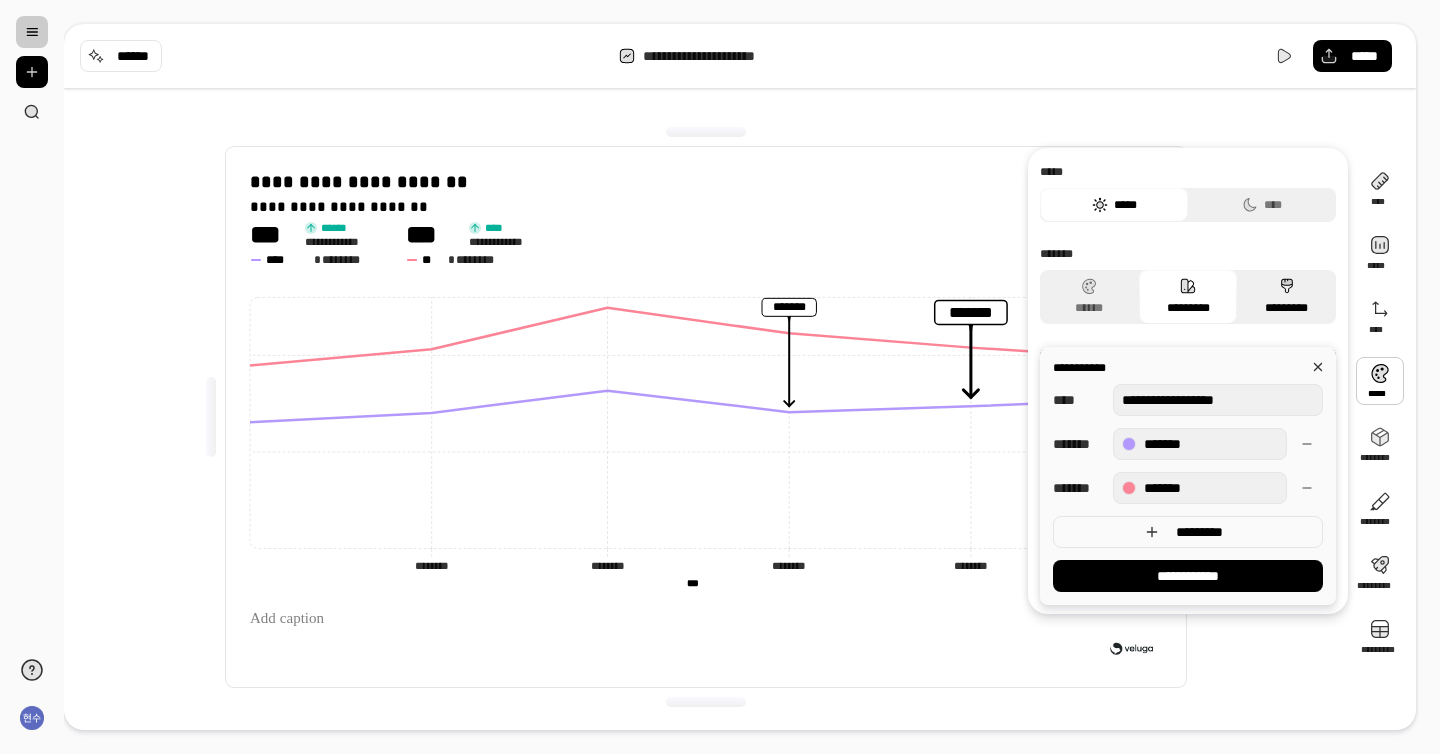 click 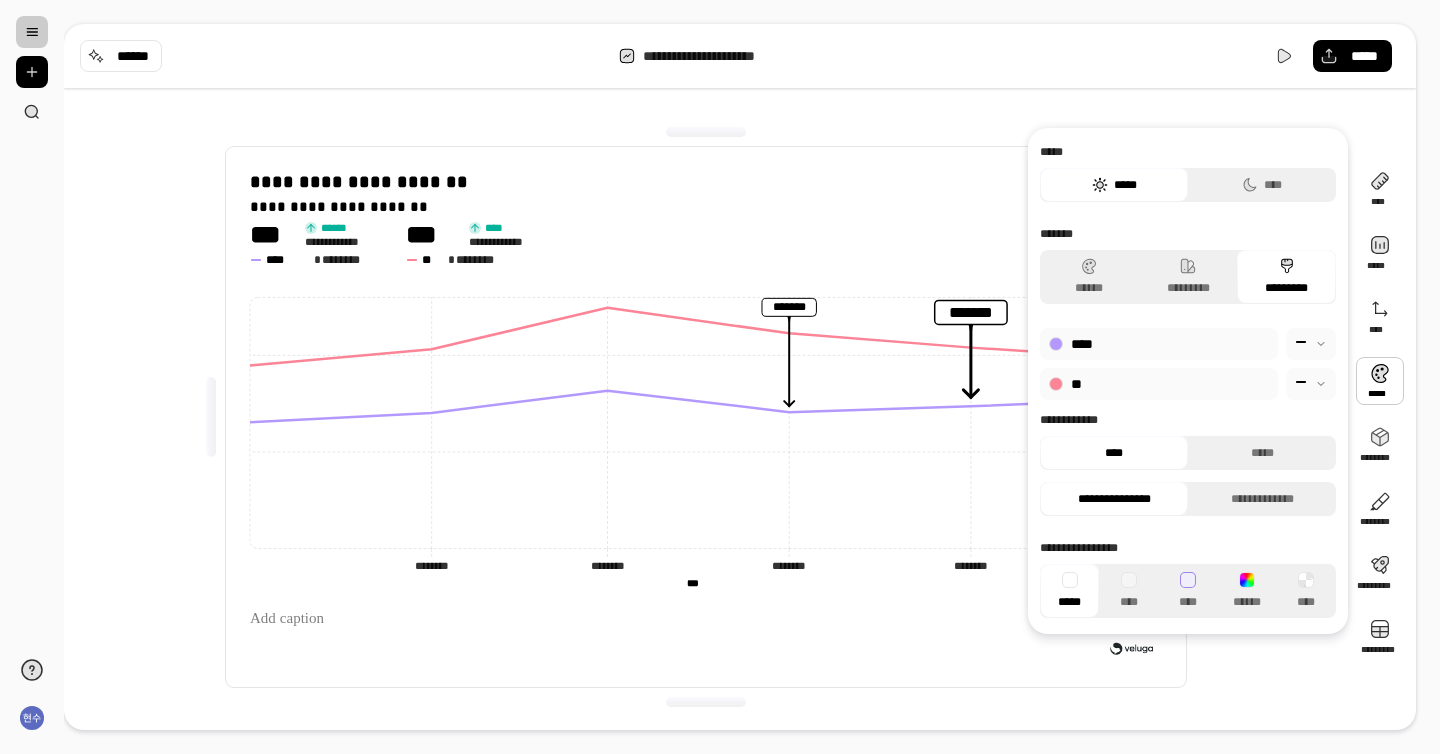 click at bounding box center [1311, 344] 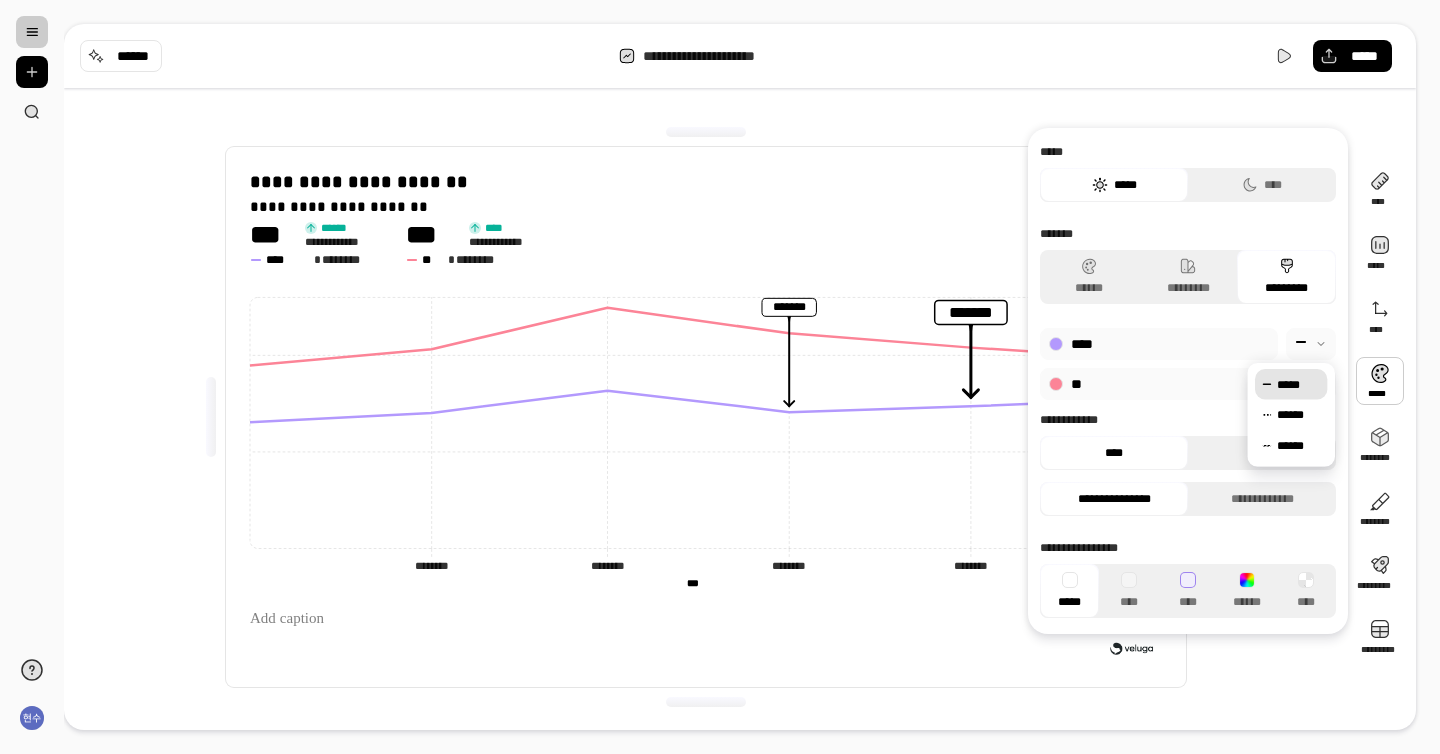 click on "****" at bounding box center [1159, 344] 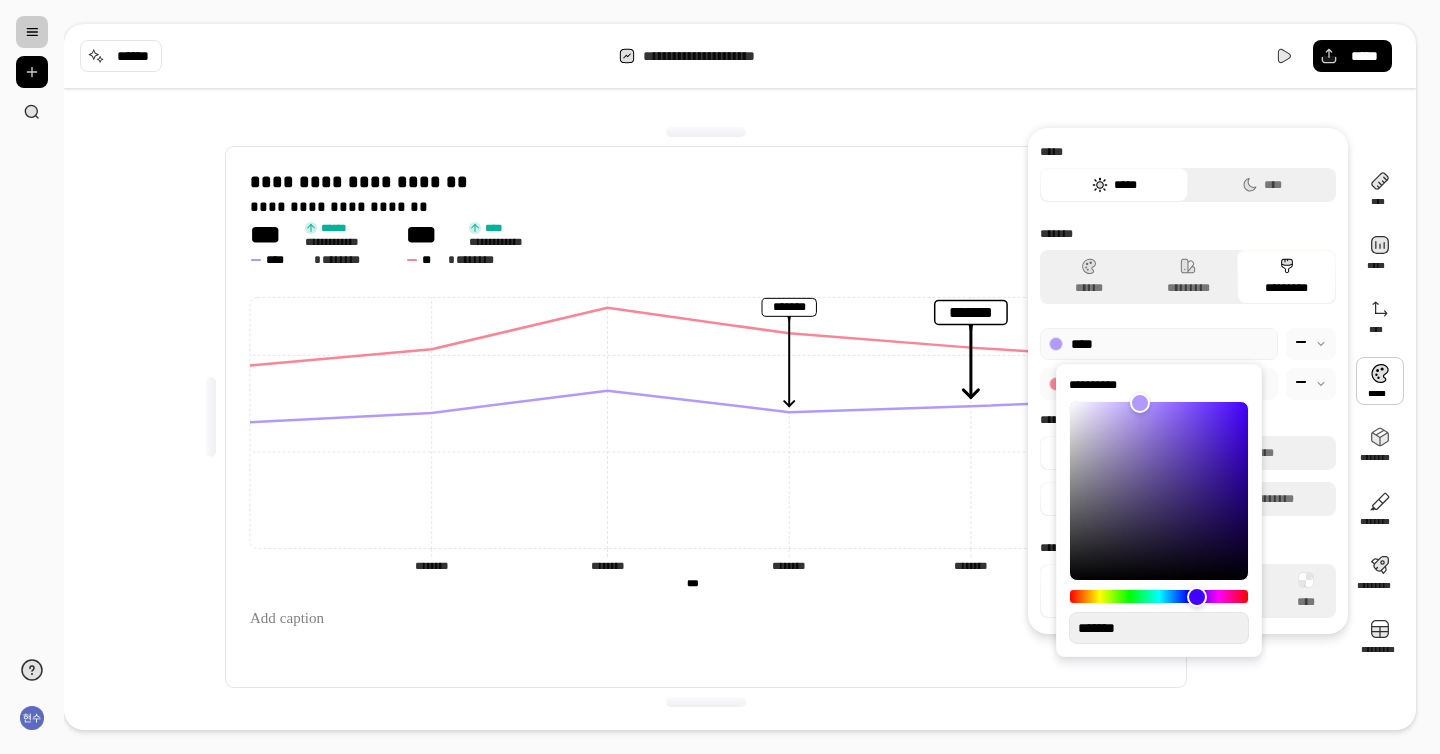 type on "**" 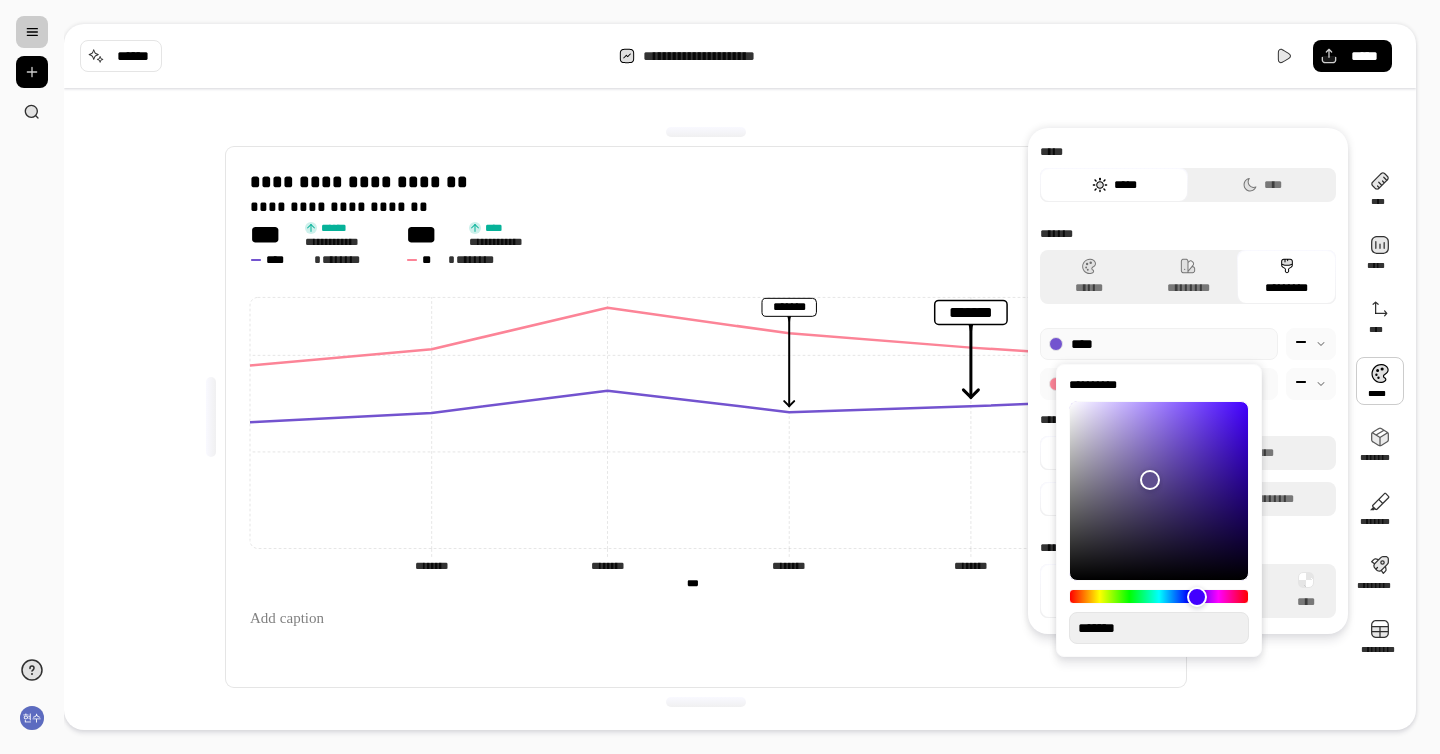 type on "**" 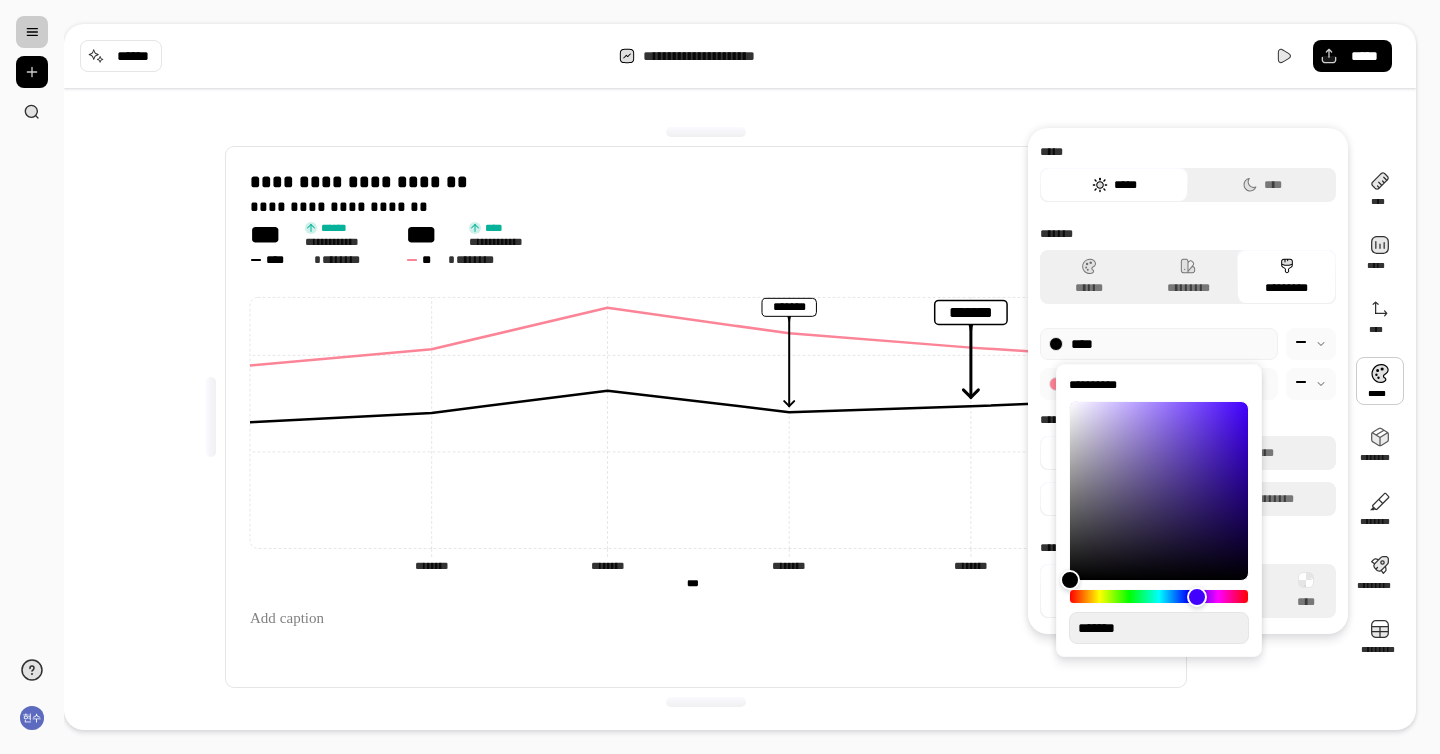click on "**********" at bounding box center [720, 377] 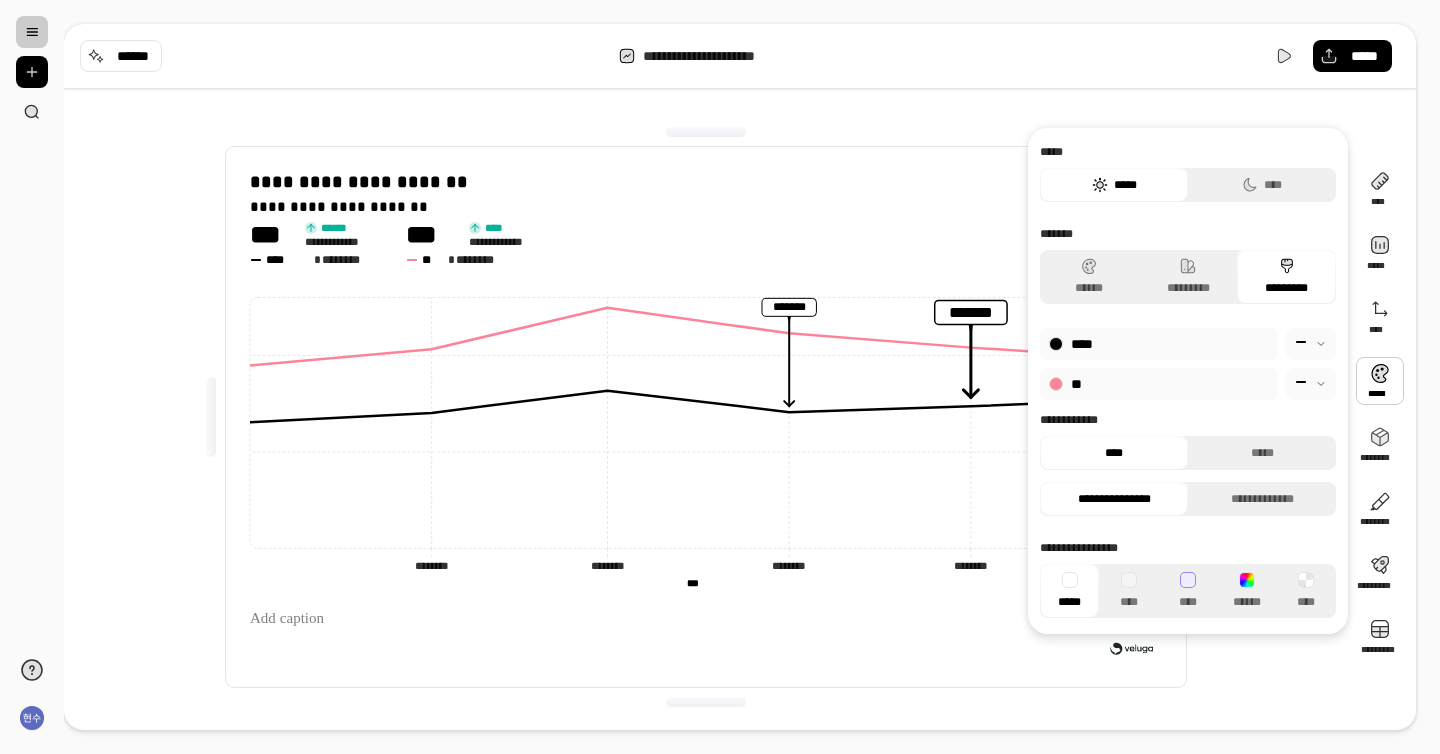 click at bounding box center (1311, 384) 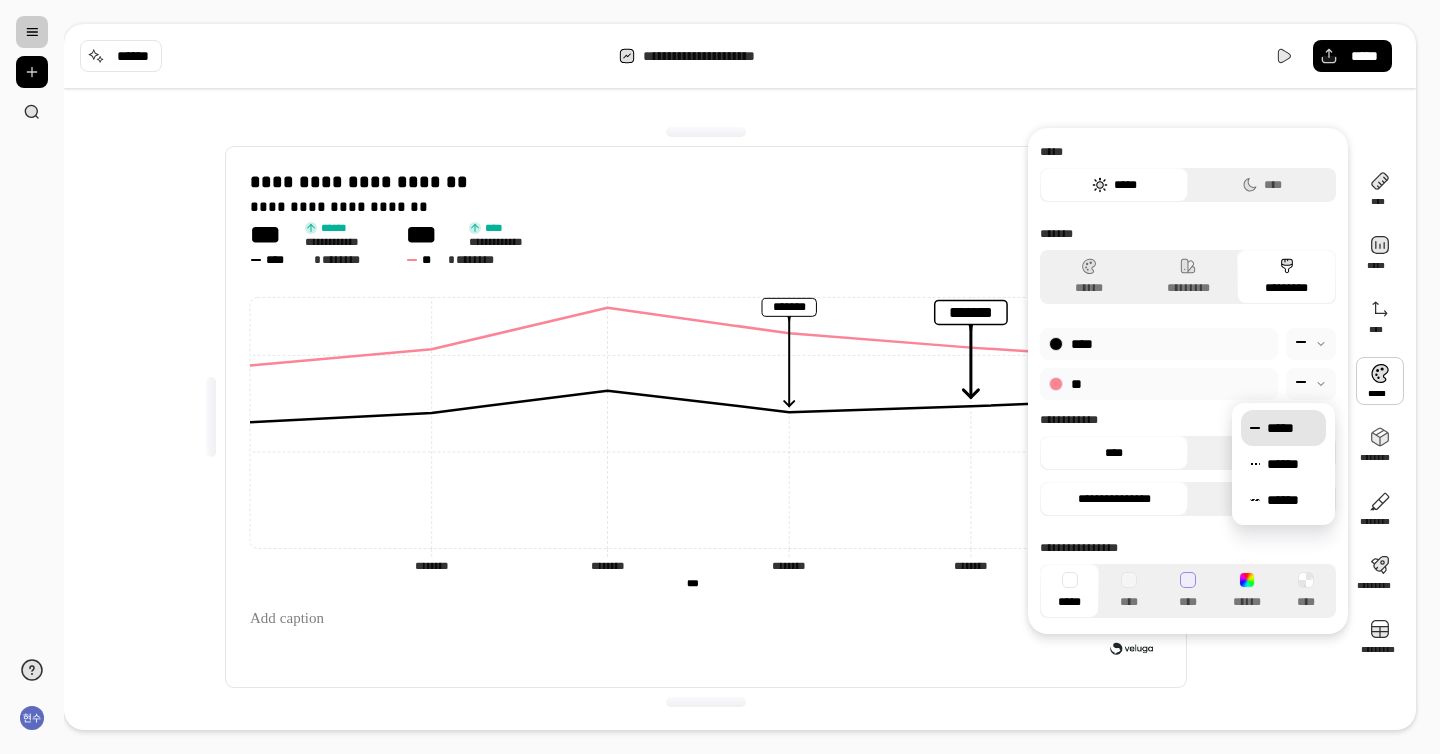 click on "**********" at bounding box center [1188, 422] 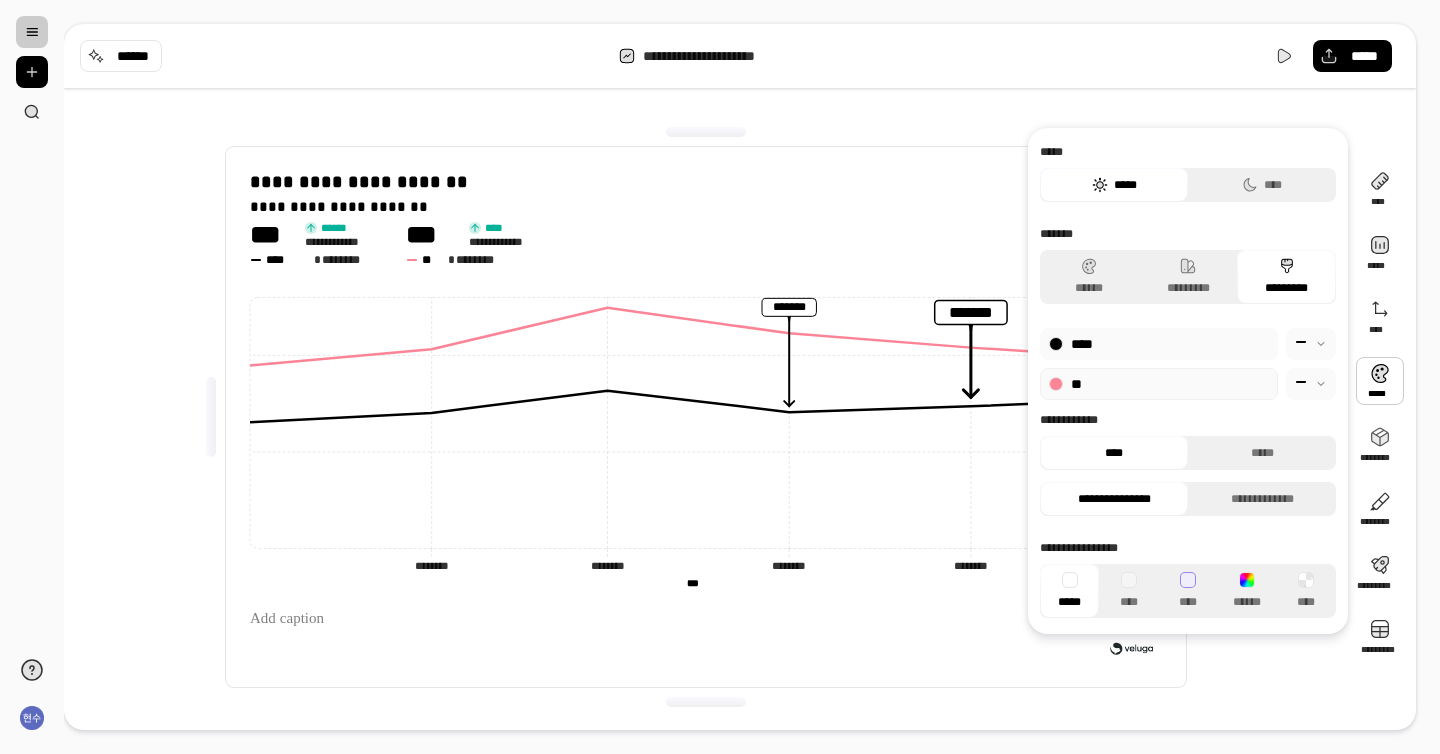 click on "**" at bounding box center (1159, 384) 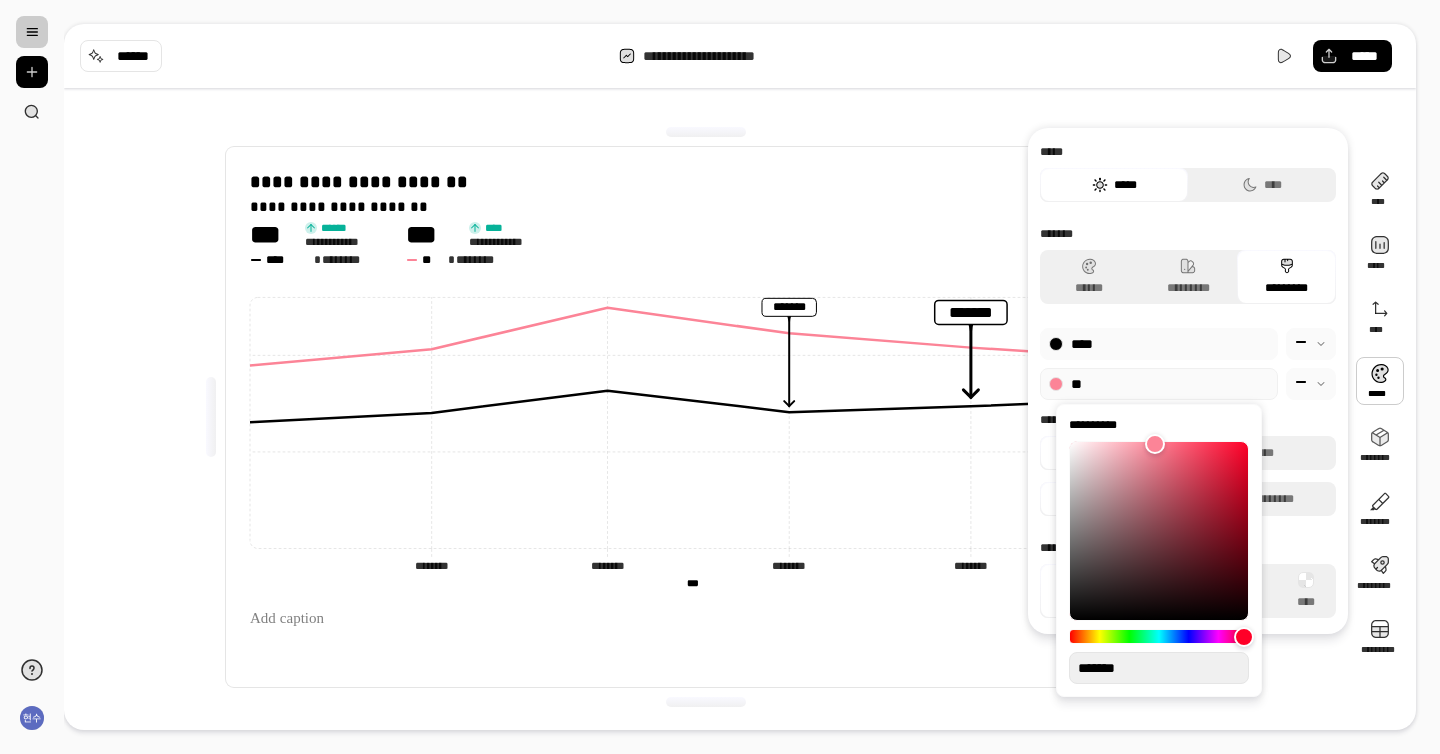 type on "**" 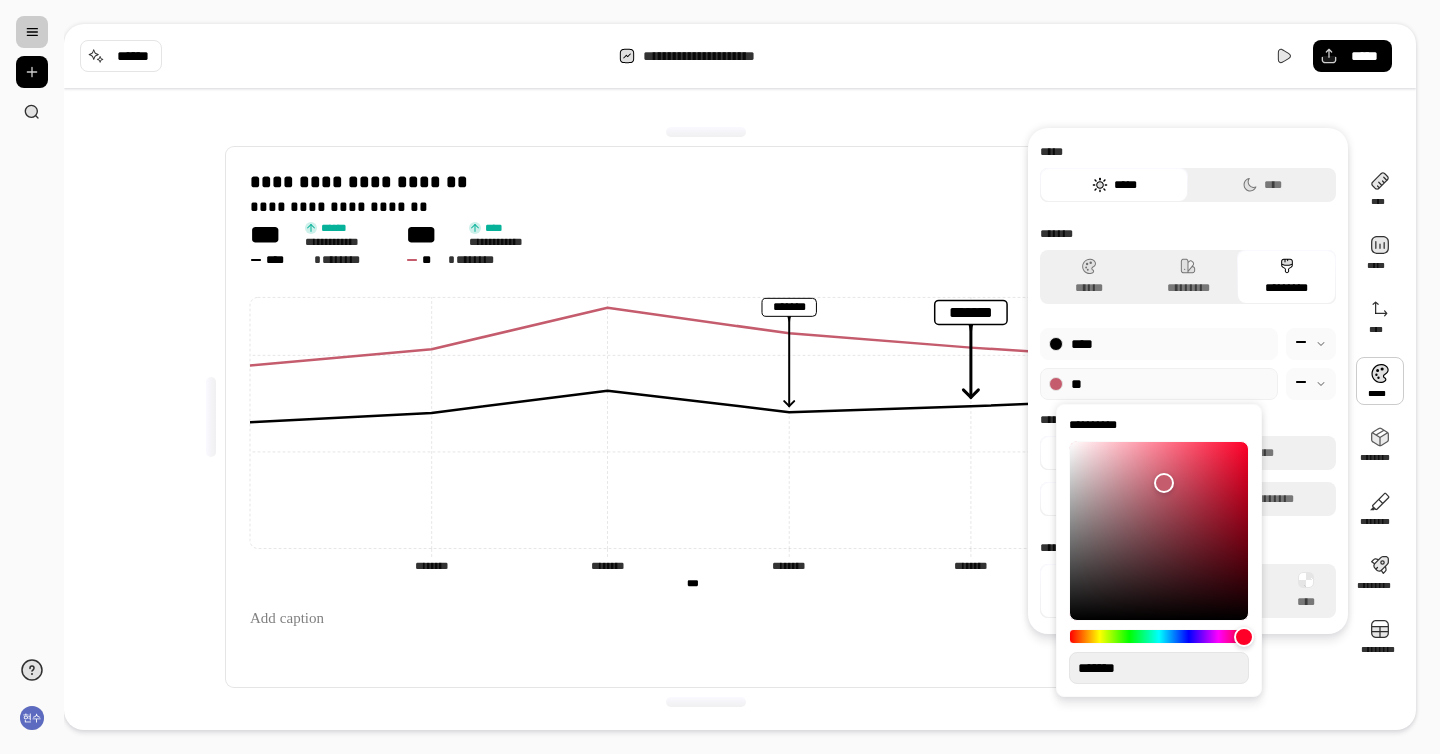 type on "**" 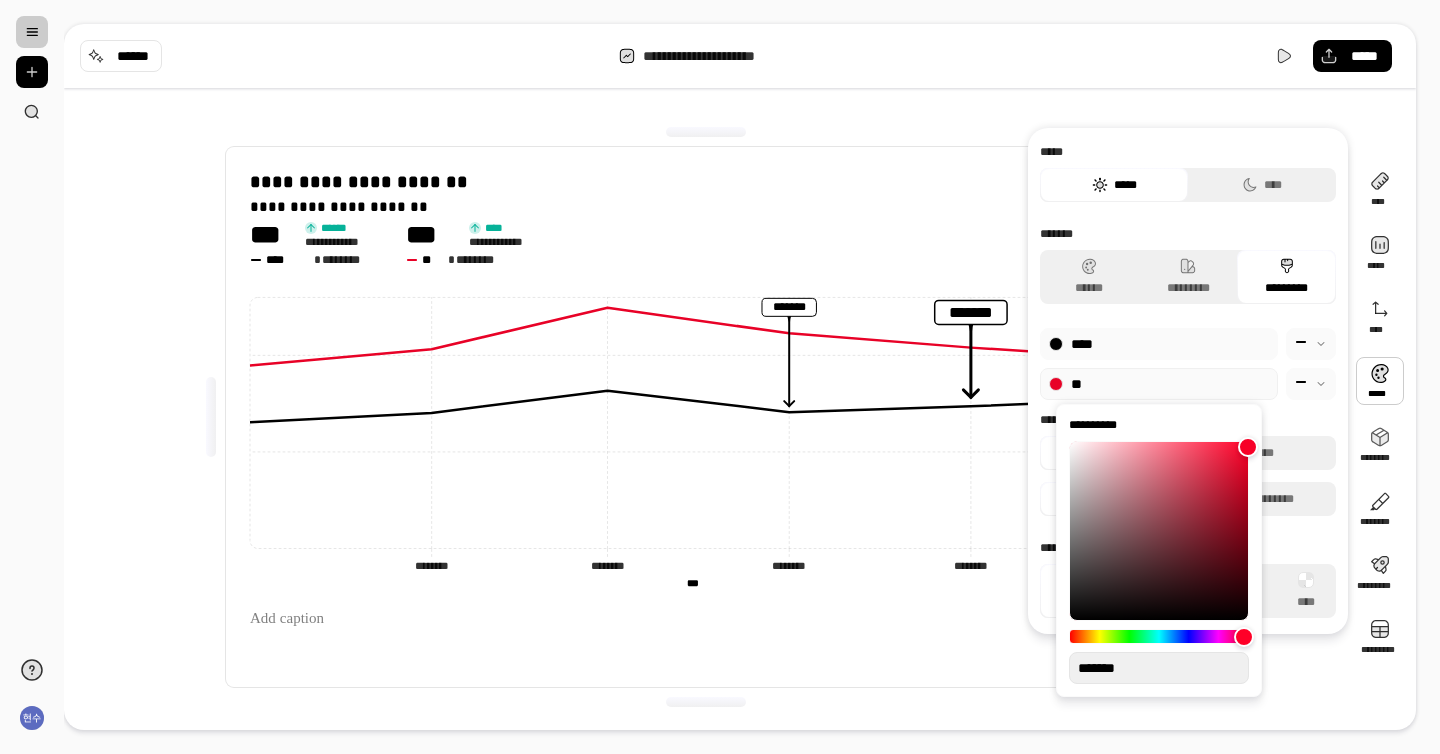 type on "***" 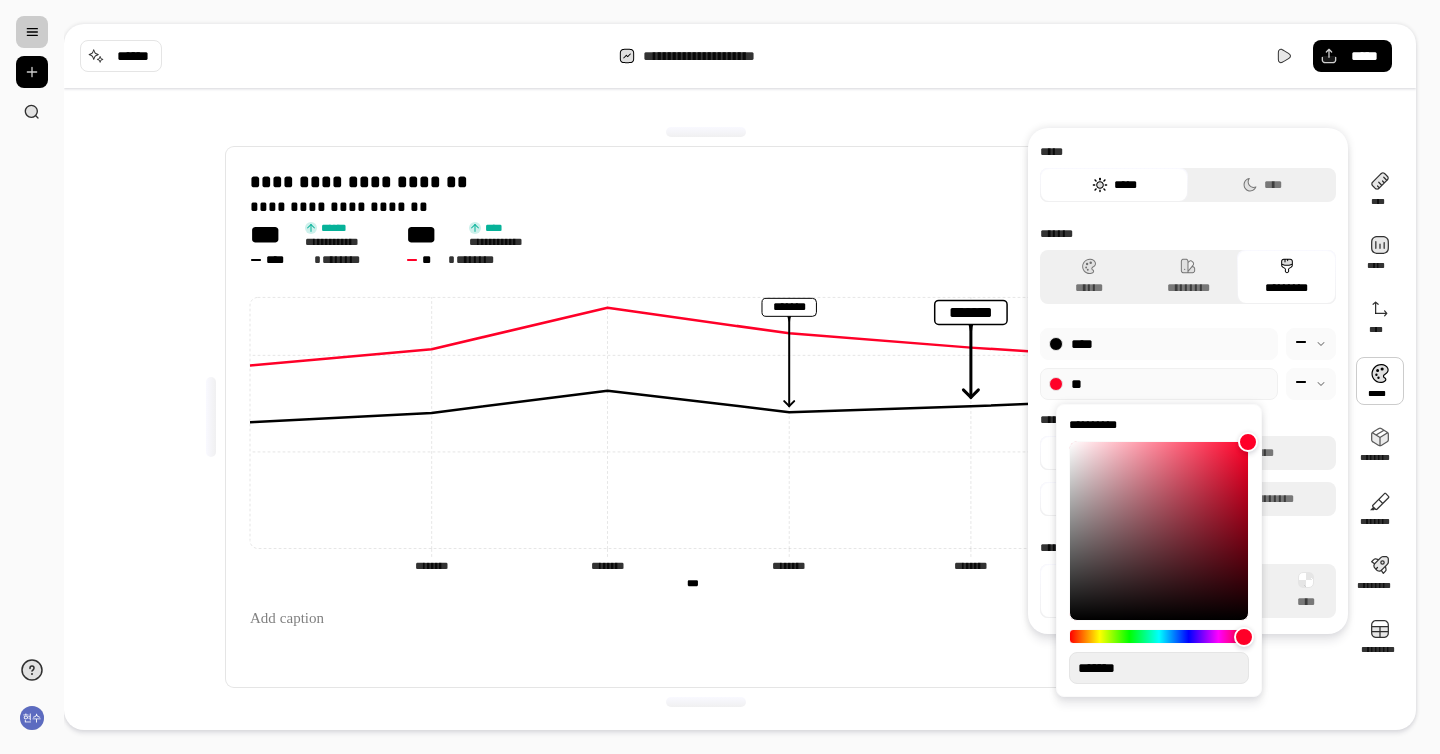 click on "**********" at bounding box center [720, 377] 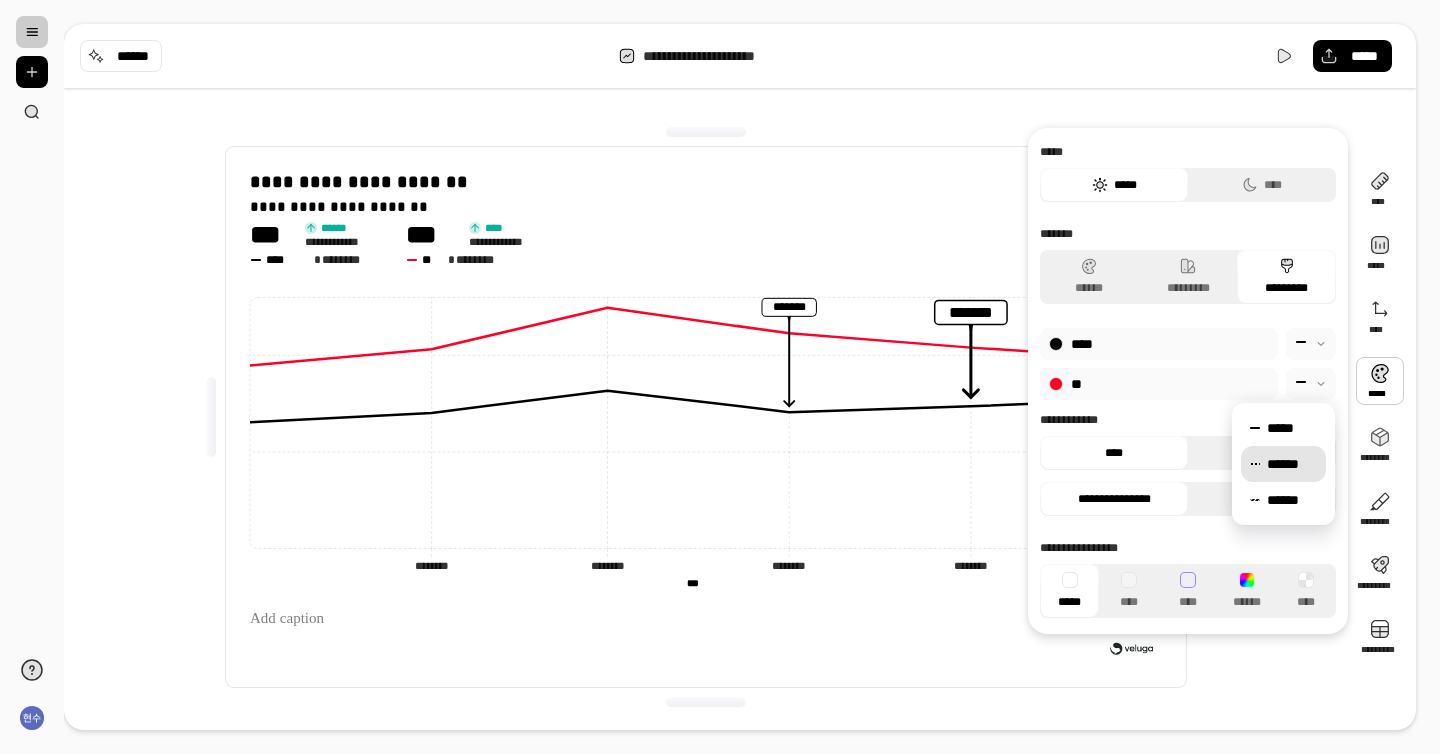 click on "******" at bounding box center [1292, 464] 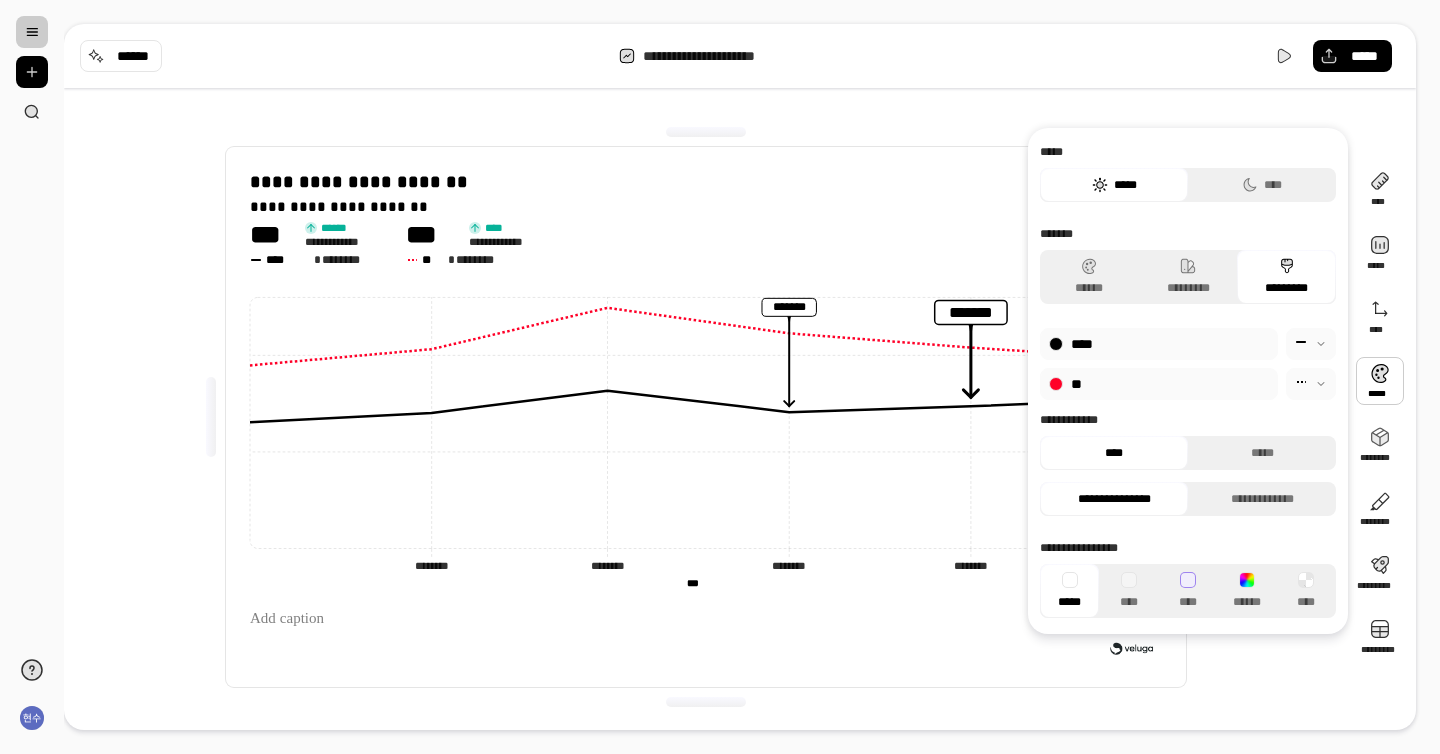 click at bounding box center [1311, 384] 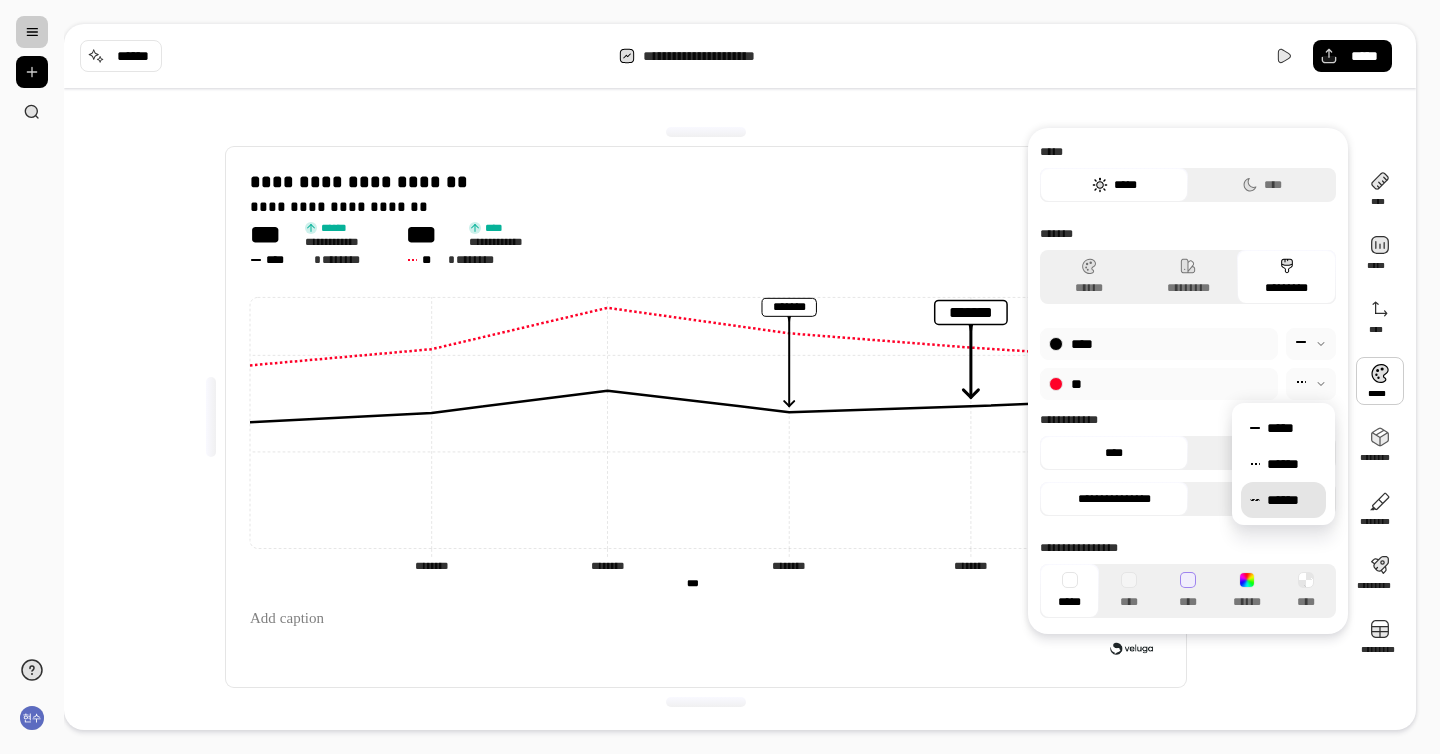 click on "******" at bounding box center [1292, 500] 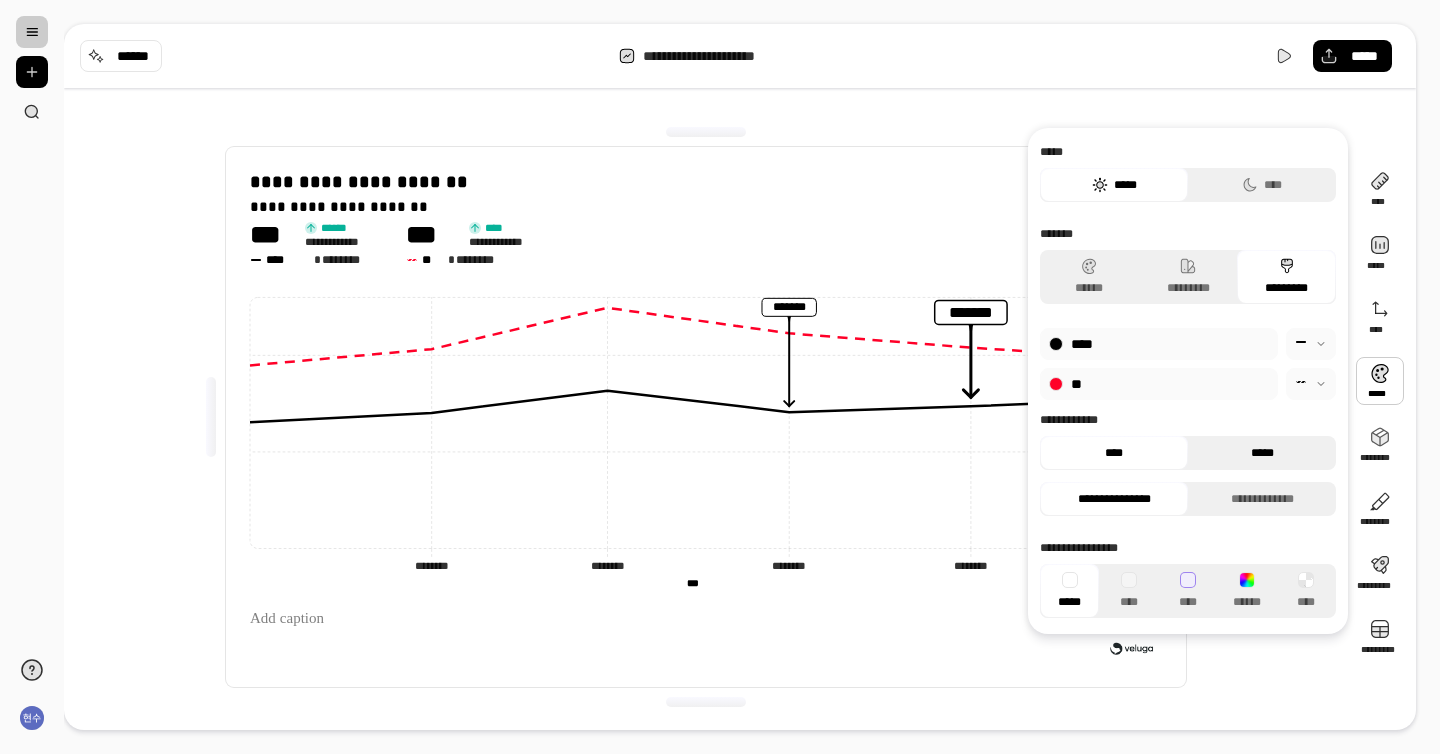 click on "*****" at bounding box center [1262, 453] 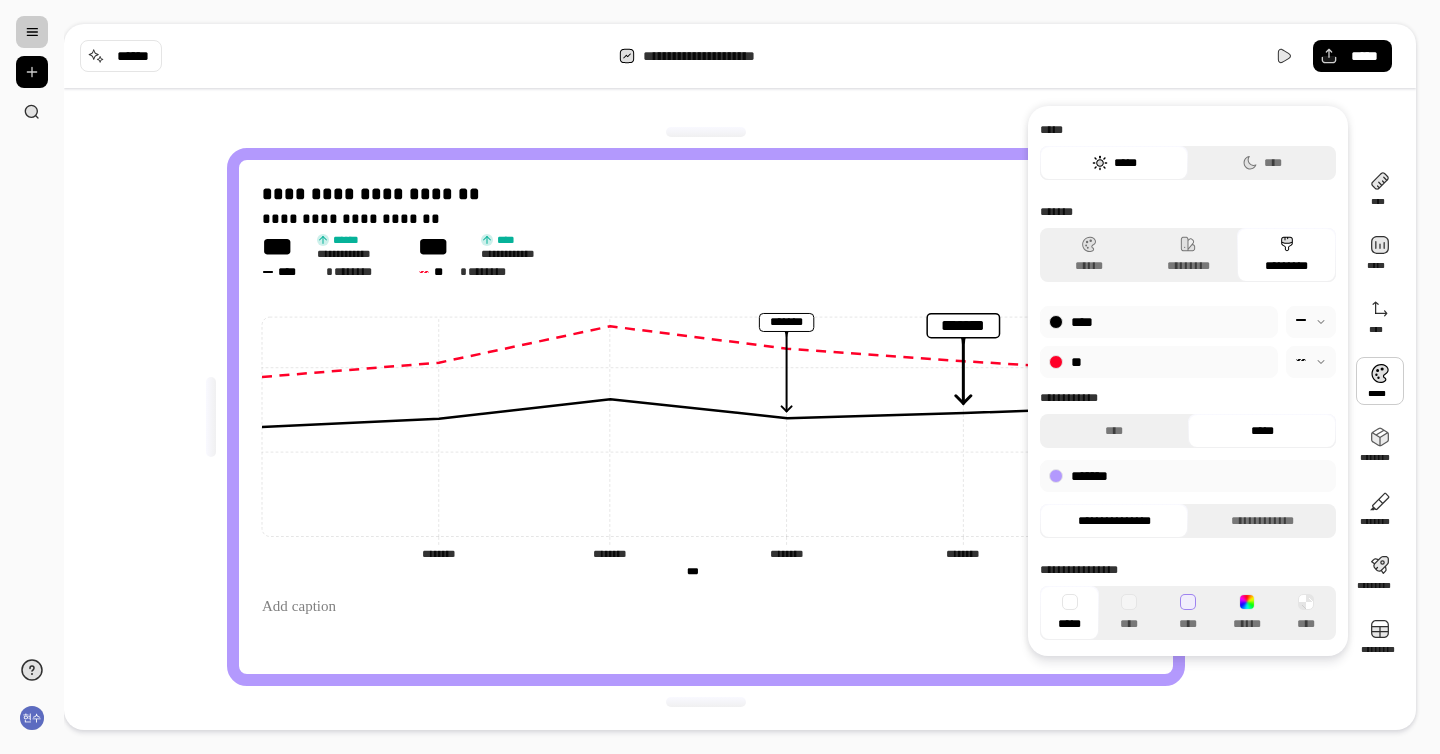 click on "*****" at bounding box center (1262, 431) 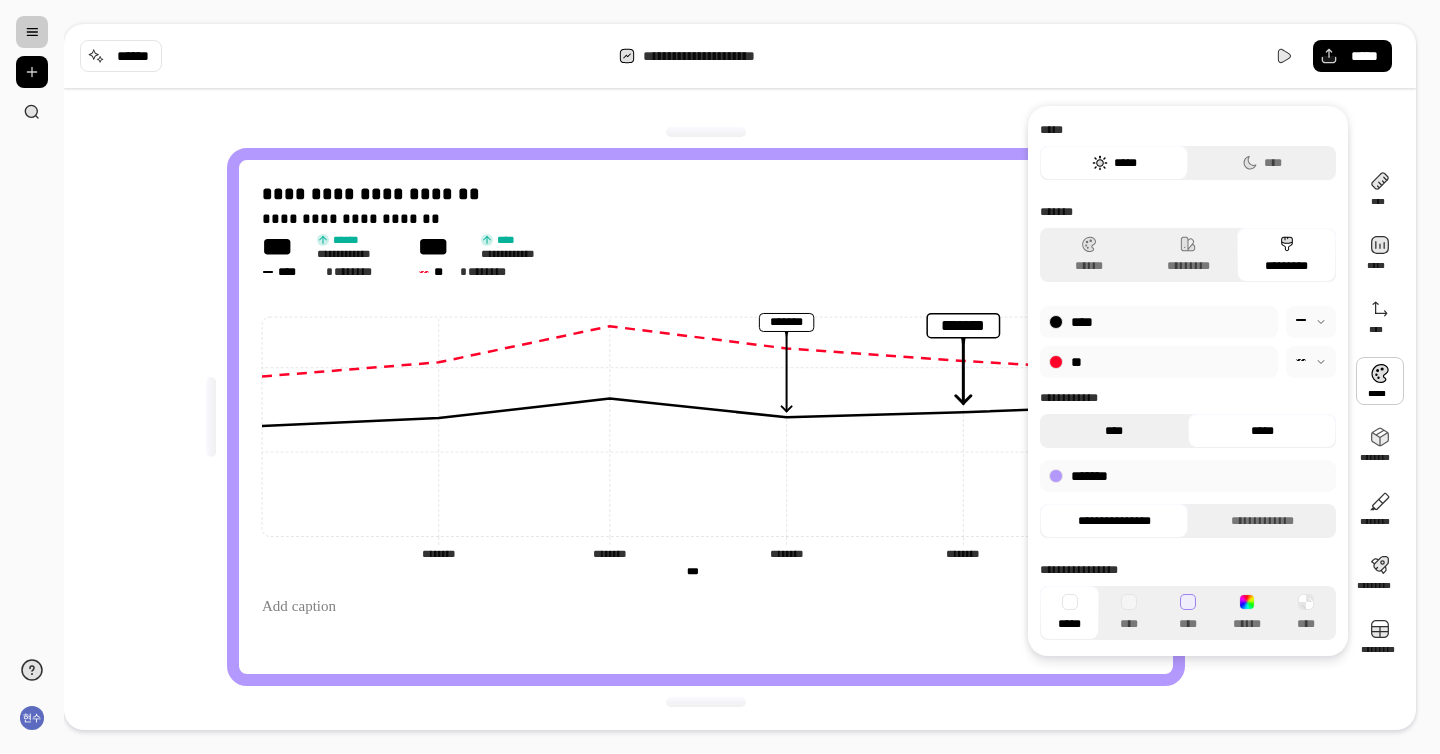 click on "****" at bounding box center (1114, 431) 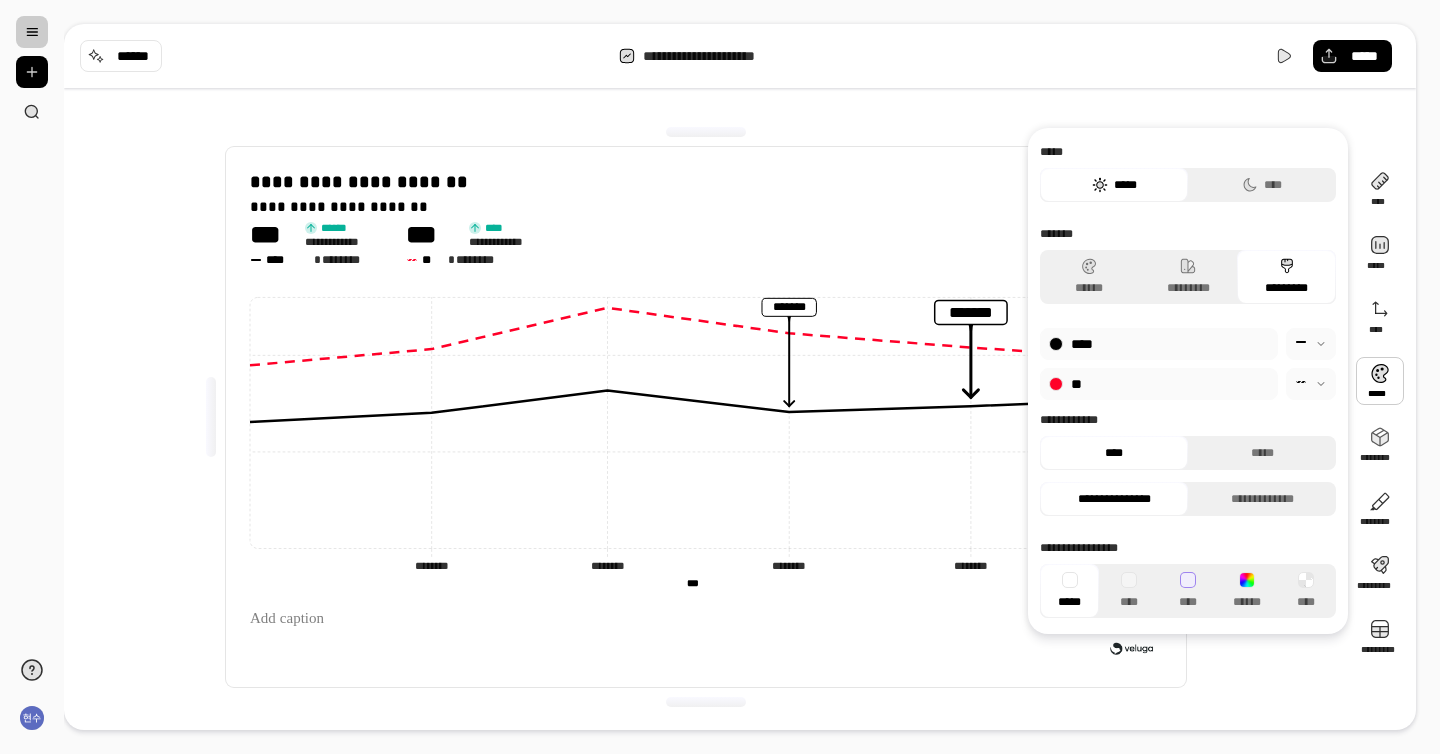 click at bounding box center [1311, 344] 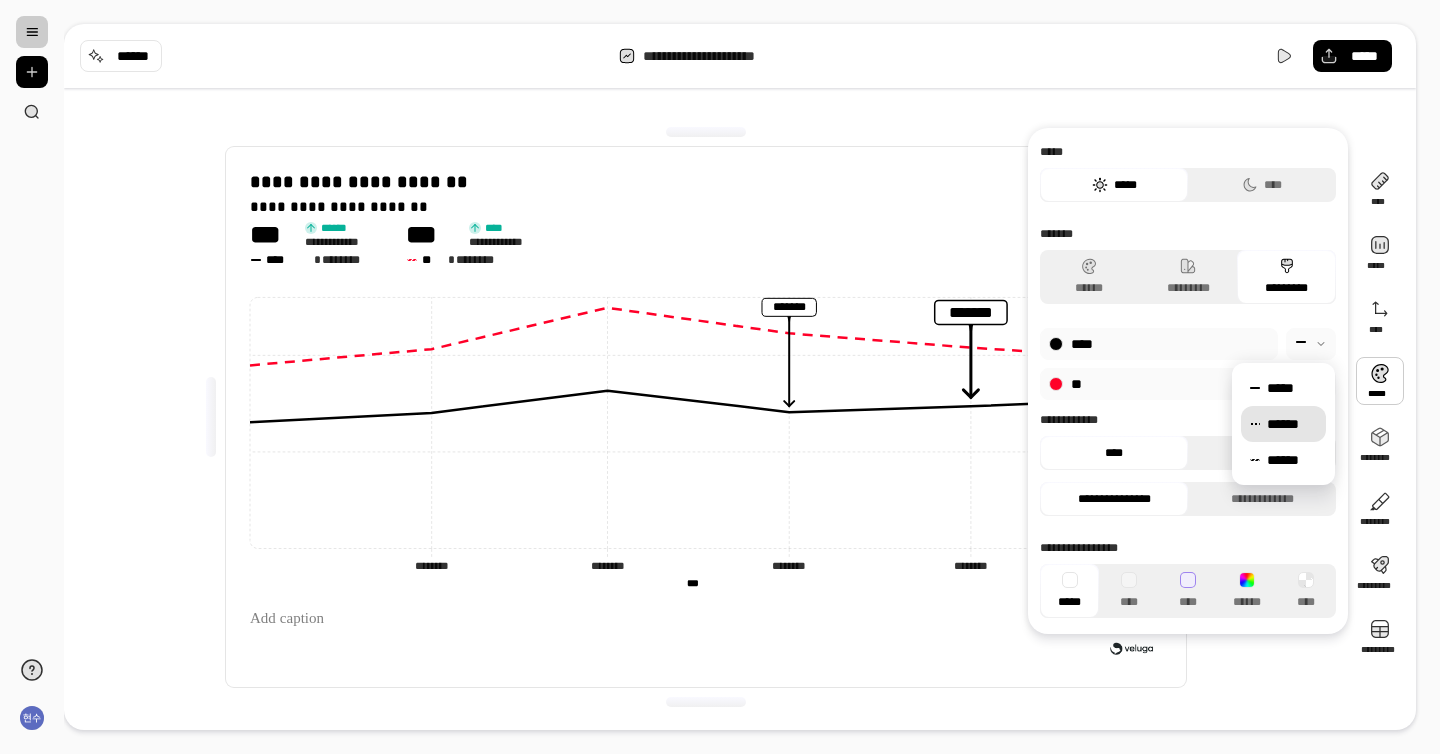 click on "******" at bounding box center (1292, 424) 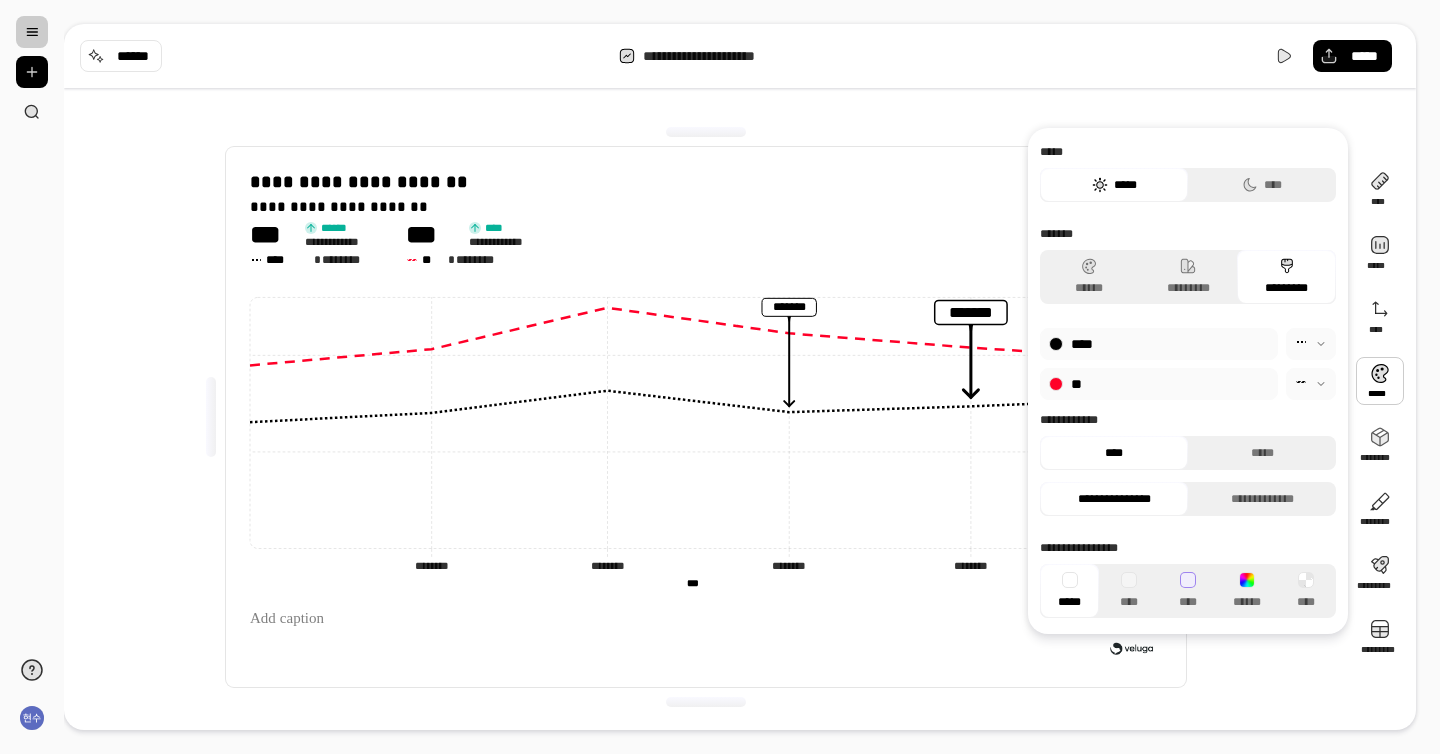 click at bounding box center (1311, 384) 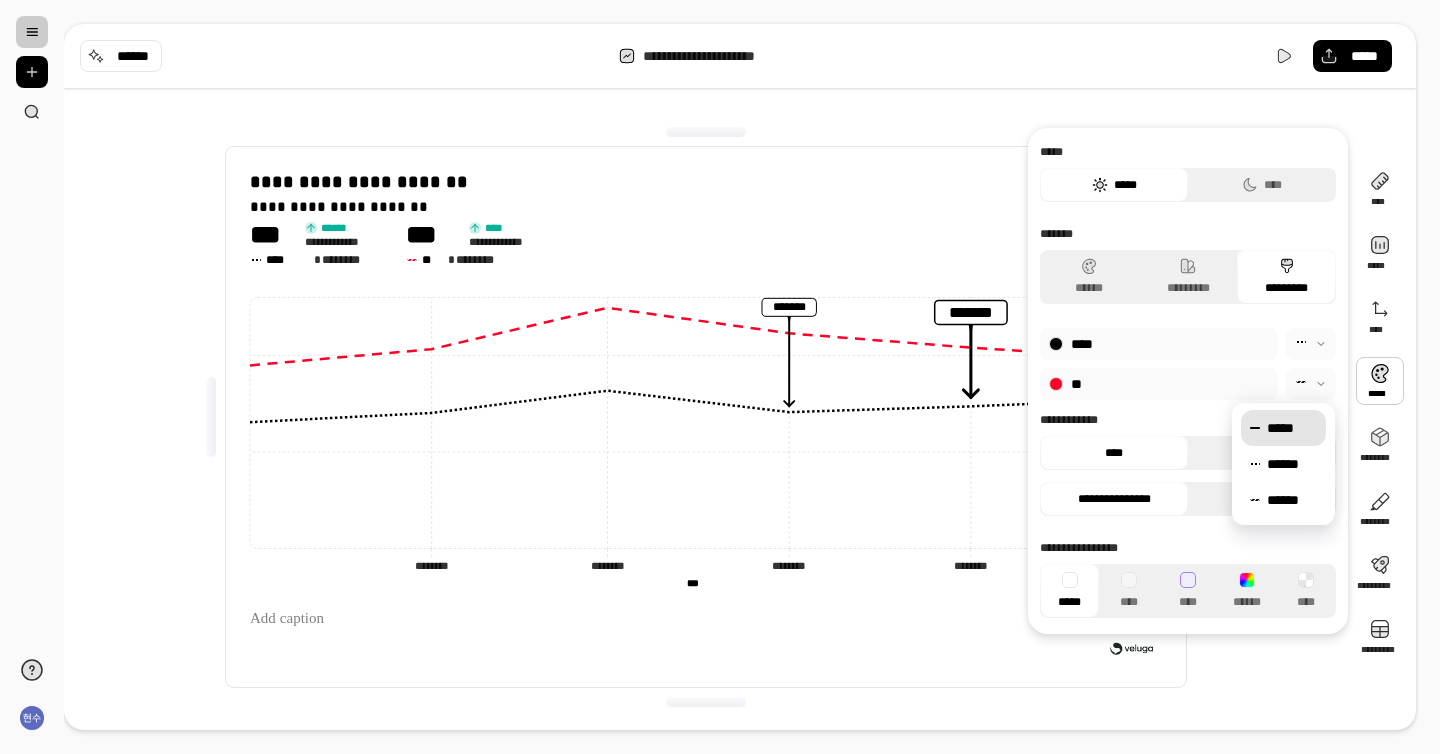 click on "******" at bounding box center [1292, 464] 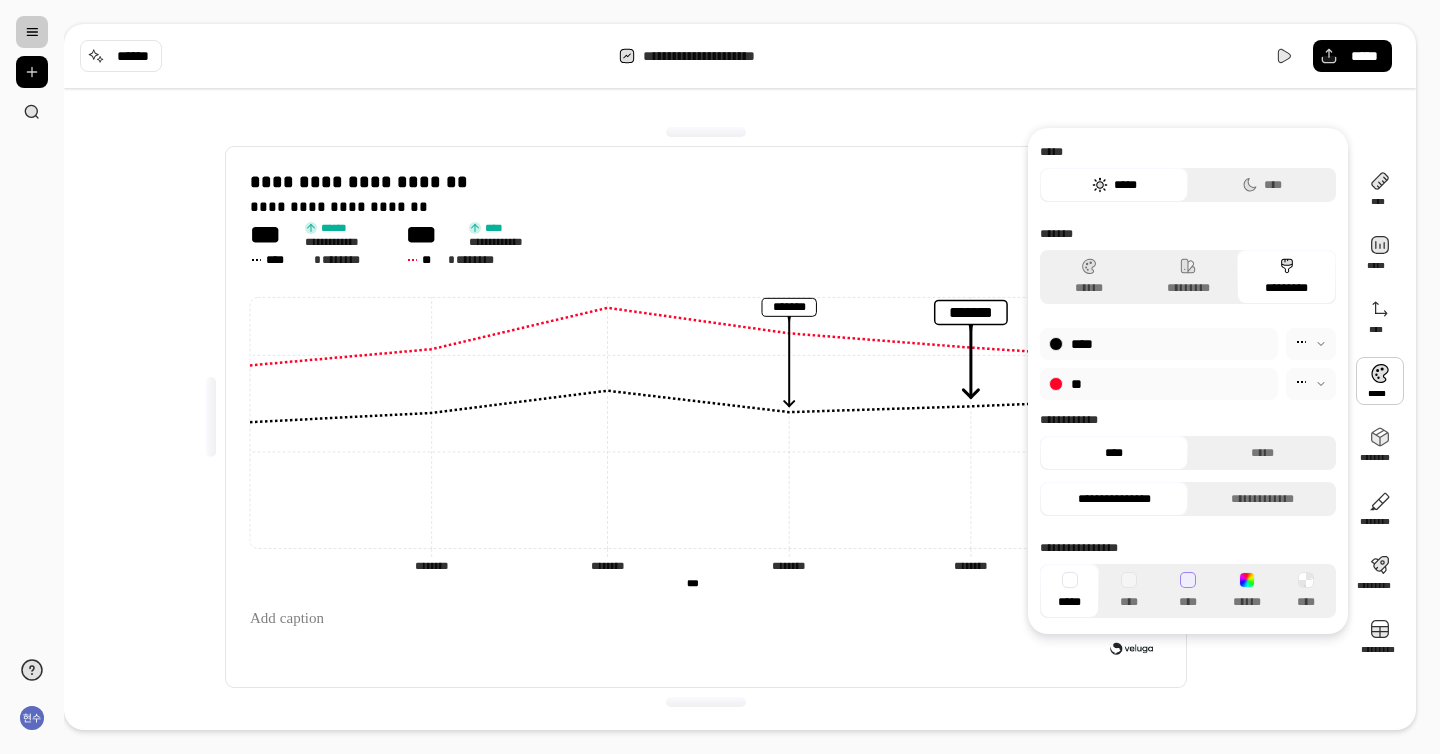 click on "**********" at bounding box center (740, 377) 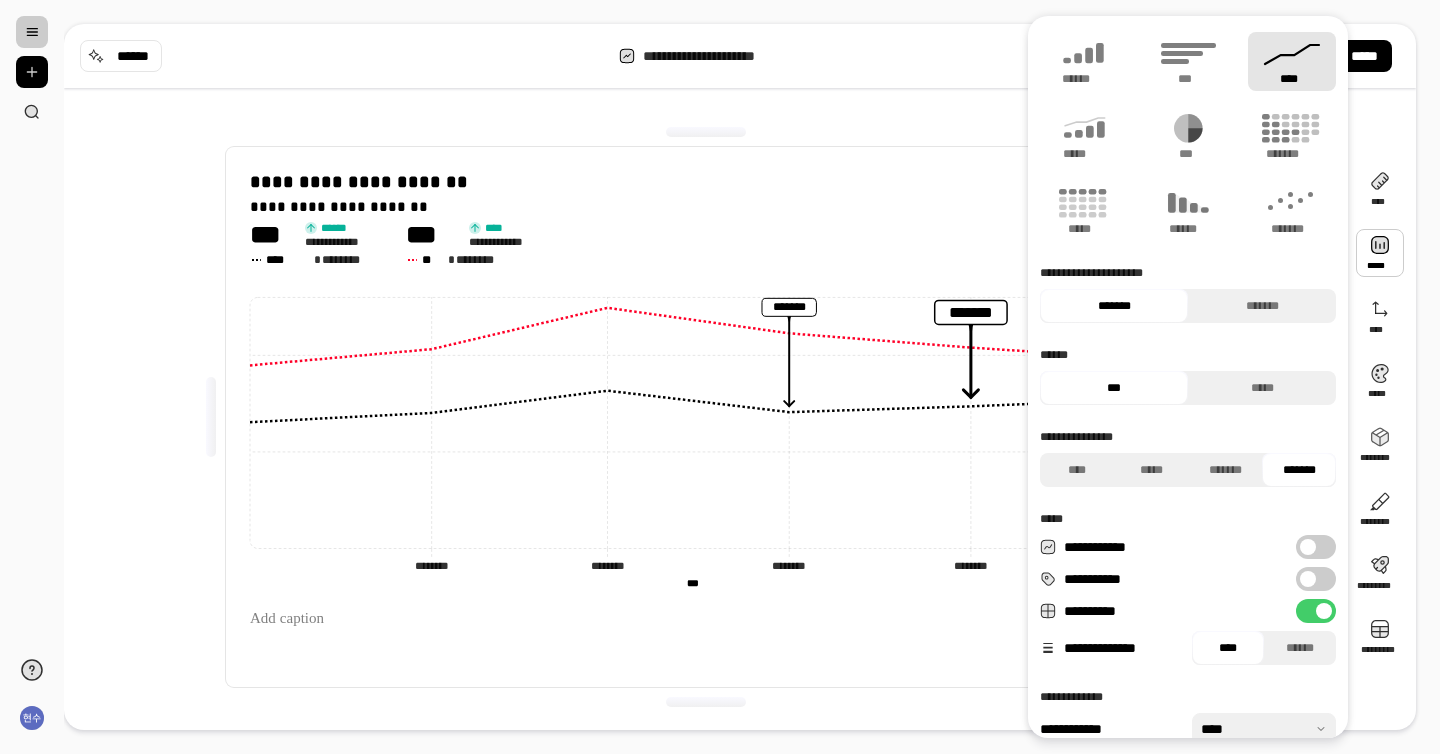 click at bounding box center [1380, 253] 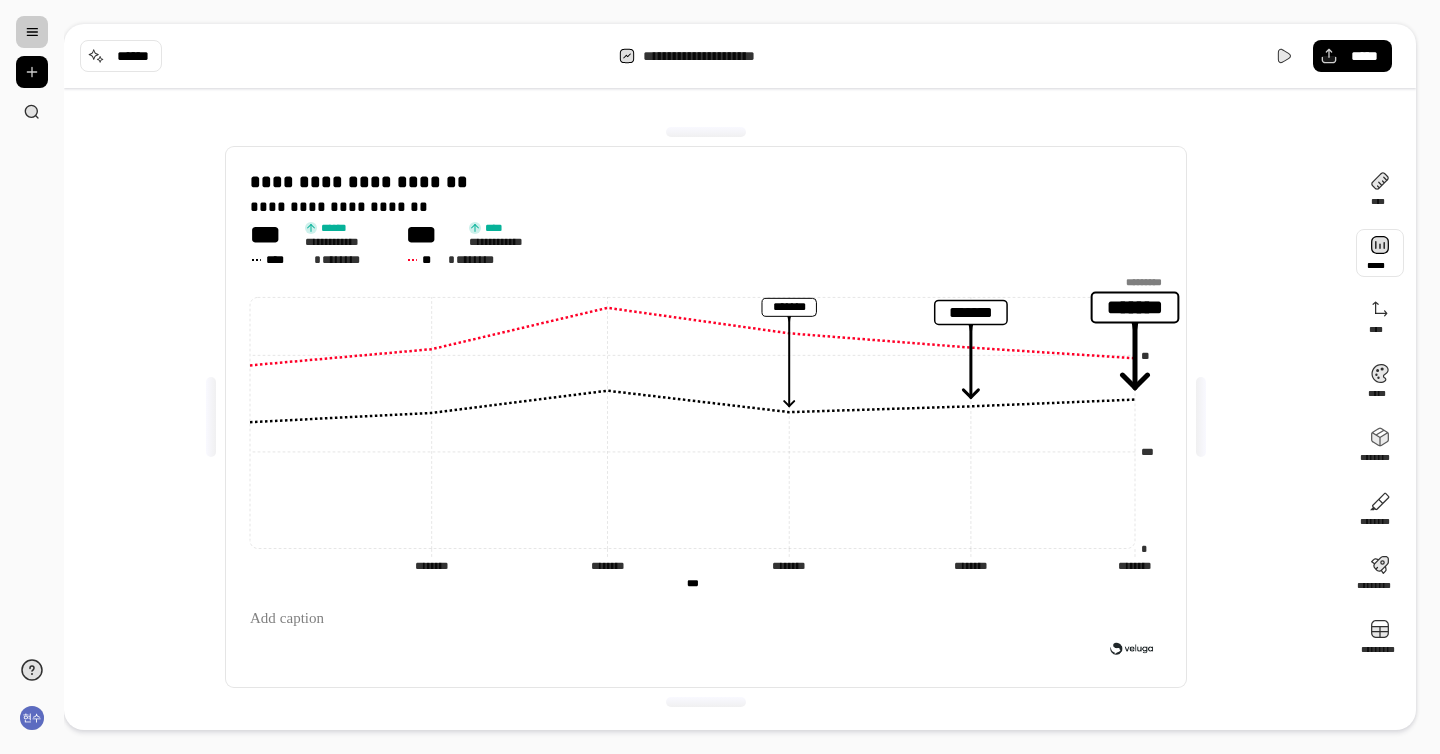 click at bounding box center [1380, 253] 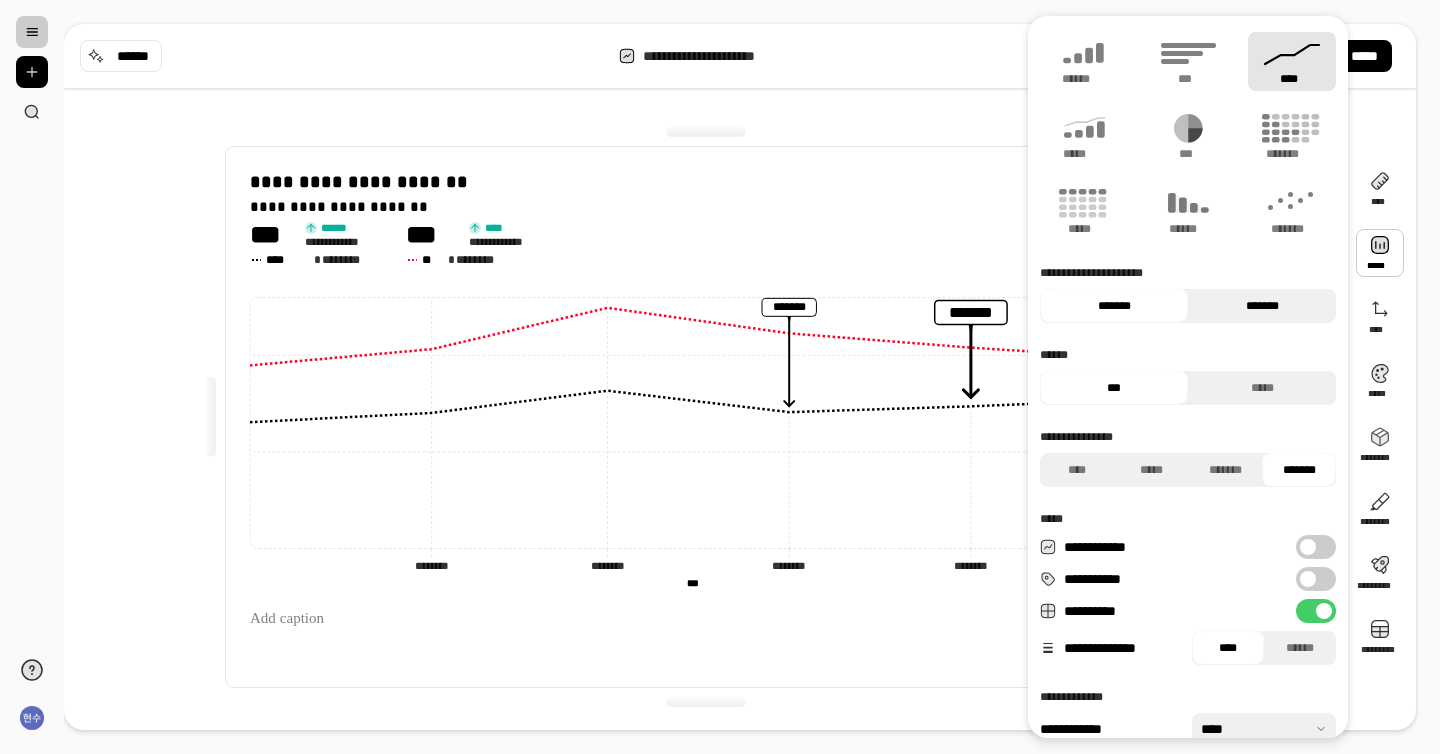click on "*******" at bounding box center (1262, 306) 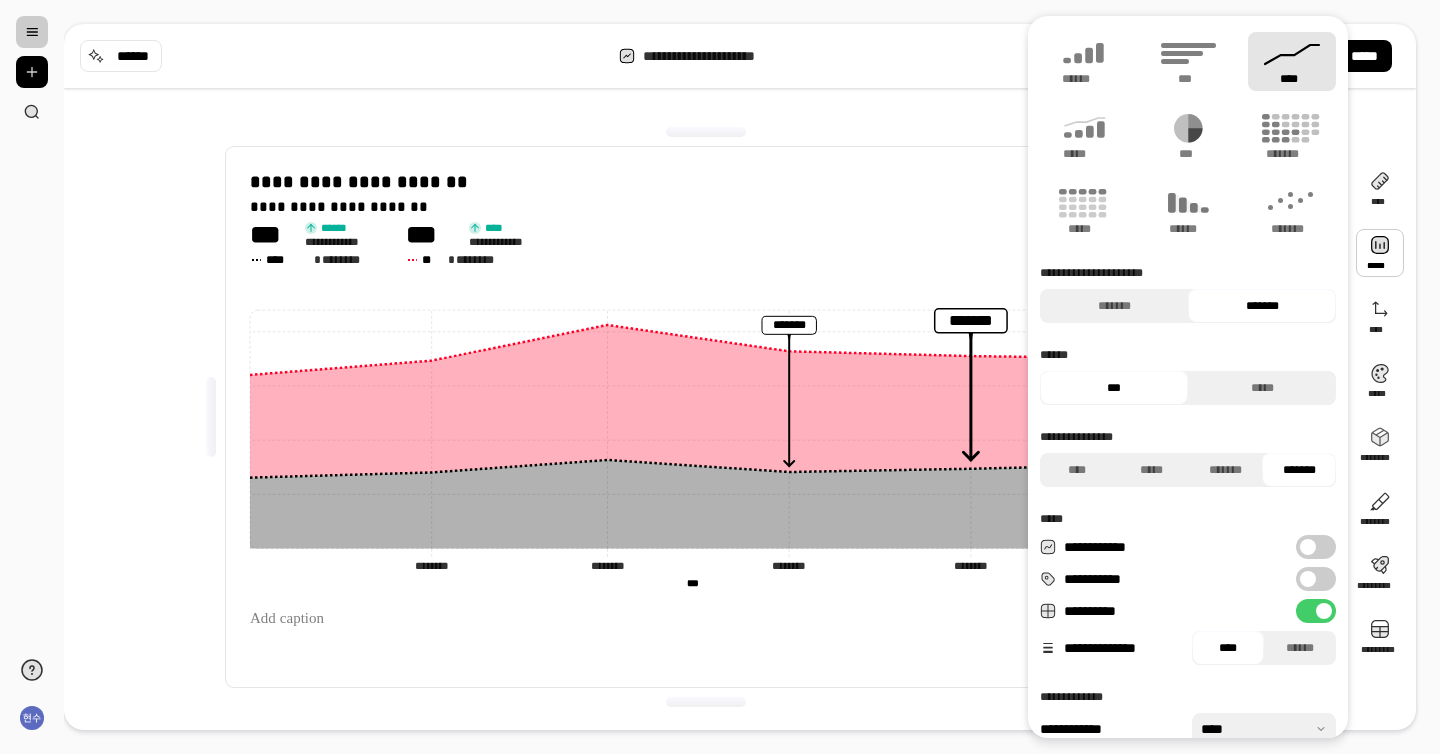 click on "**********" at bounding box center (706, 195) 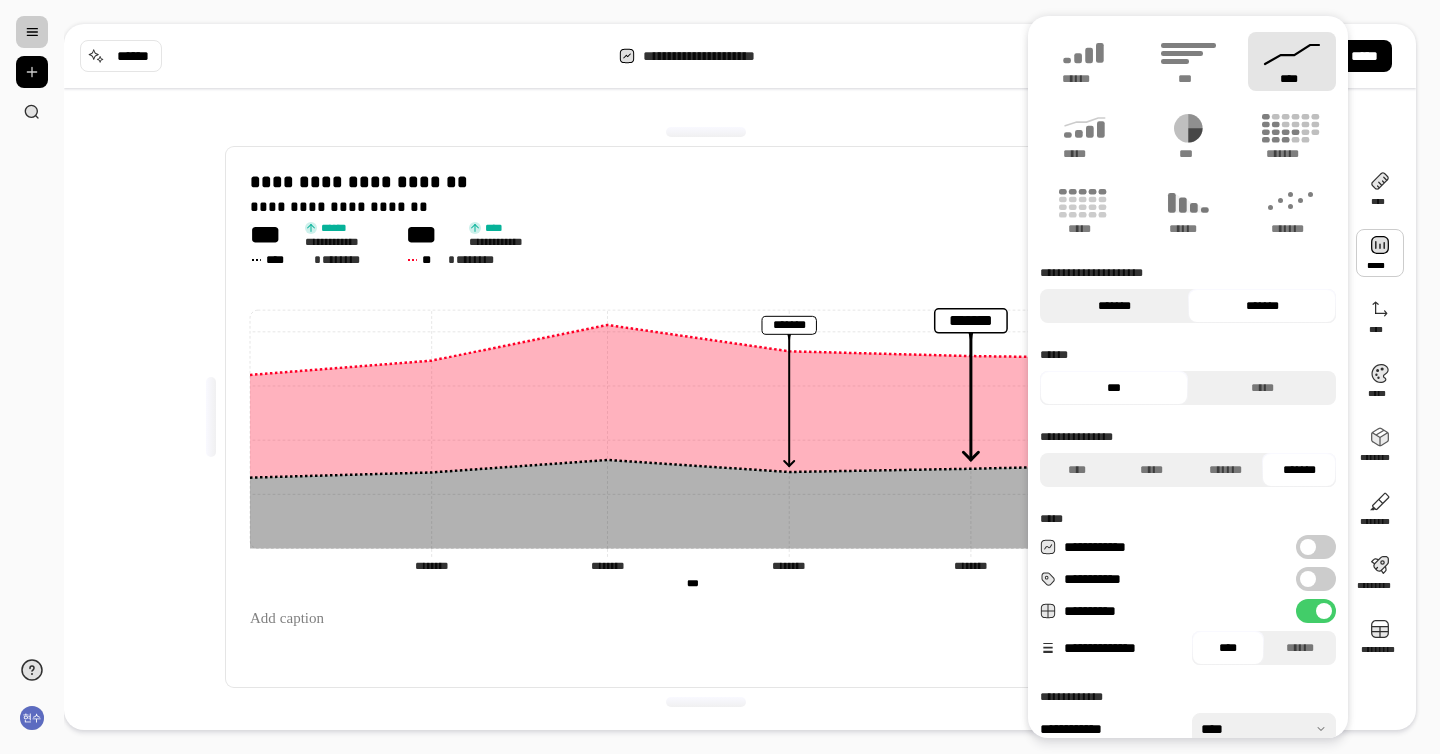 click on "*******" at bounding box center [1114, 306] 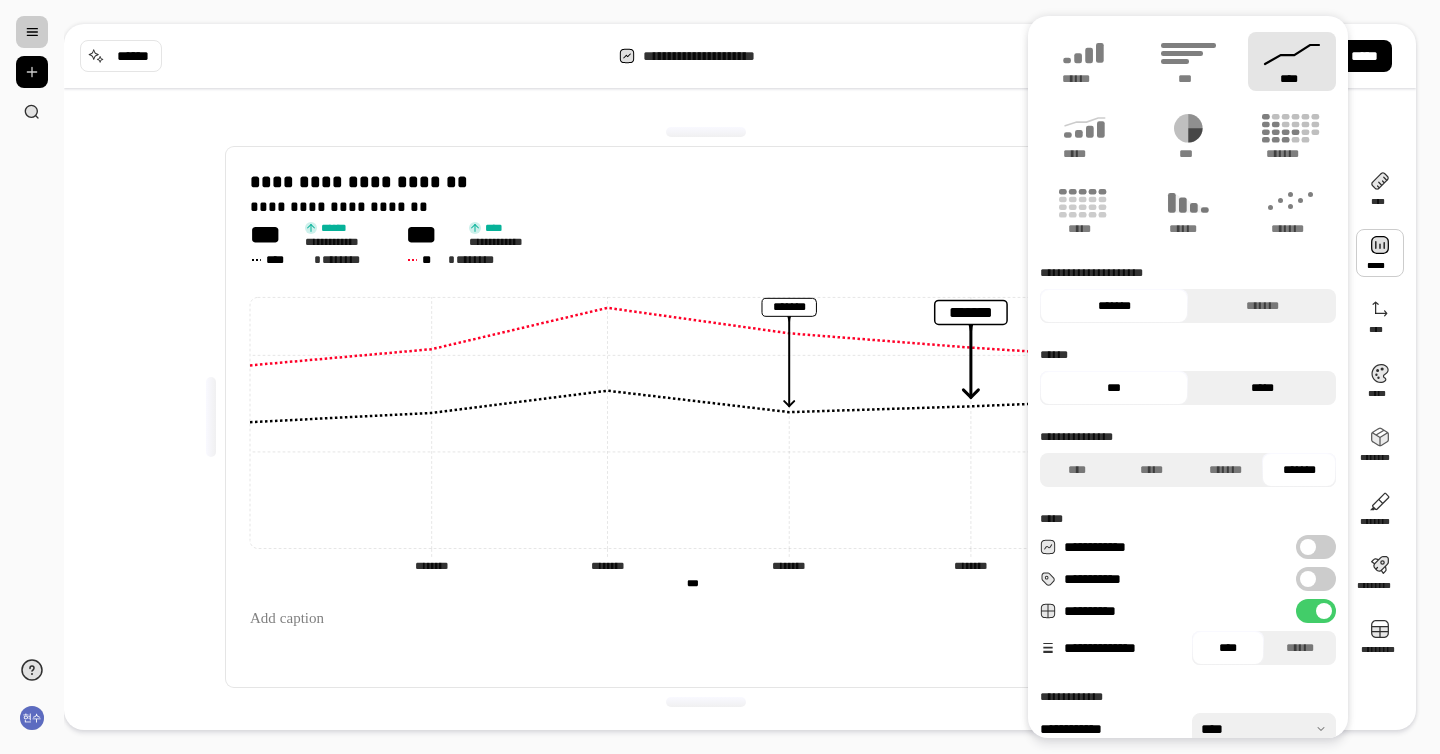 click on "*****" at bounding box center (1262, 388) 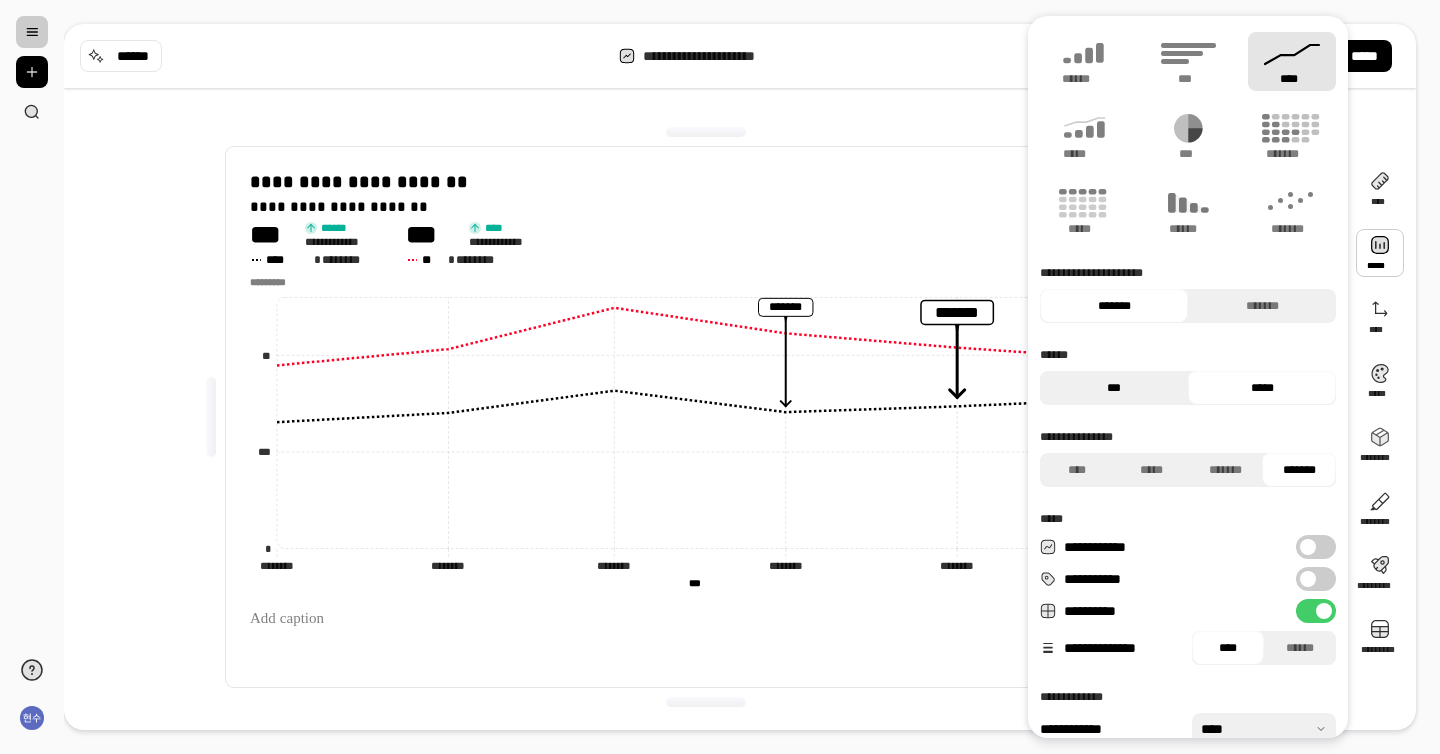 click on "***" at bounding box center (1114, 388) 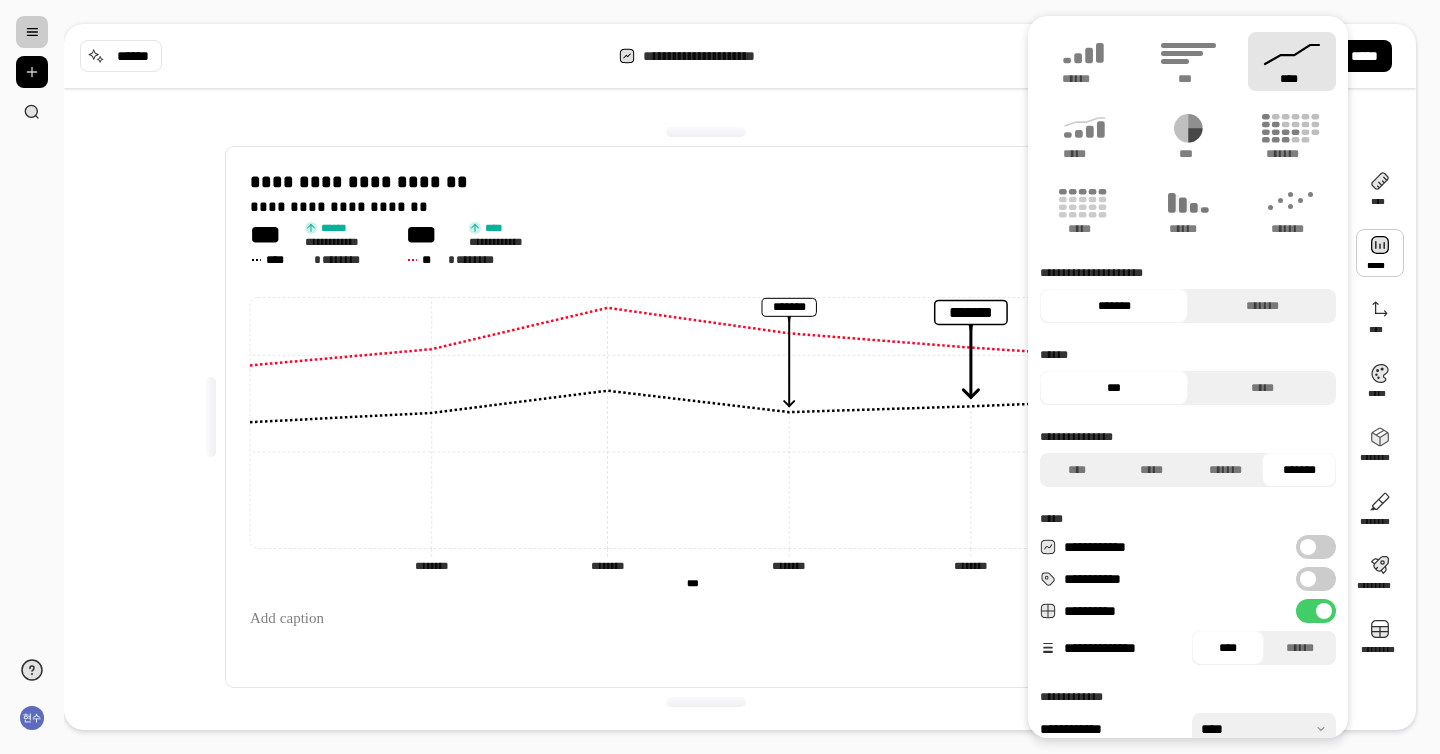 click at bounding box center (1308, 547) 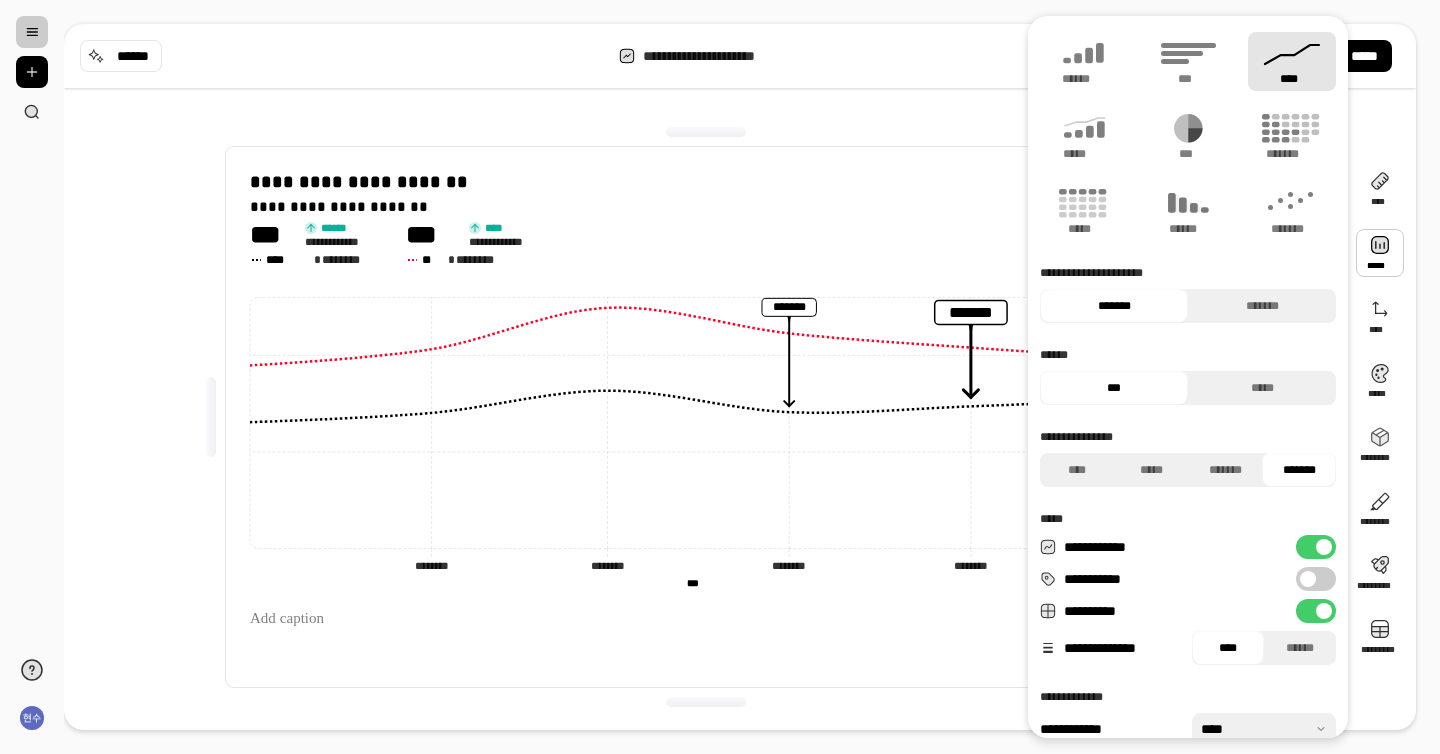 click on "**********" at bounding box center (1316, 547) 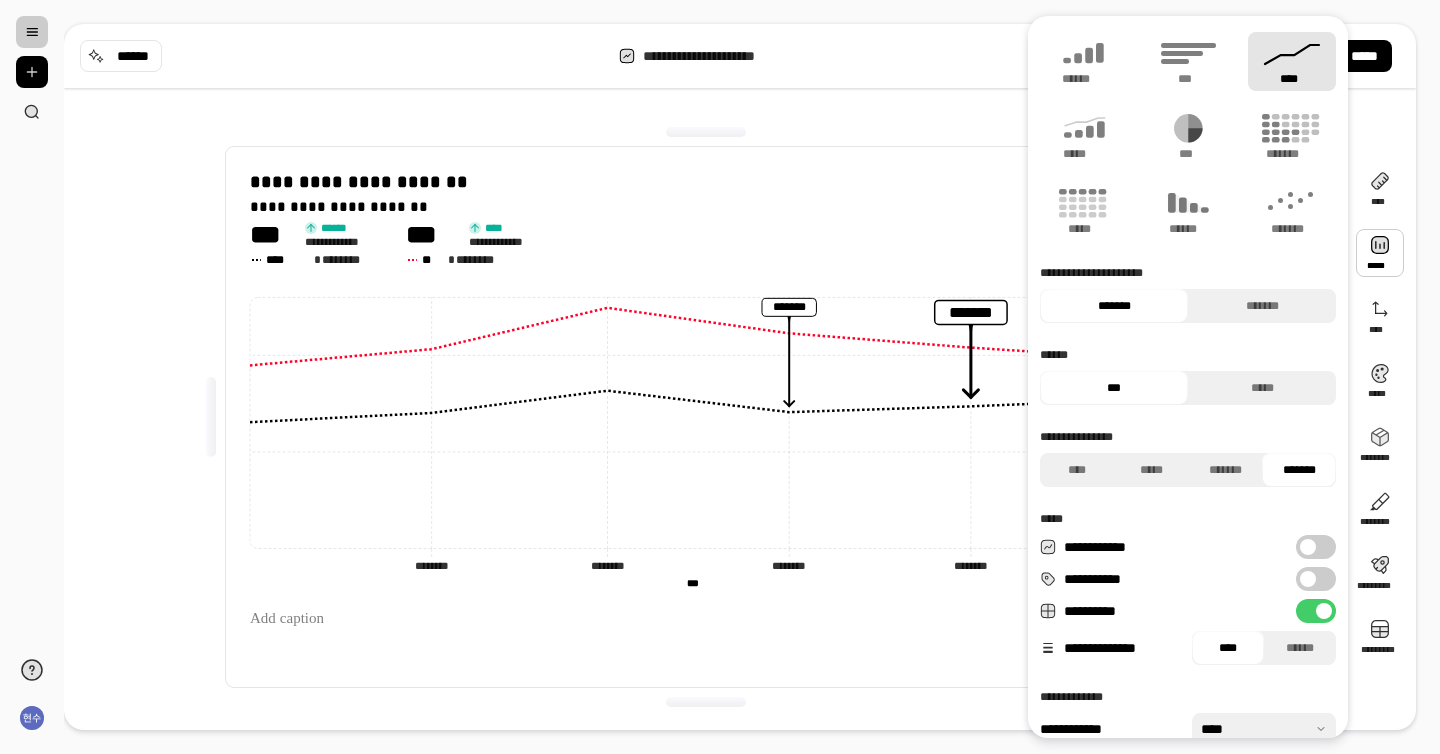 click at bounding box center (1308, 579) 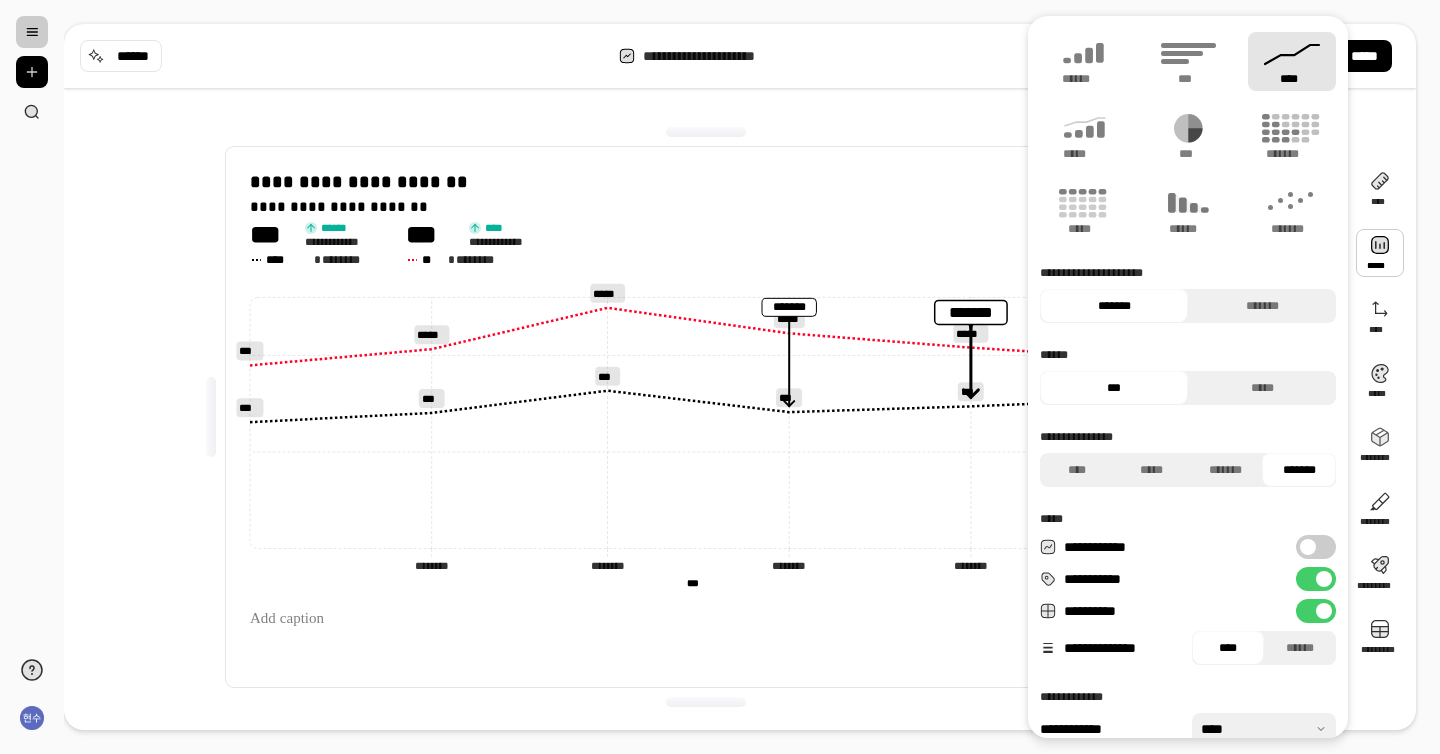 click on "**********" at bounding box center (720, 377) 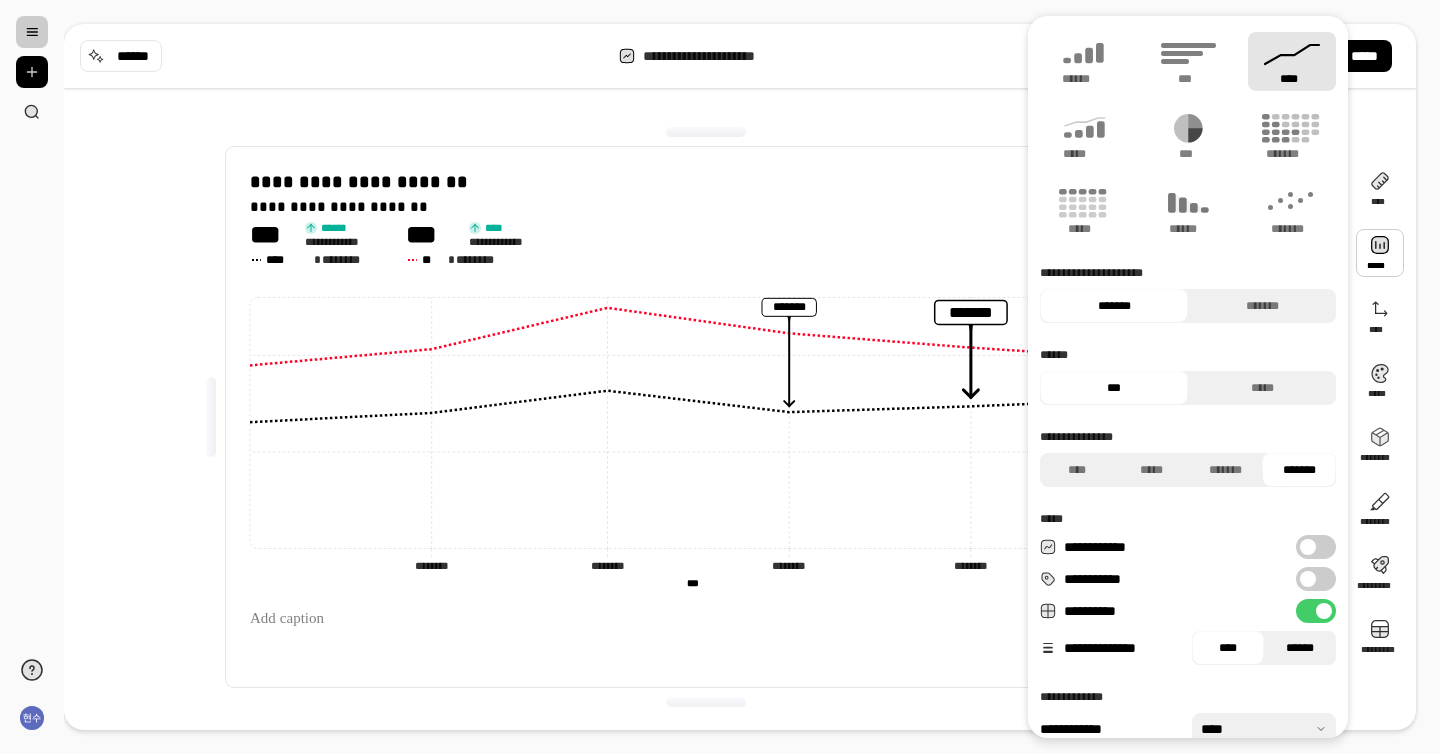 click on "******" at bounding box center (1300, 648) 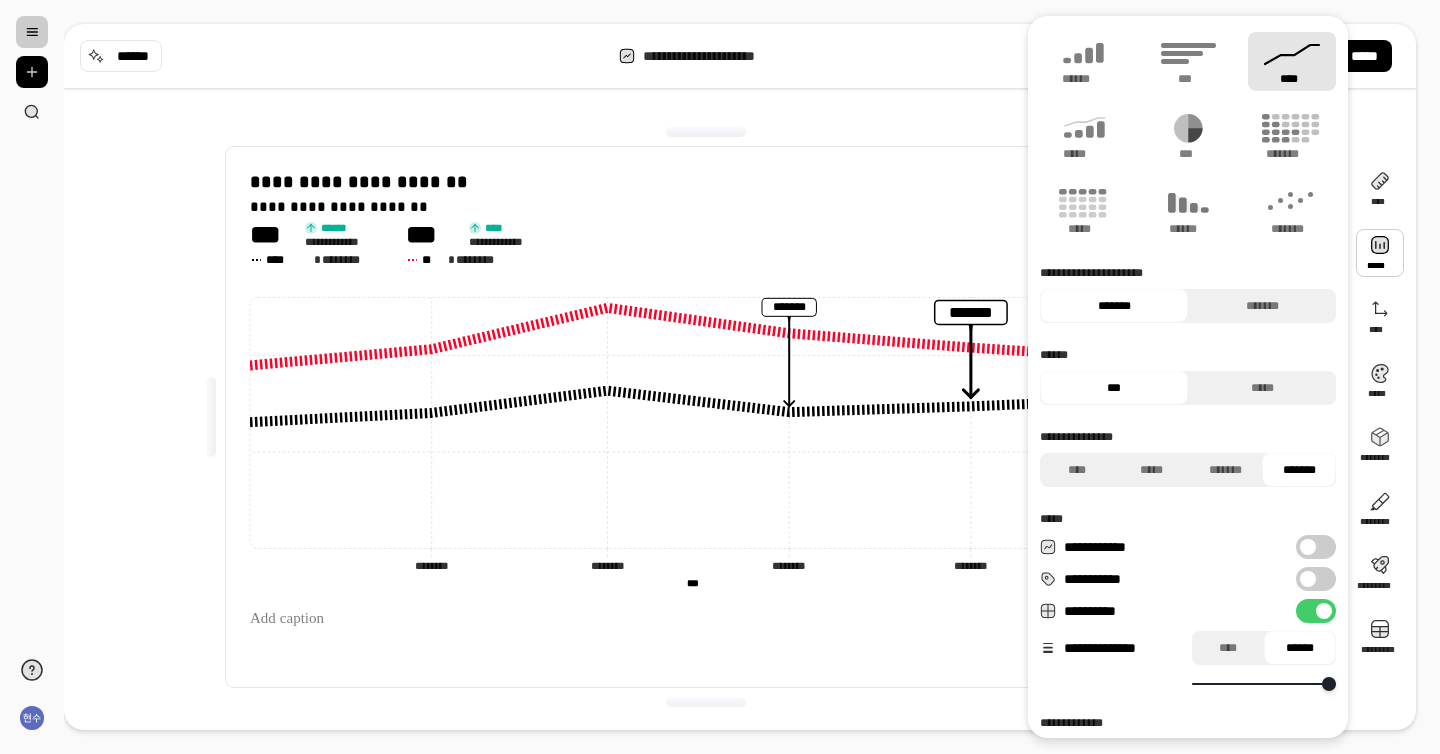 click at bounding box center (1264, 684) 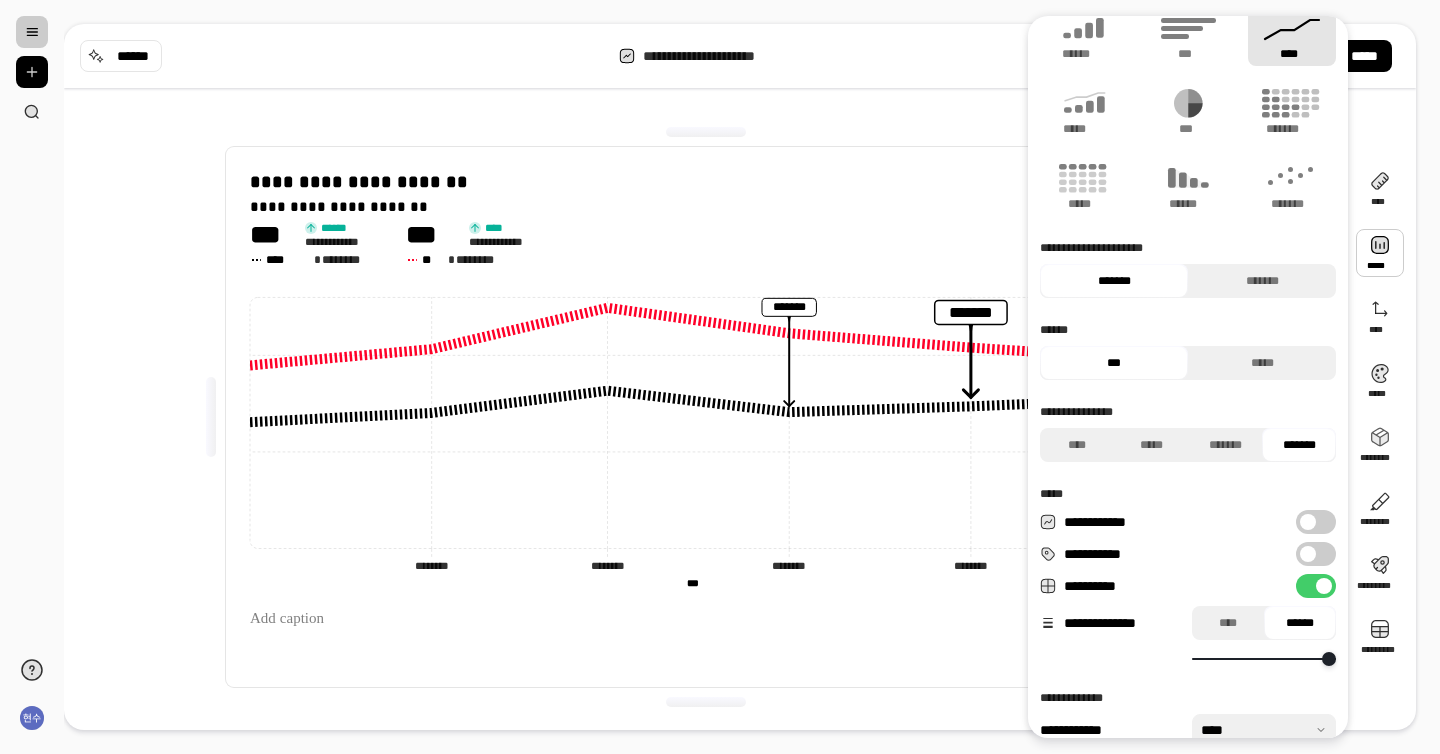 scroll, scrollTop: 34, scrollLeft: 0, axis: vertical 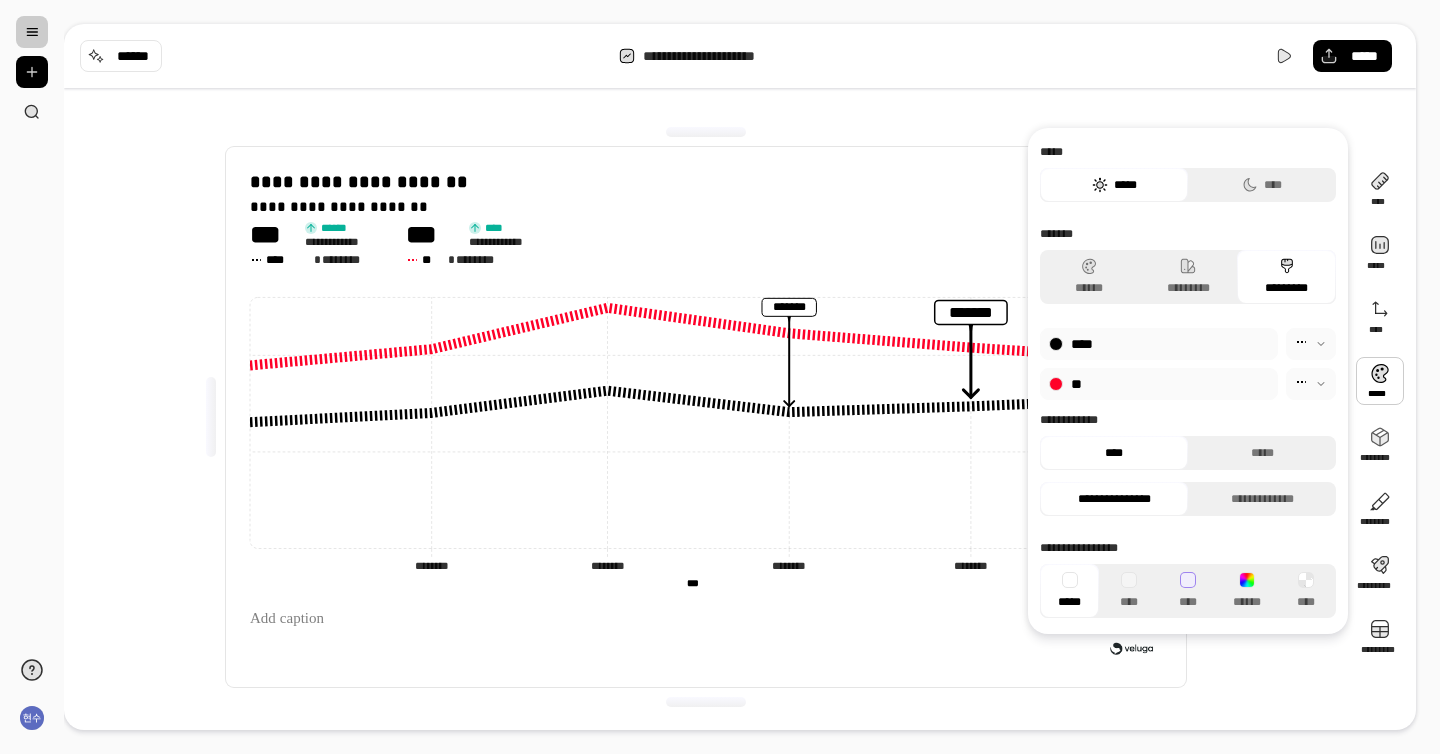 click at bounding box center [1311, 344] 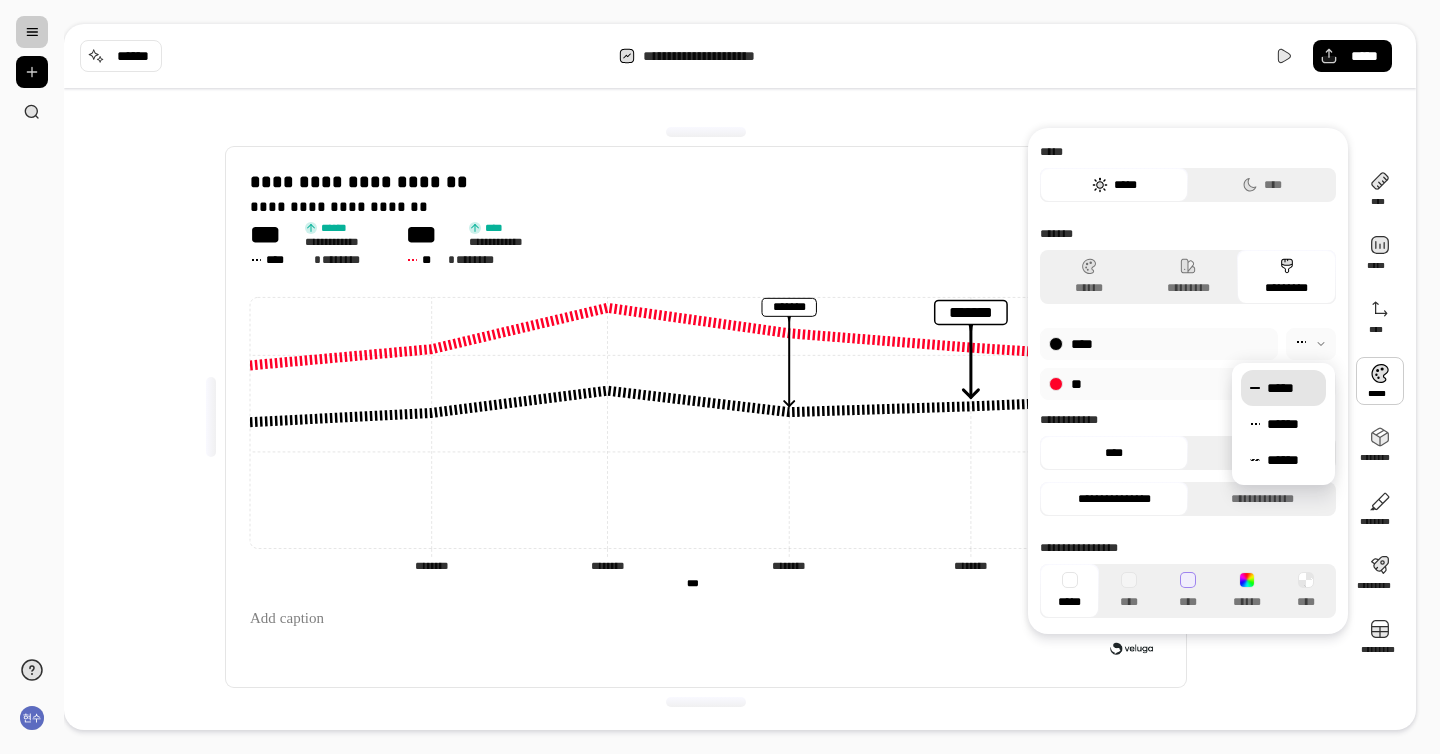 click on "*****" at bounding box center [1292, 388] 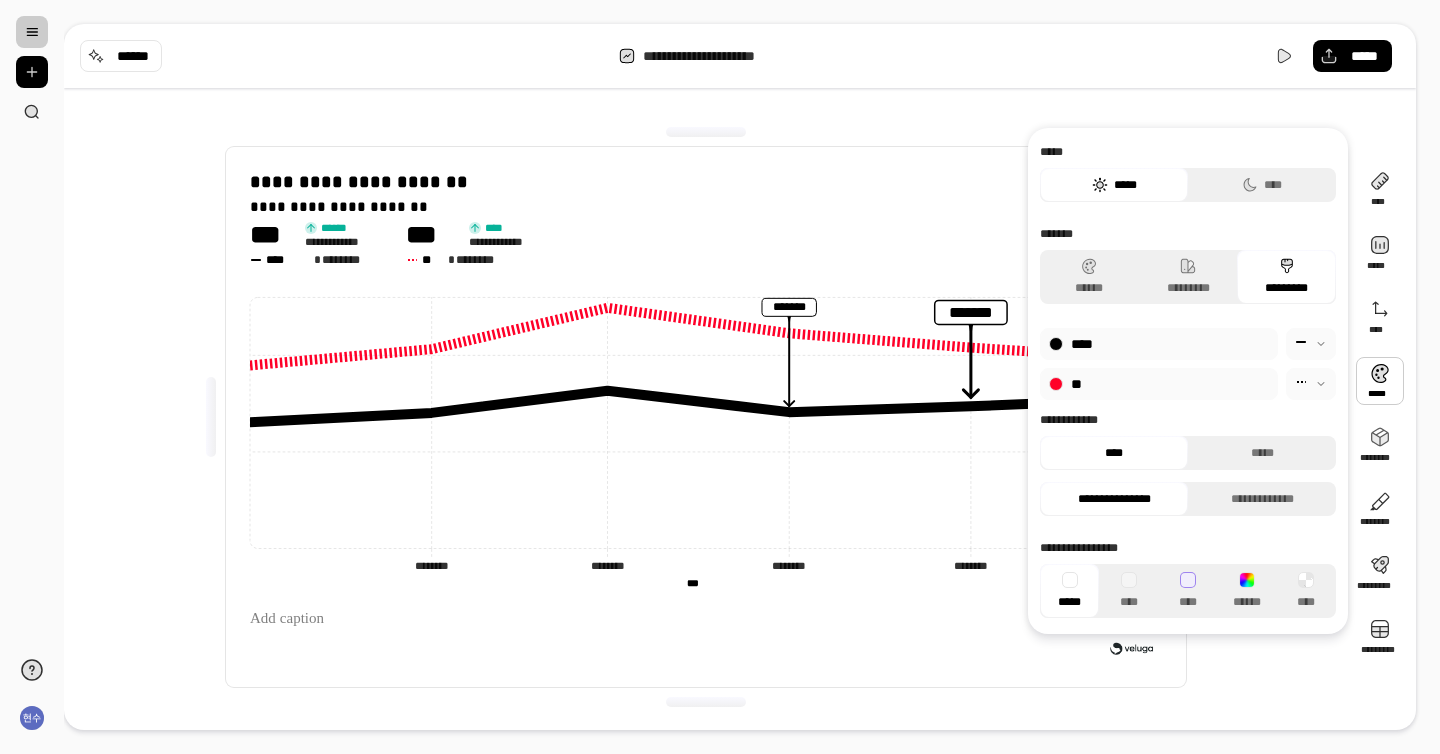 click at bounding box center [1311, 384] 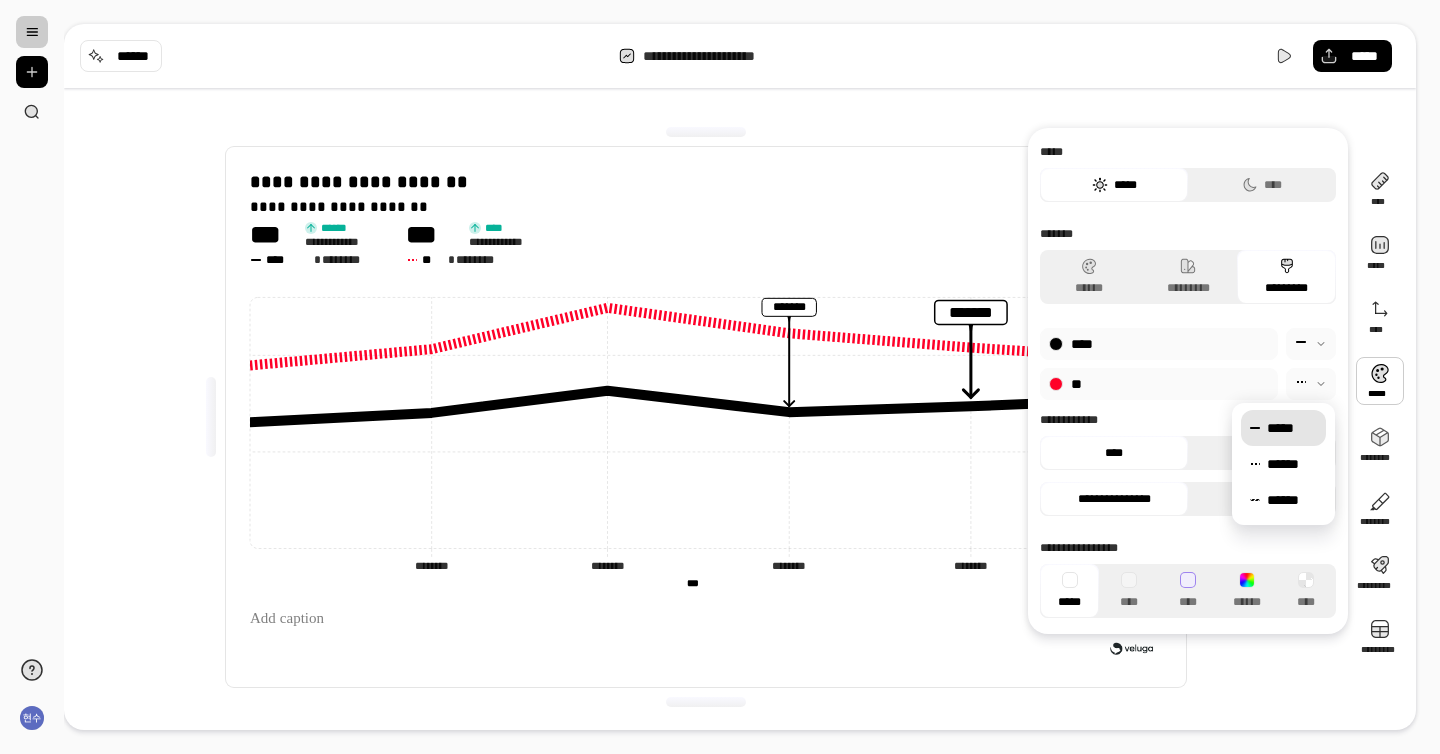 click on "*****" at bounding box center [1292, 428] 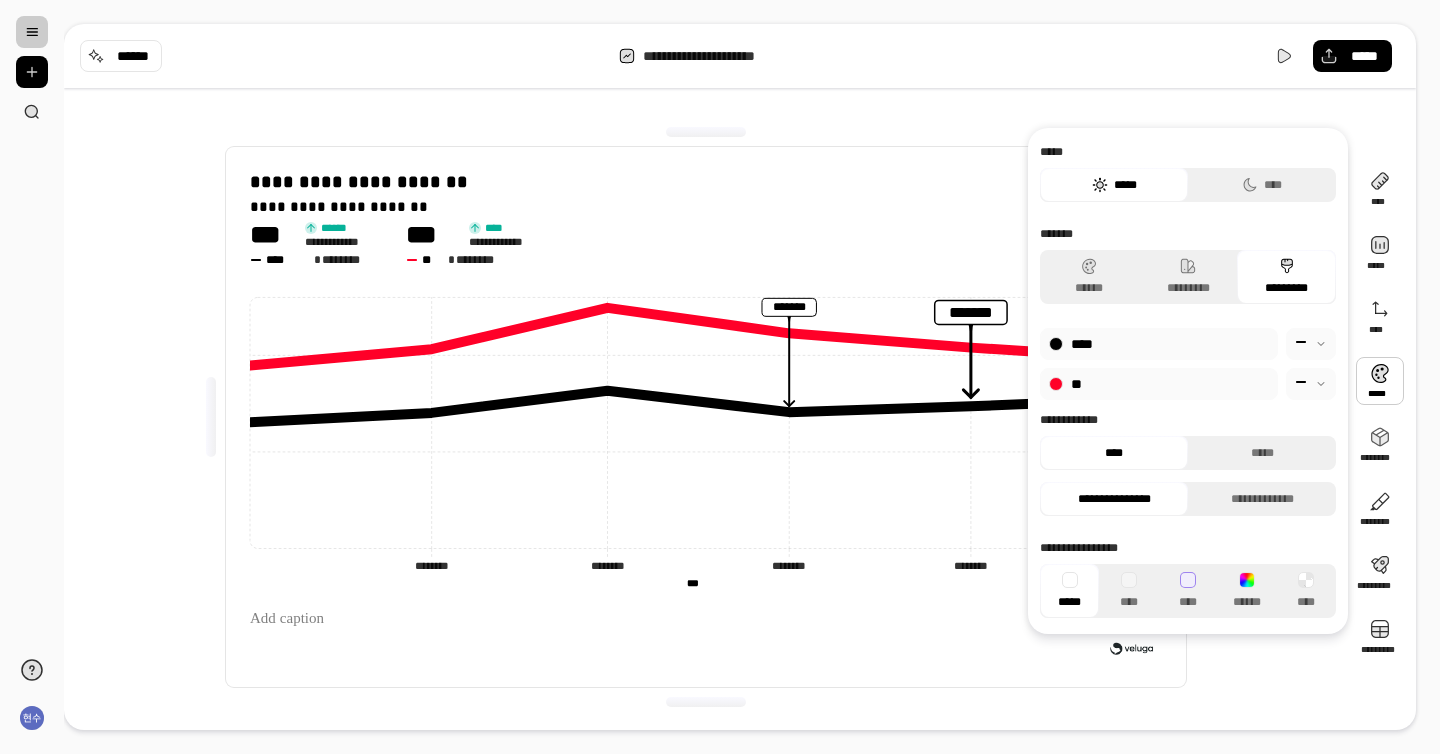 click on "**********" at bounding box center (740, 417) 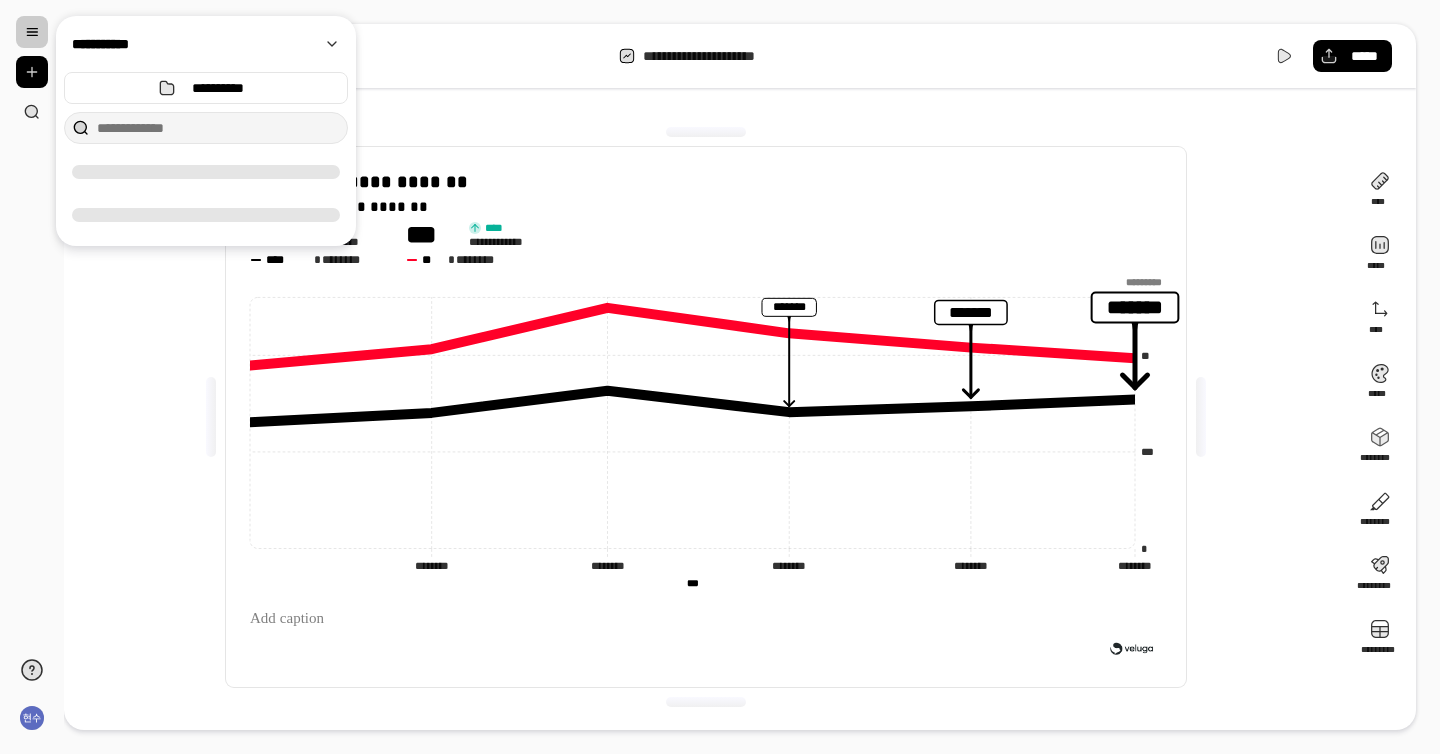 click at bounding box center (32, 32) 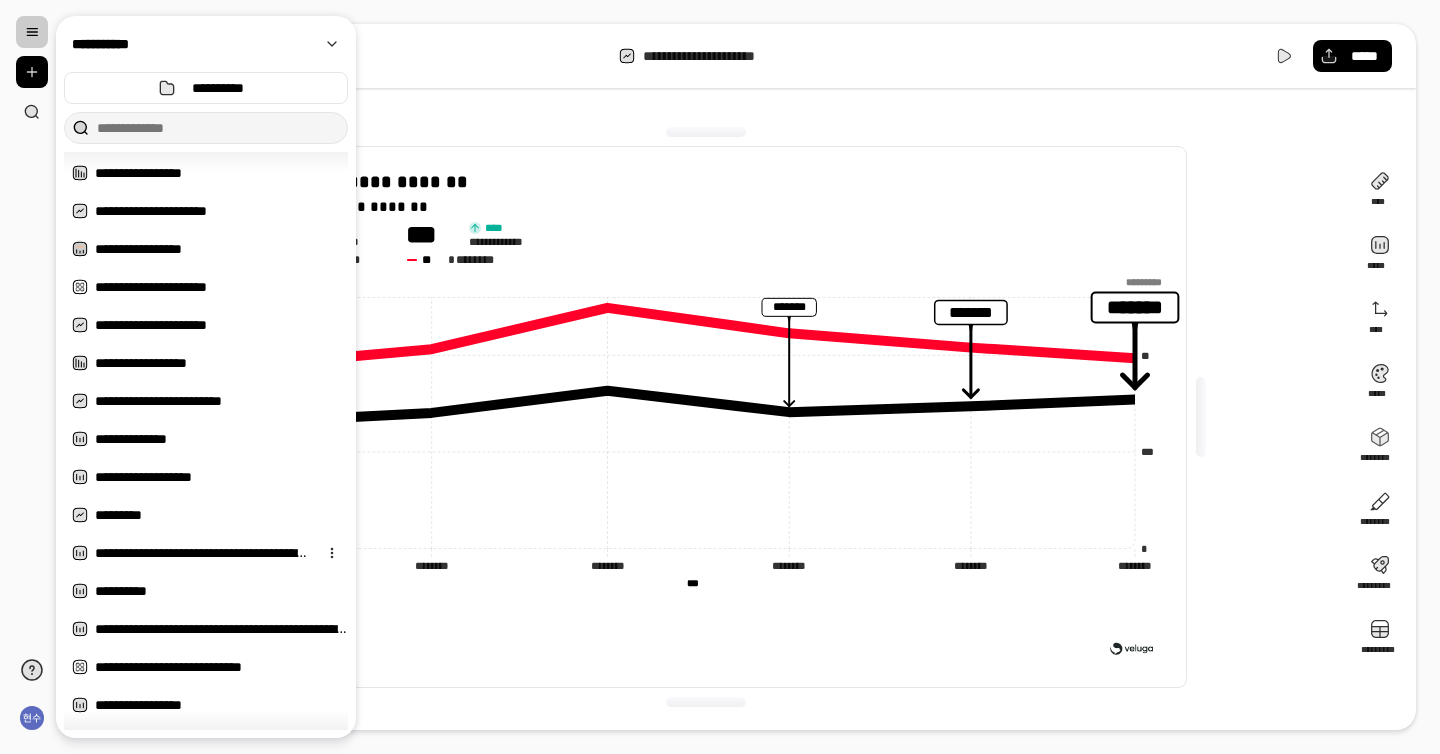 scroll, scrollTop: 602, scrollLeft: 0, axis: vertical 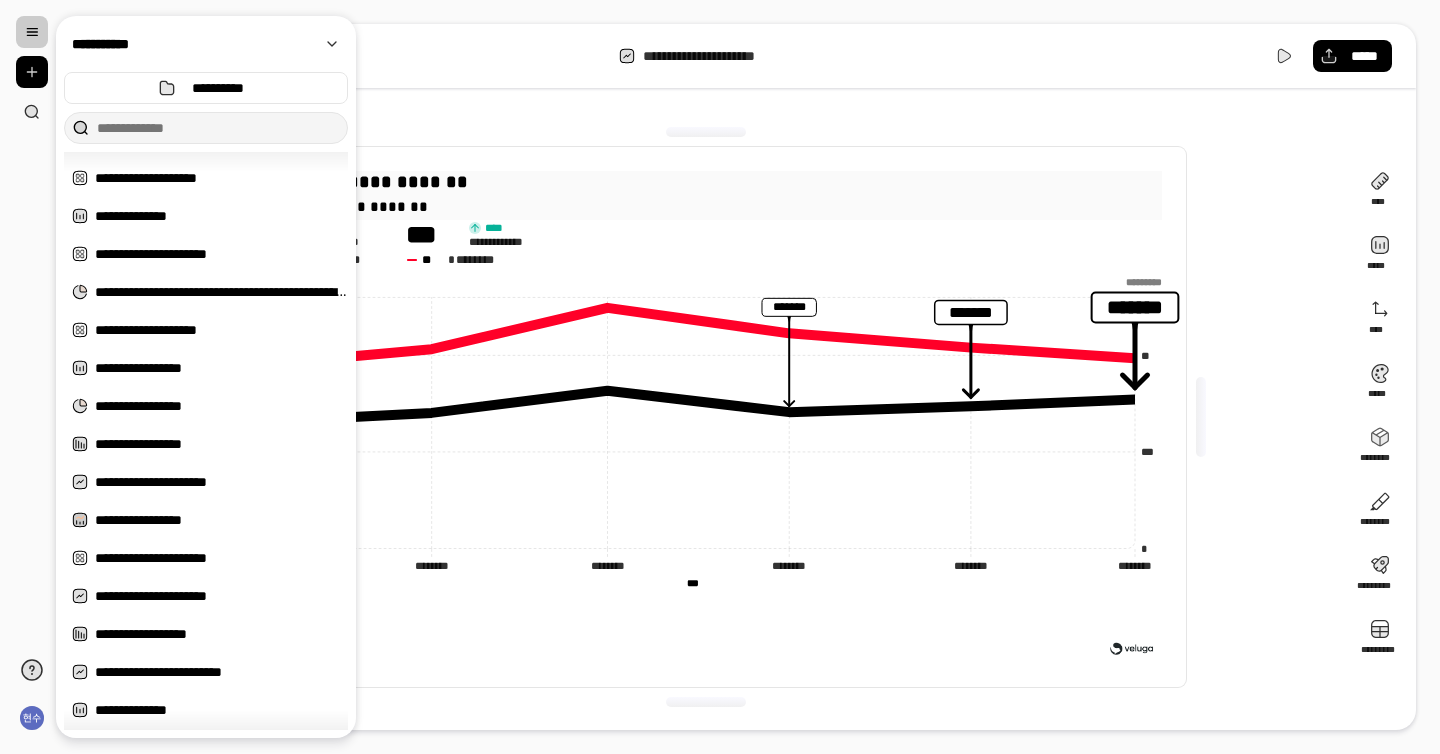 click on "**********" at bounding box center [706, 182] 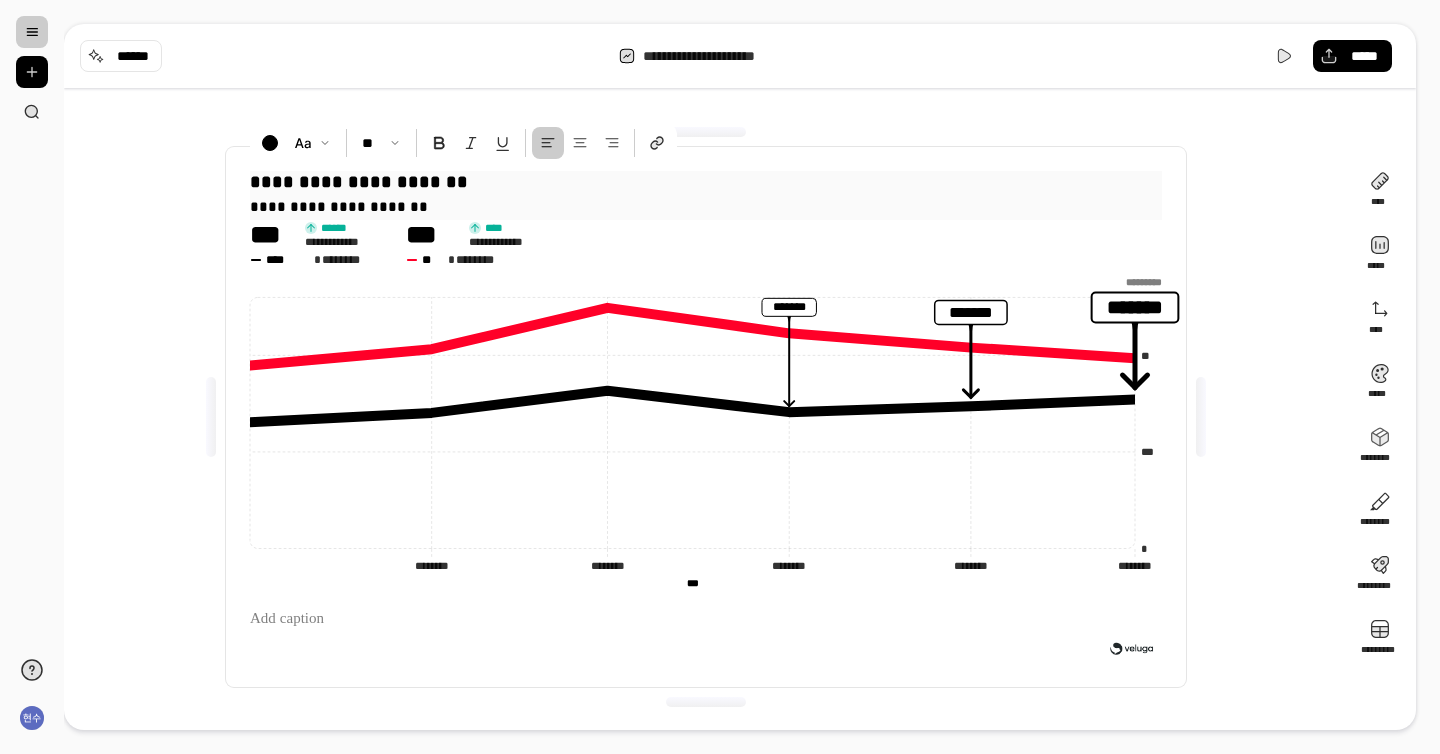 click on "**********" at bounding box center [706, 182] 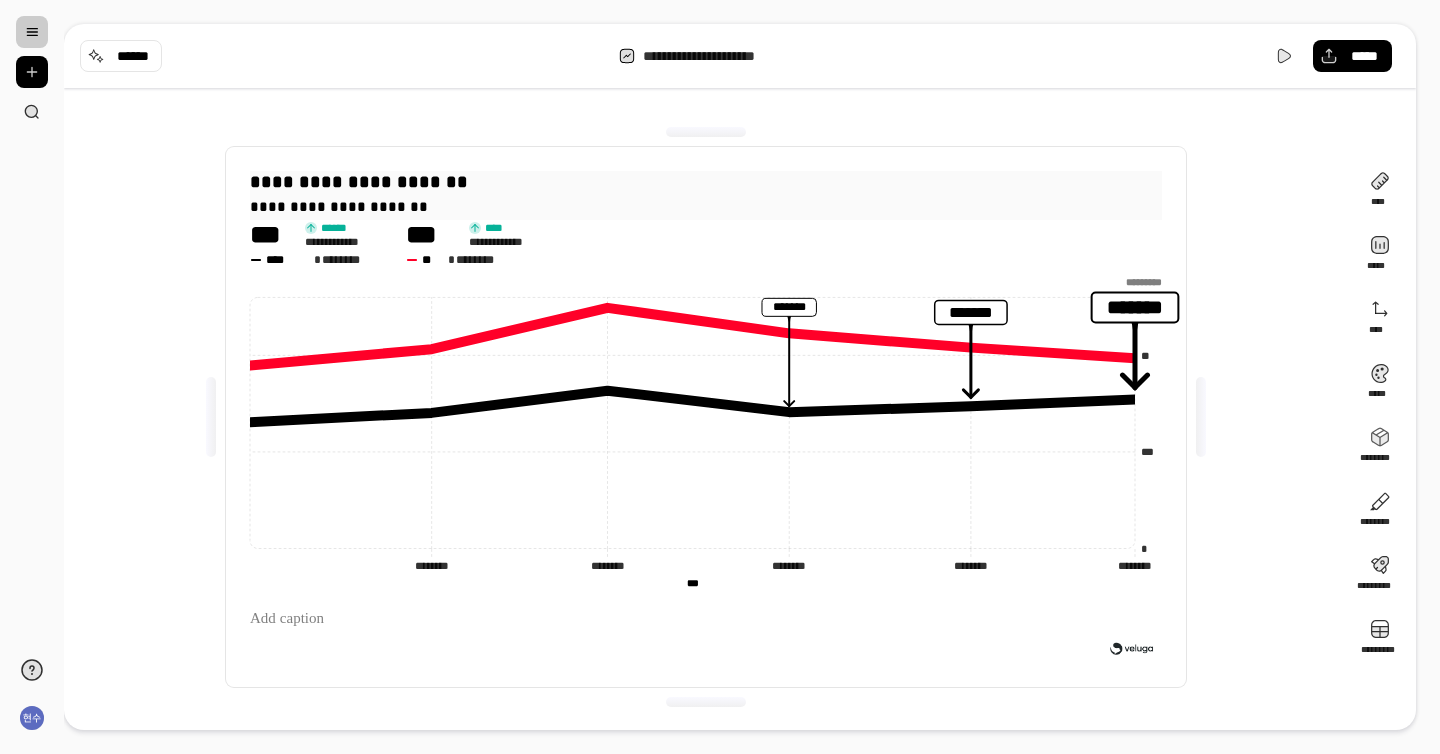 click on "**********" at bounding box center (706, 182) 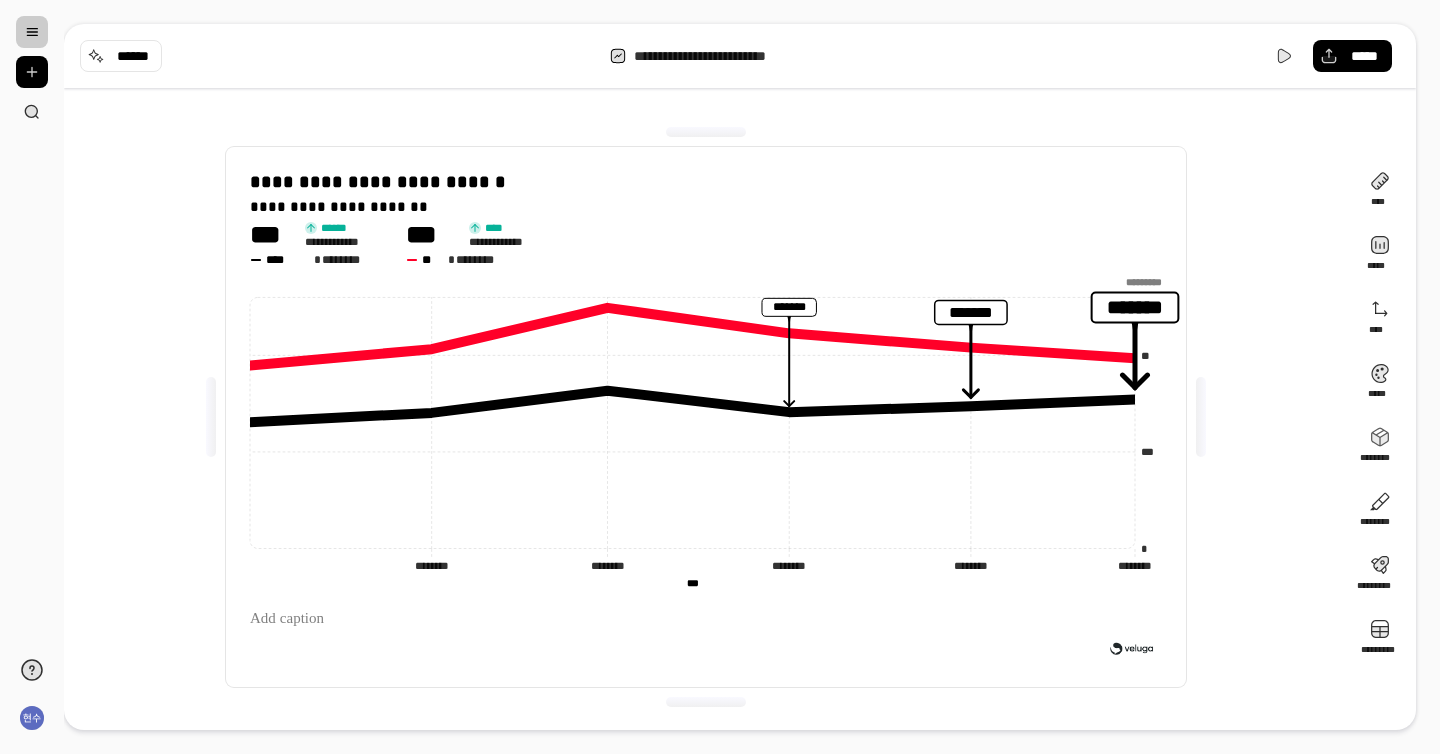 click on "**********" at bounding box center (706, 417) 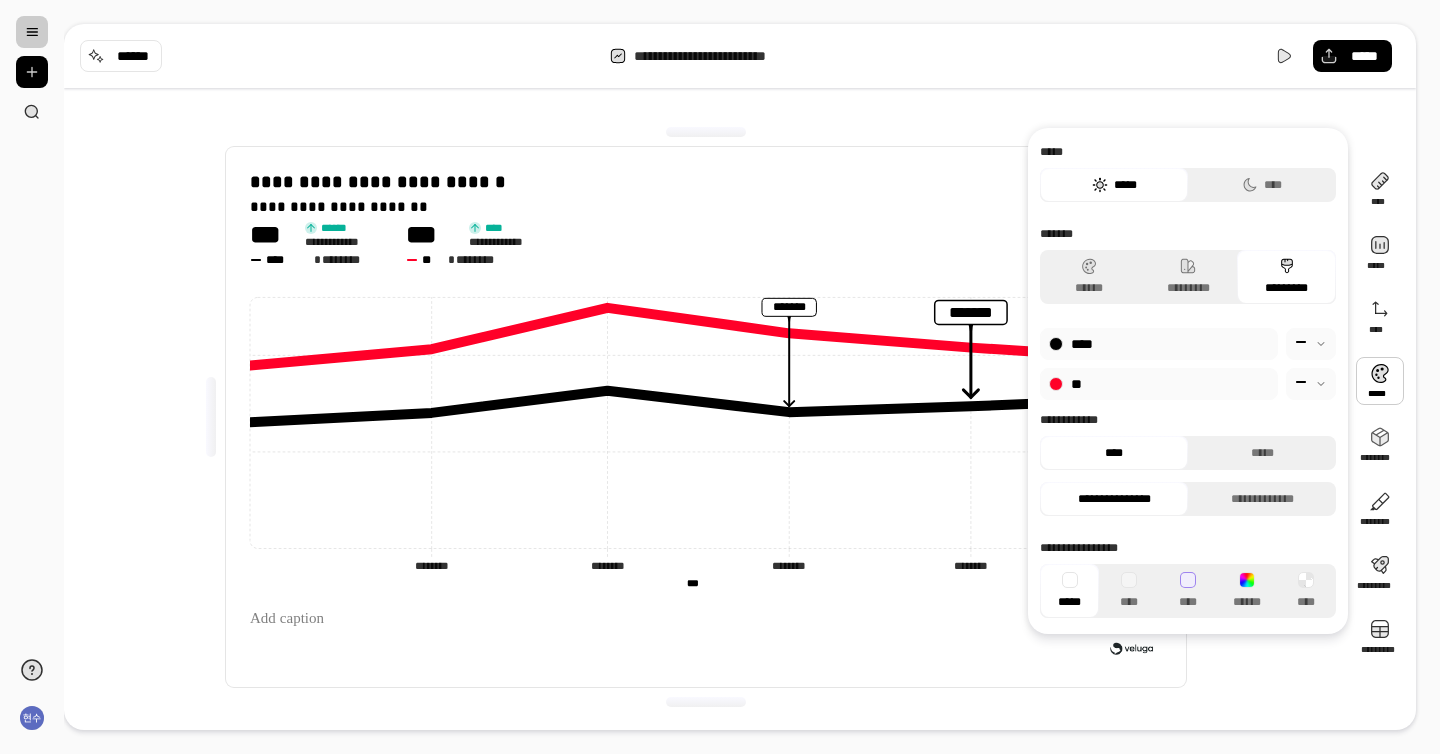 click at bounding box center [1311, 384] 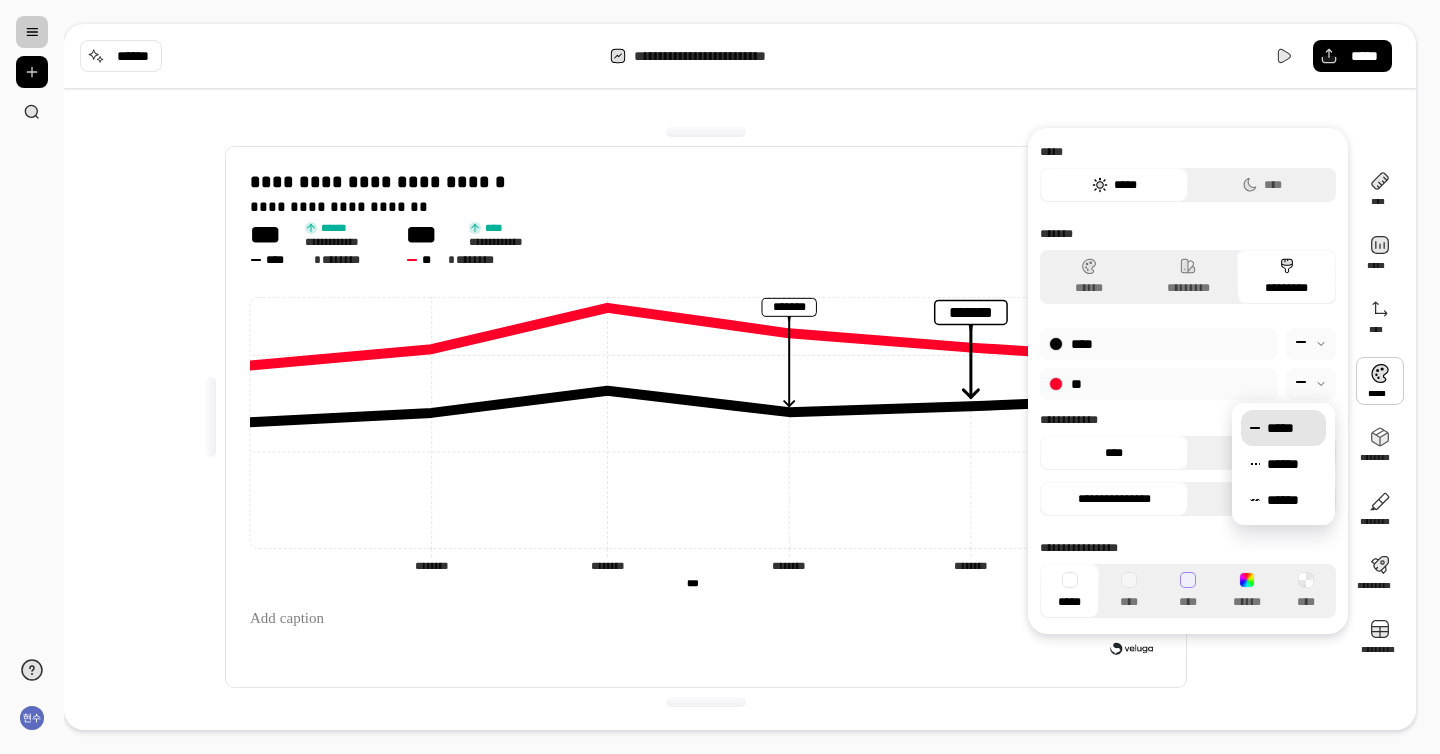 click at bounding box center (1311, 384) 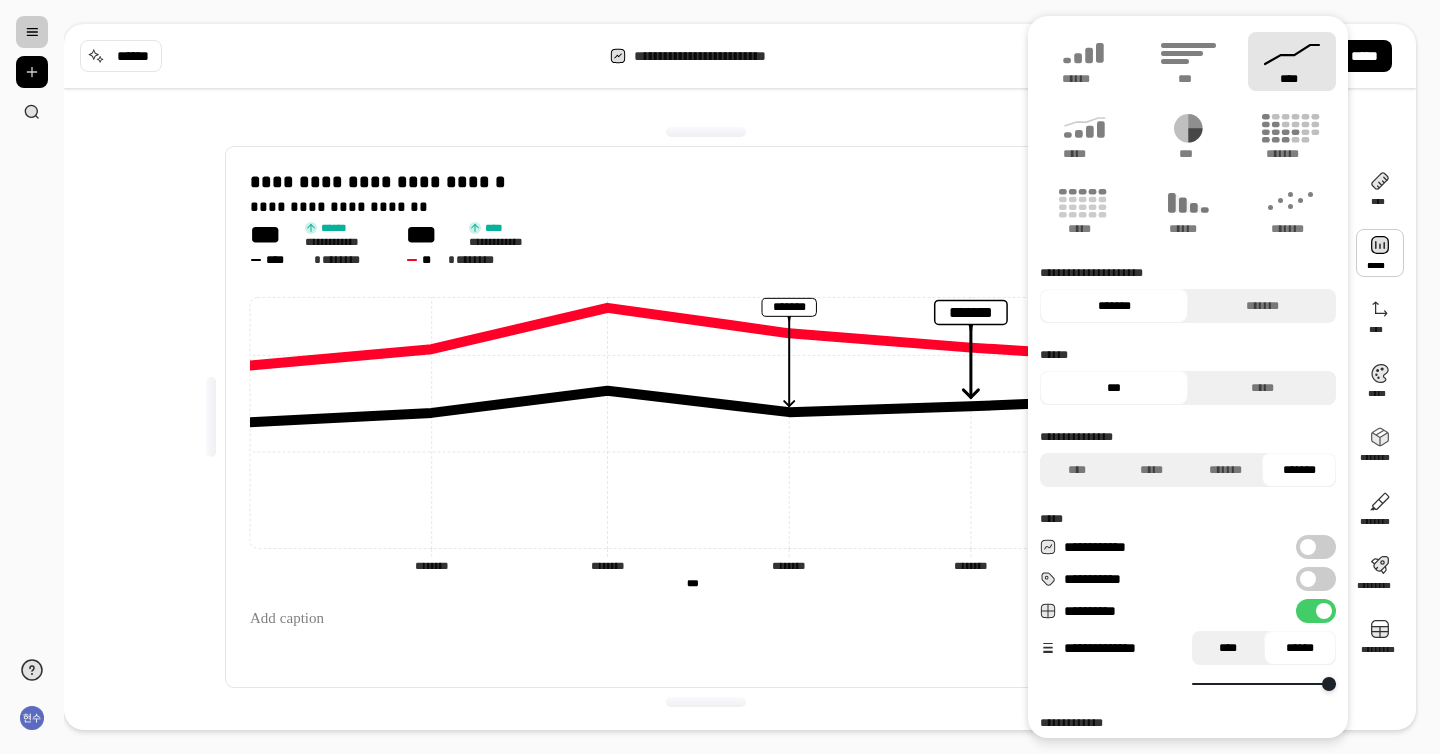 click on "****" at bounding box center (1228, 648) 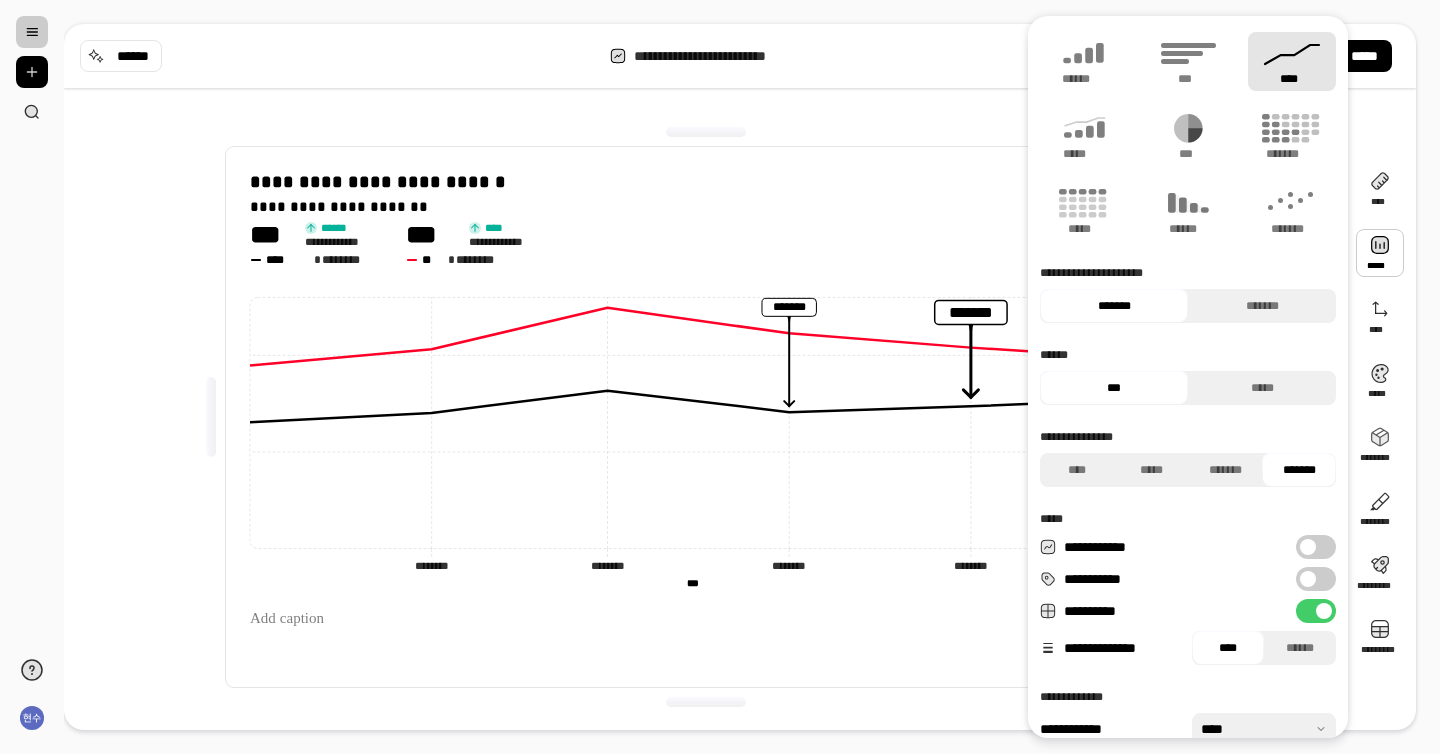 click on "*** ****** **** ******** **** * ******** *** **** **** ******** ** * ********" at bounding box center (706, 243) 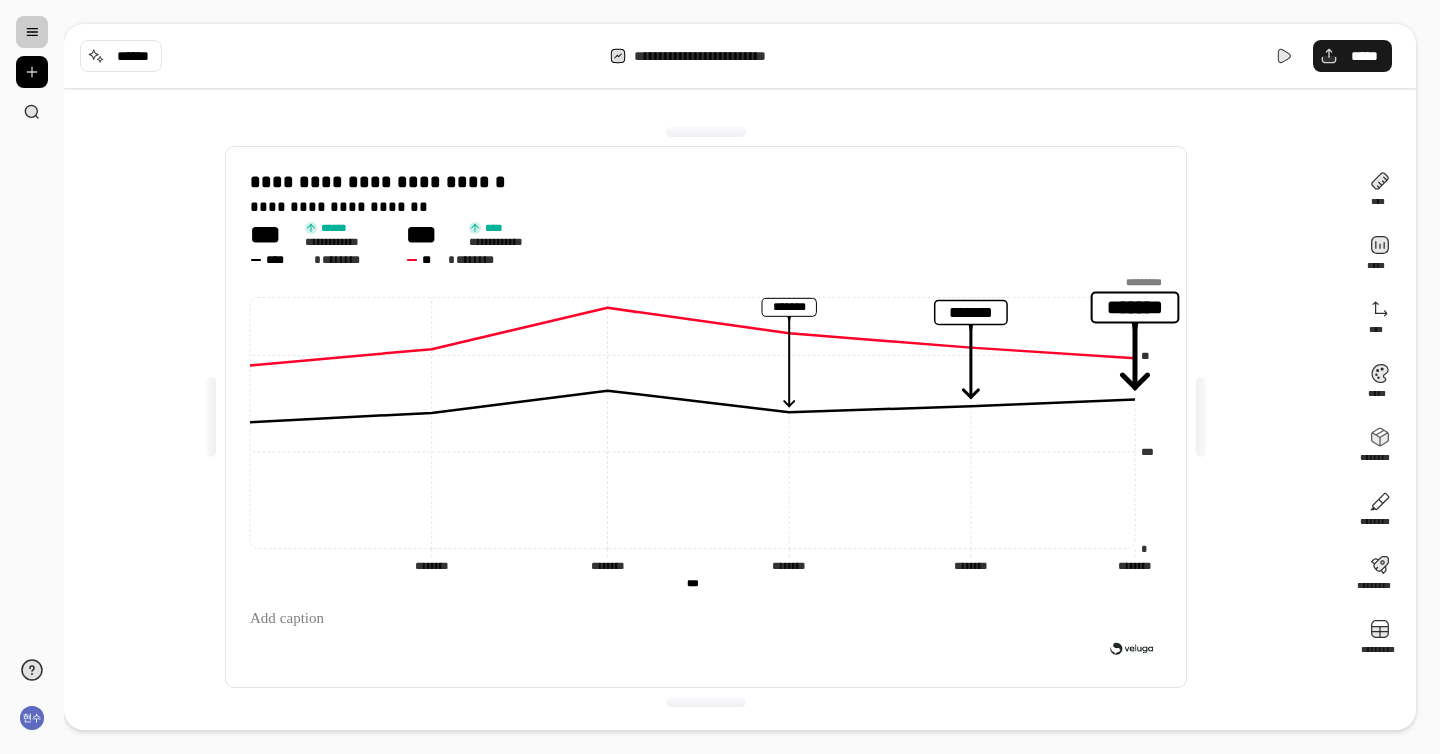 click on "*****" at bounding box center [1364, 56] 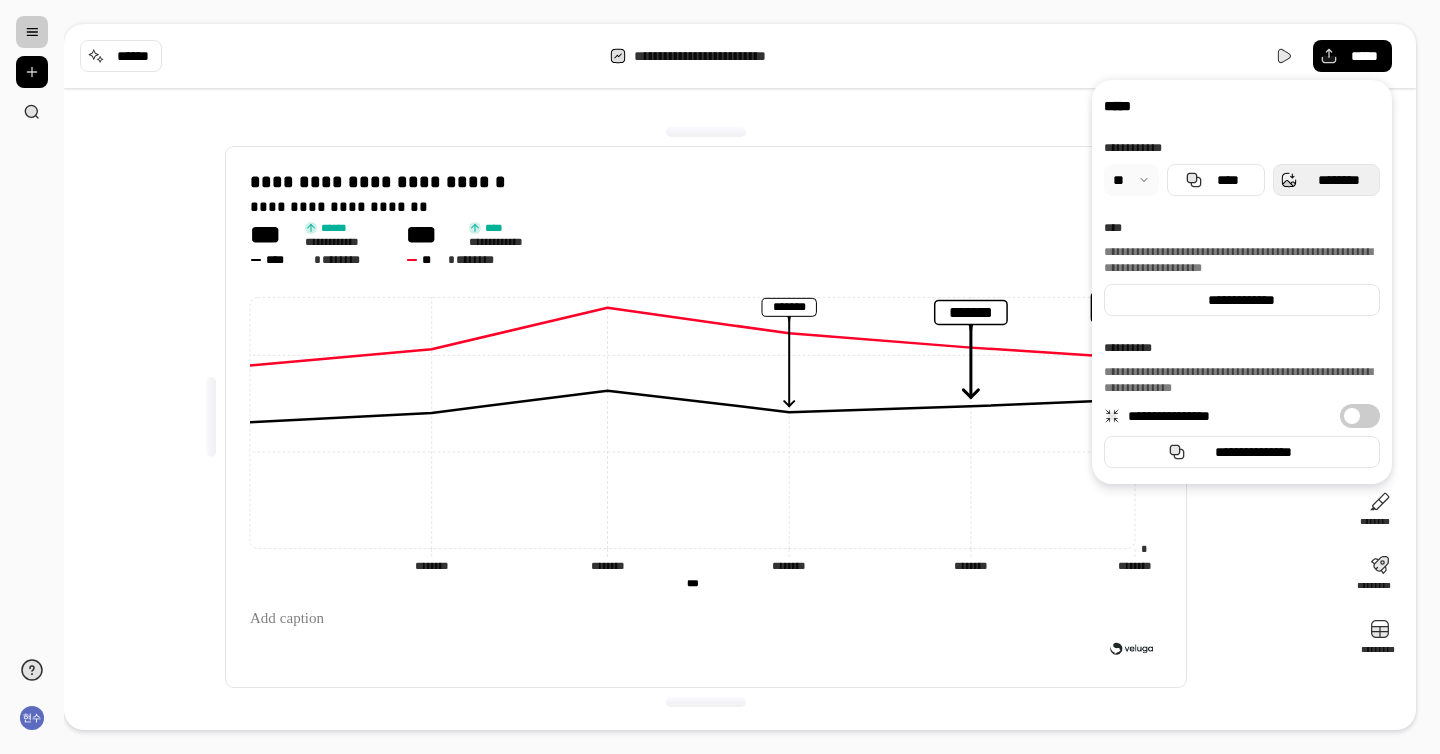click on "********" at bounding box center (1338, 180) 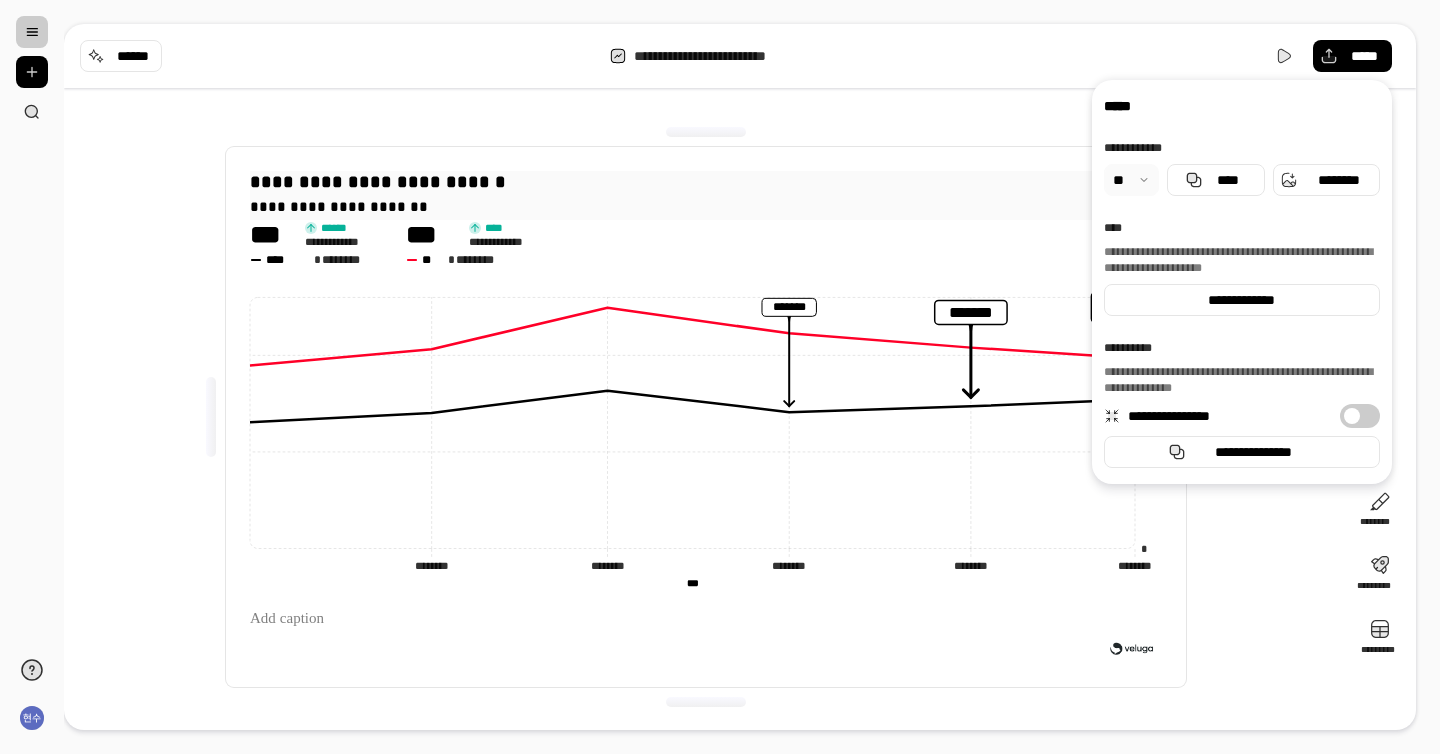 click on "**********" at bounding box center (706, 182) 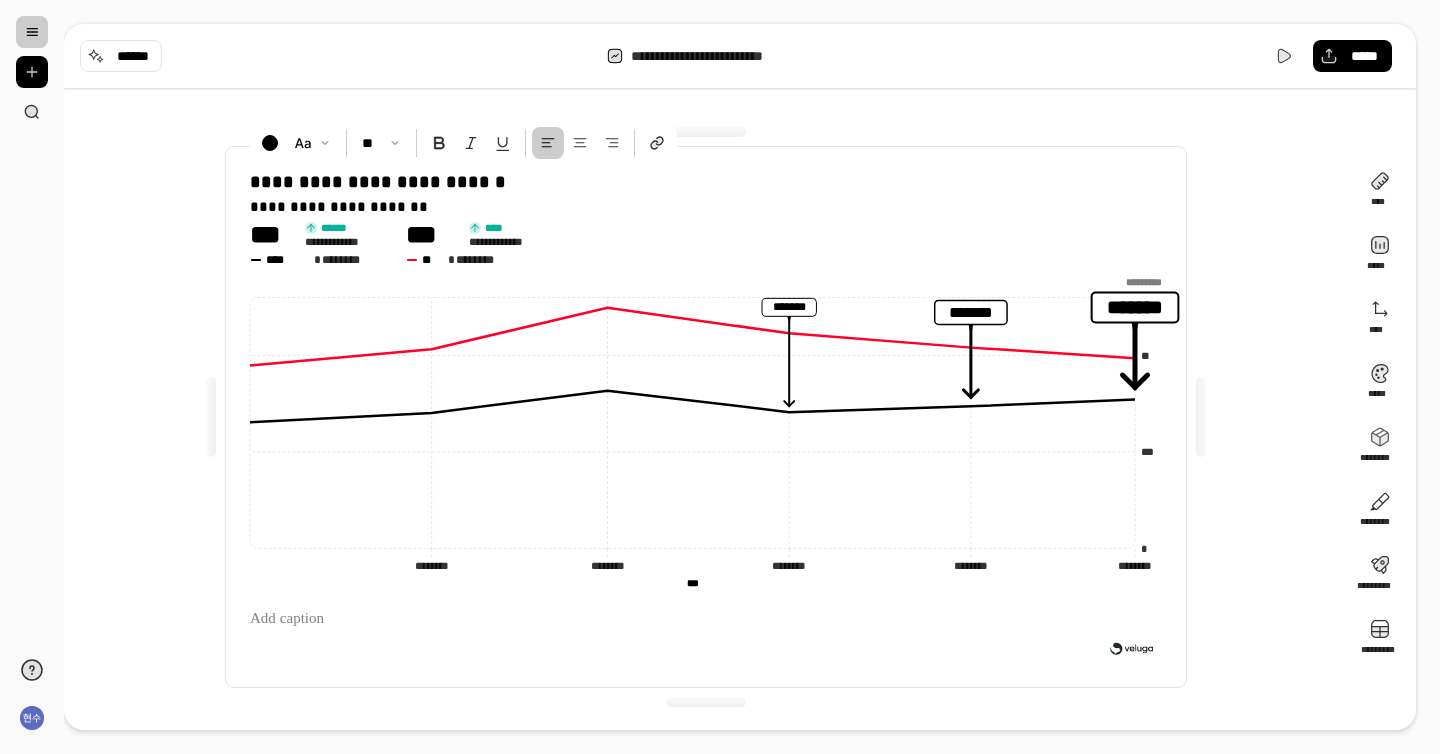 click on "**********" at bounding box center (706, 417) 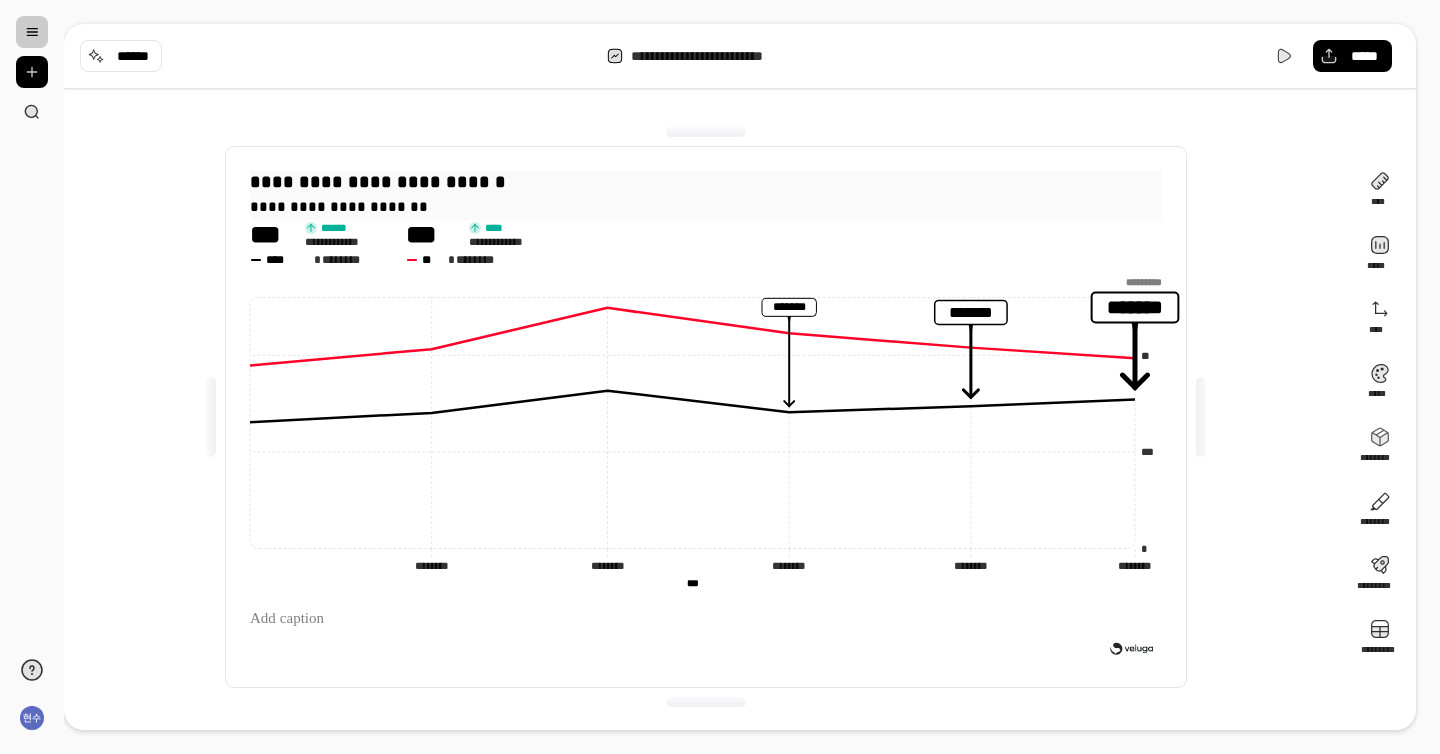 click on "**********" at bounding box center (706, 182) 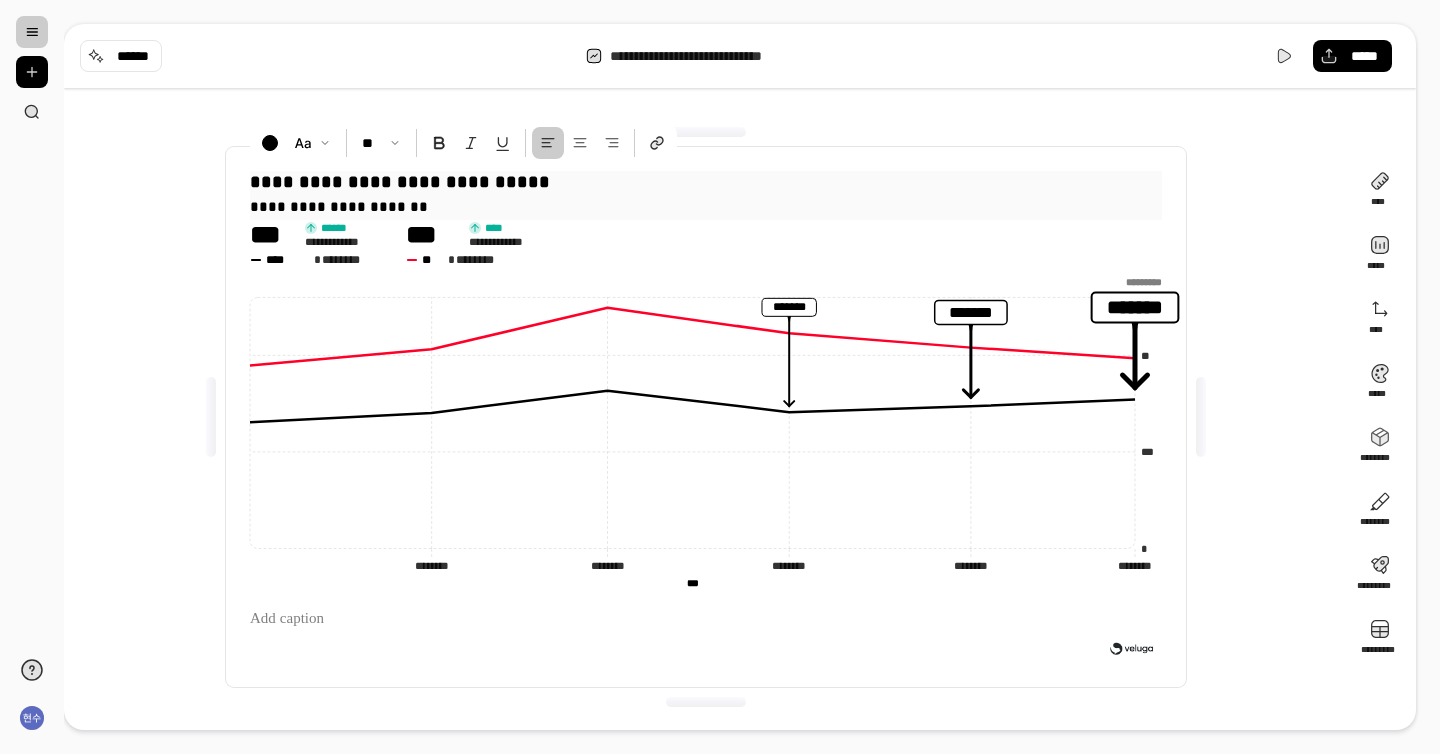 click on "**********" at bounding box center (706, 182) 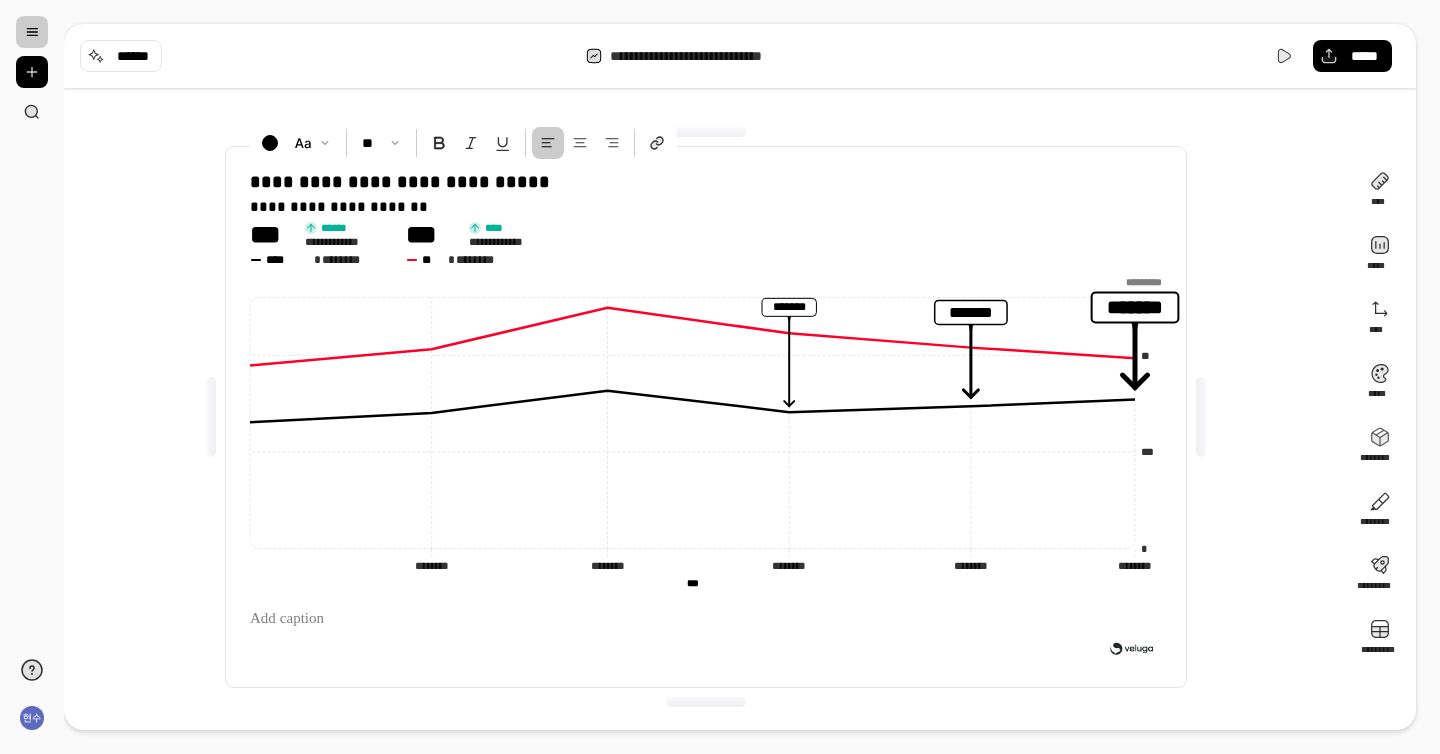 click on "**********" at bounding box center (706, 417) 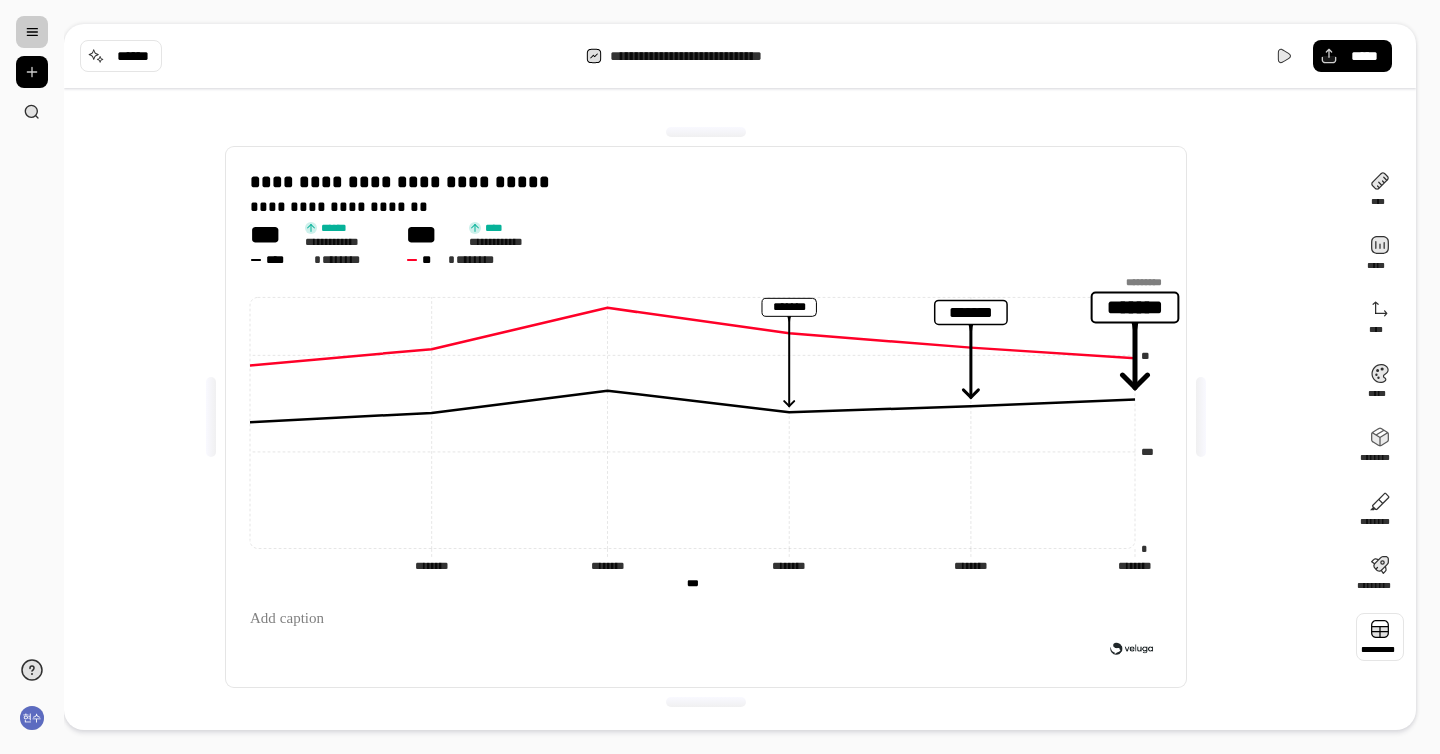 click at bounding box center (1380, 637) 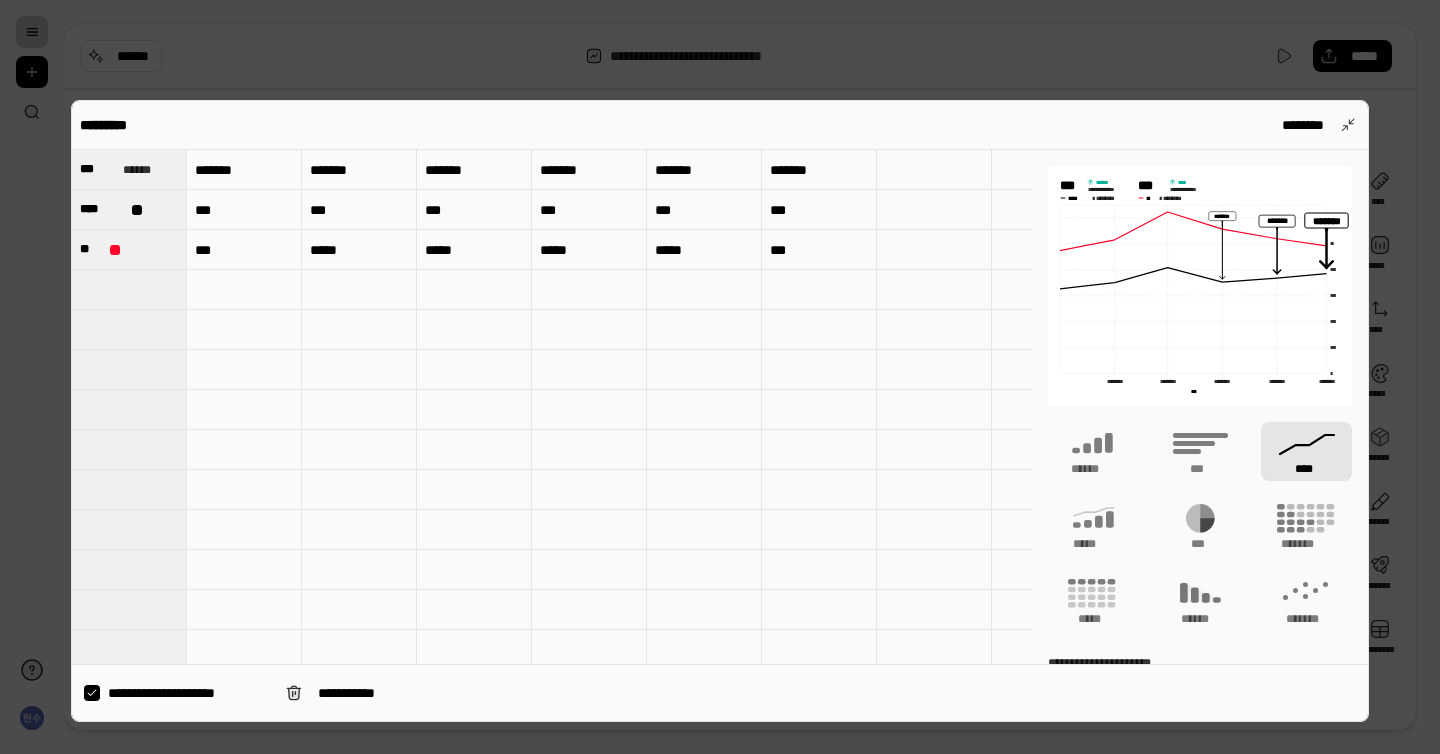 click at bounding box center [129, 289] 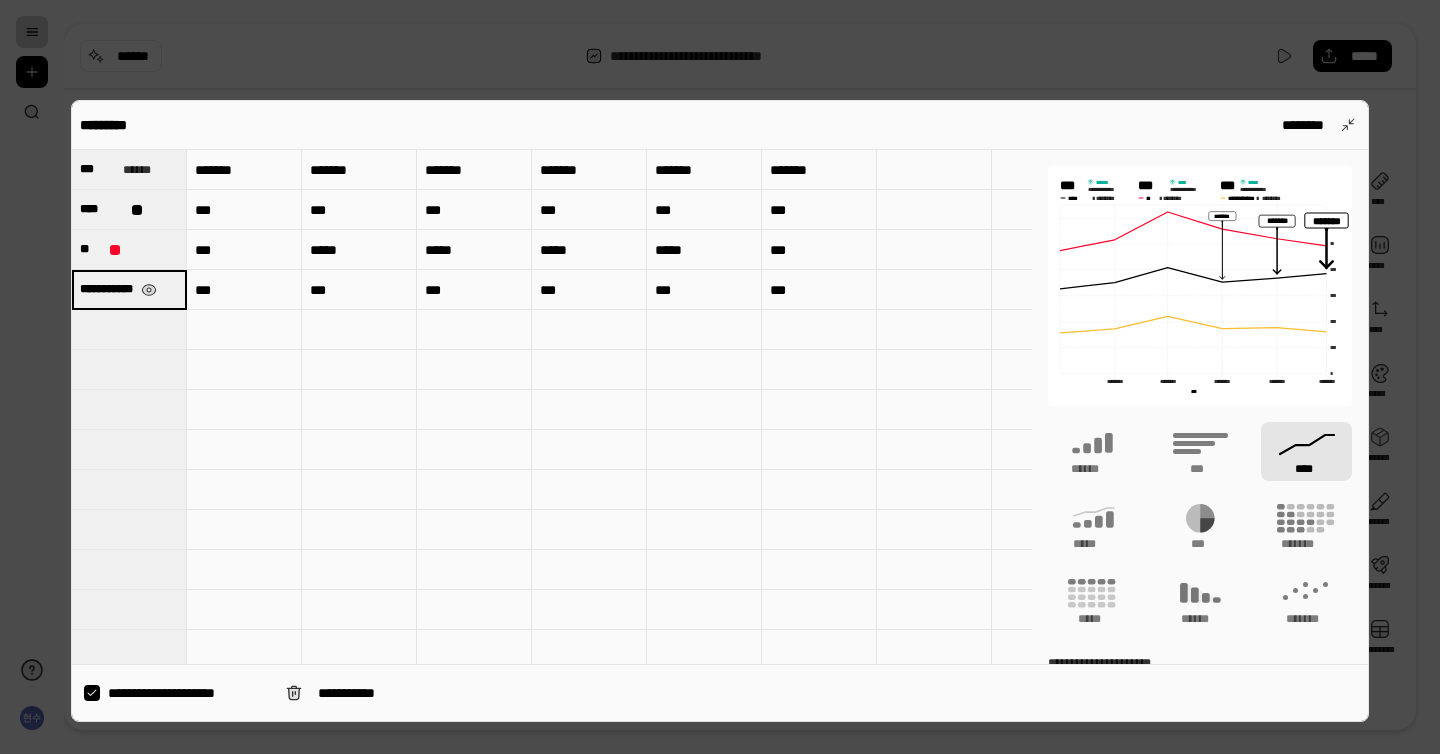 type on "**********" 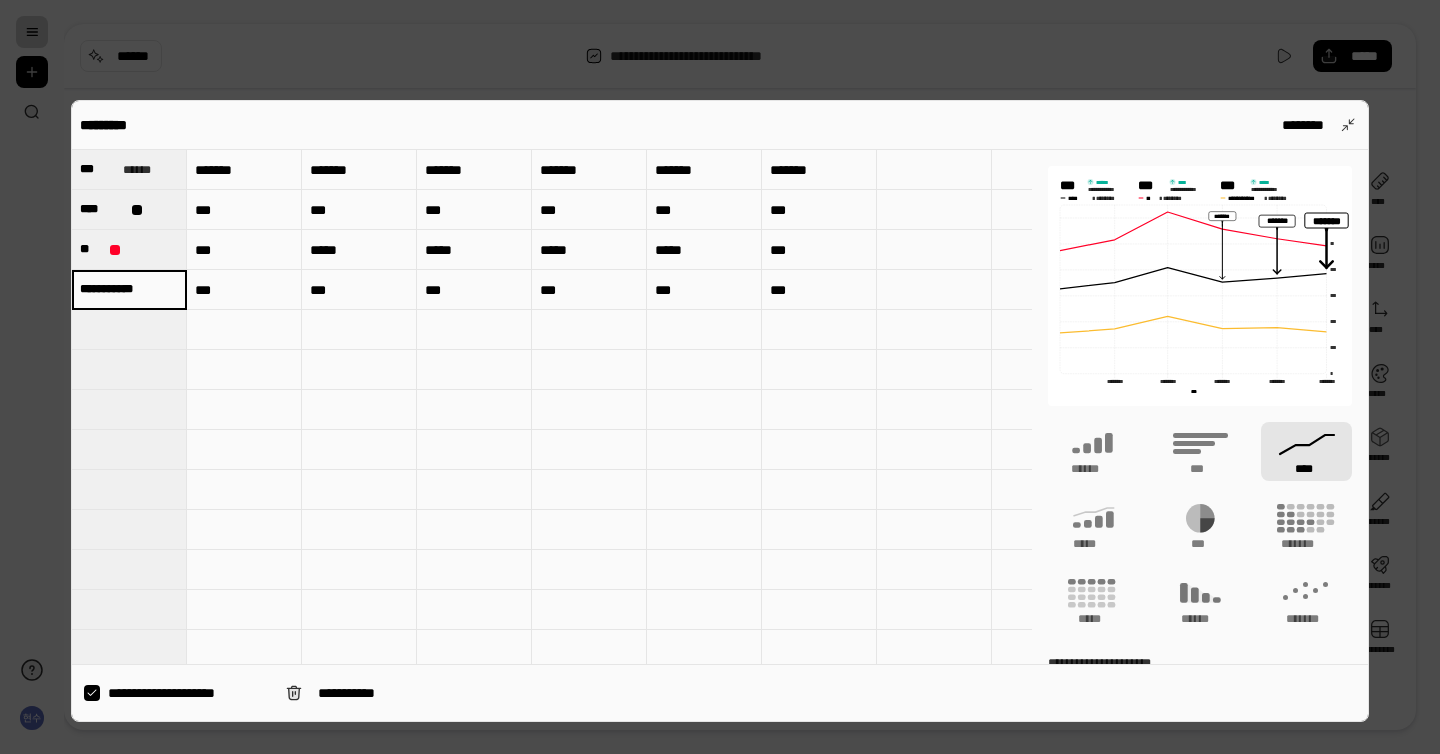 click on "**********" at bounding box center [129, 289] 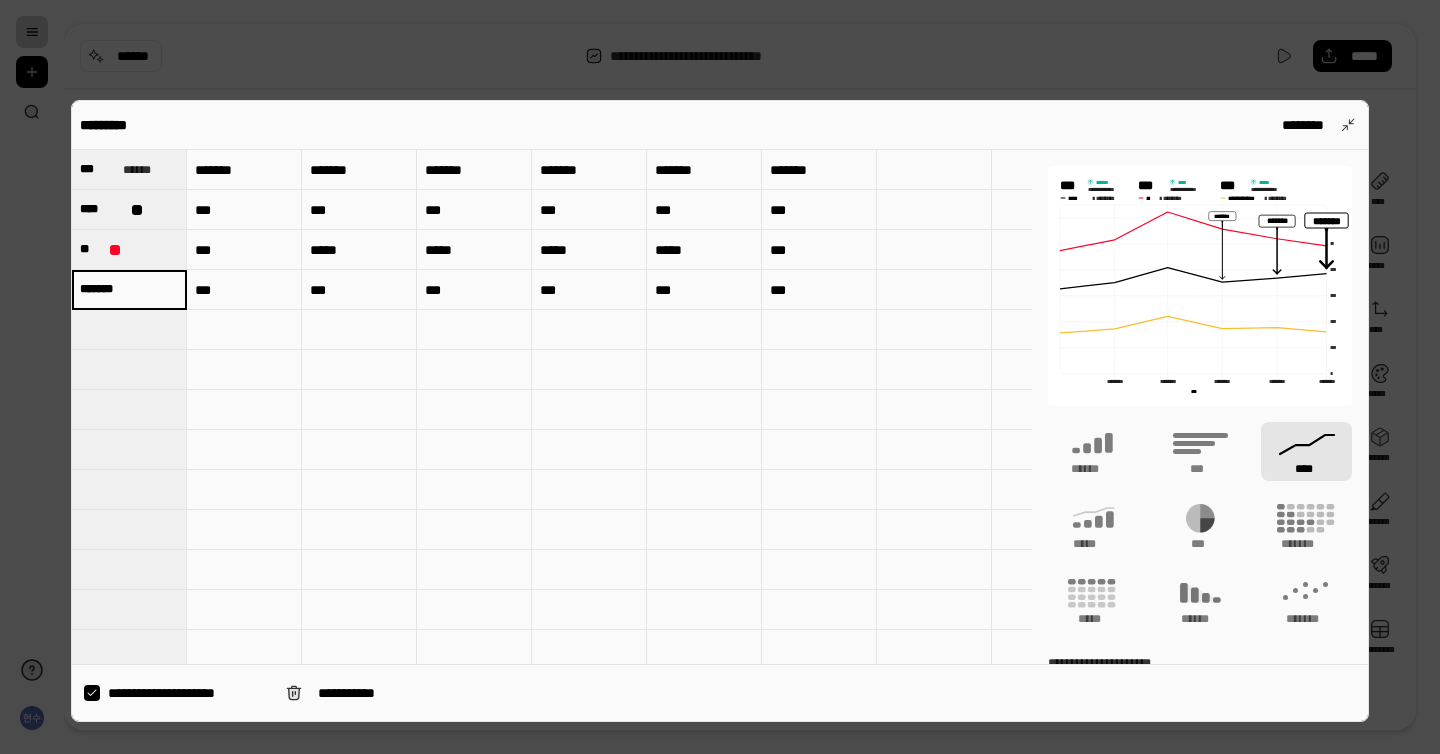 type on "*******" 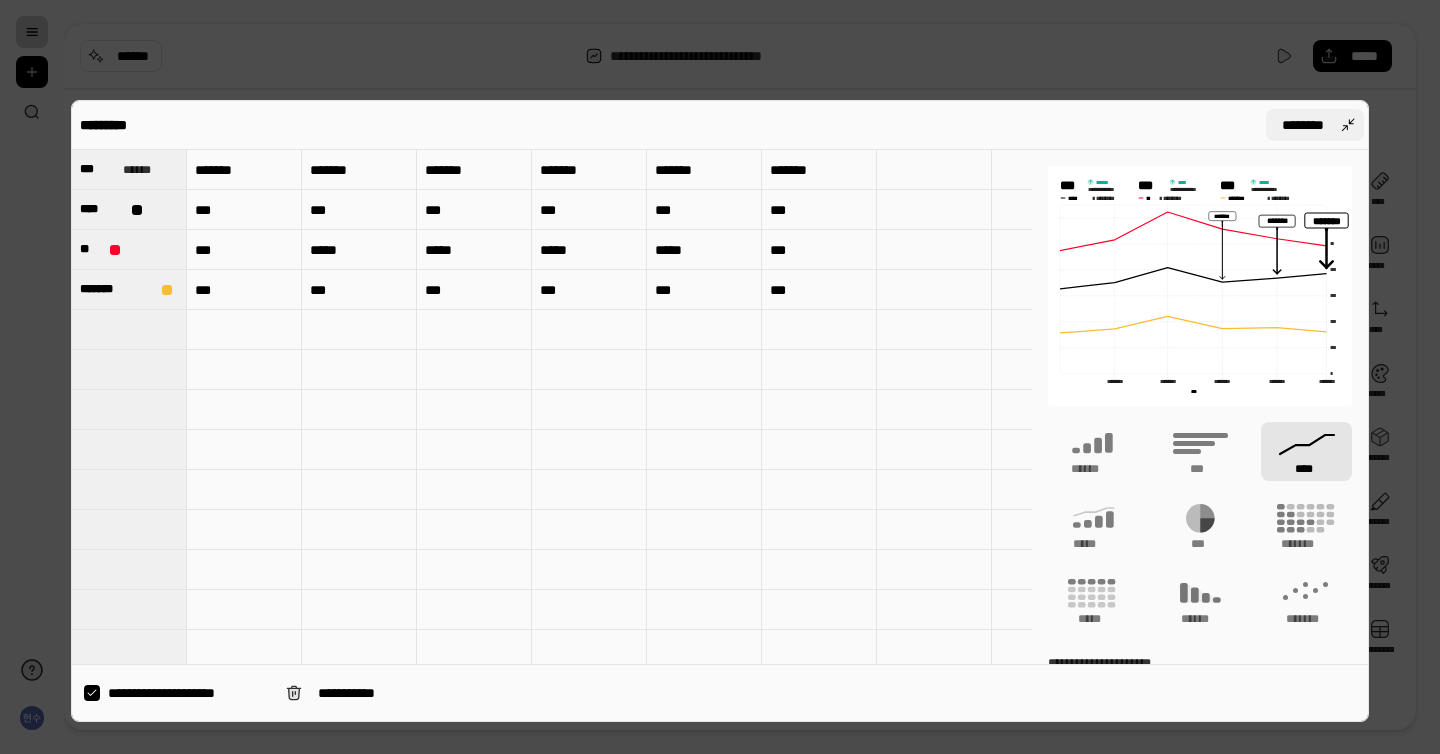 click on "********" at bounding box center [1315, 125] 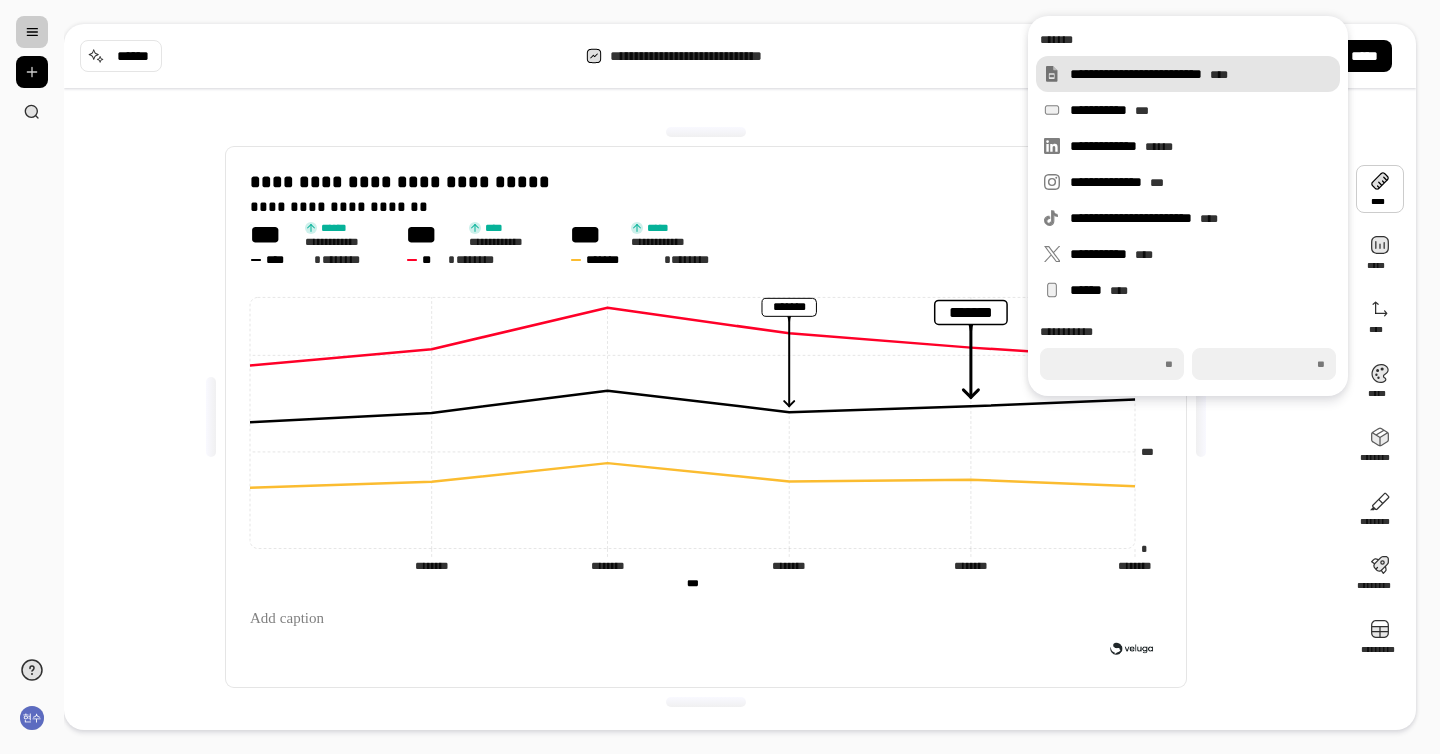 click on "**********" at bounding box center [1201, 74] 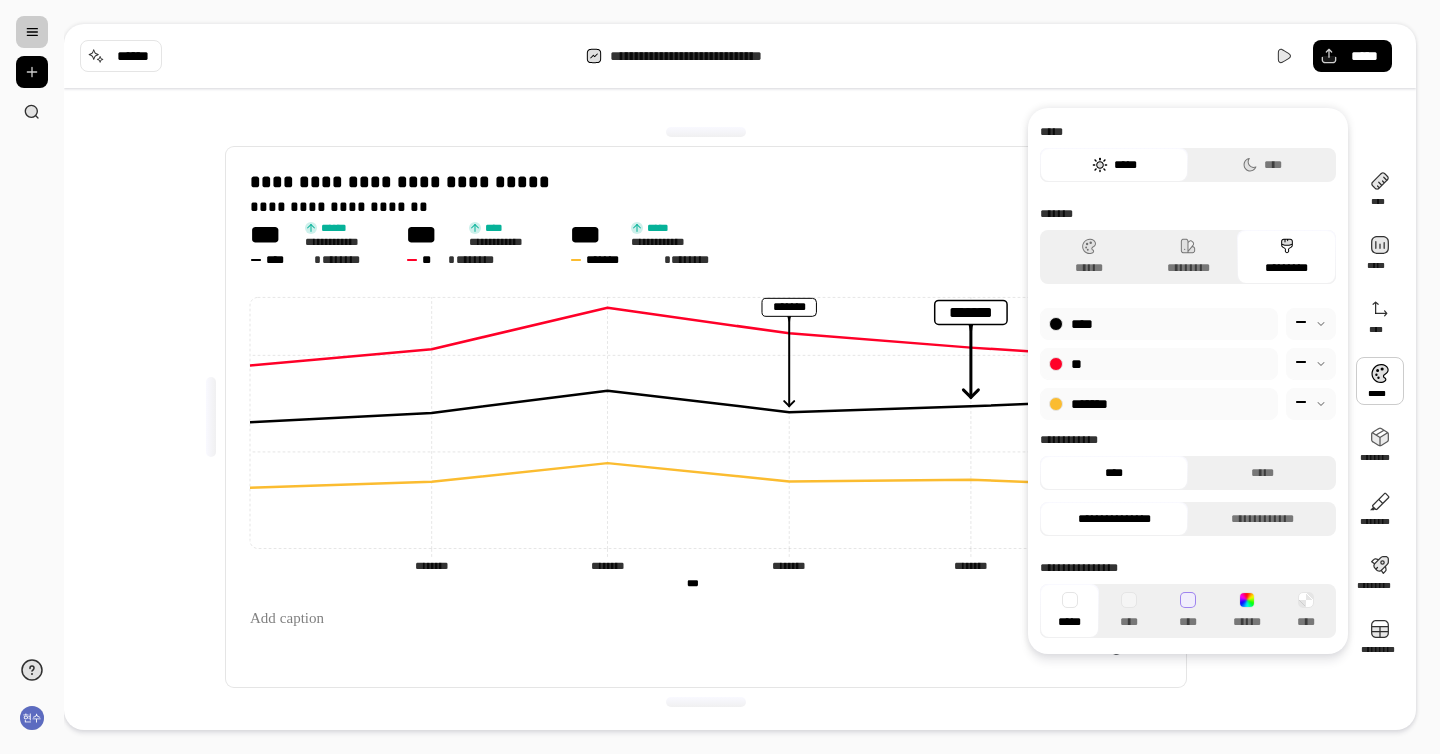 click at bounding box center [1311, 404] 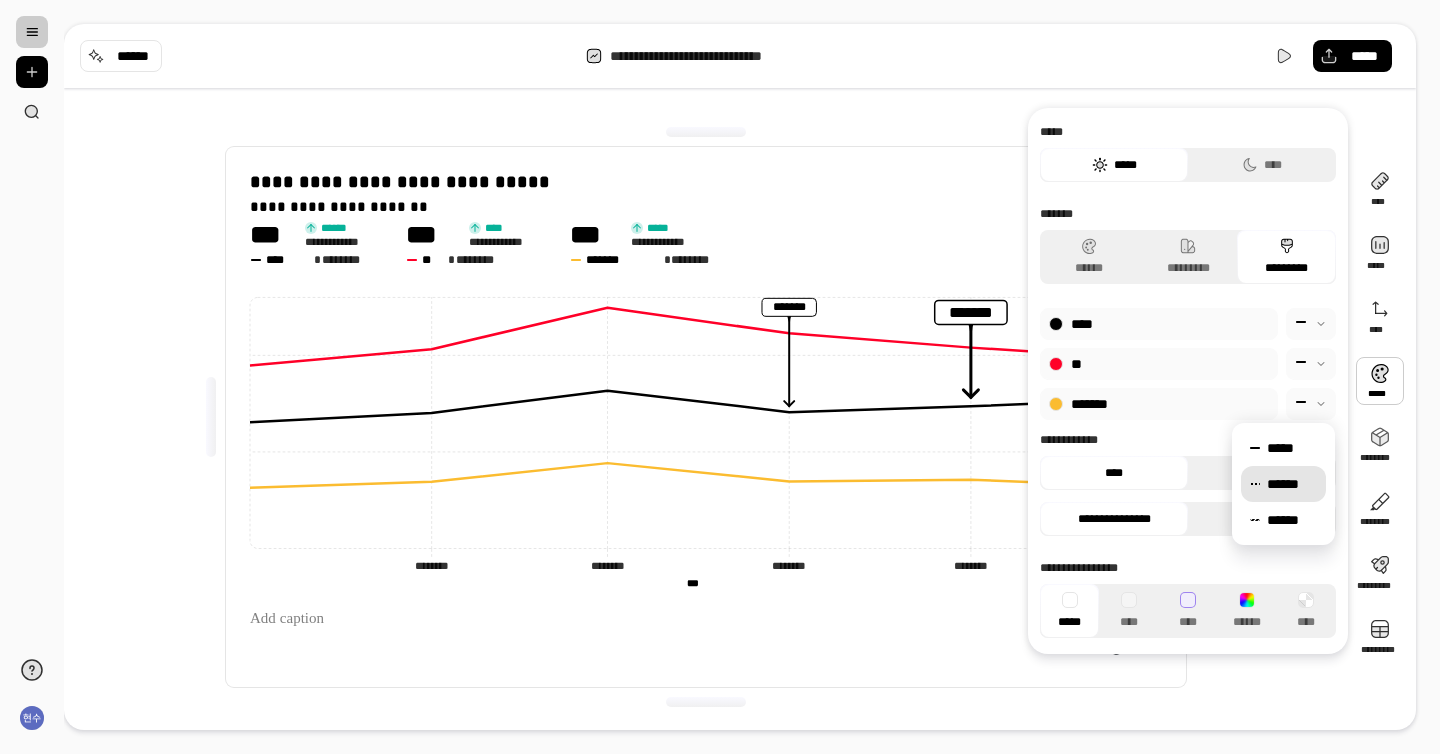 click on "******" at bounding box center [1292, 484] 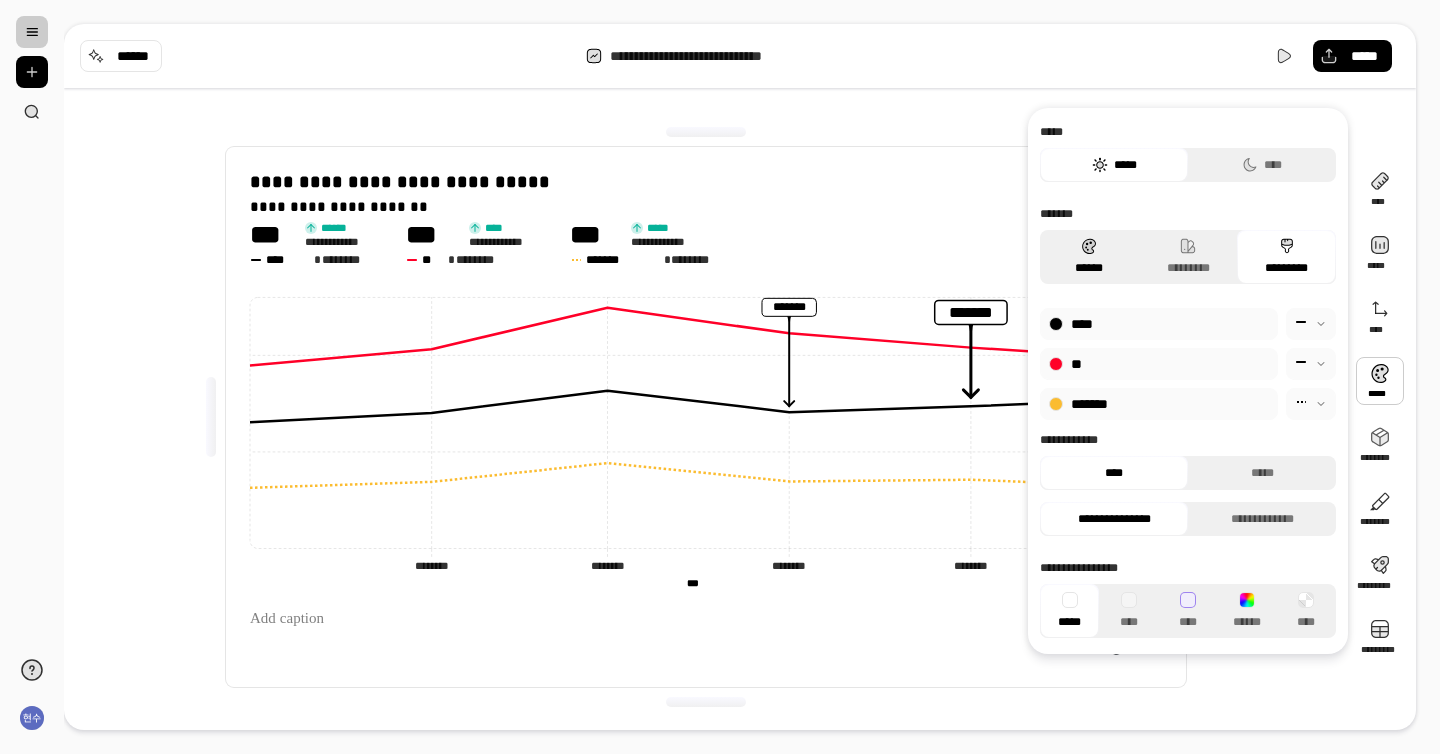 click on "******" at bounding box center (1089, 257) 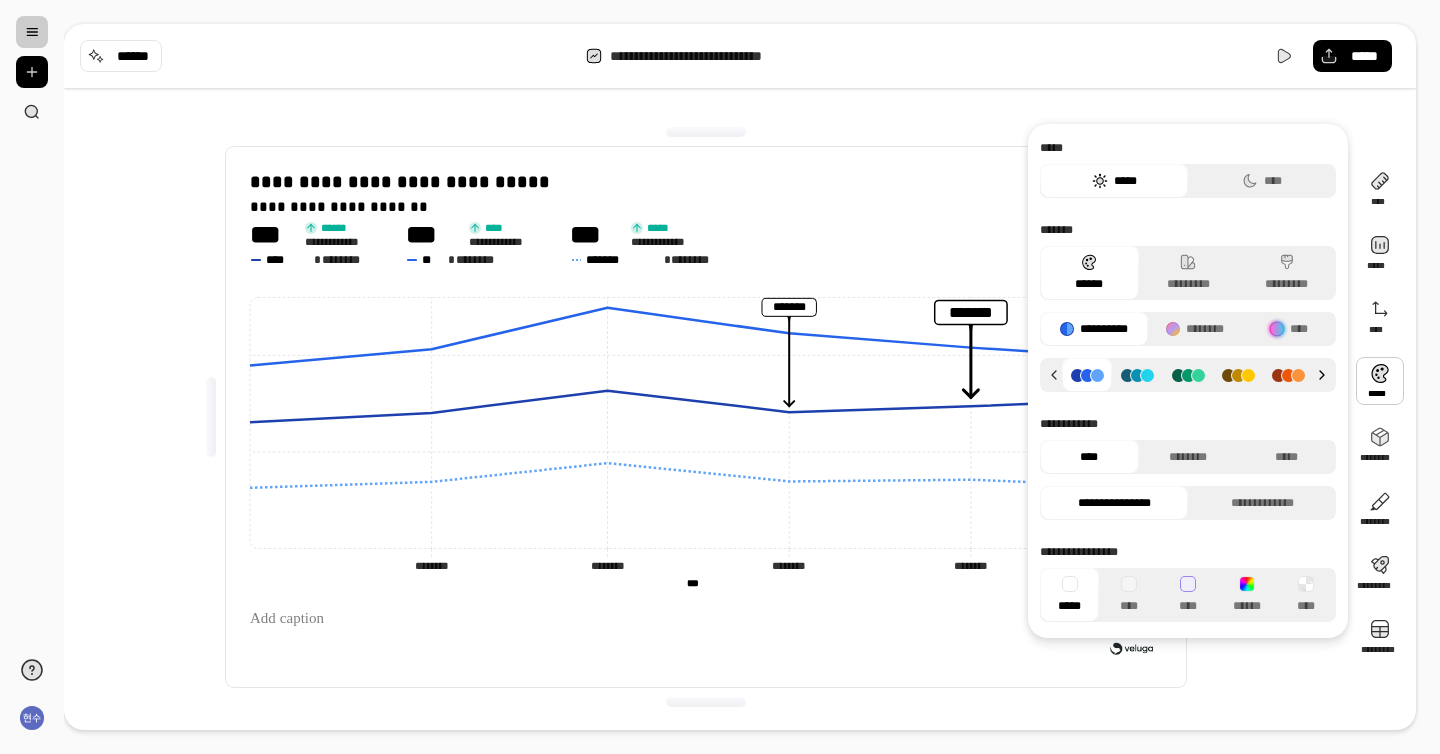 click 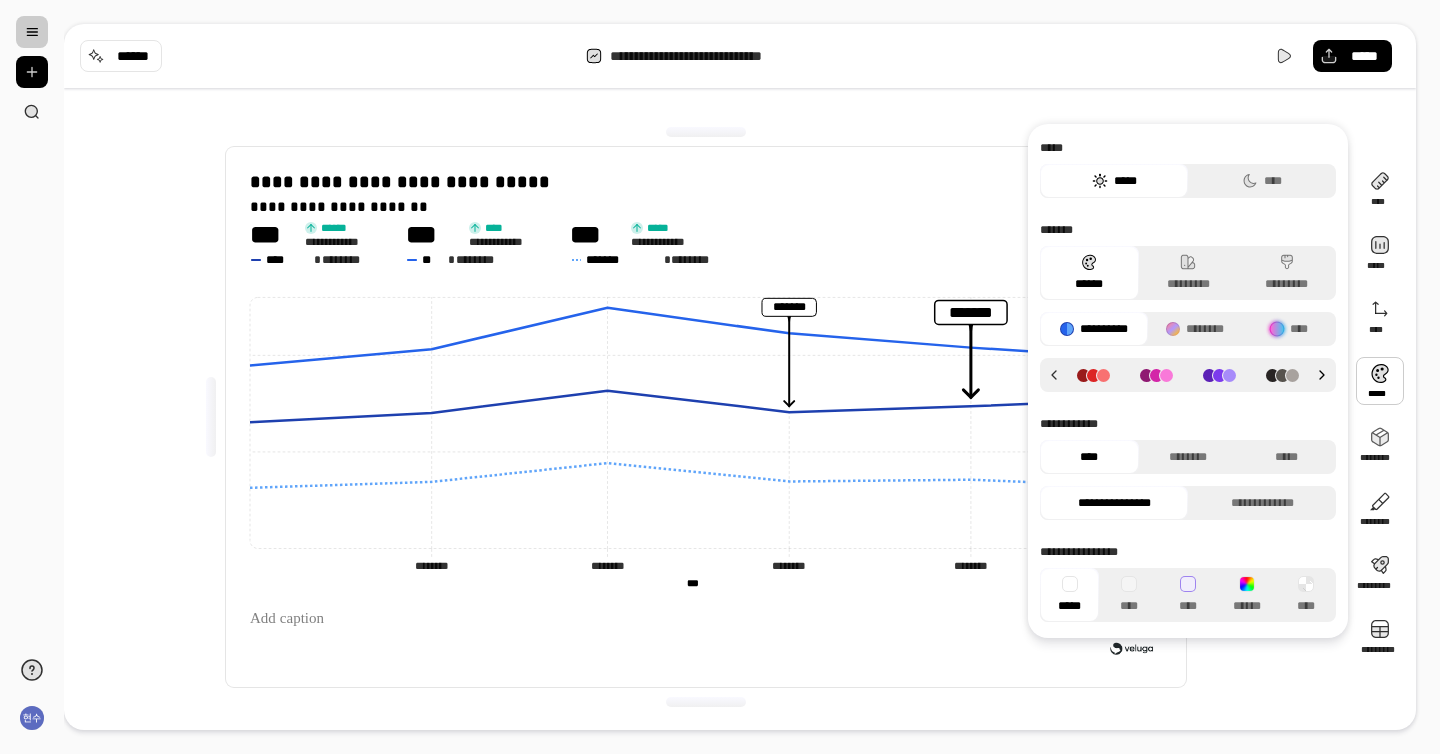 click 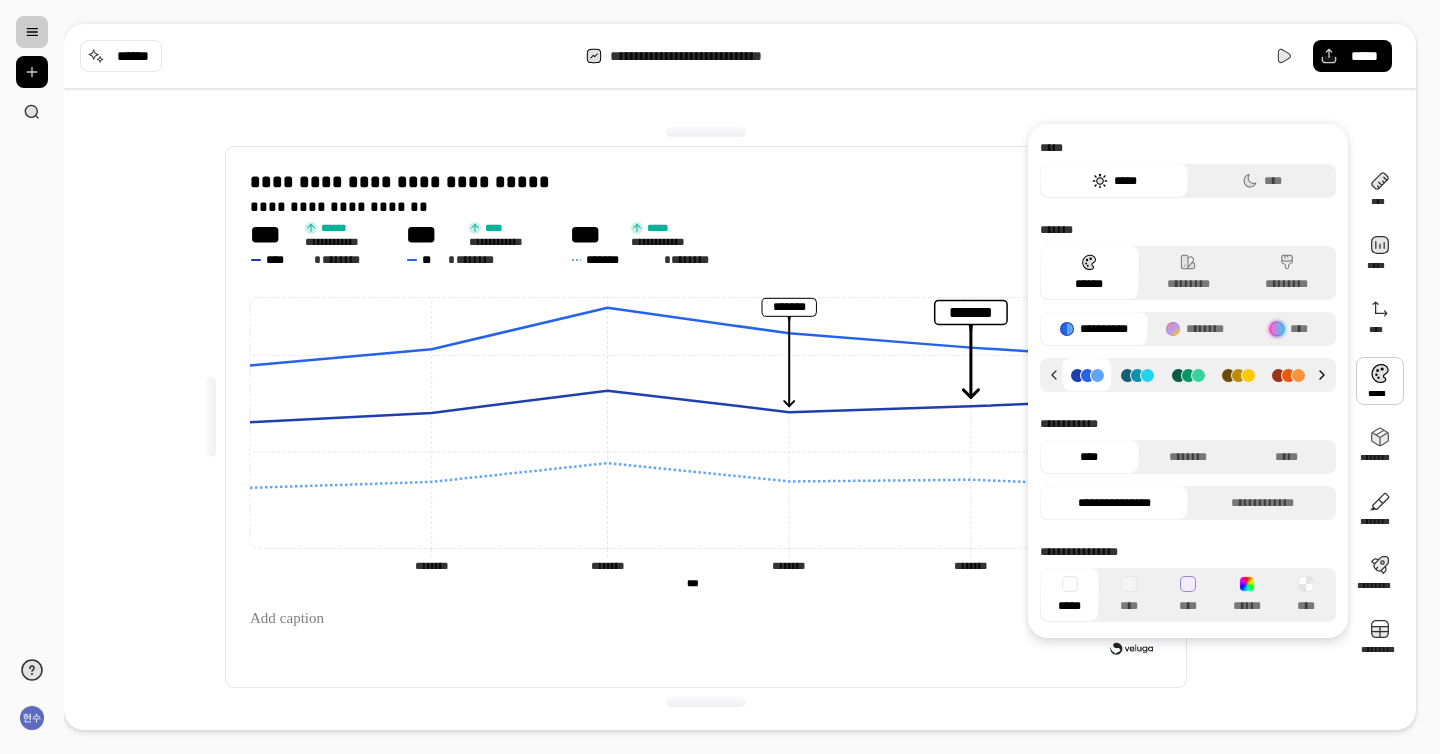 click 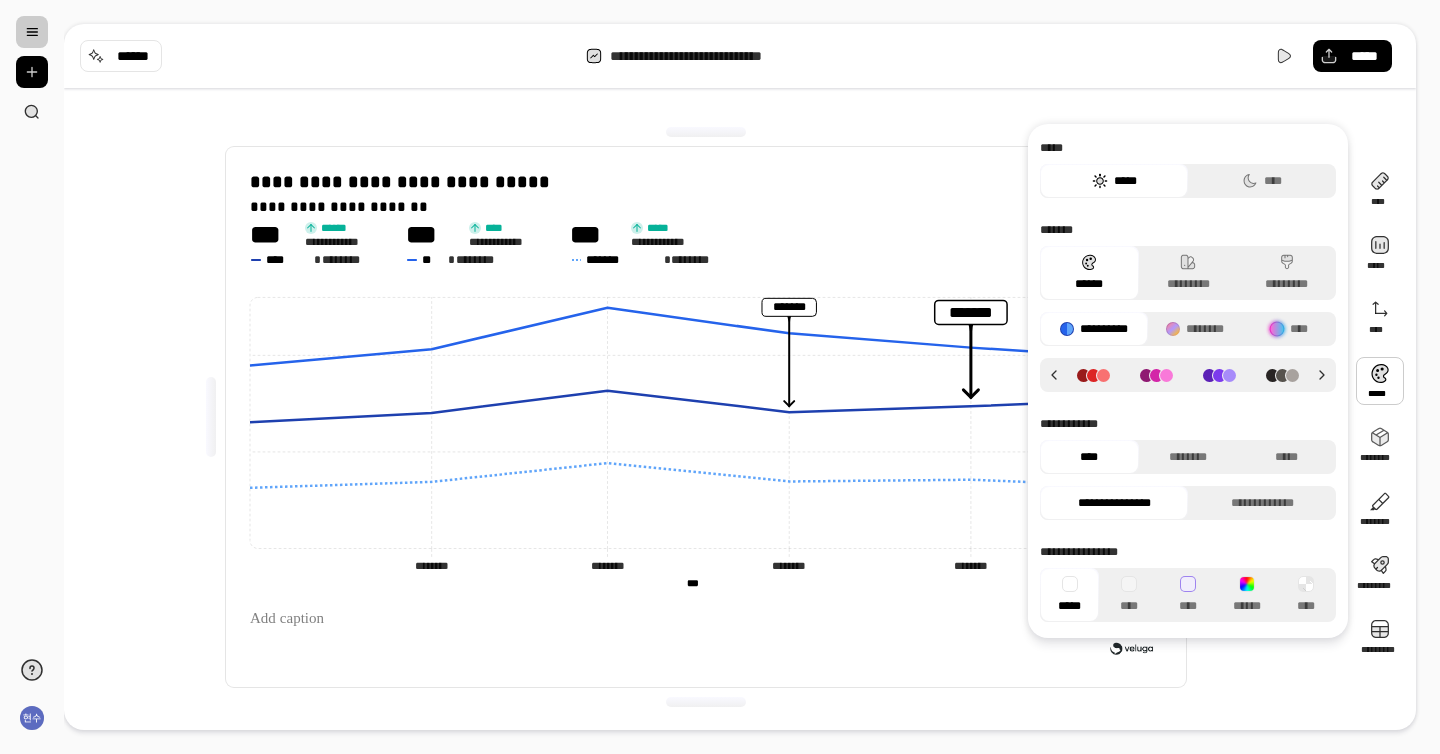 click at bounding box center (1156, 375) 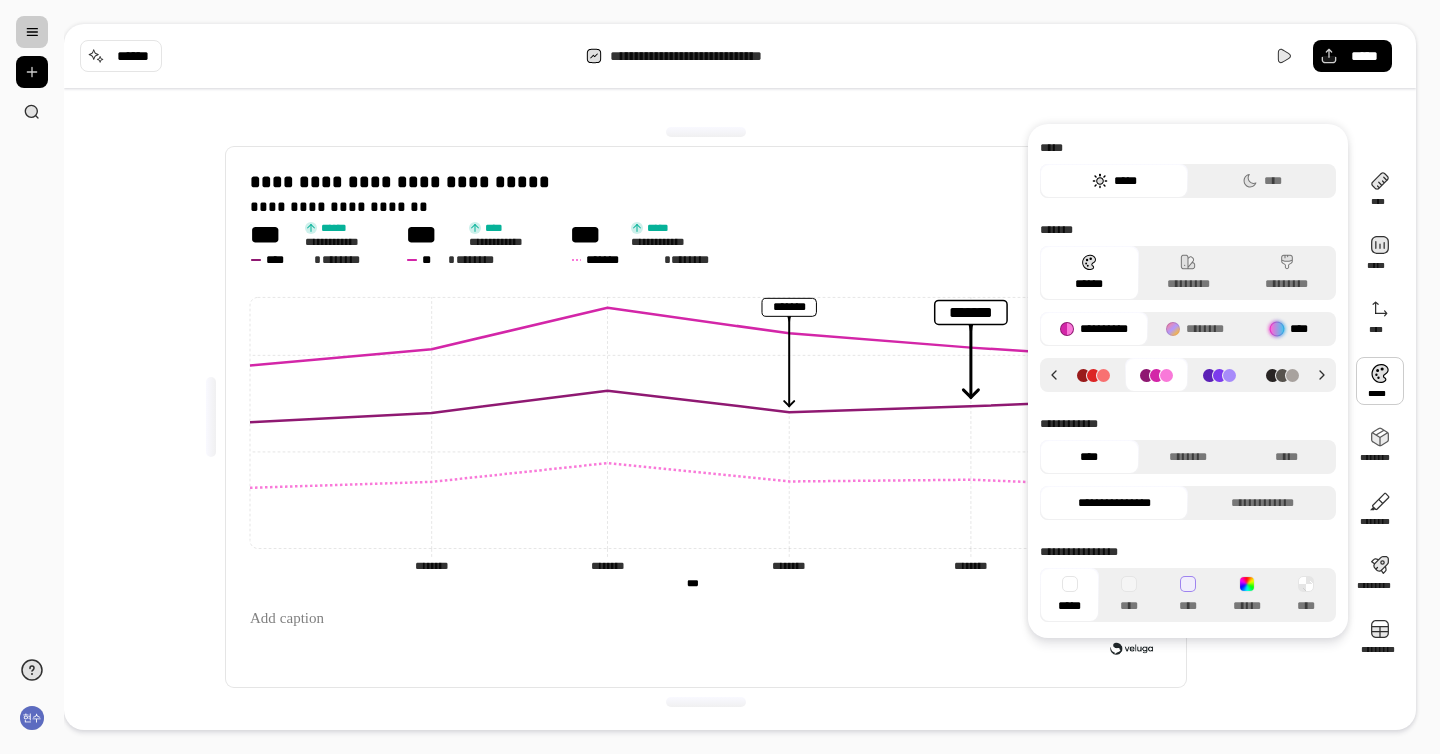 click on "****" at bounding box center (1289, 329) 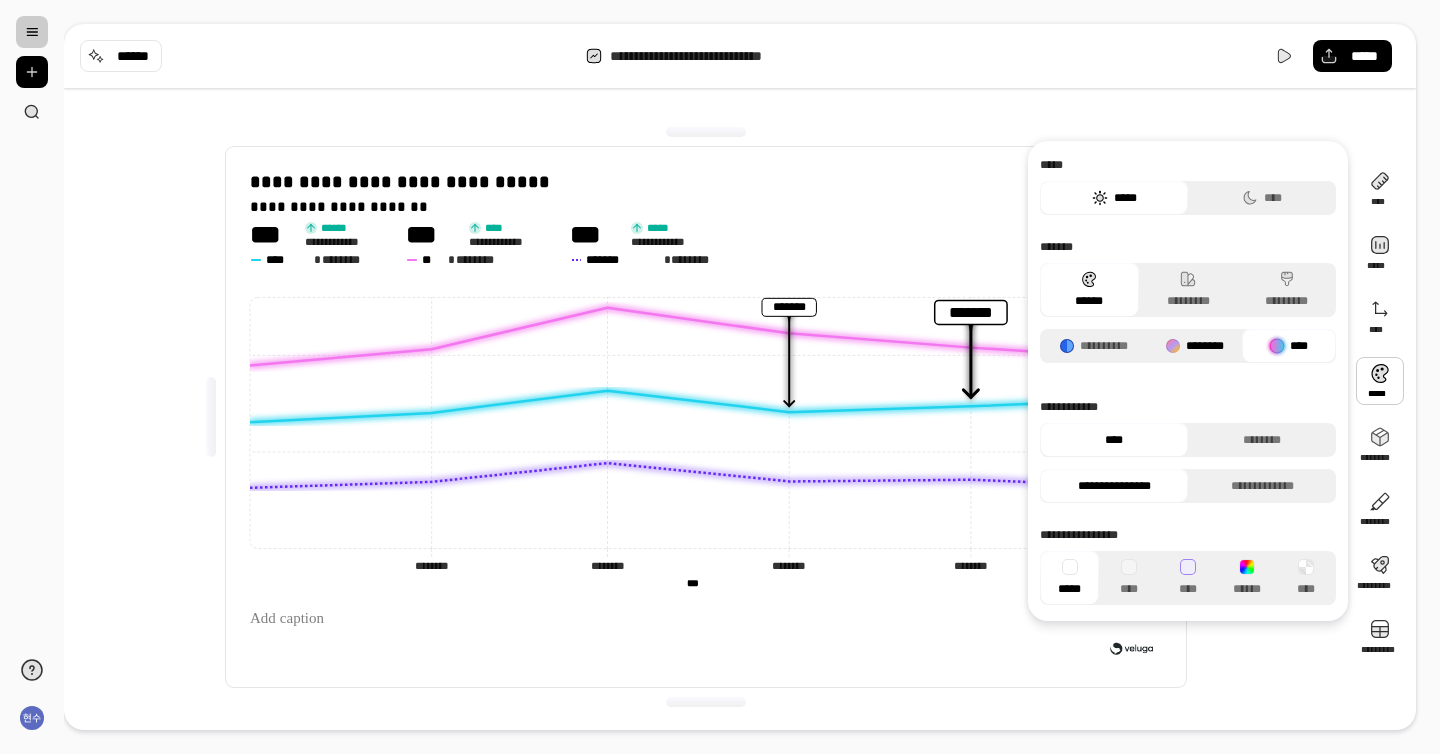 click on "********" at bounding box center (1195, 346) 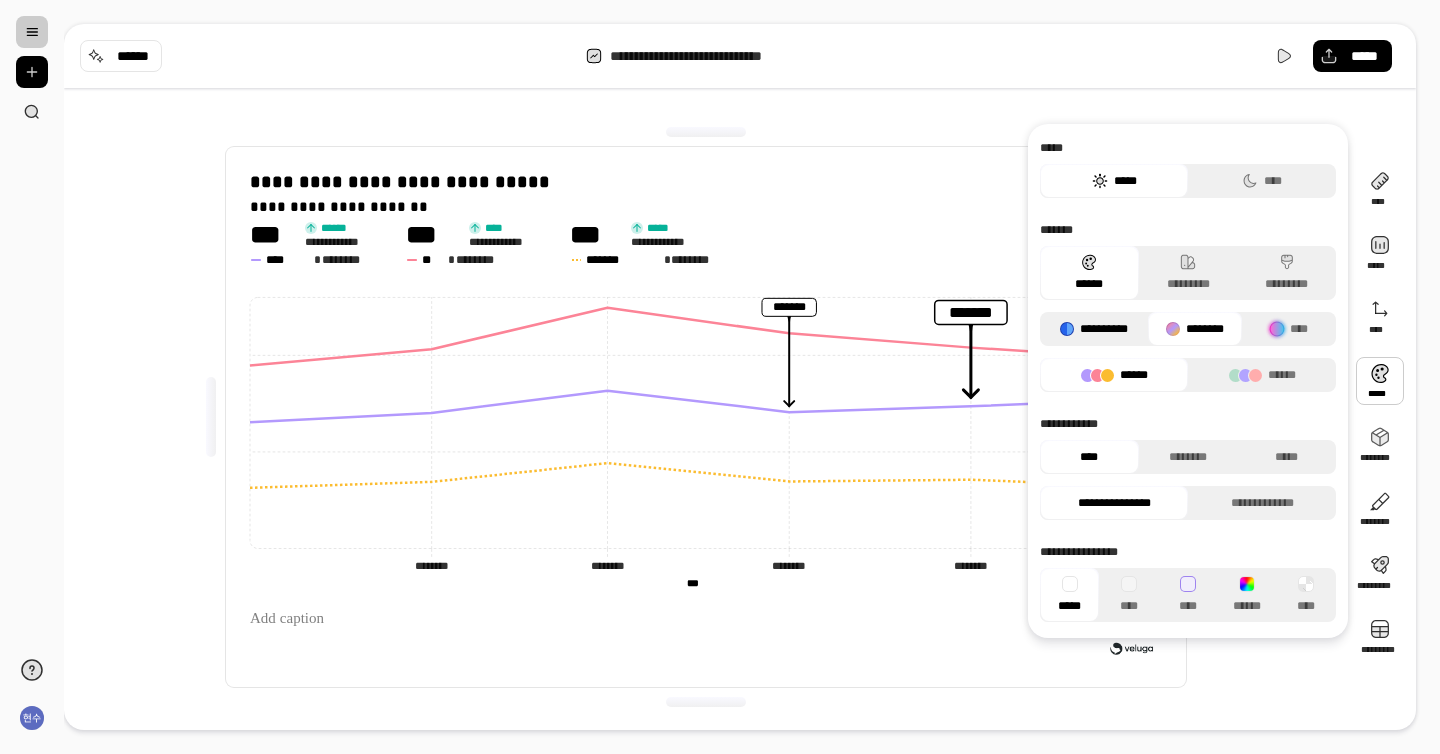 click on "**********" at bounding box center [1094, 329] 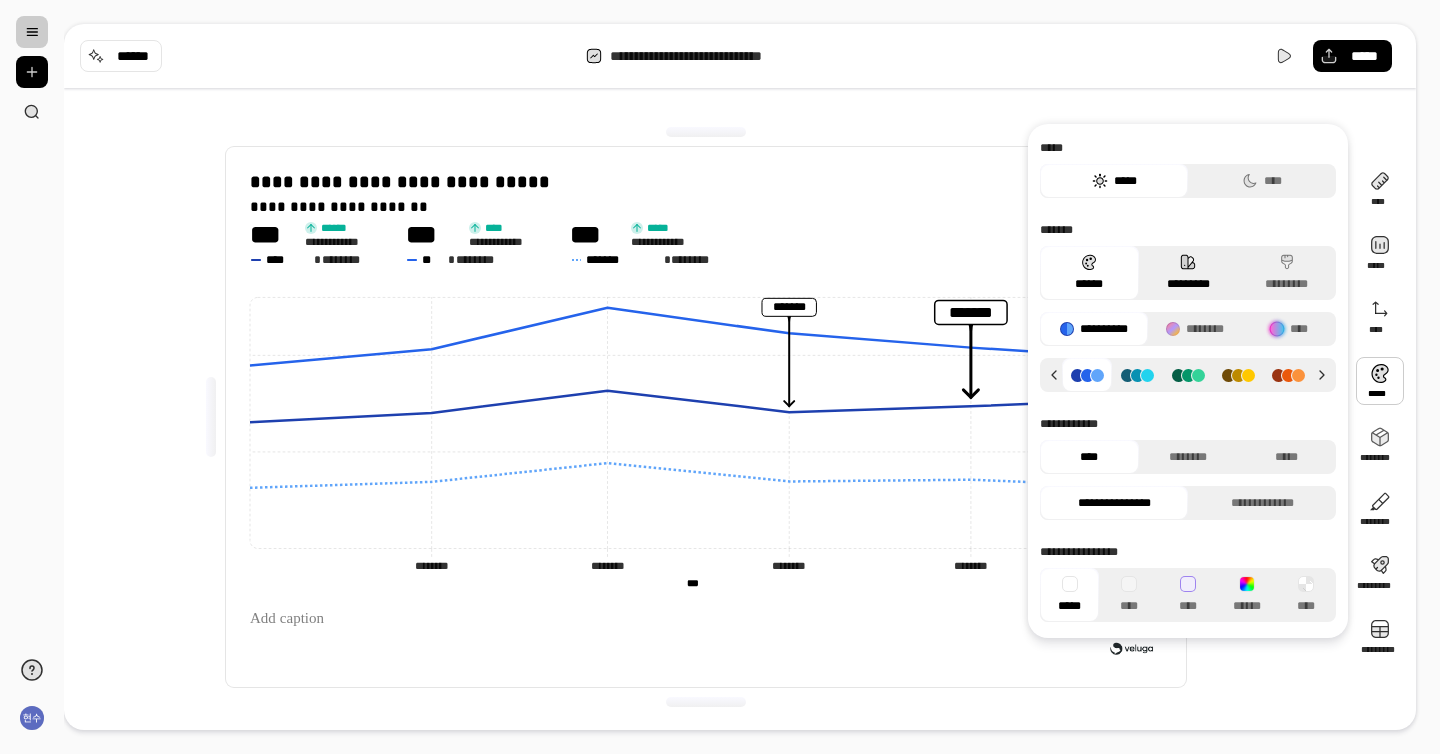 click on "*********" at bounding box center [1188, 273] 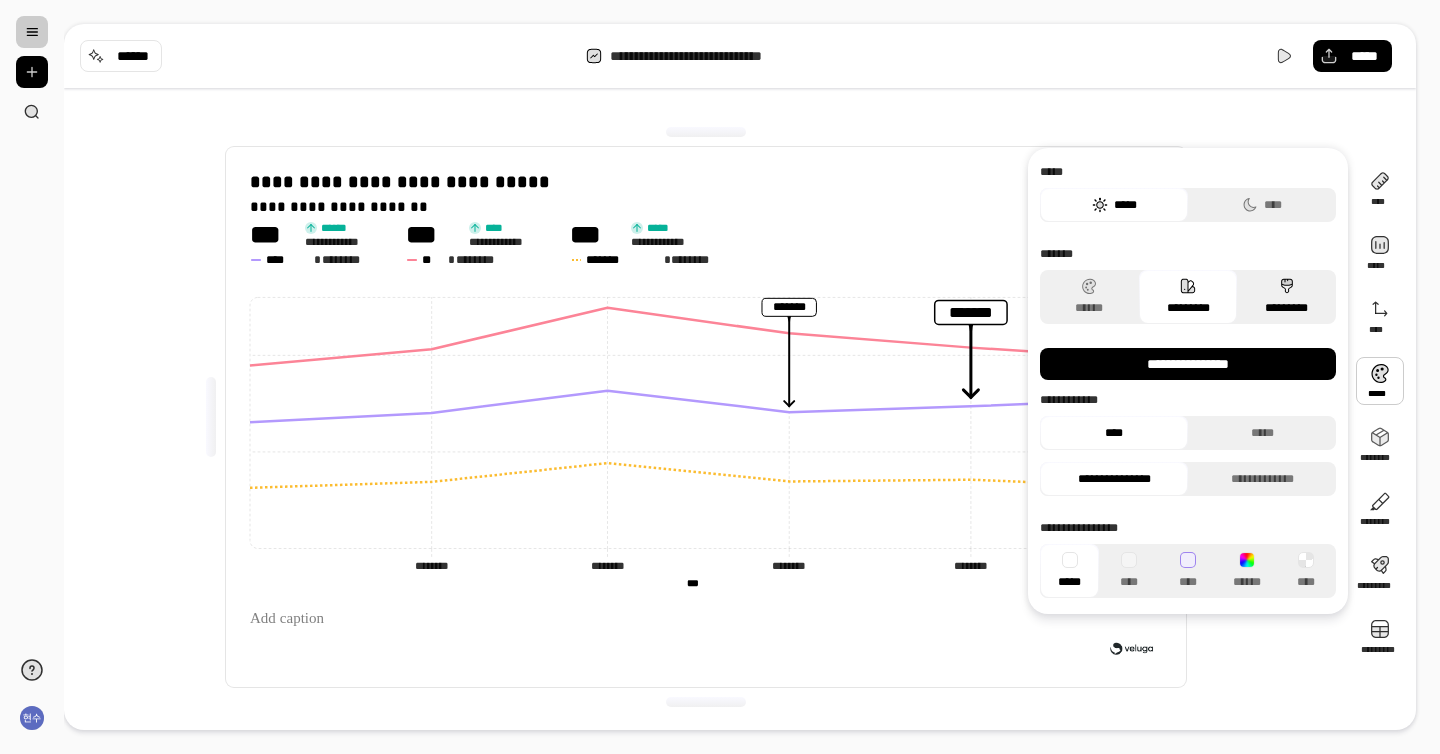 click on "*********" at bounding box center [1286, 297] 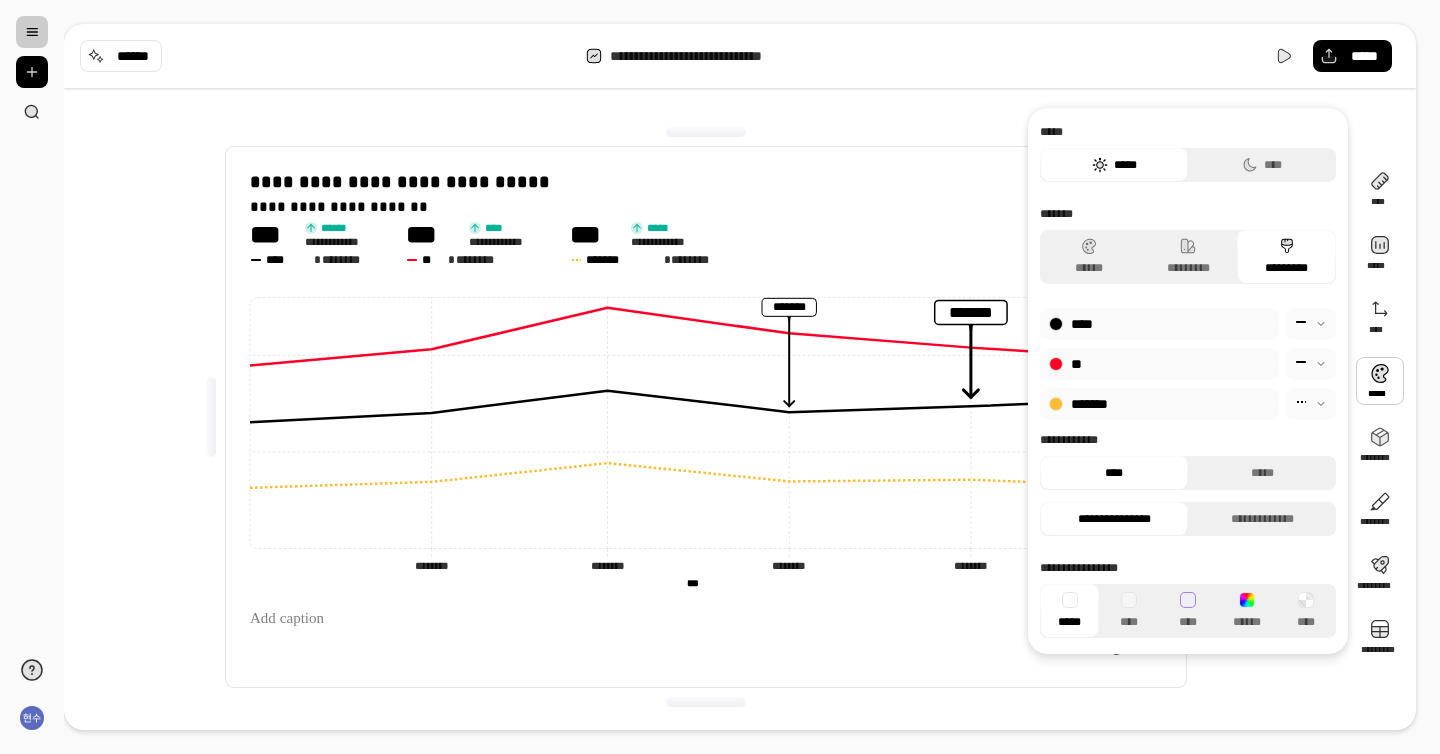 click at bounding box center [1311, 404] 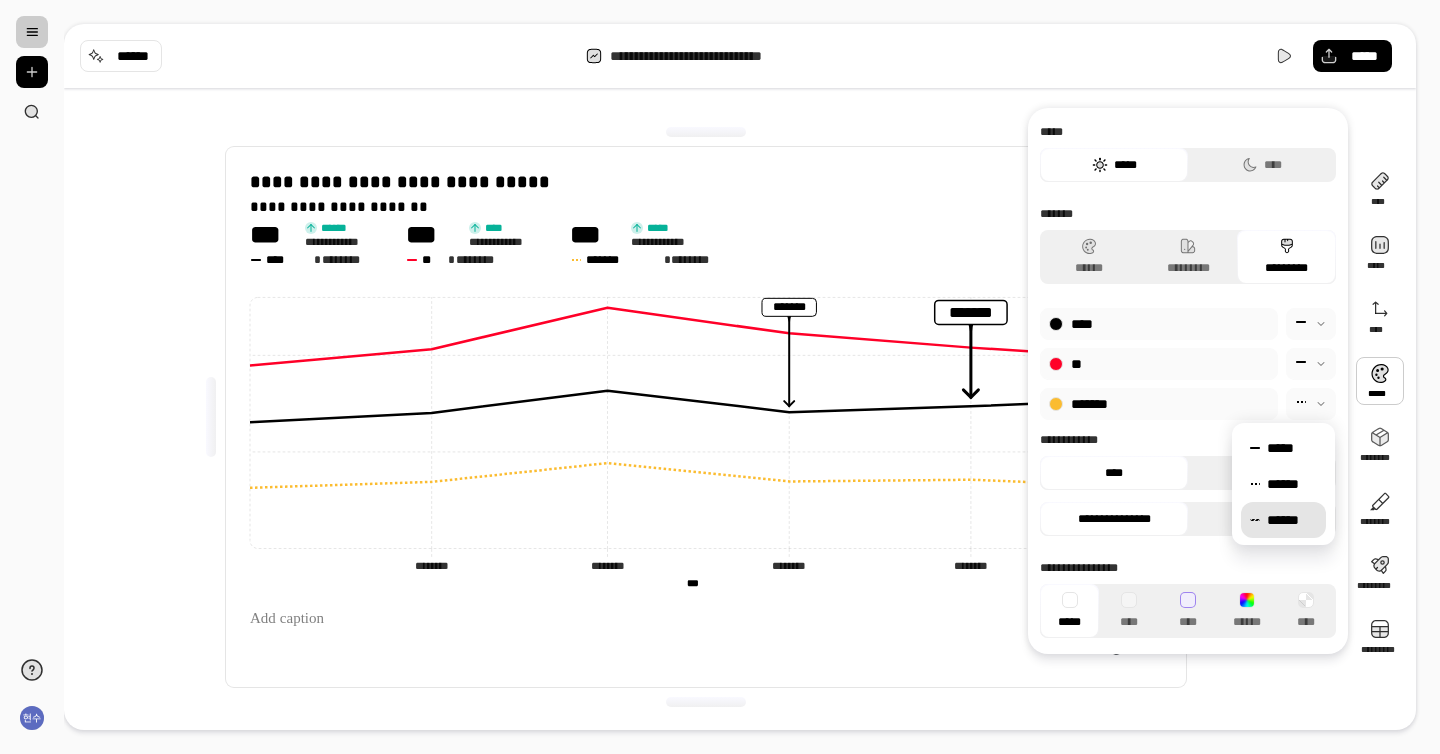 click on "******" at bounding box center (1283, 520) 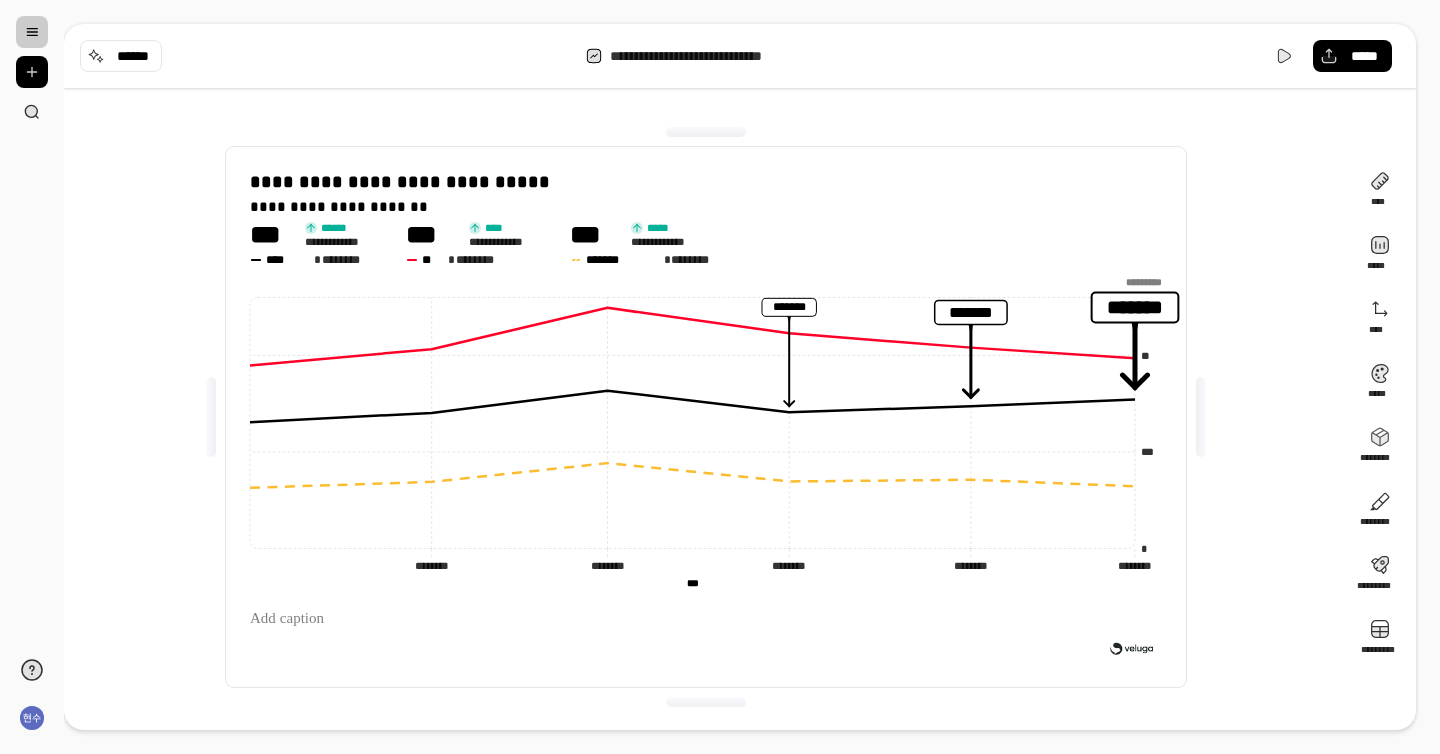 click on "**********" at bounding box center [706, 417] 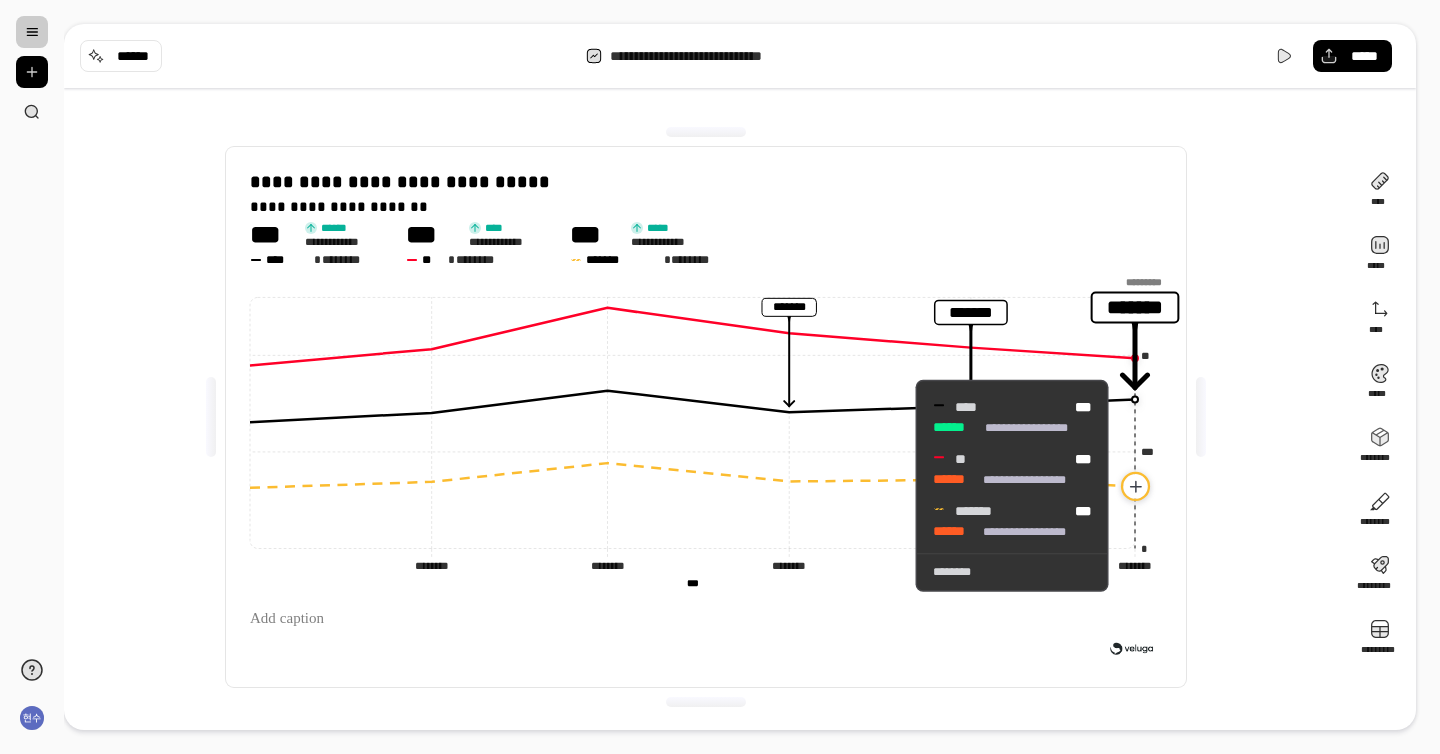 click 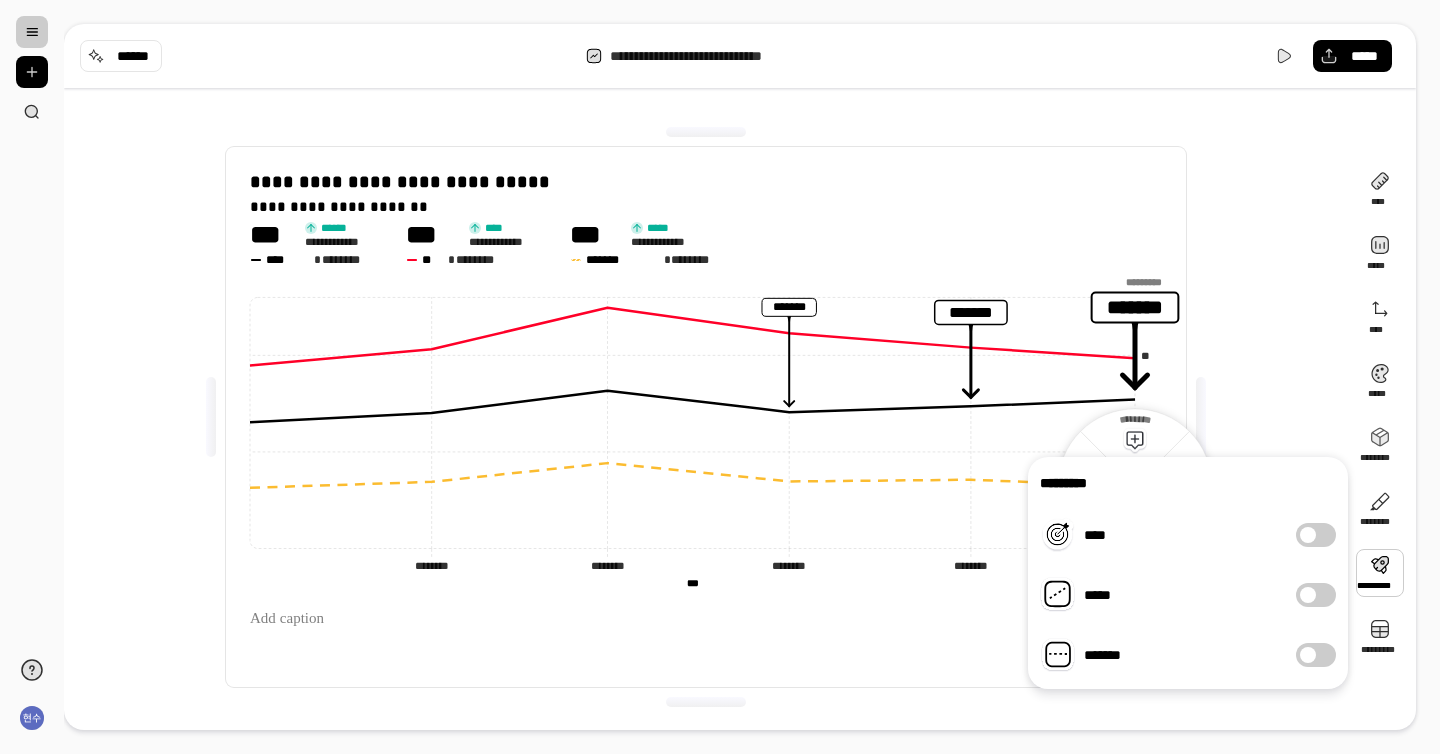 click on "*****" at bounding box center [1316, 595] 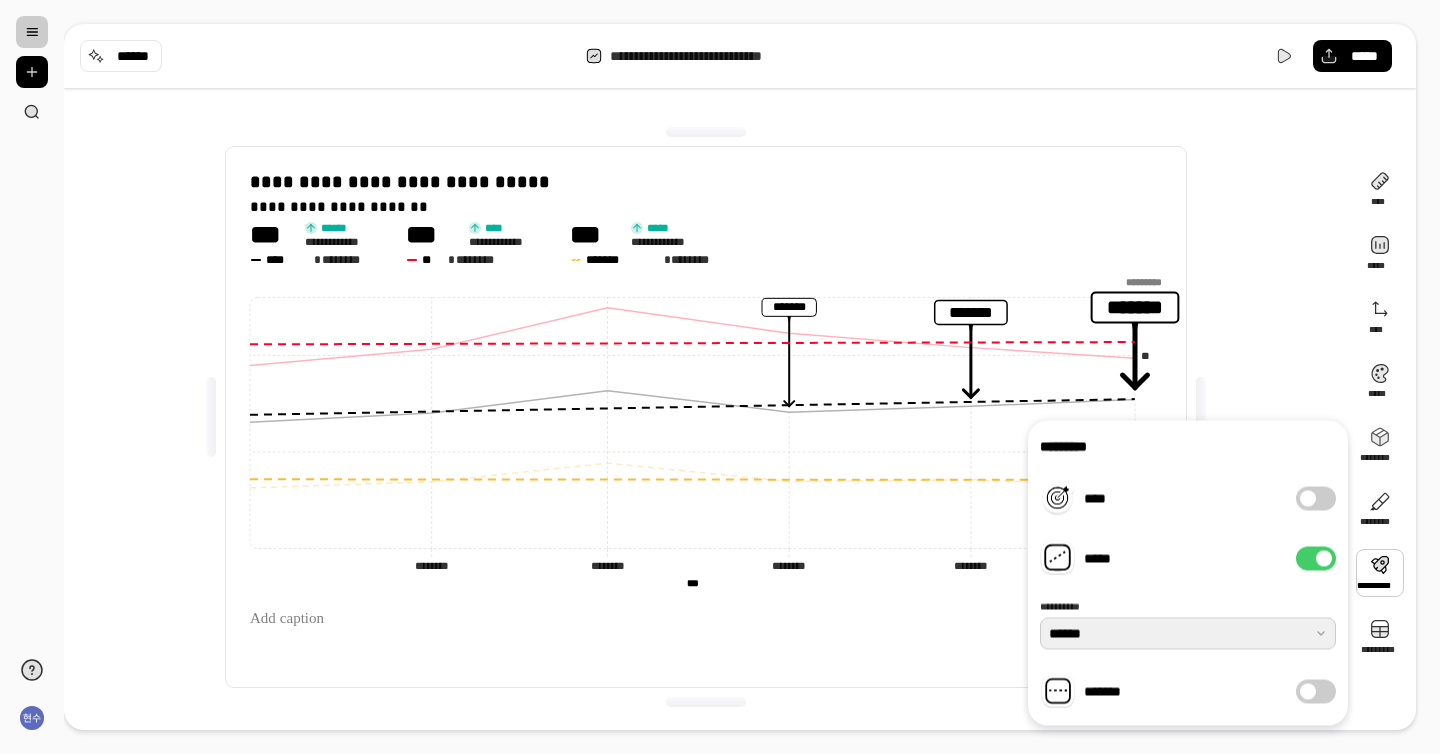 click at bounding box center (1188, 634) 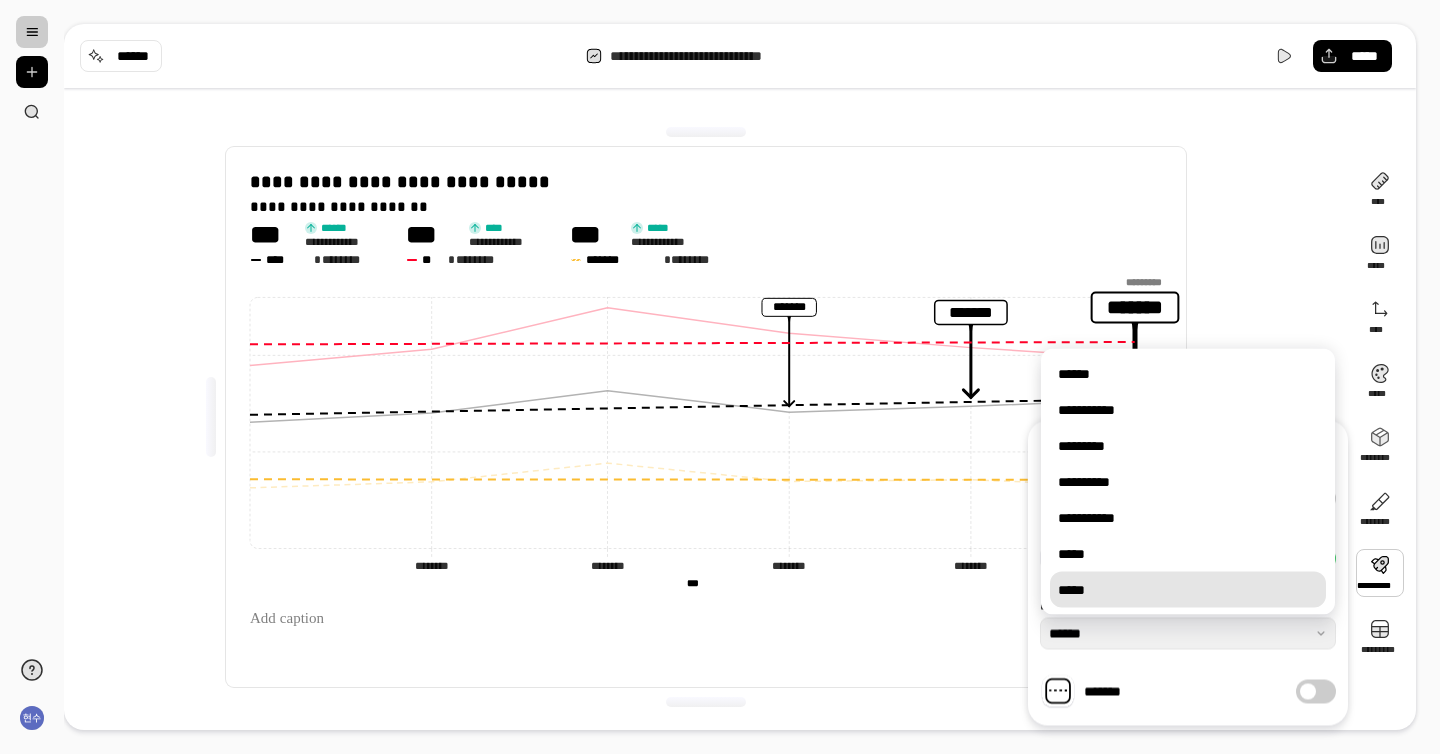 click on "*****" at bounding box center (1188, 590) 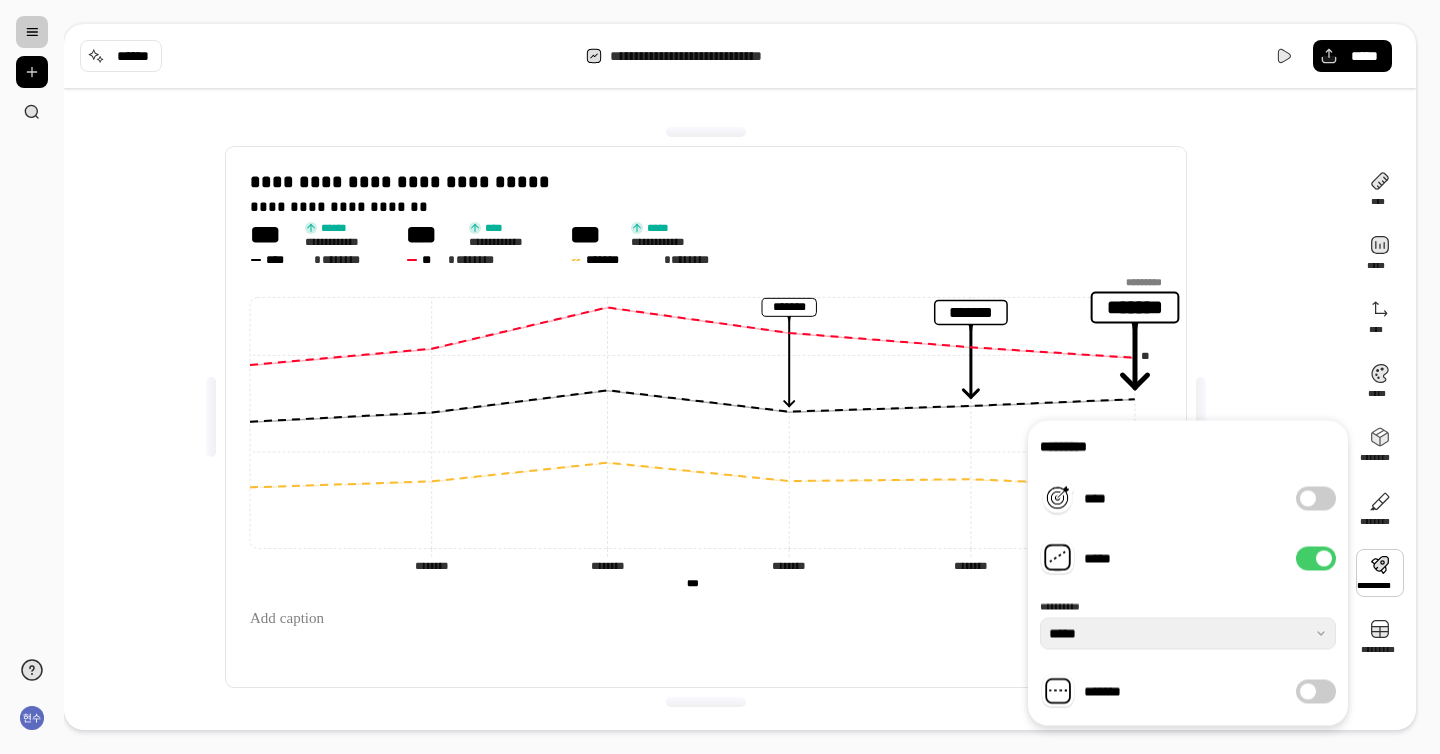 click at bounding box center [1324, 559] 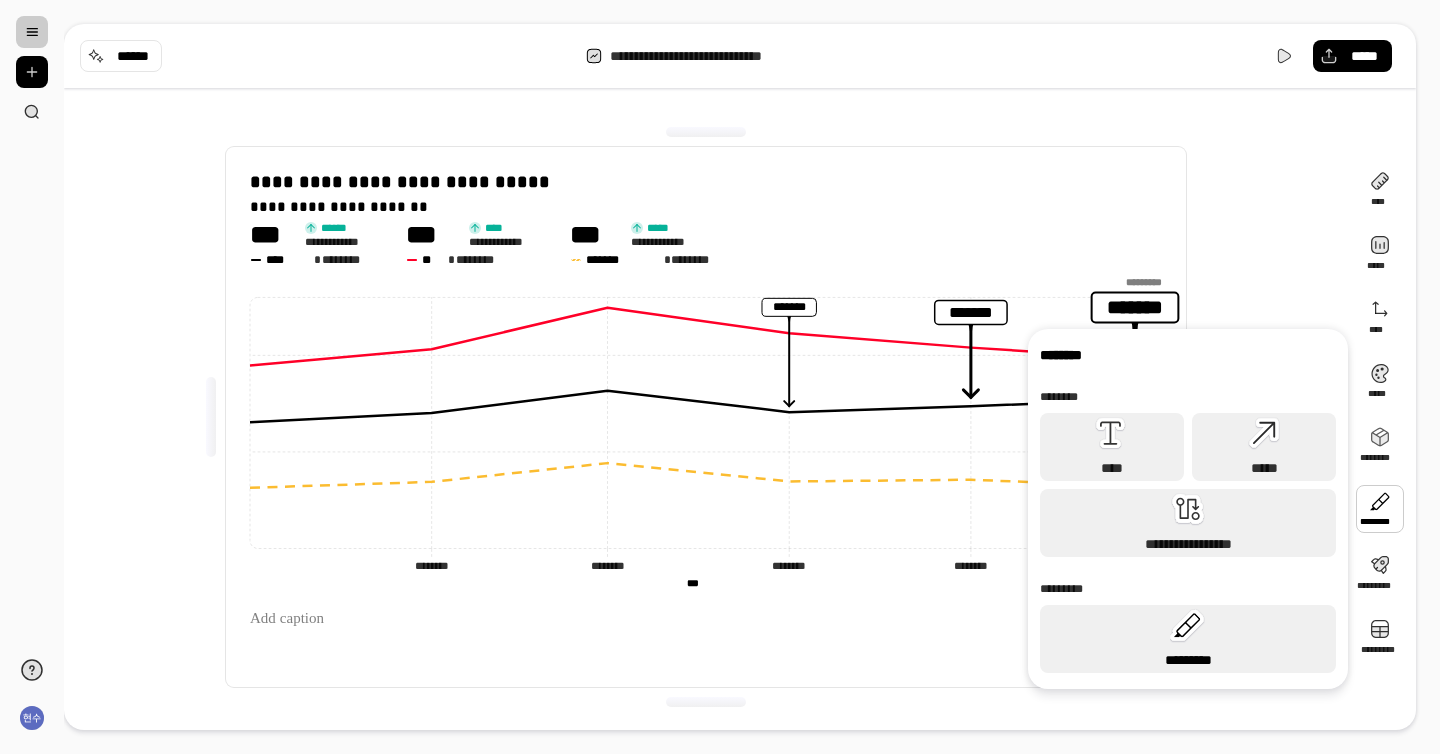 click 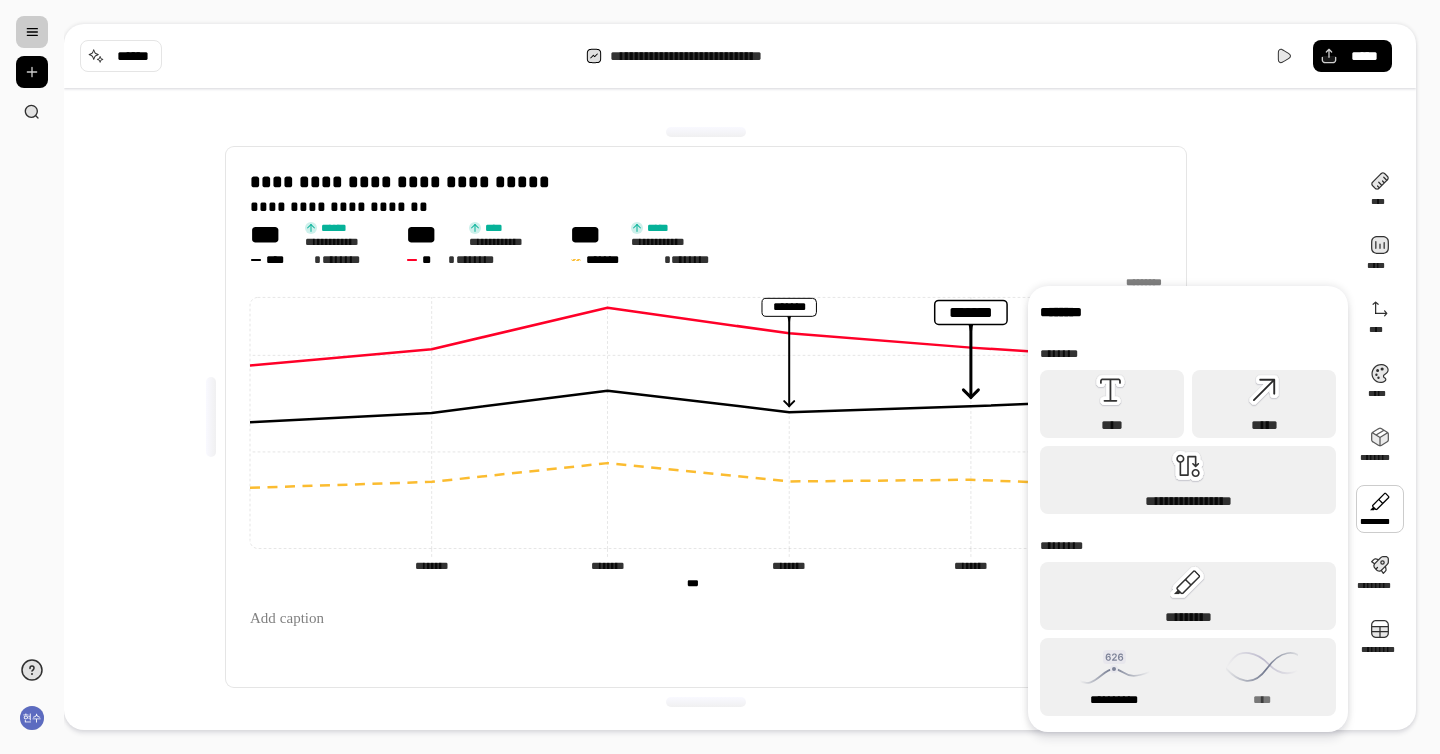 click on "**********" at bounding box center (1114, 677) 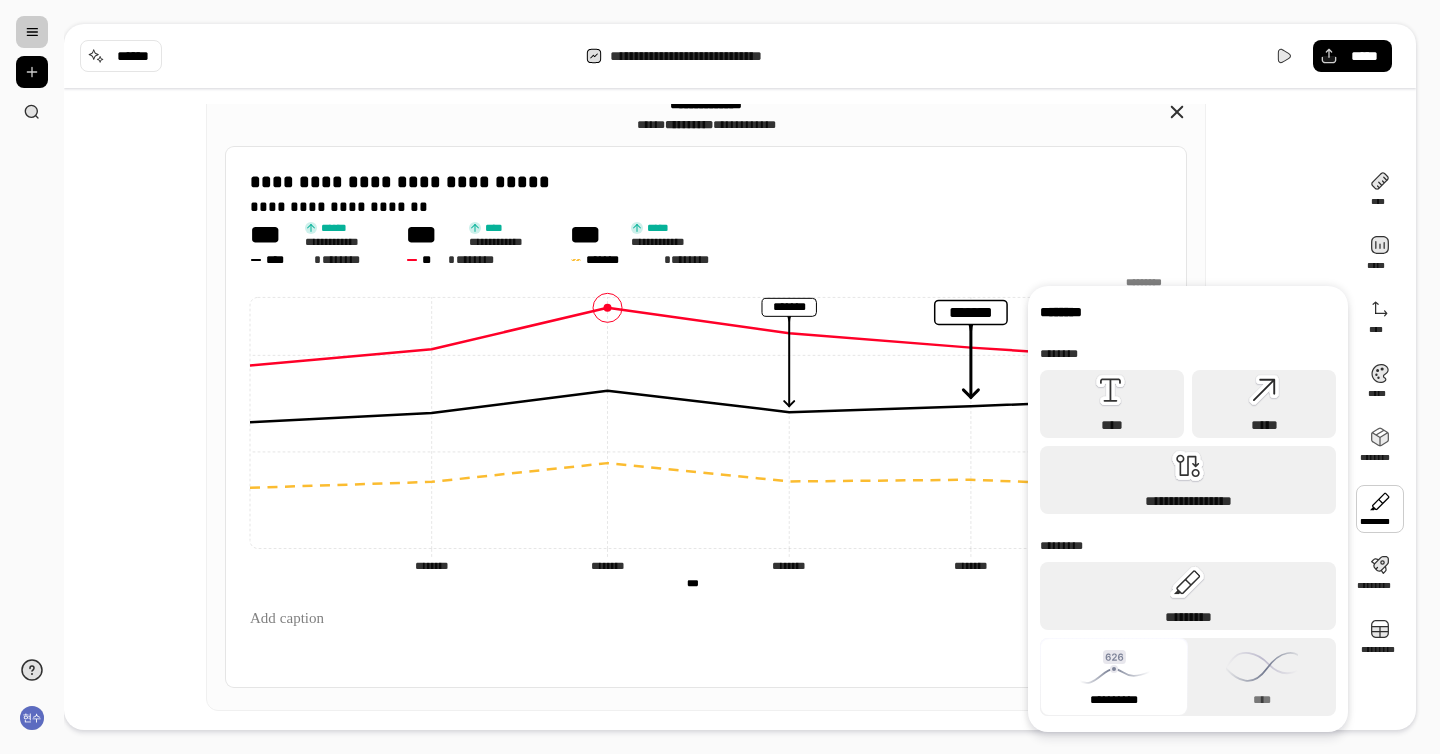 click 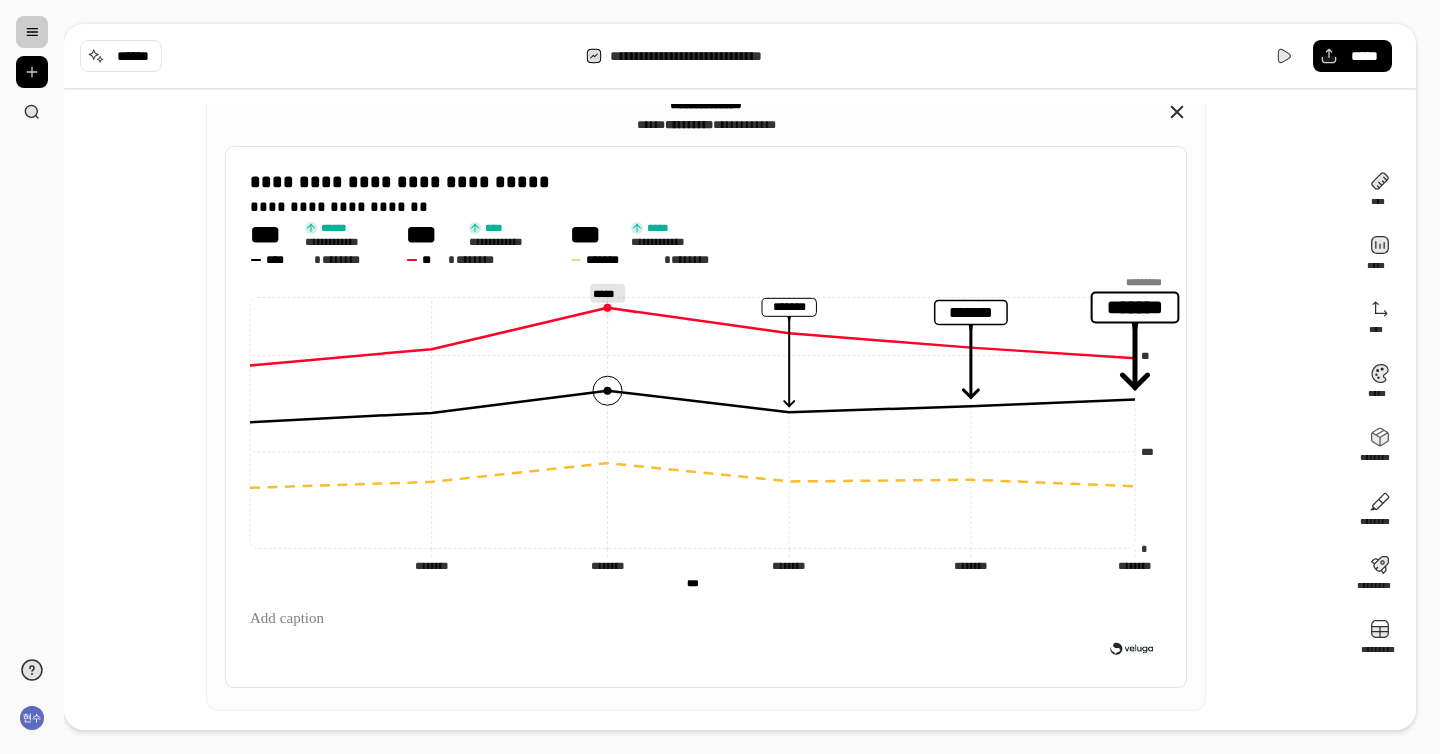 click 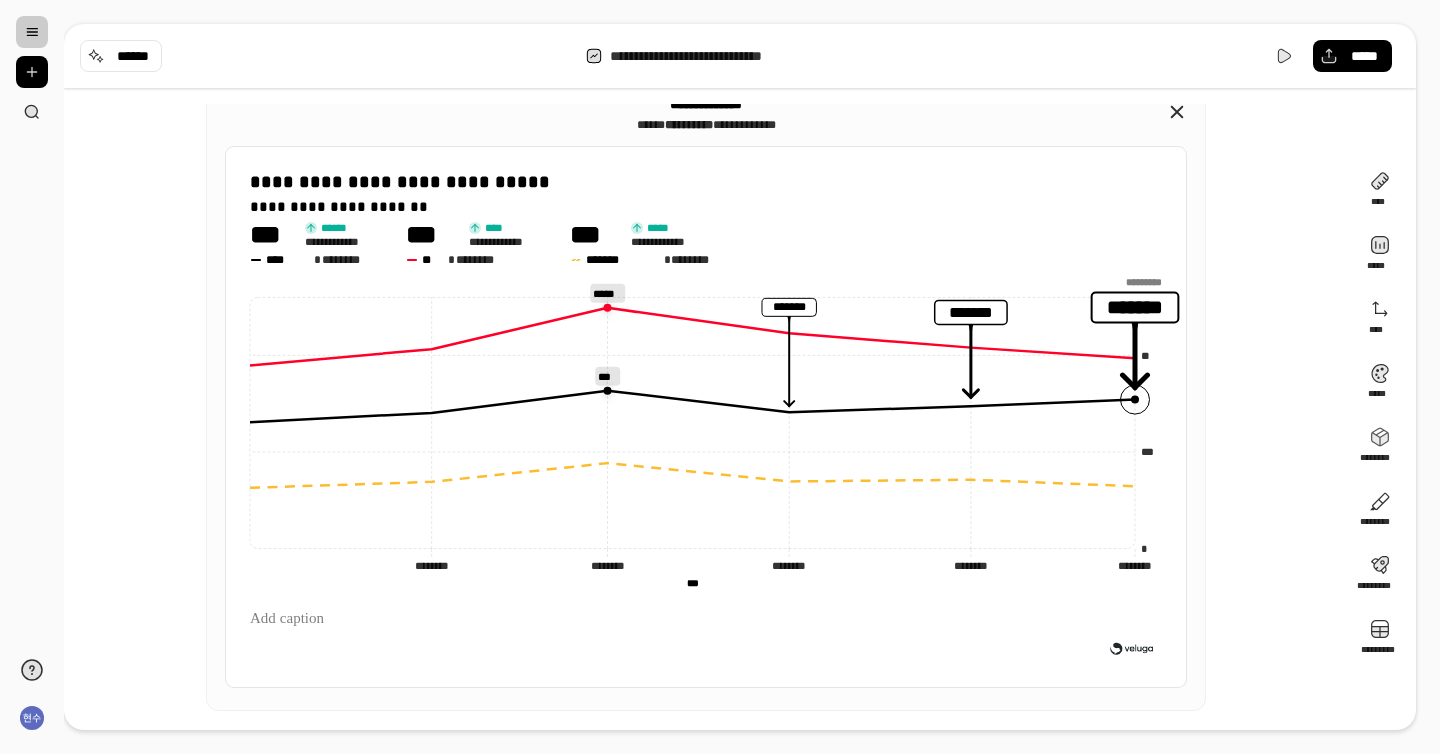 click 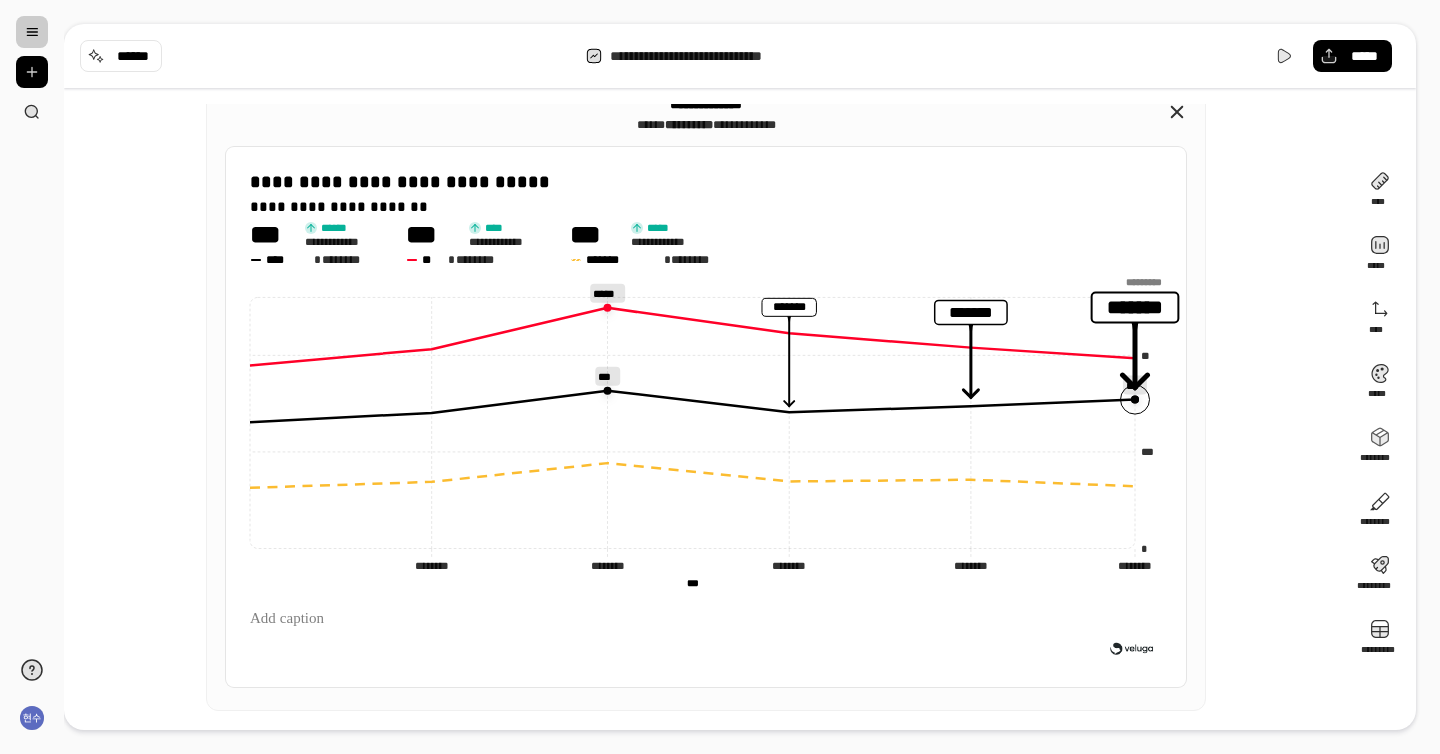 click 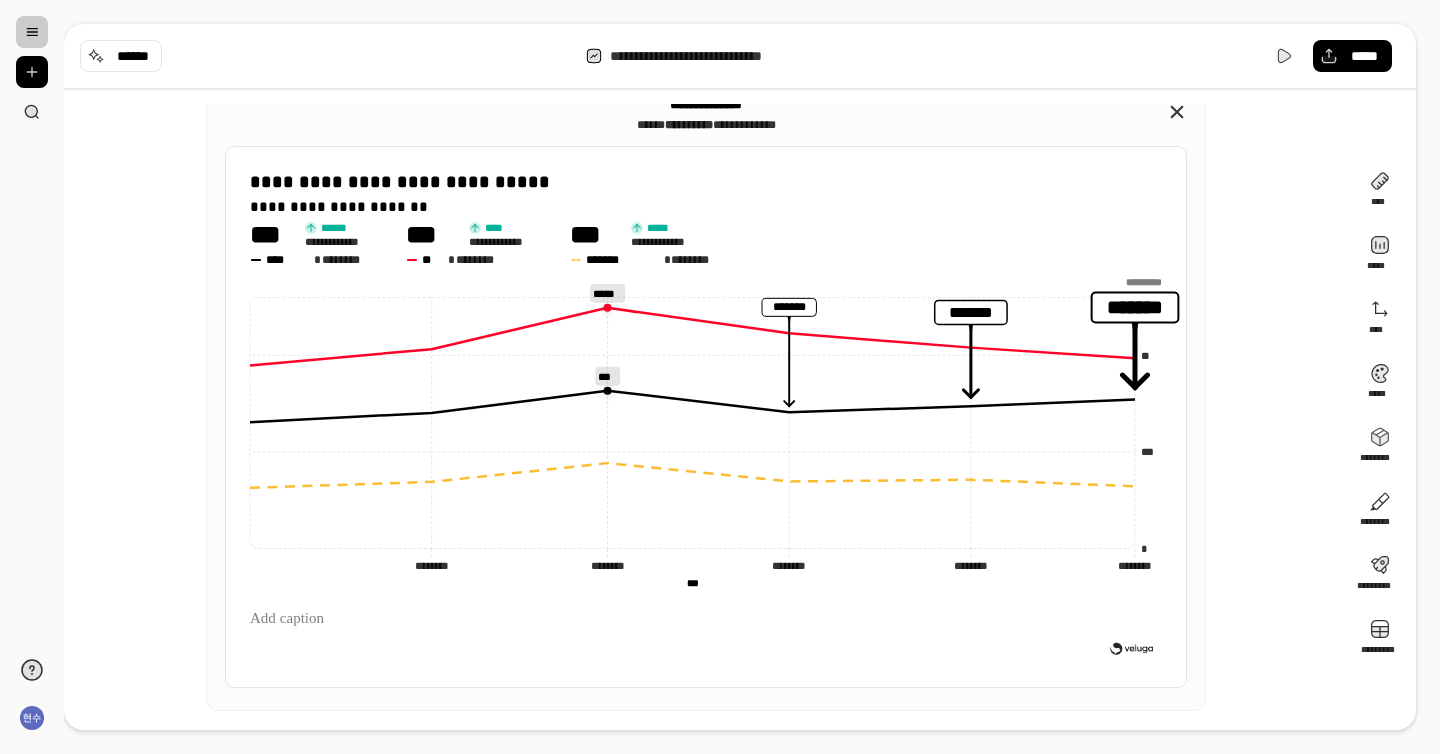 click on "**********" at bounding box center [720, 377] 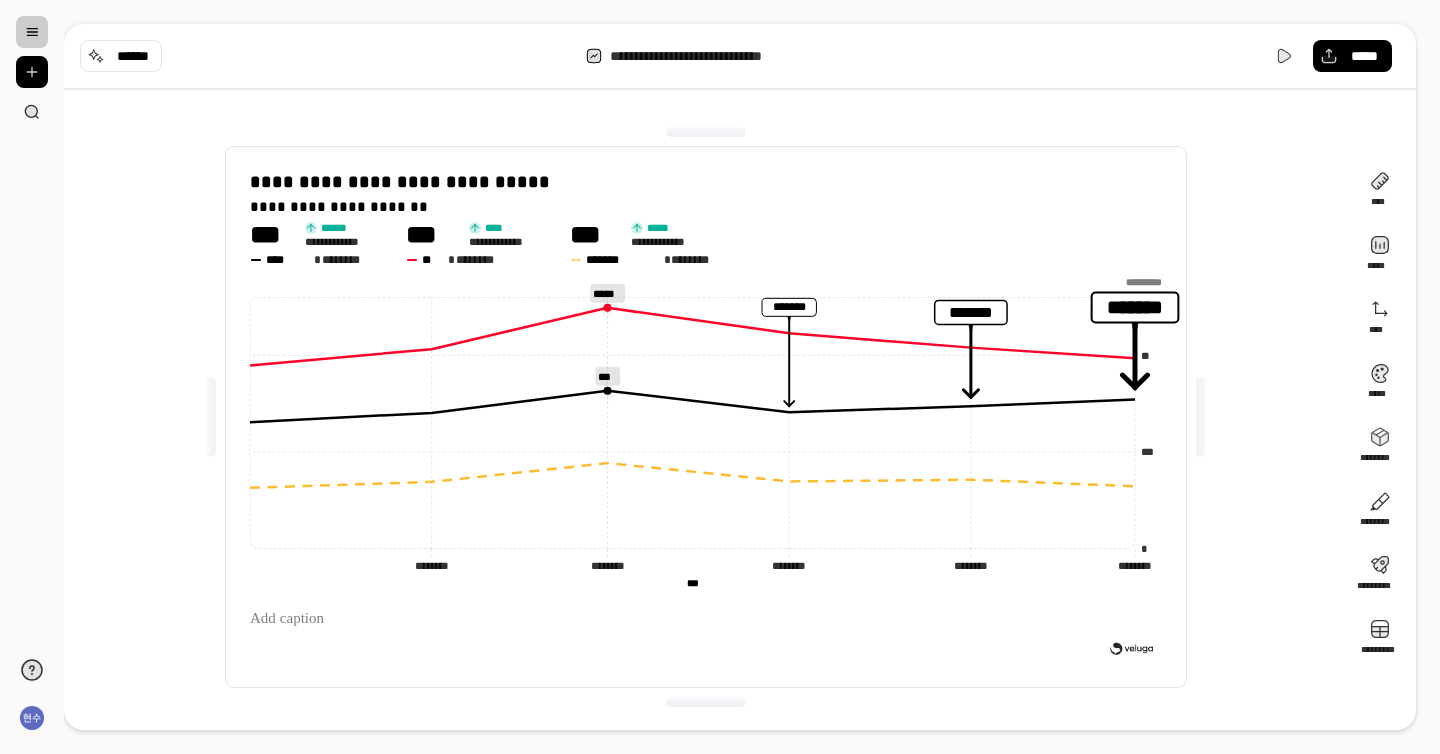 click on "**********" at bounding box center [720, 377] 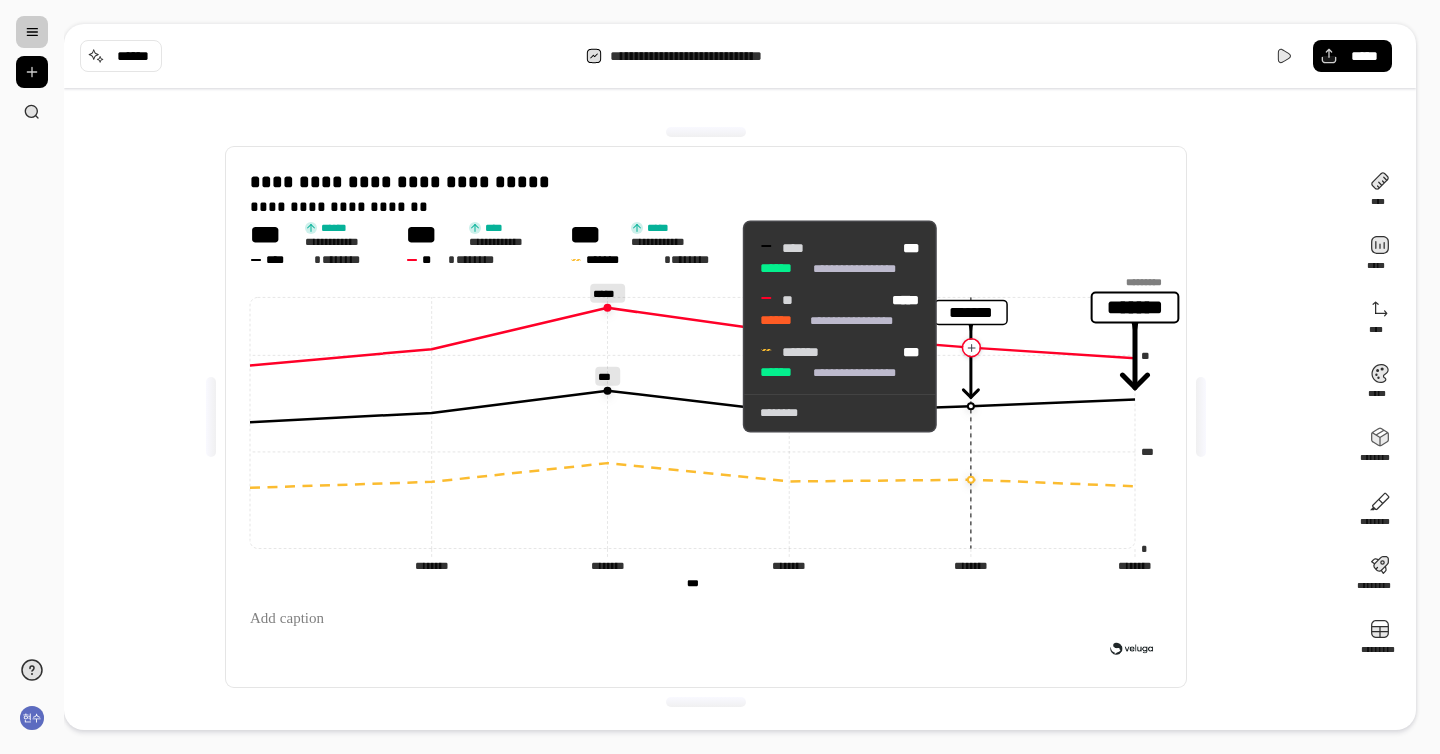 click 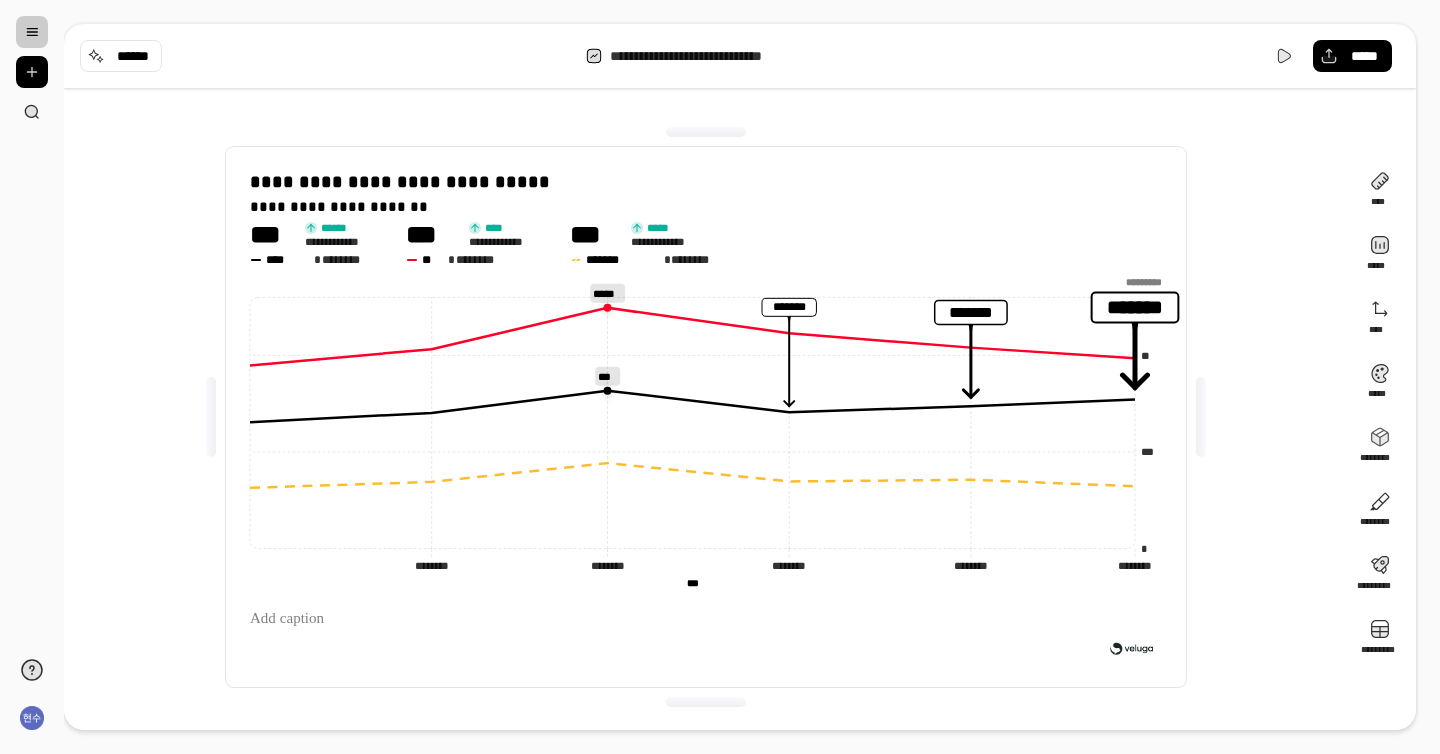 click on "**********" at bounding box center (720, 377) 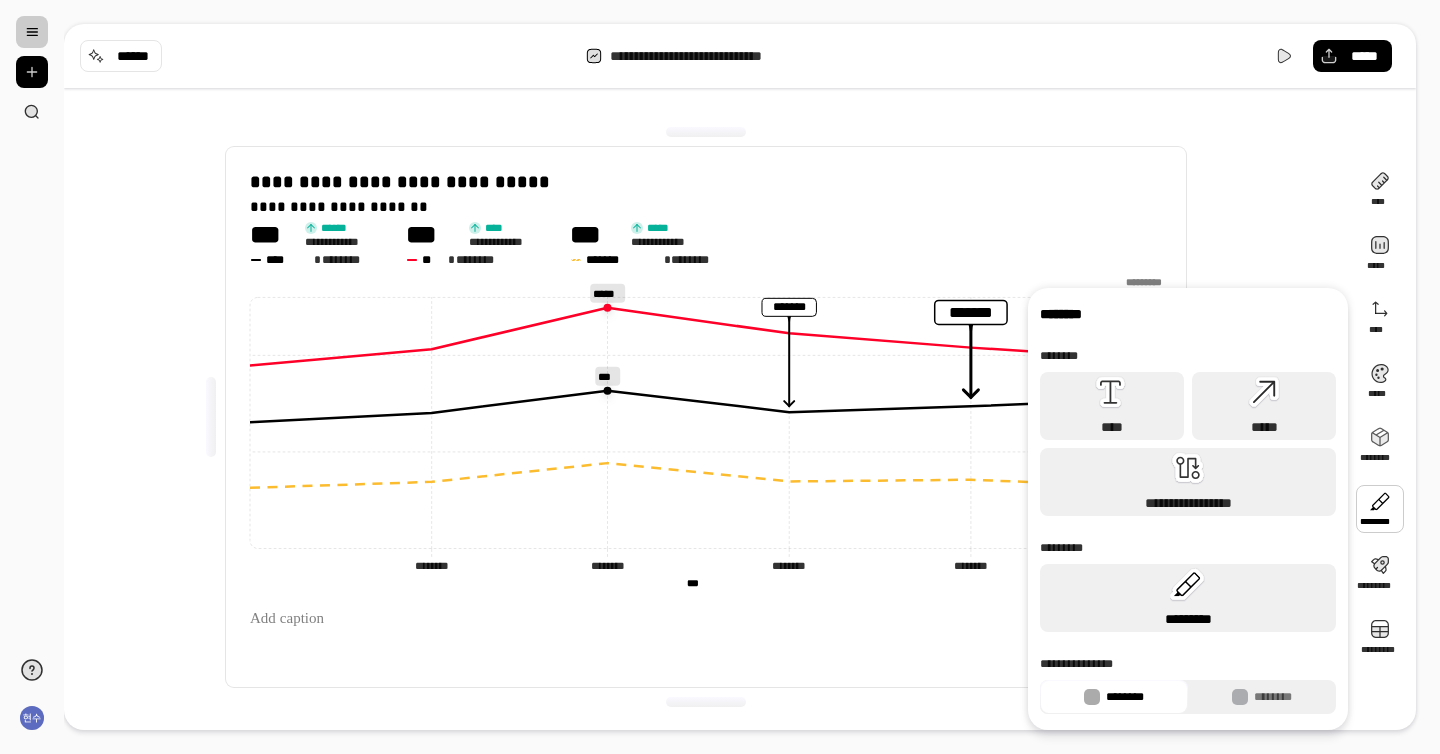click 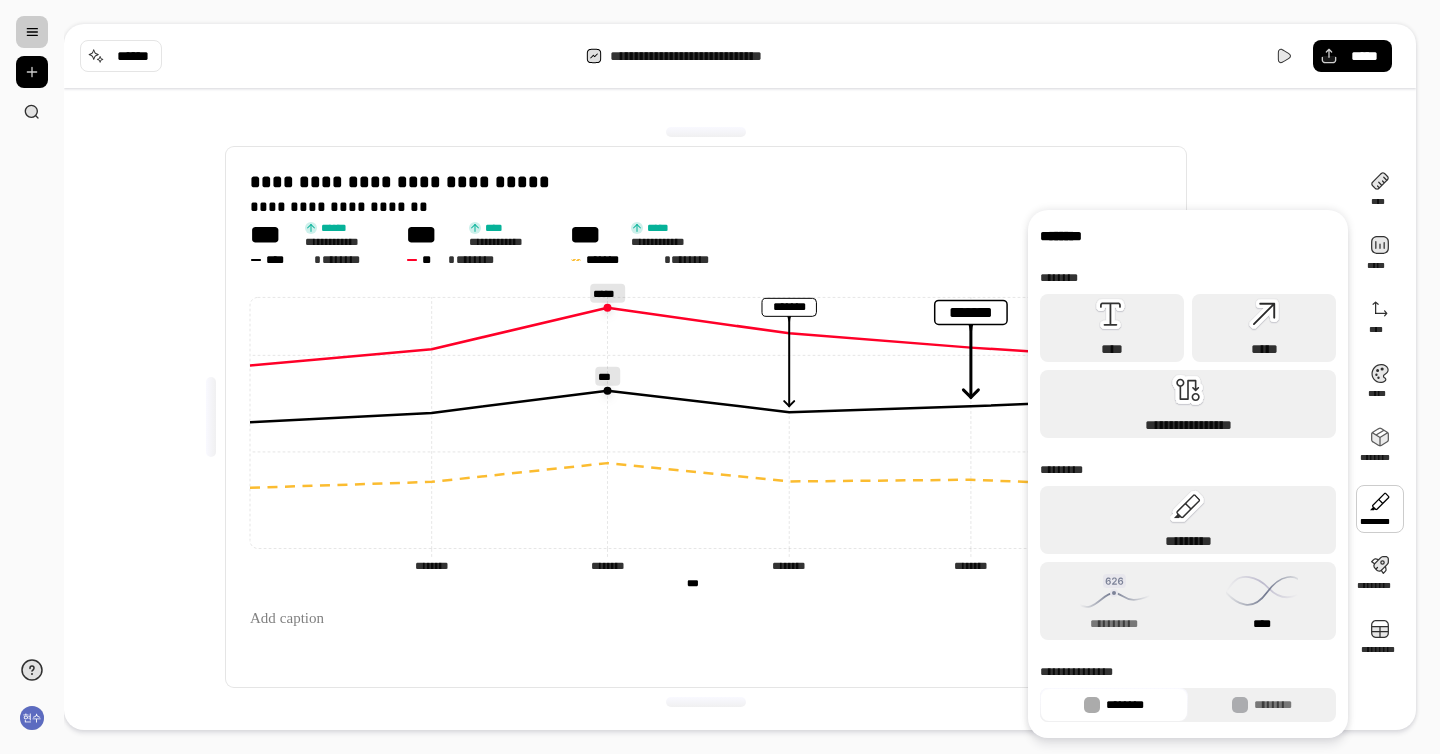 click 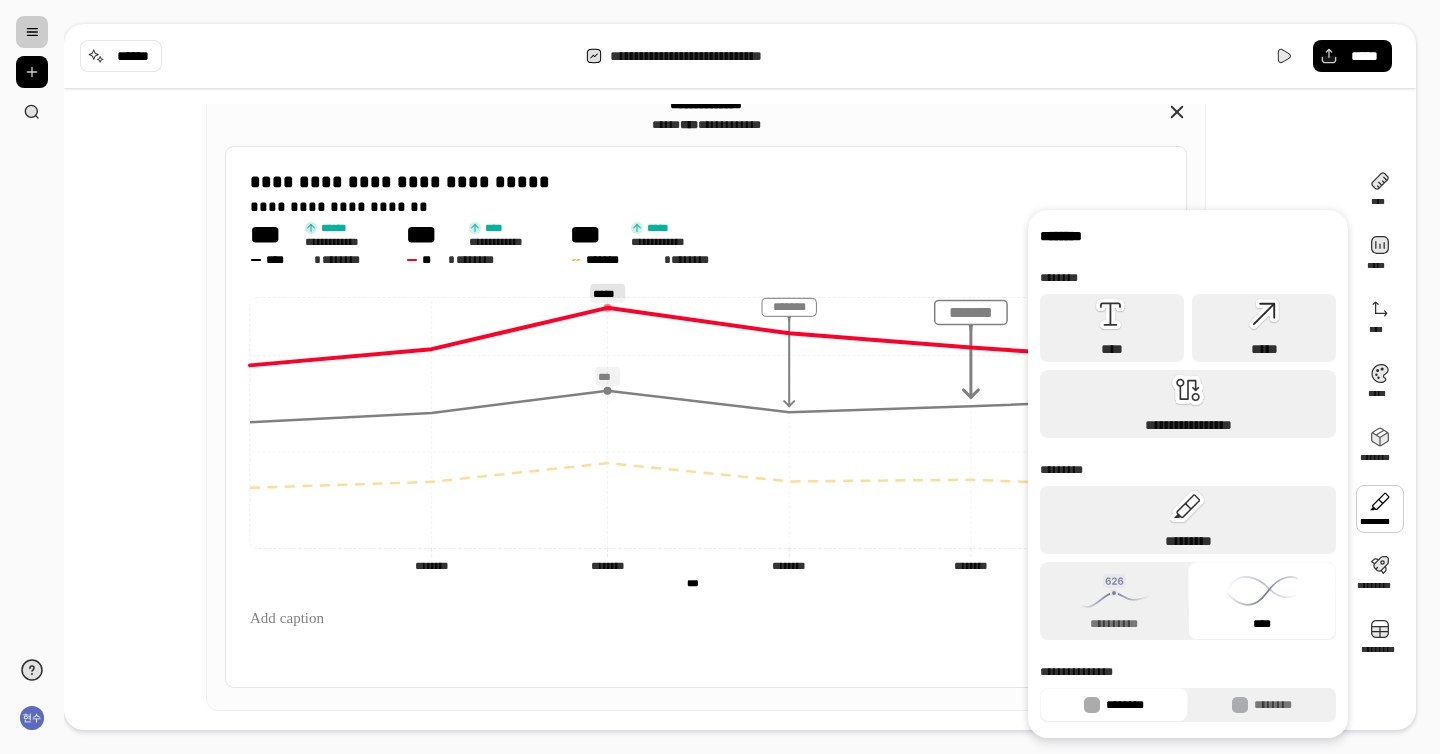 click 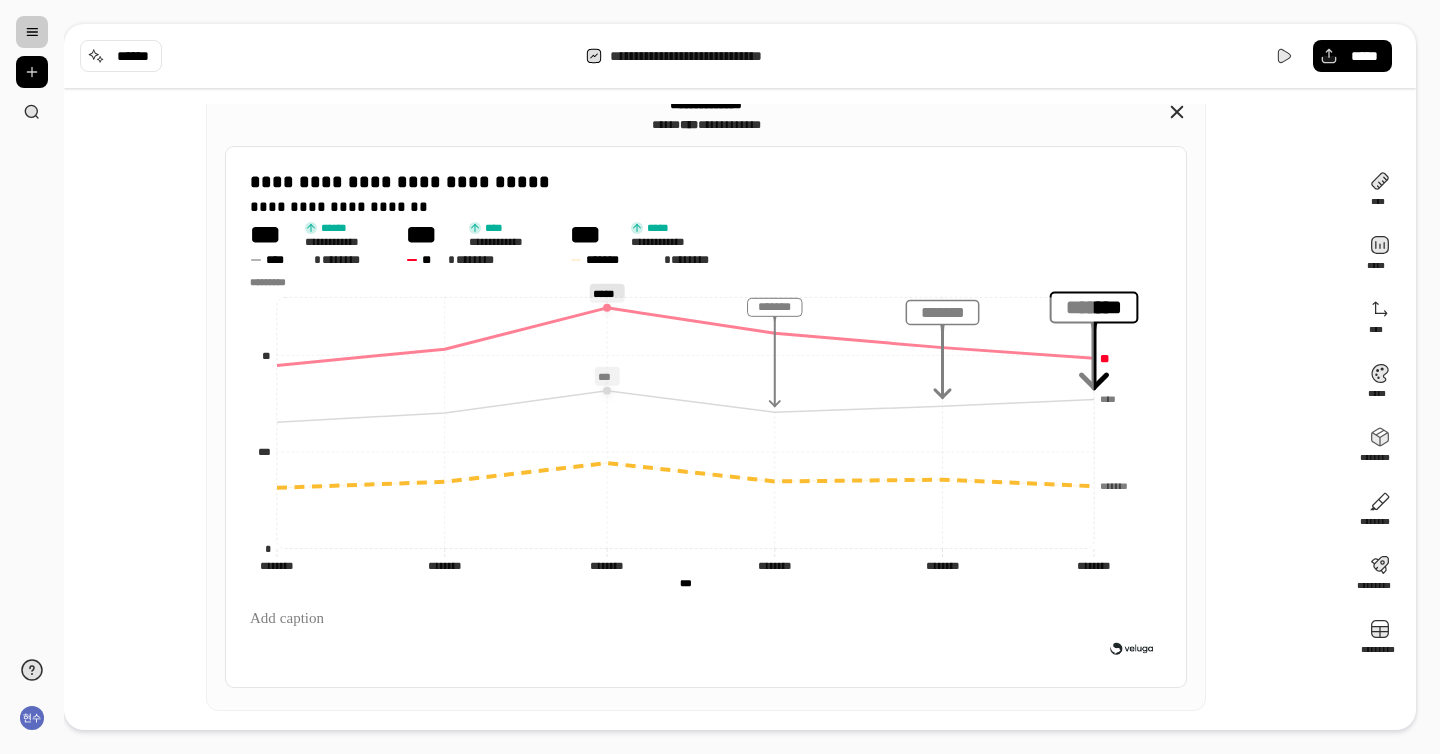click 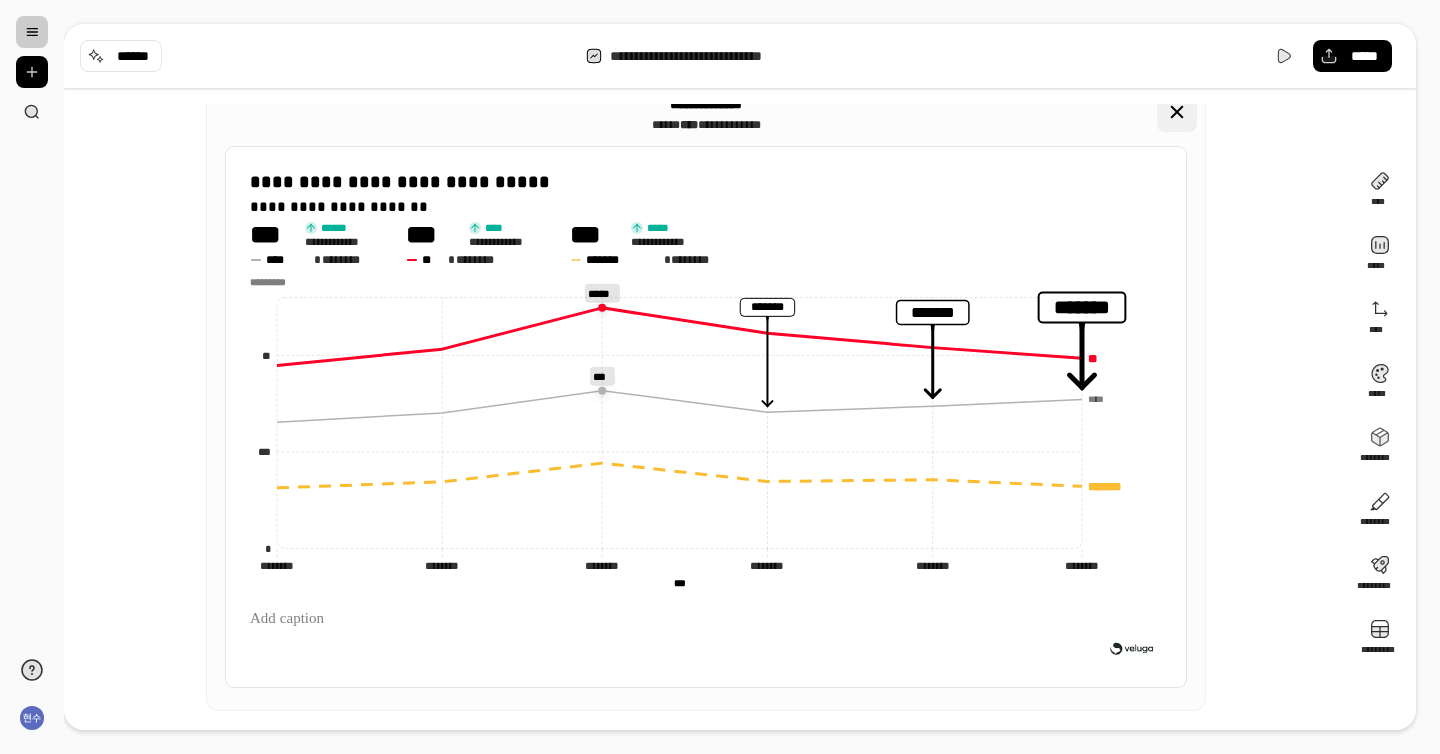 click at bounding box center [1177, 112] 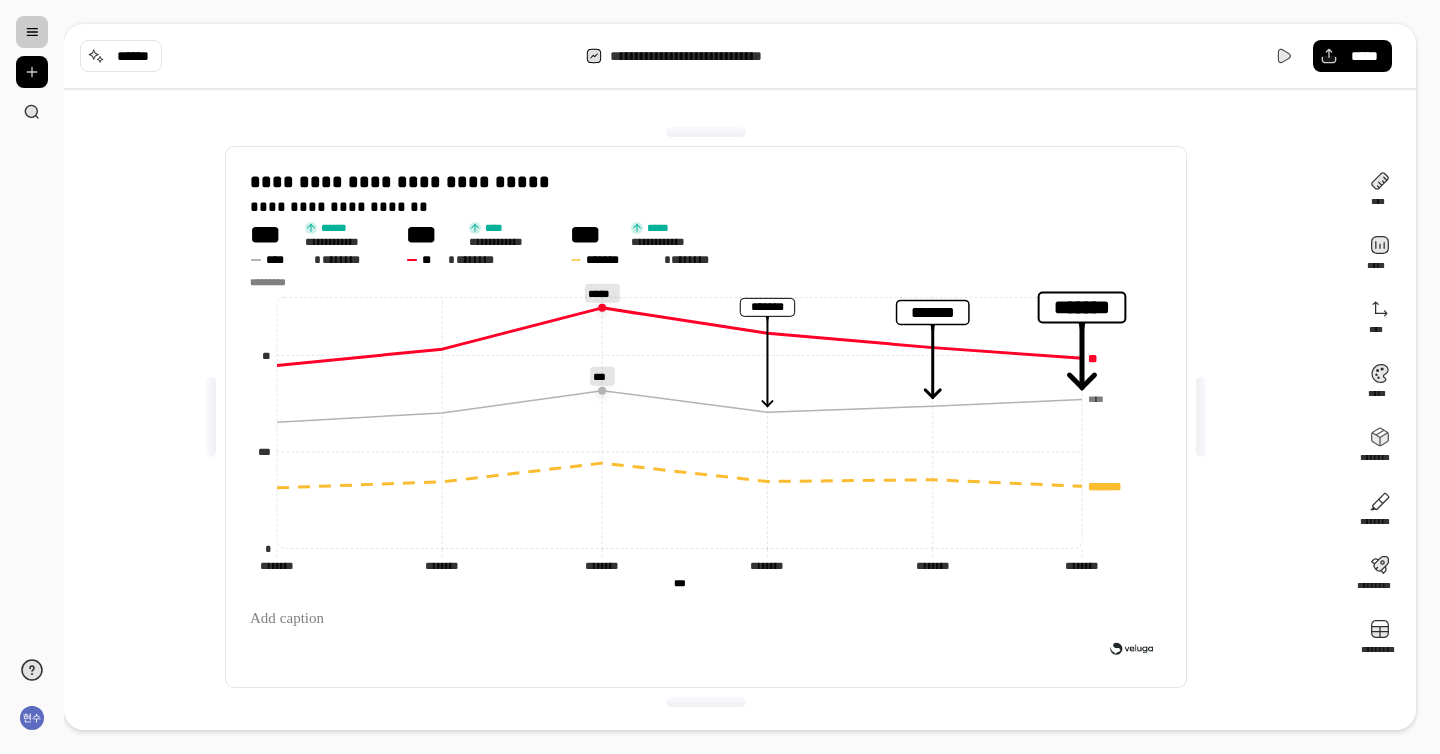 click on "**********" at bounding box center [720, 377] 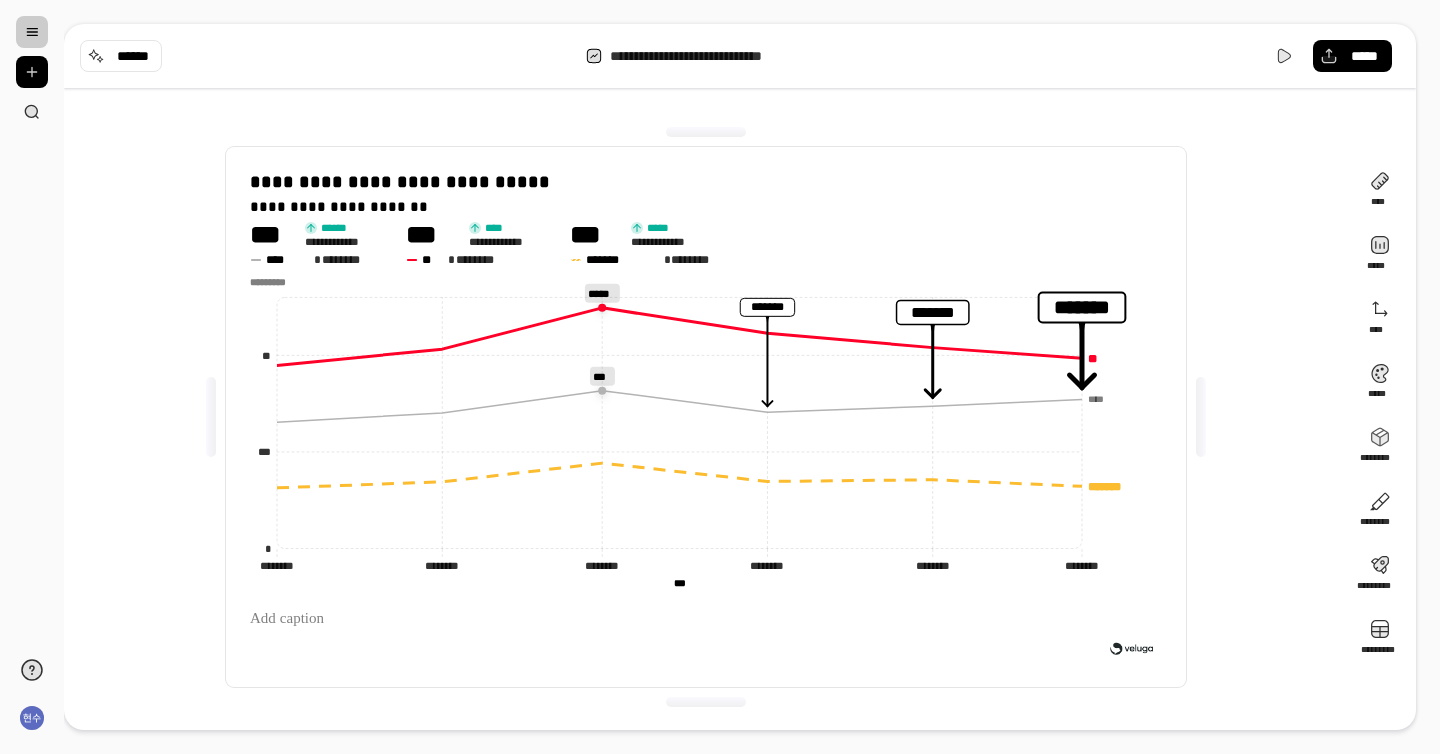 click on "**********" at bounding box center [720, 377] 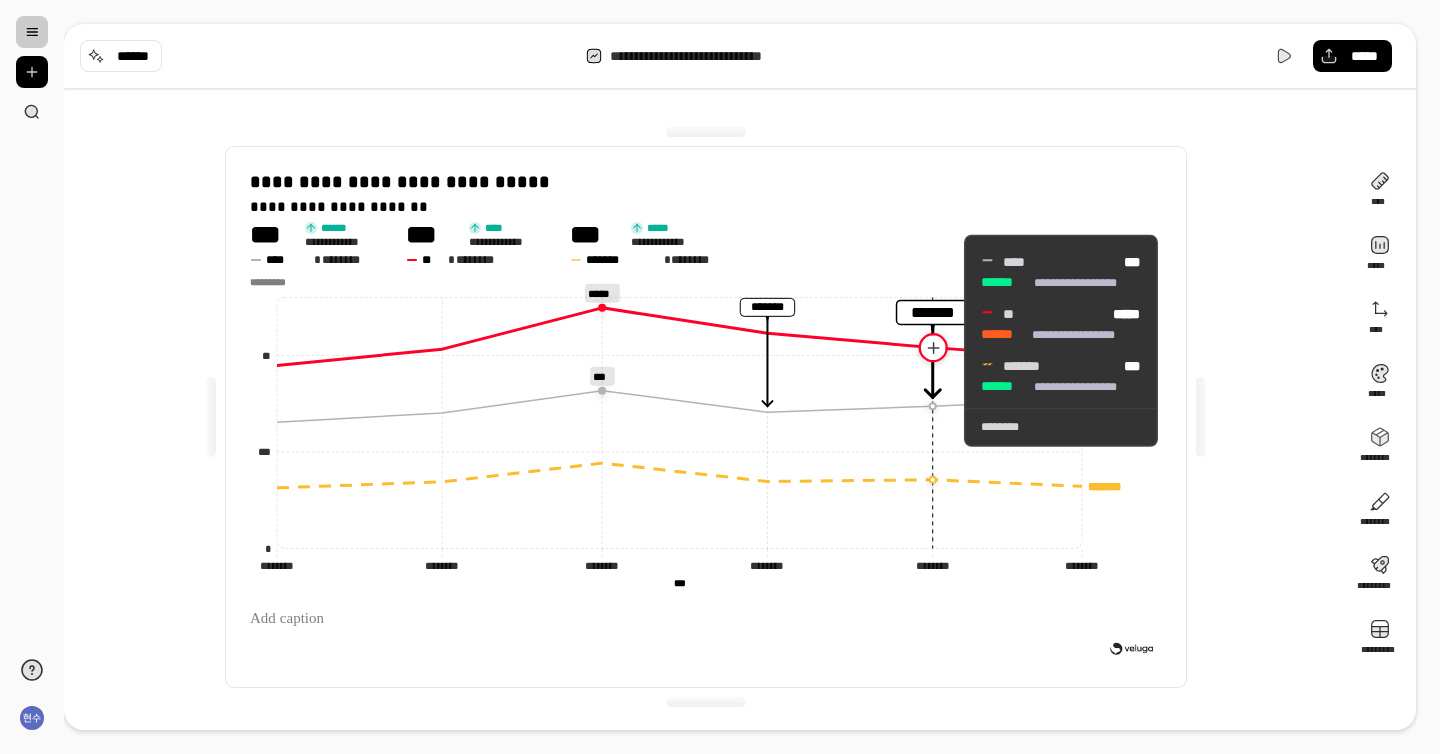 click 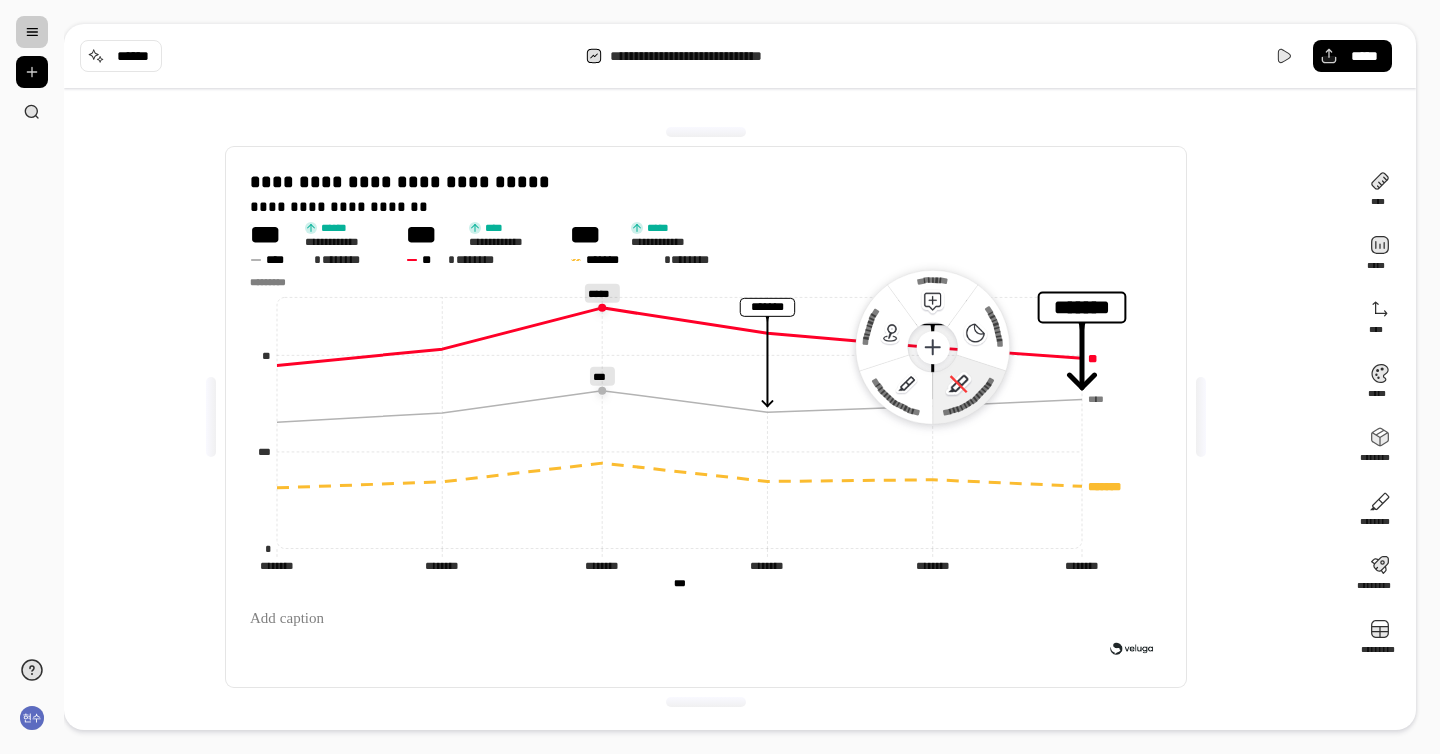 click 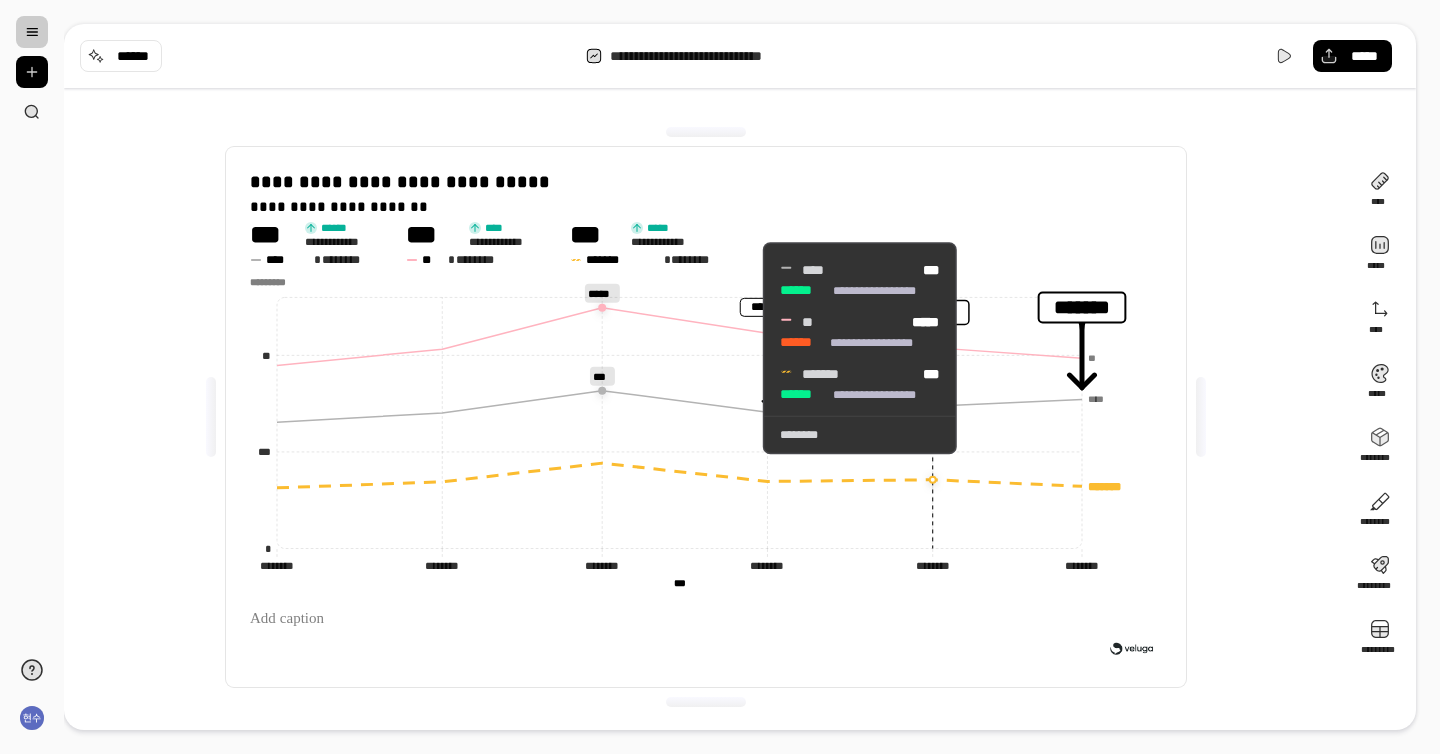 click 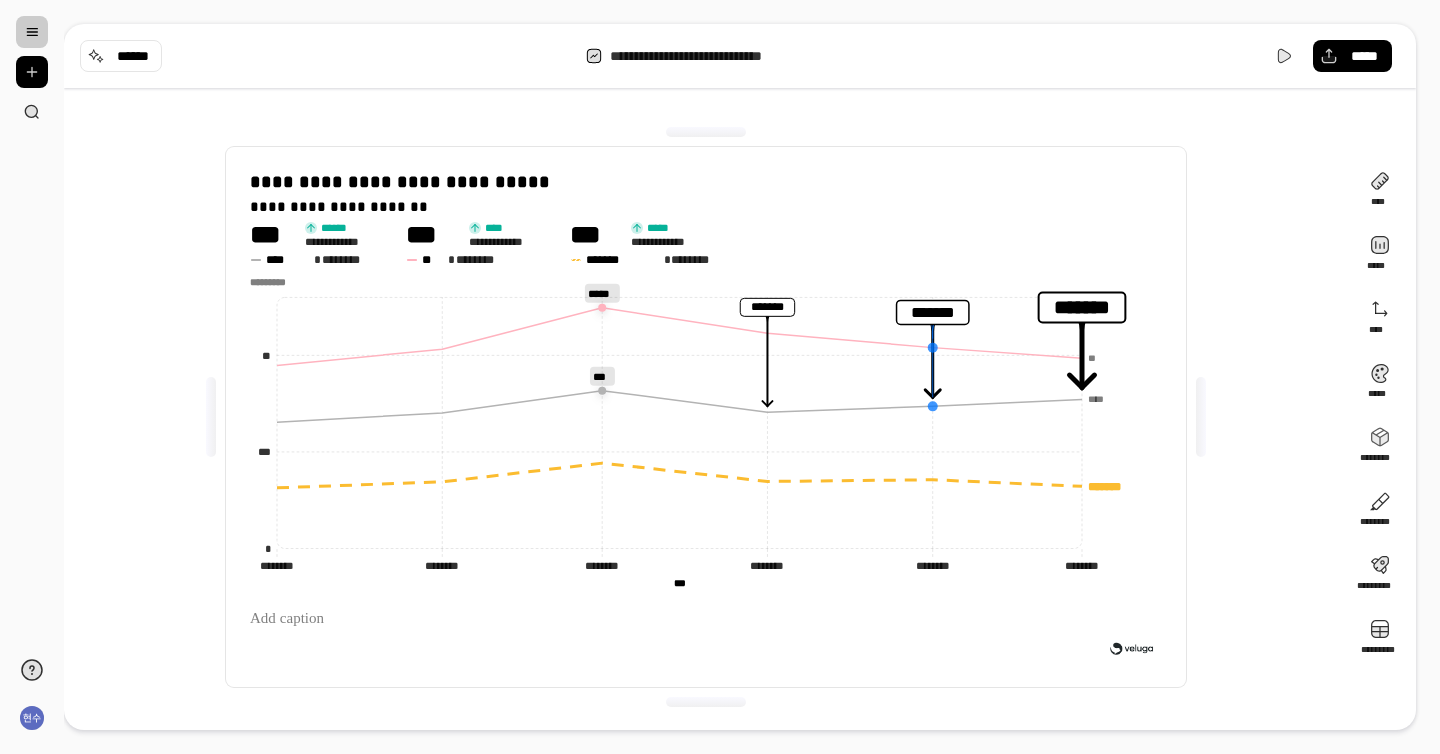 click 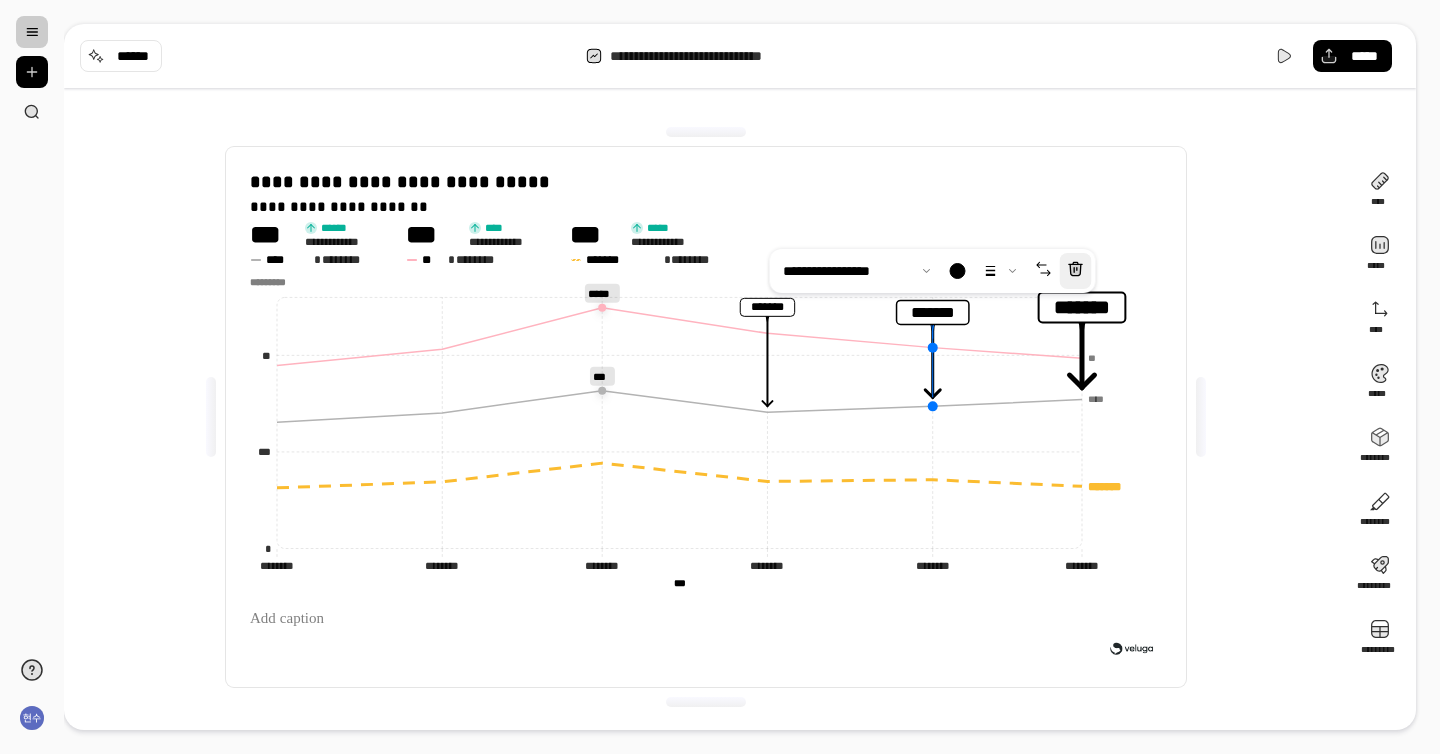 click 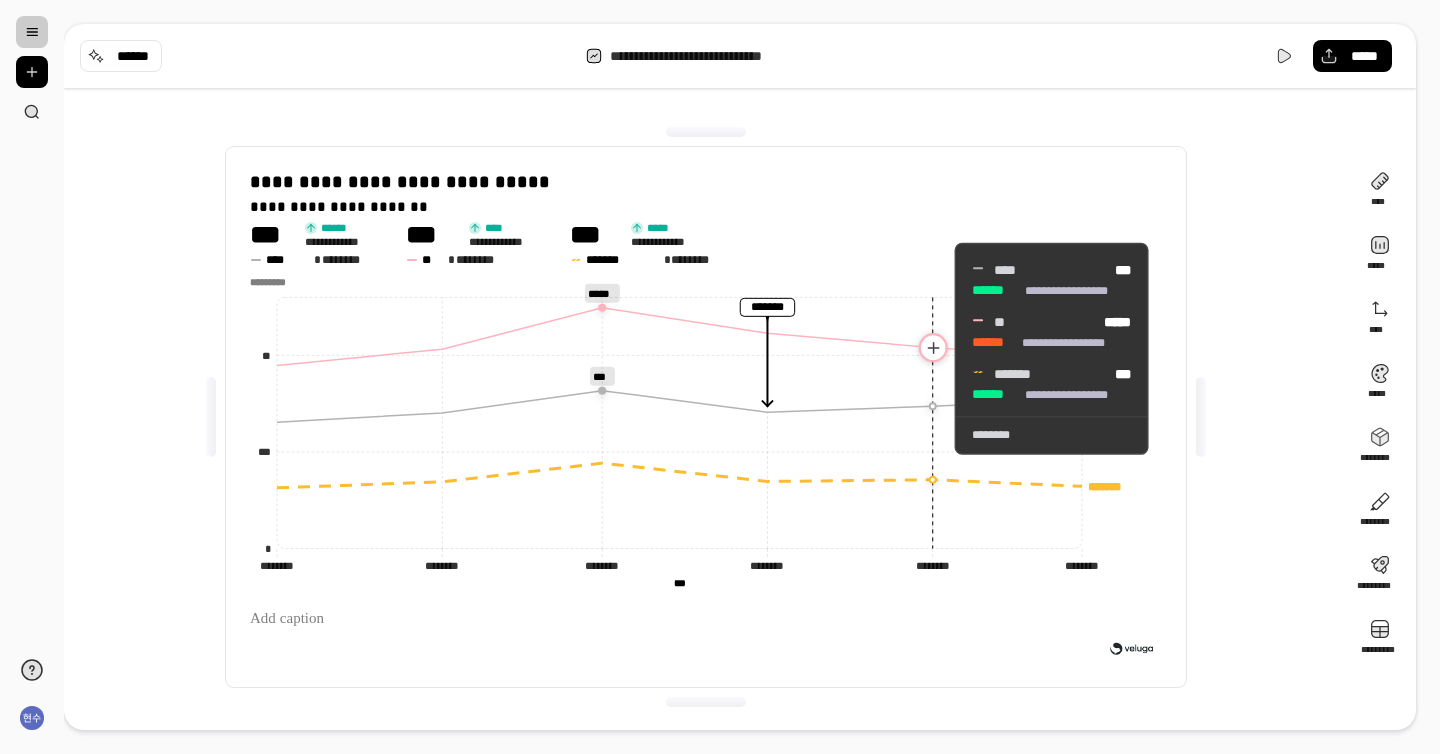 click 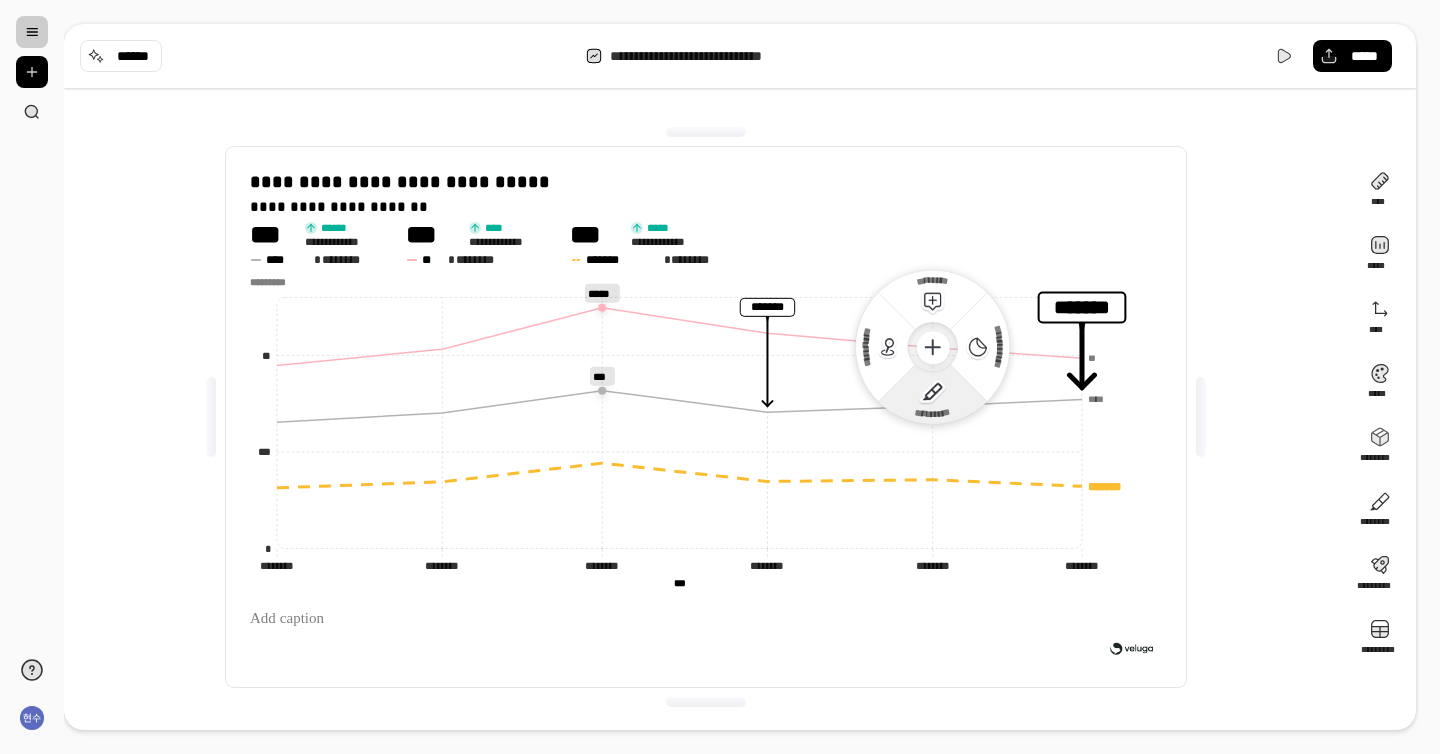 click 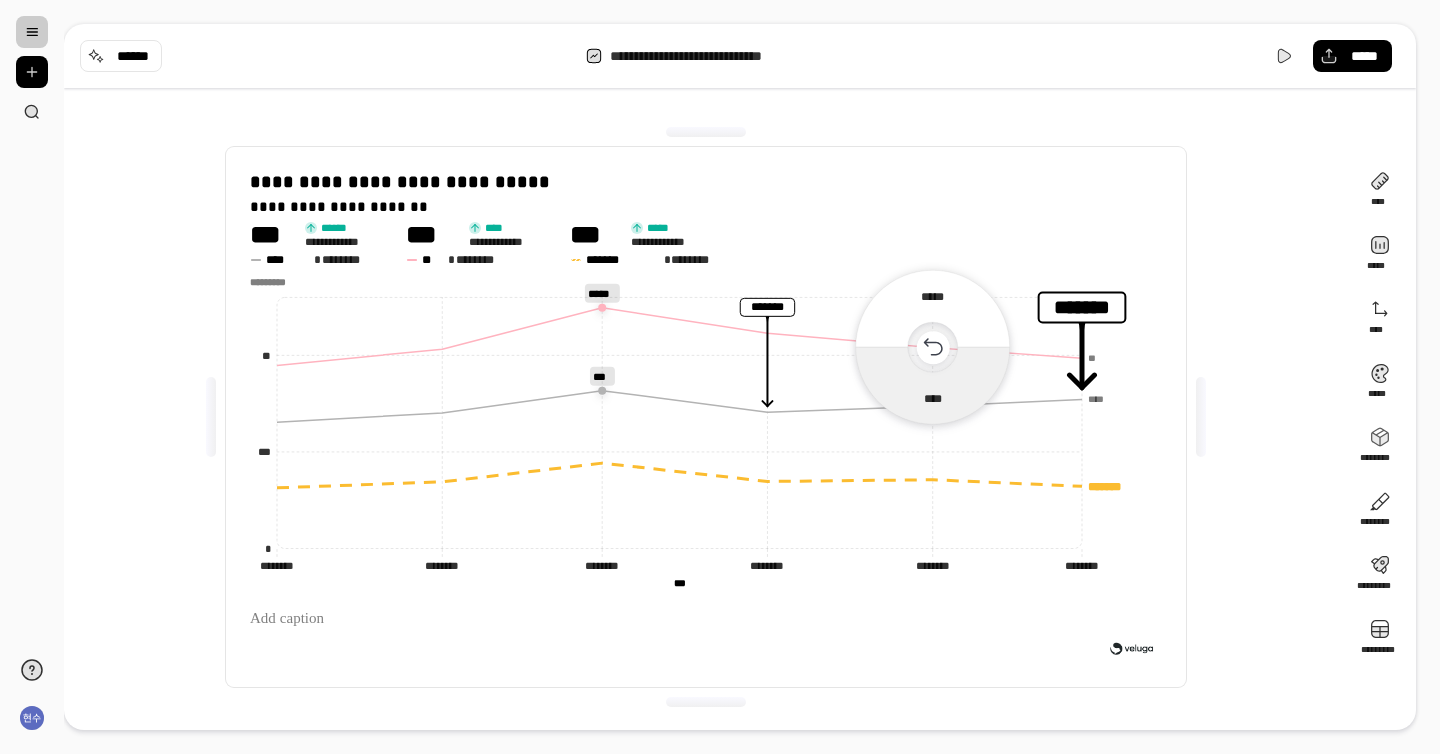 click 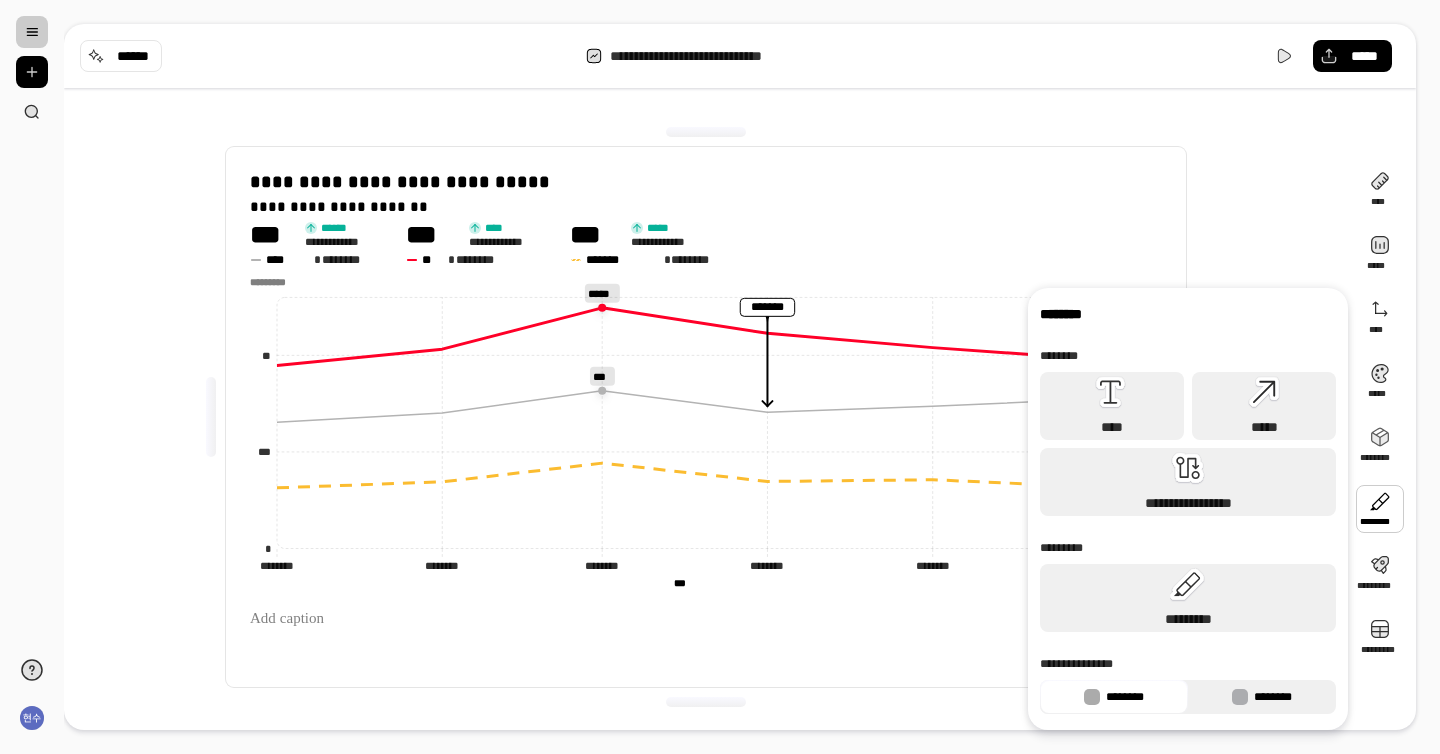 click at bounding box center [1240, 697] 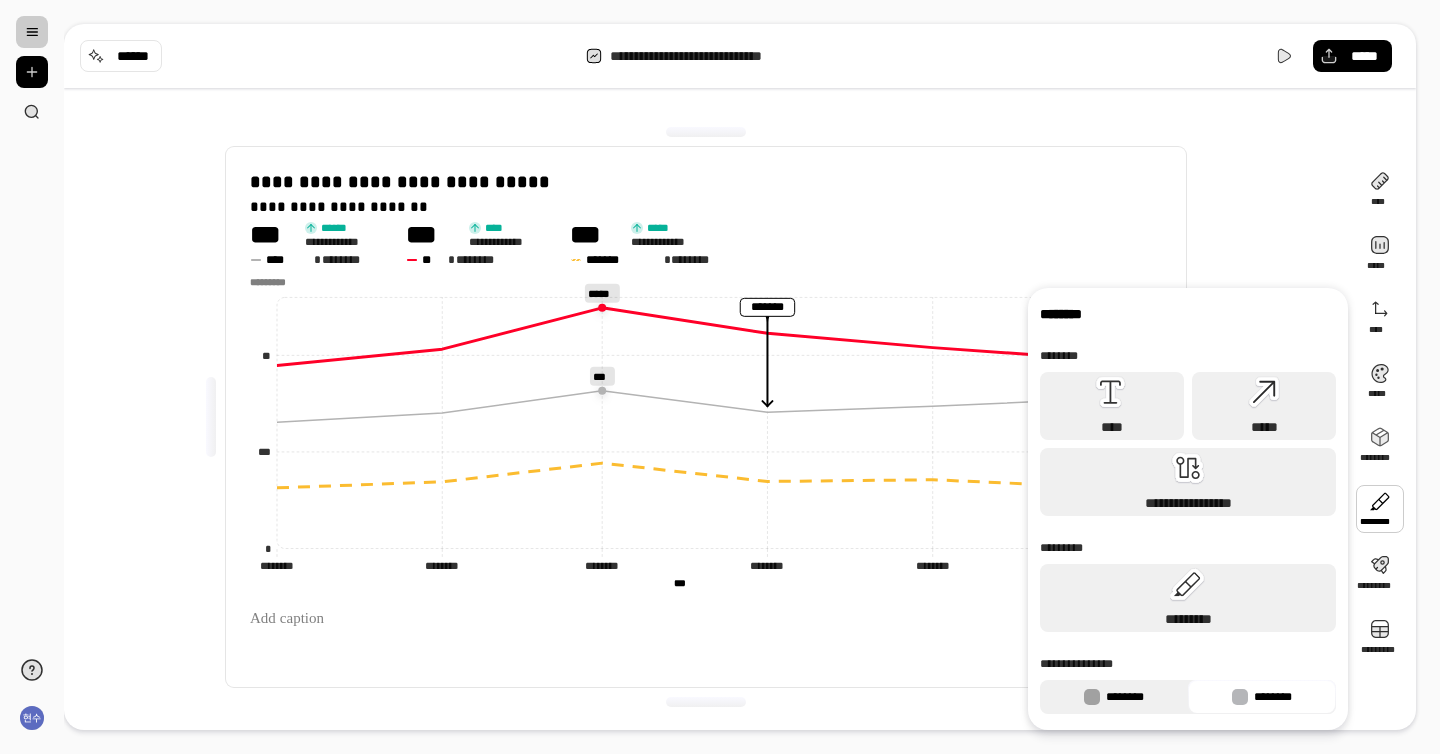 click on "********" at bounding box center (1114, 697) 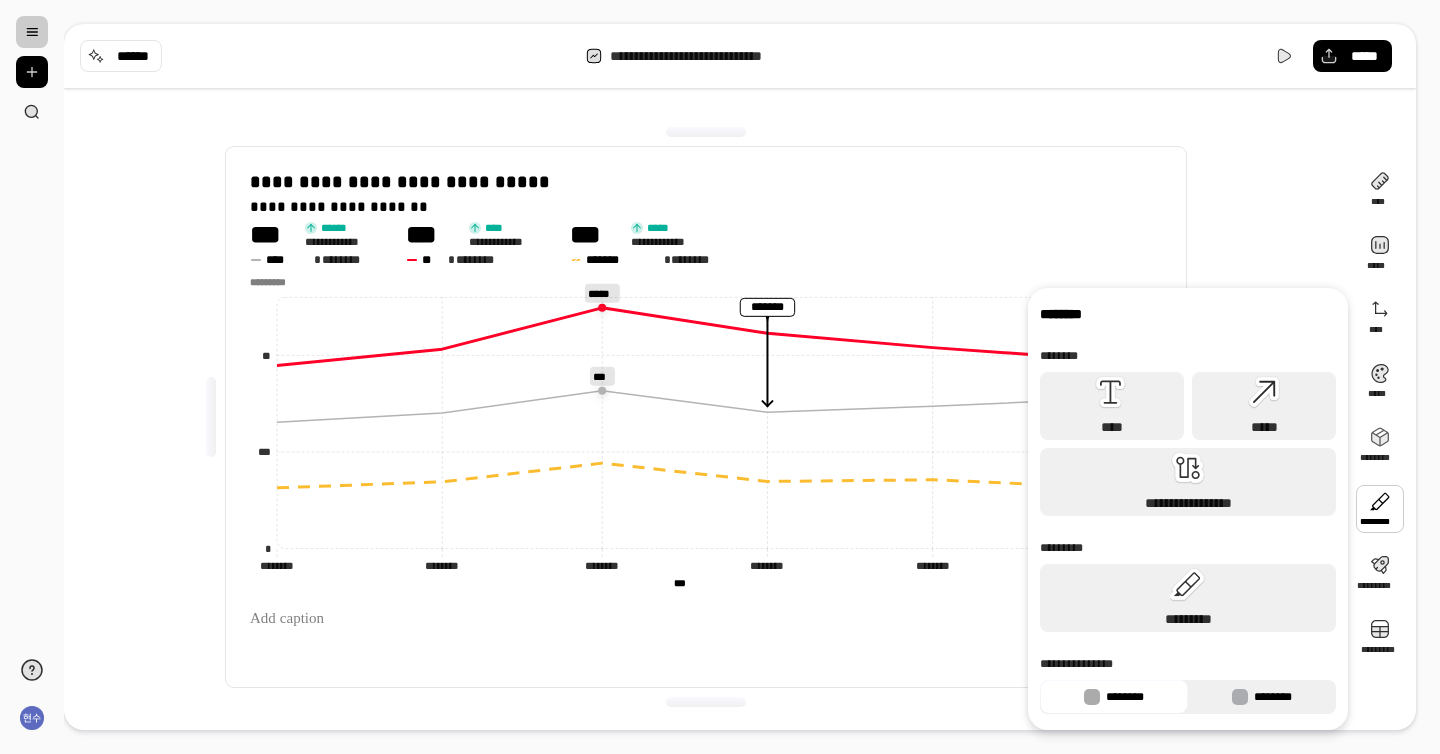 click on "********" at bounding box center [1262, 697] 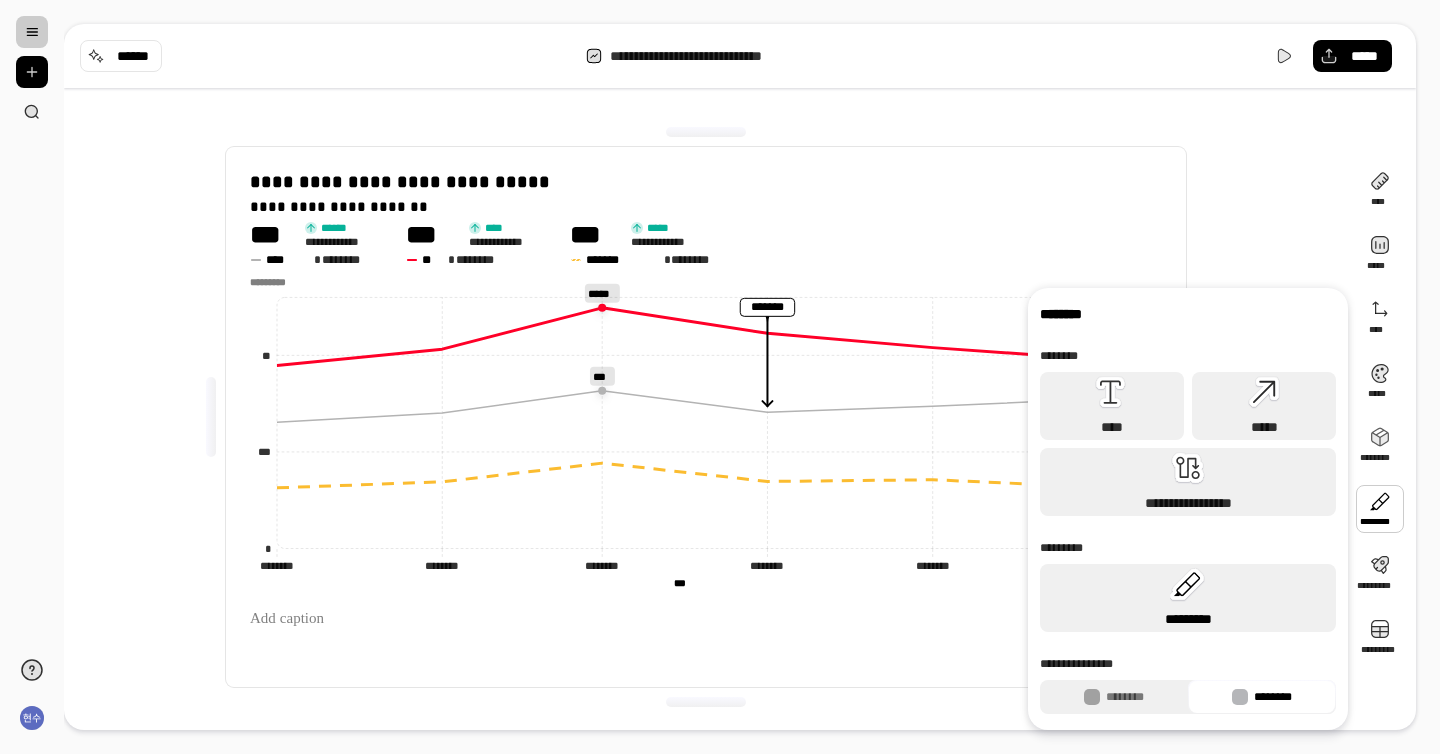 click on "*********" at bounding box center (1188, 598) 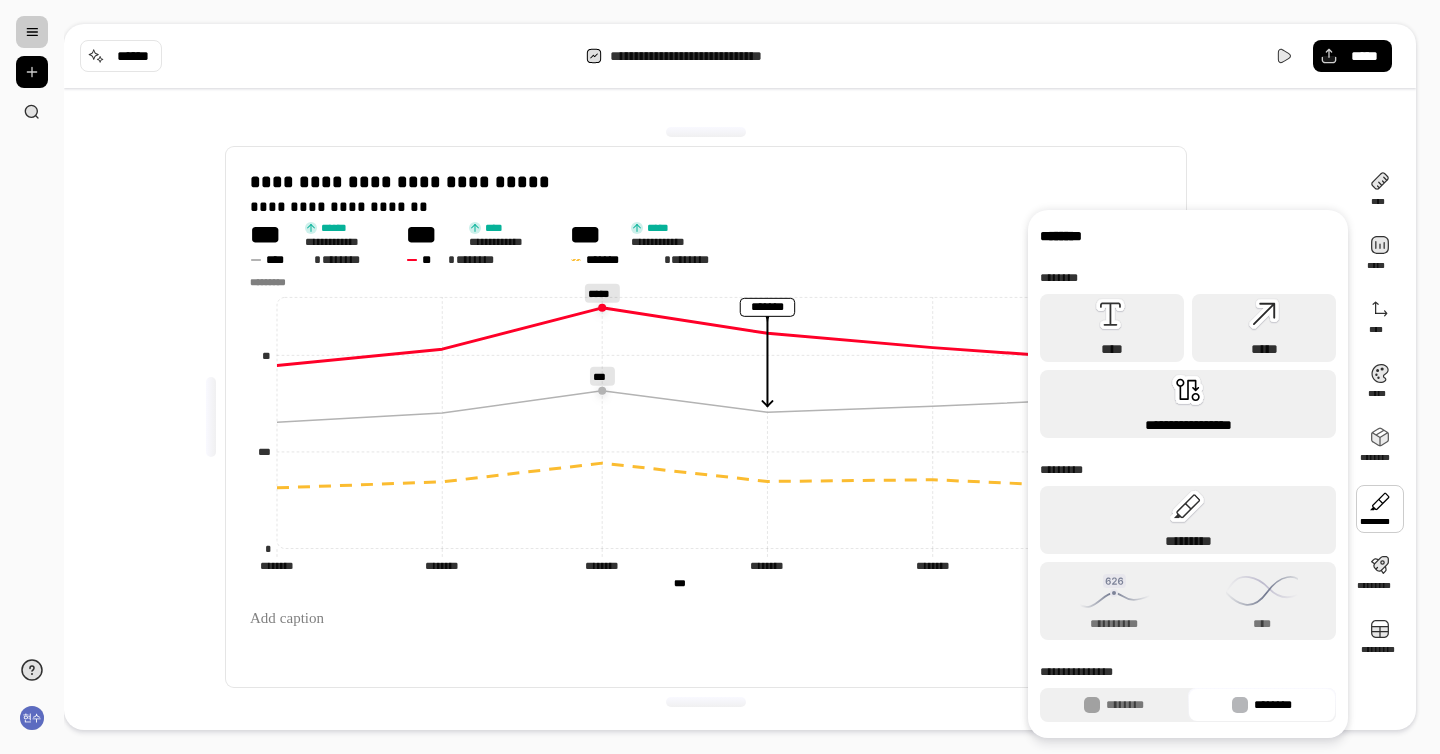 click on "**********" at bounding box center [1188, 404] 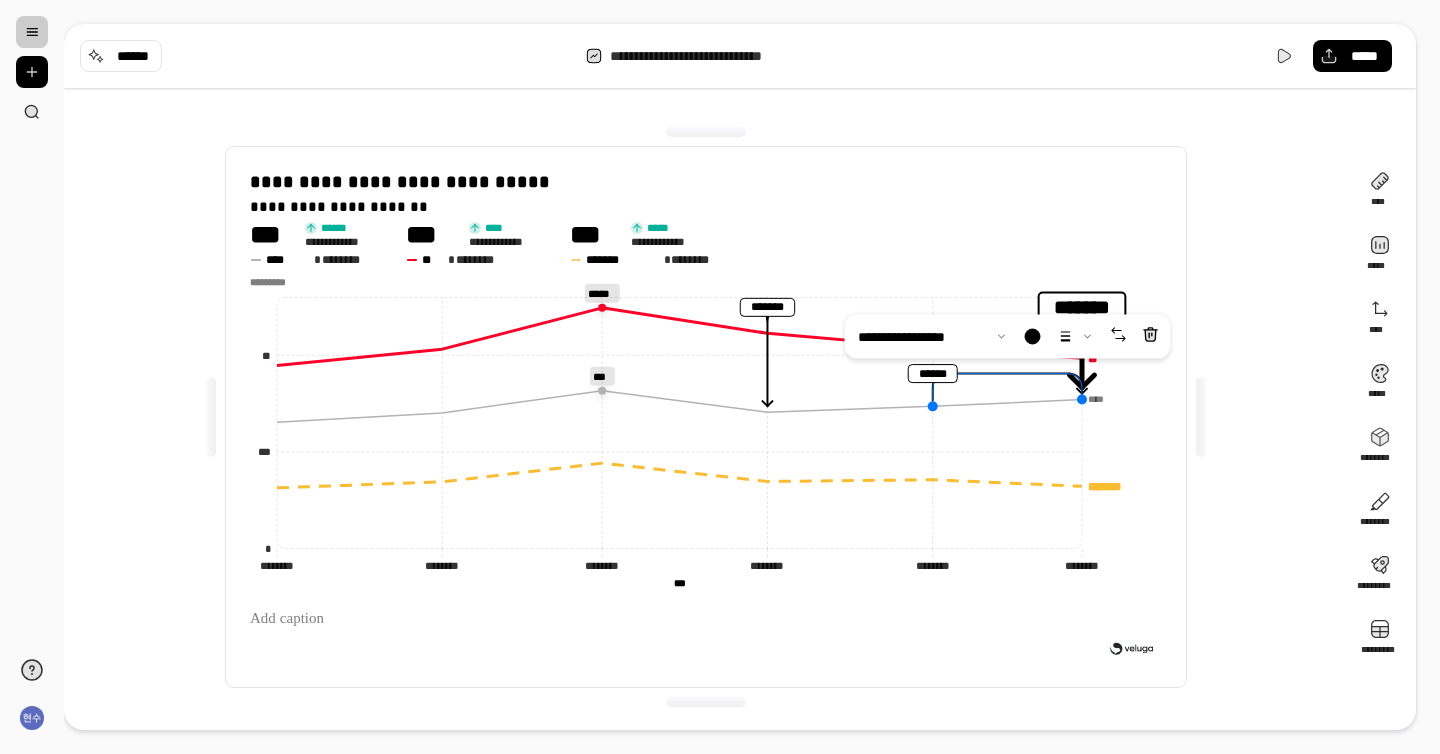 click on "**********" at bounding box center (720, 377) 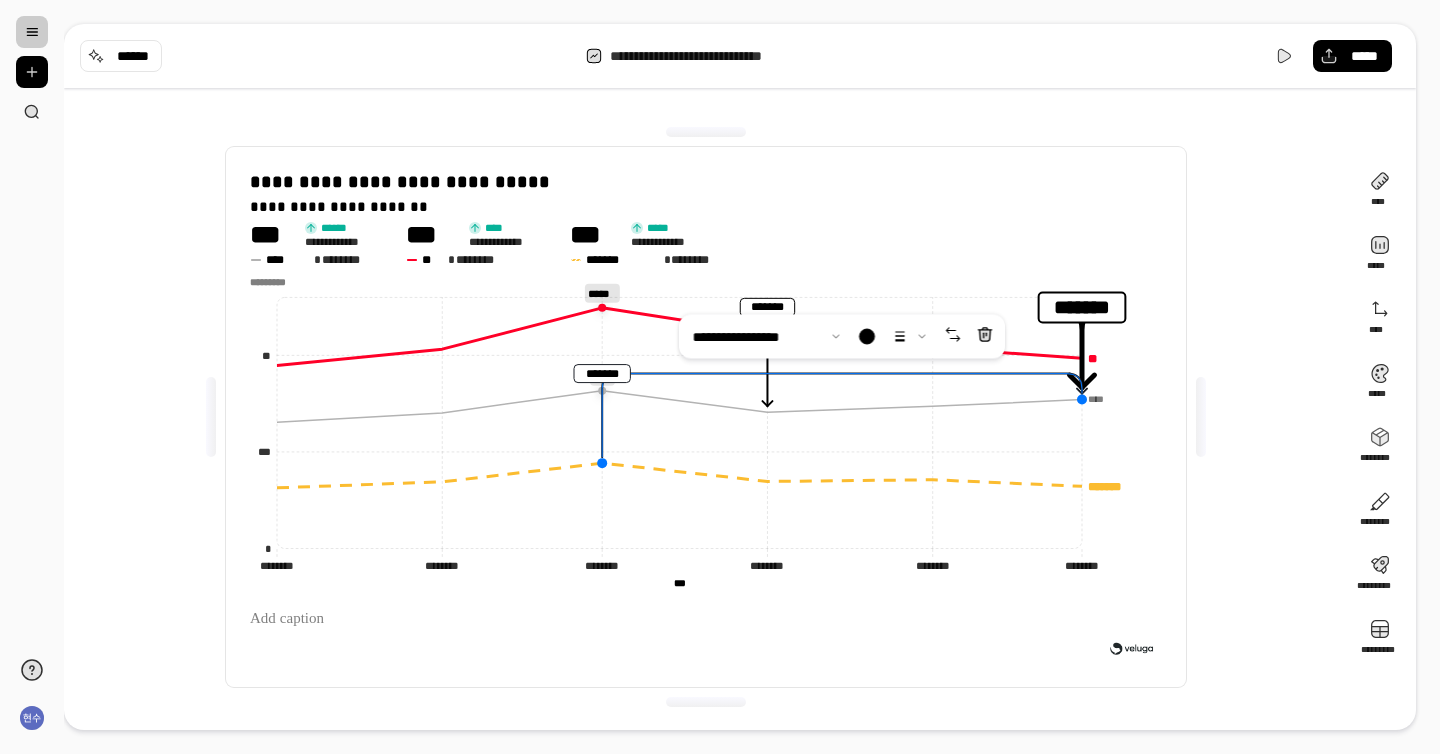 drag, startPoint x: 931, startPoint y: 406, endPoint x: 629, endPoint y: 469, distance: 308.50122 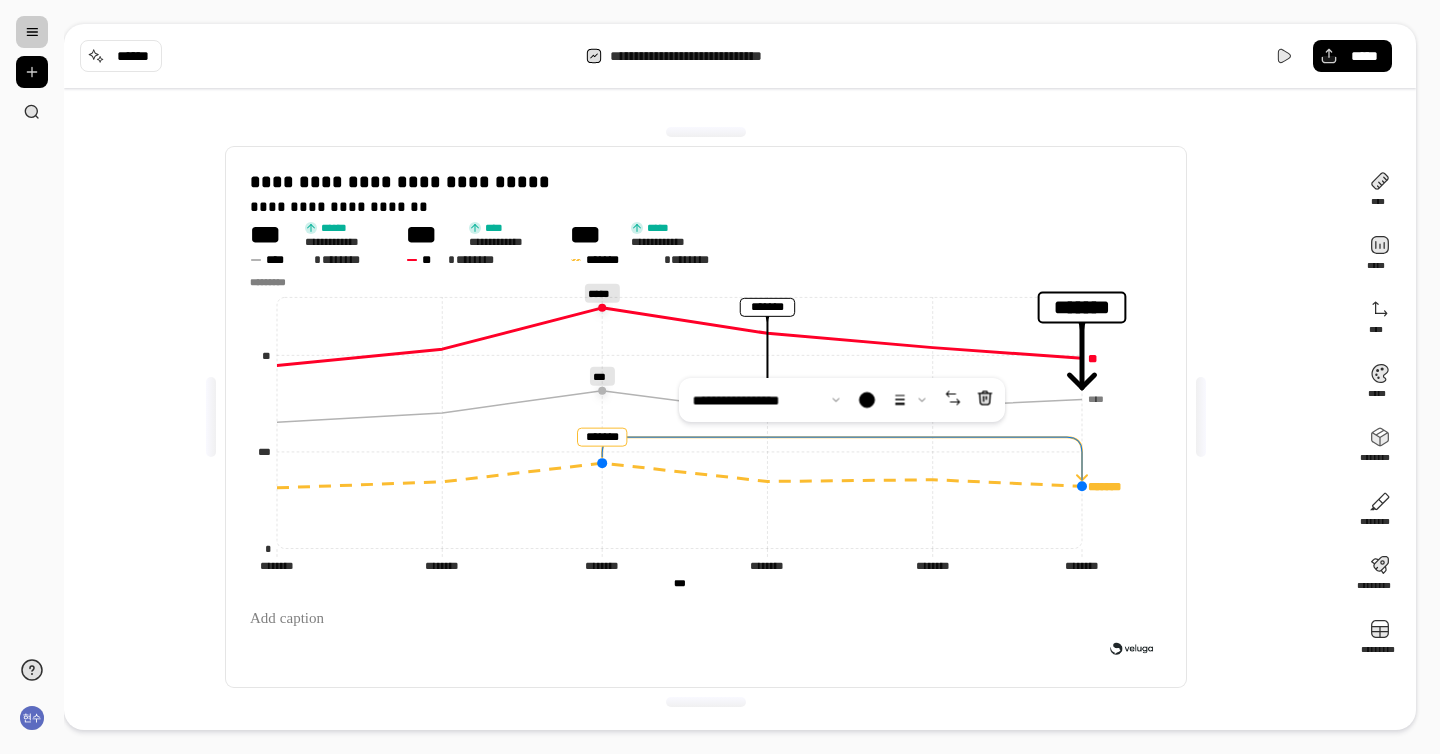 drag, startPoint x: 1080, startPoint y: 401, endPoint x: 1069, endPoint y: 478, distance: 77.781746 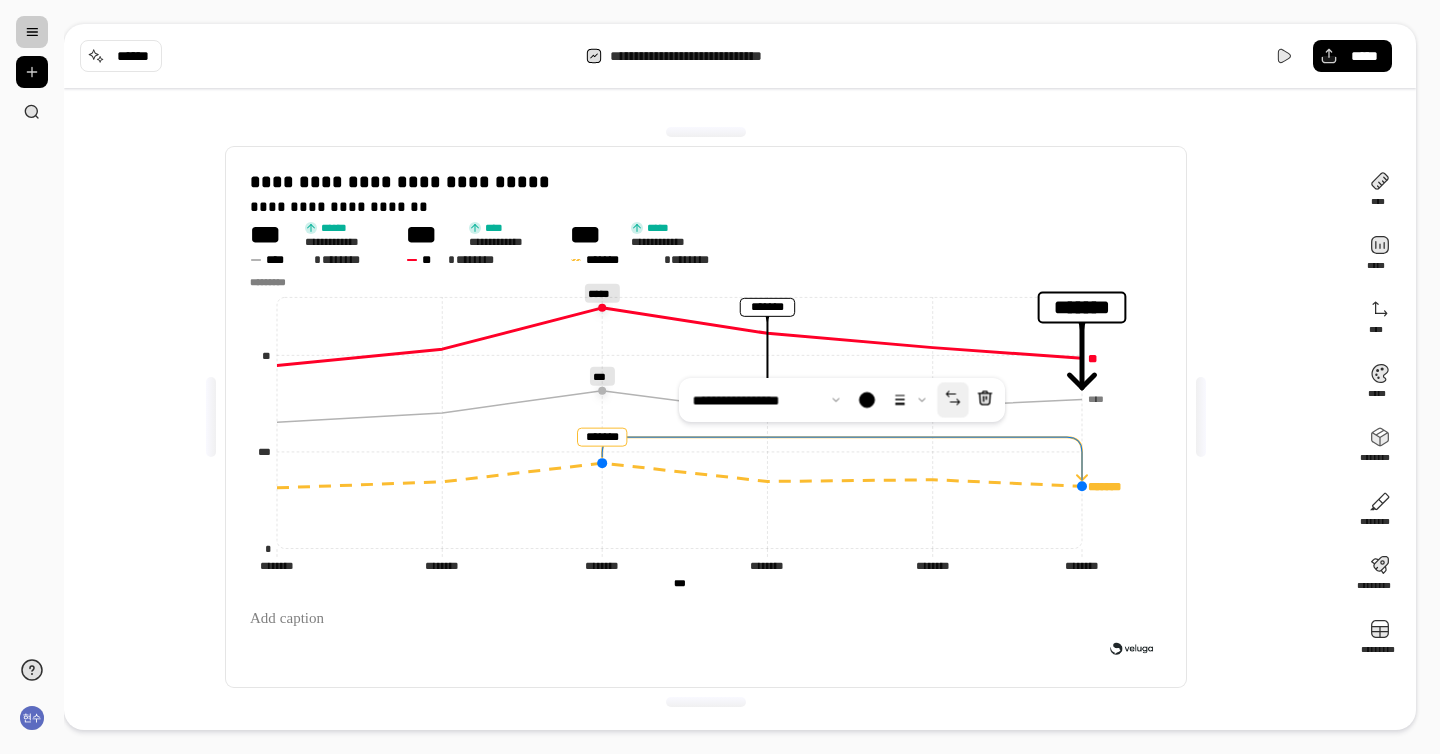 click 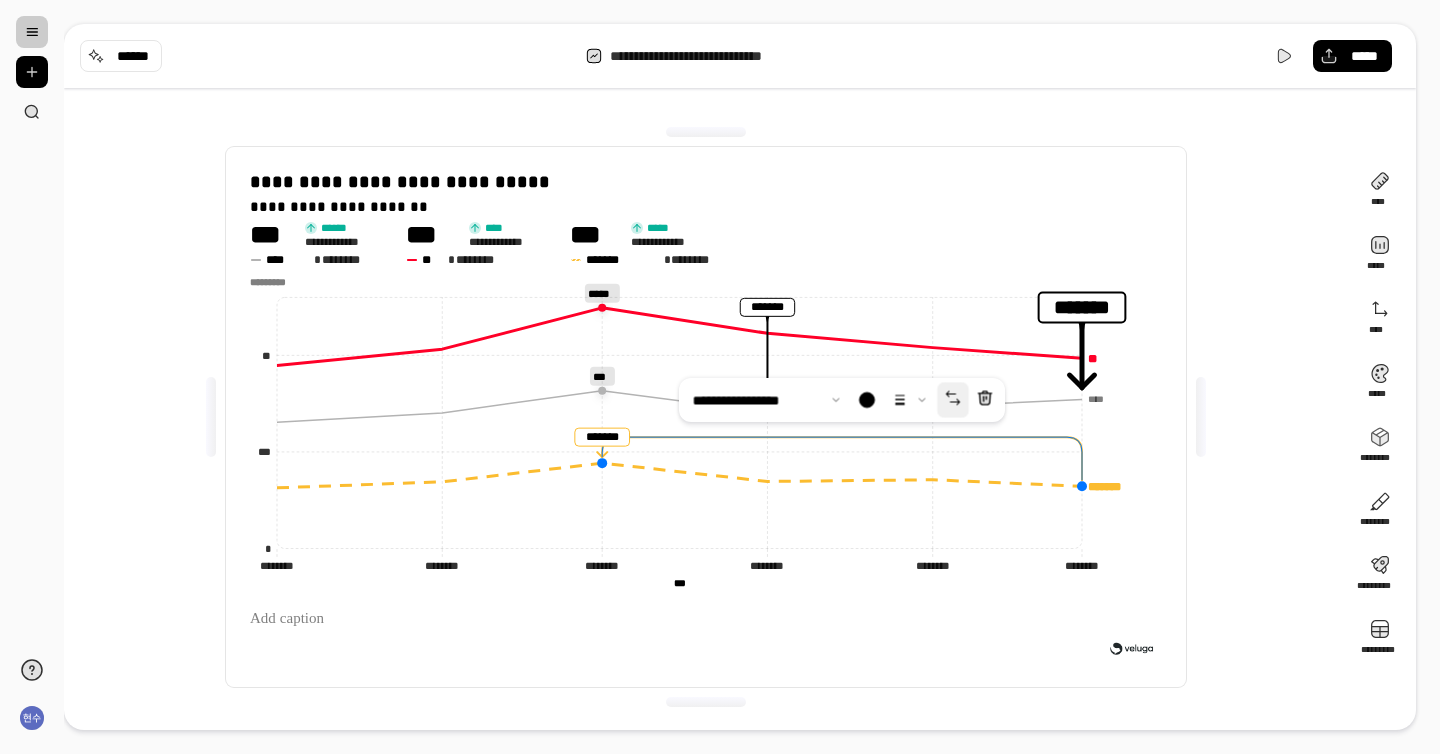 click 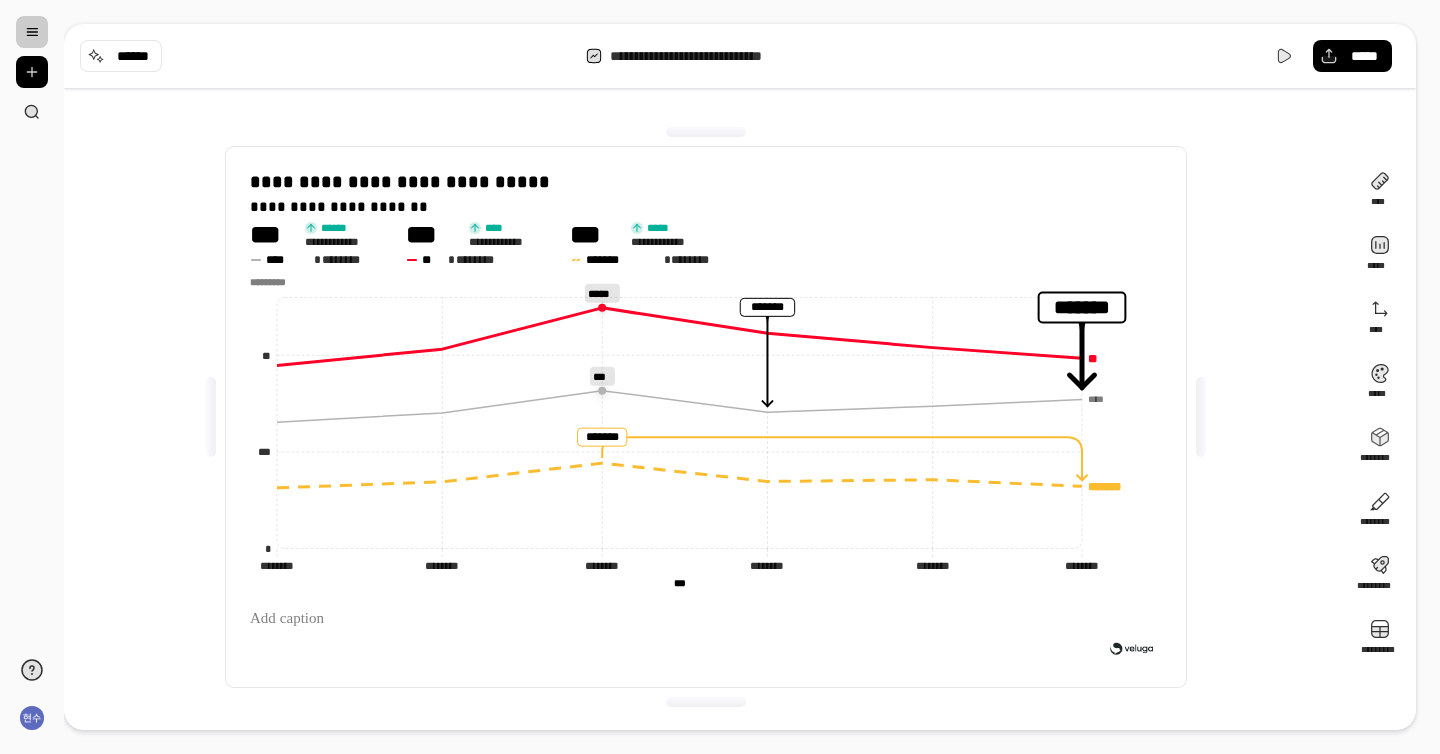 click on "**********" at bounding box center [706, 417] 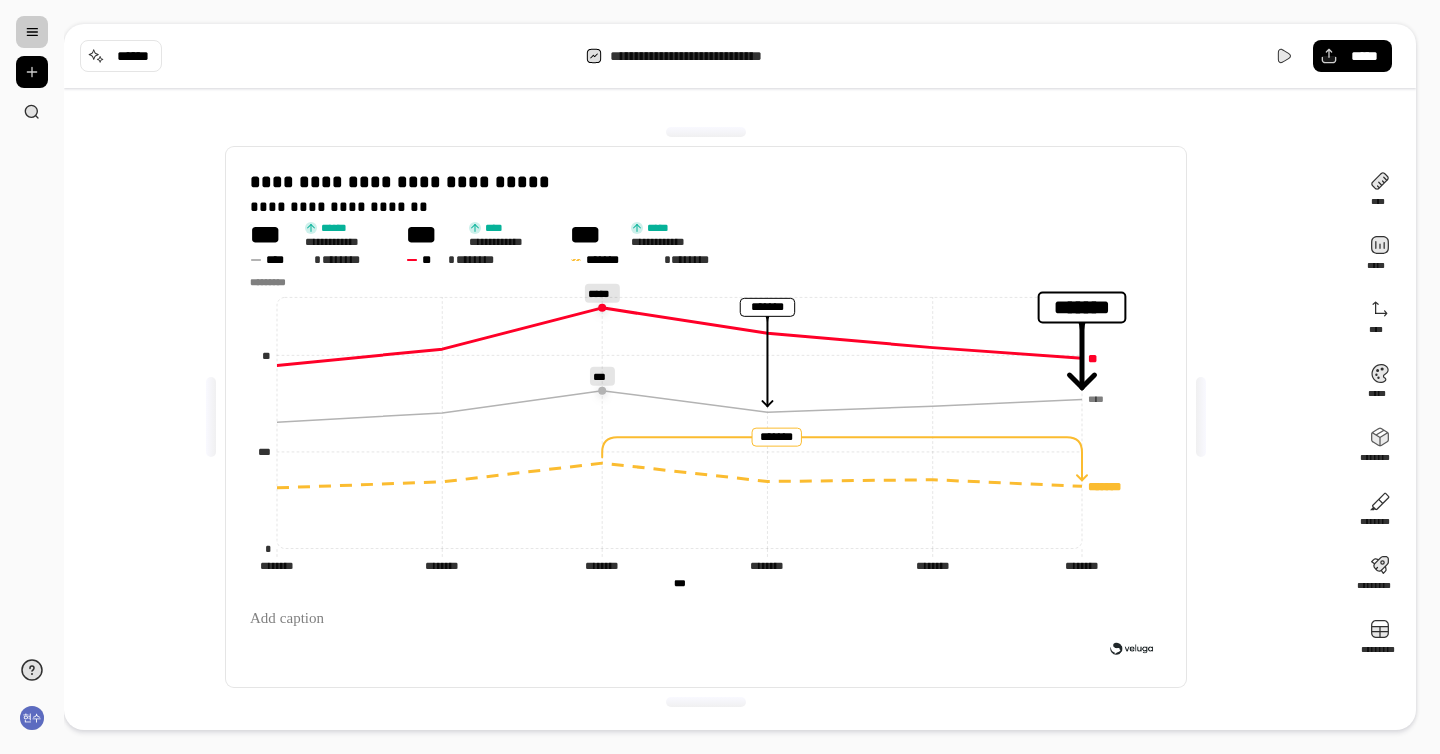 click on "**********" at bounding box center [720, 377] 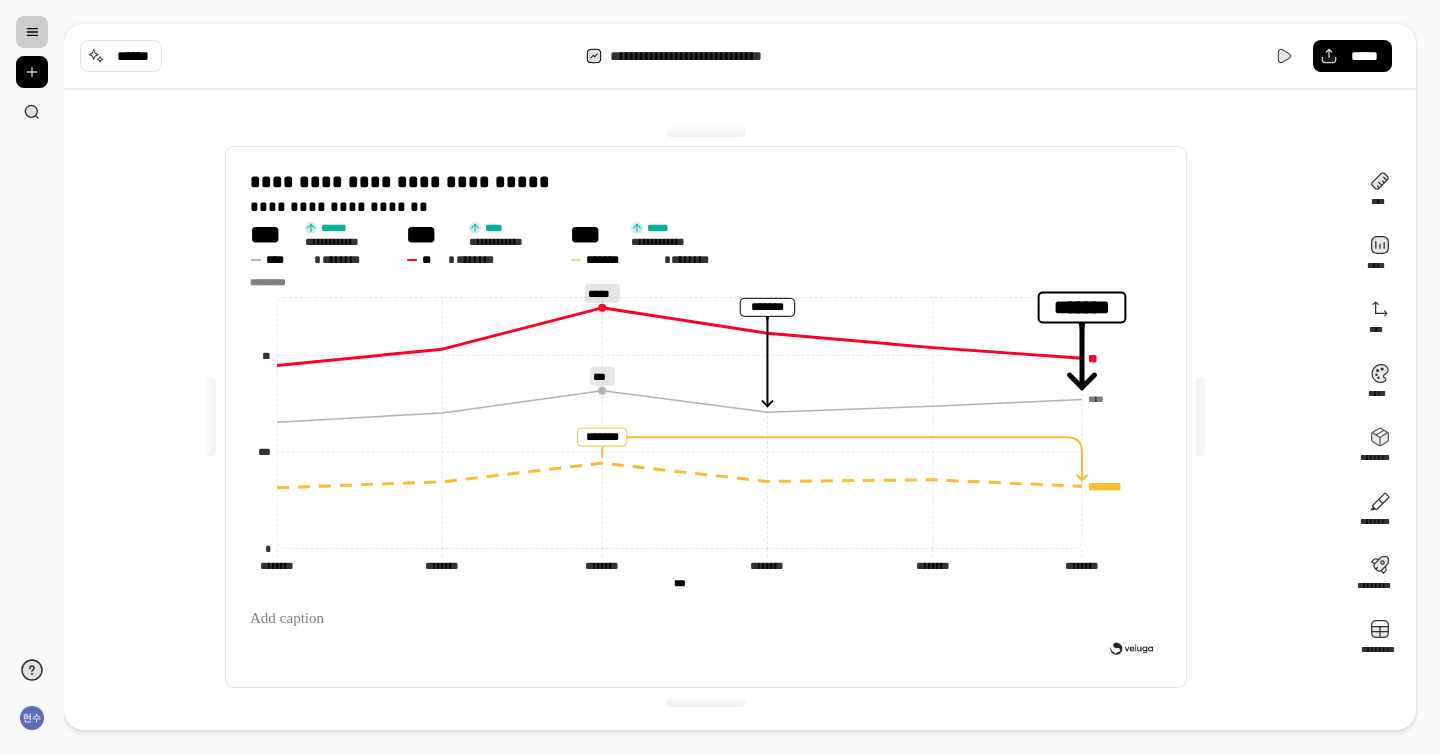 click on "**********" at bounding box center [720, 377] 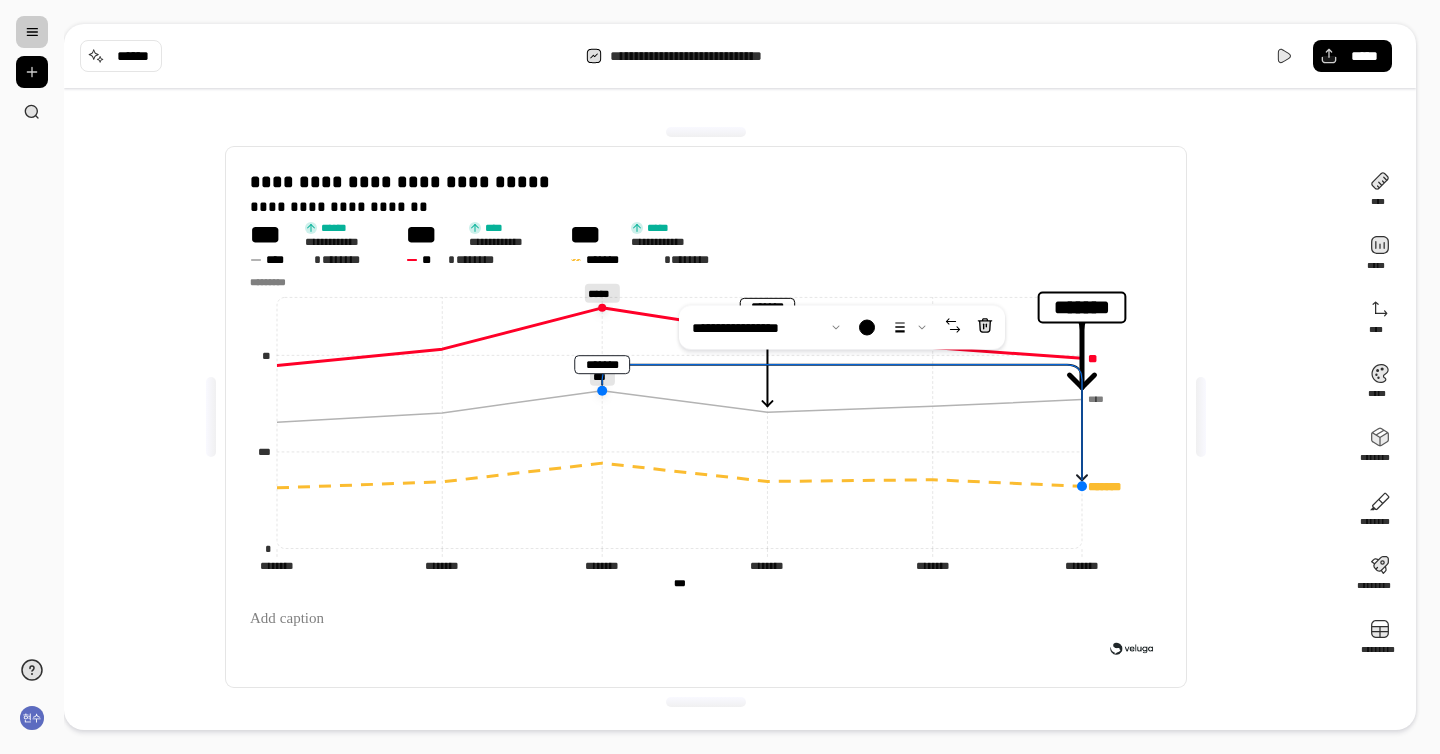 drag, startPoint x: 600, startPoint y: 458, endPoint x: 606, endPoint y: 402, distance: 56.32051 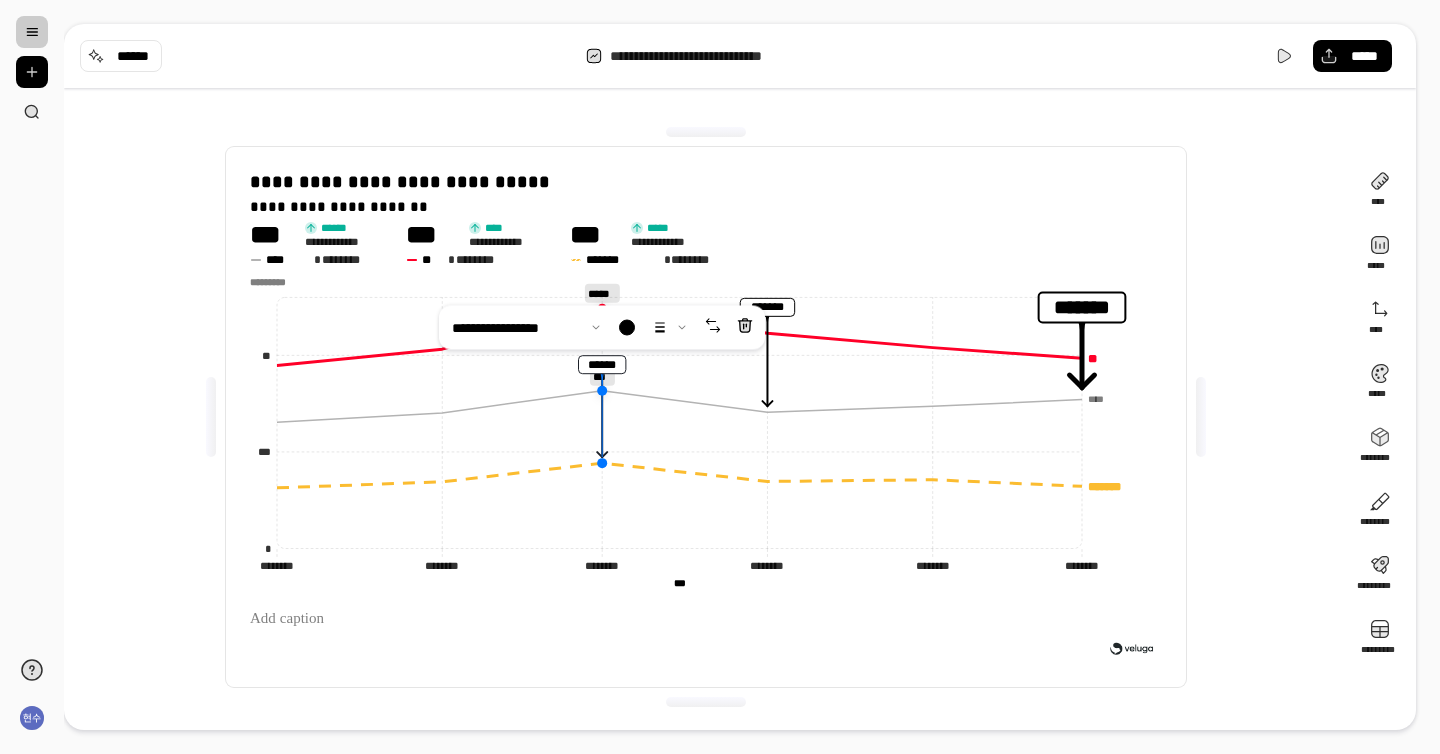 drag, startPoint x: 1081, startPoint y: 481, endPoint x: 610, endPoint y: 454, distance: 471.77325 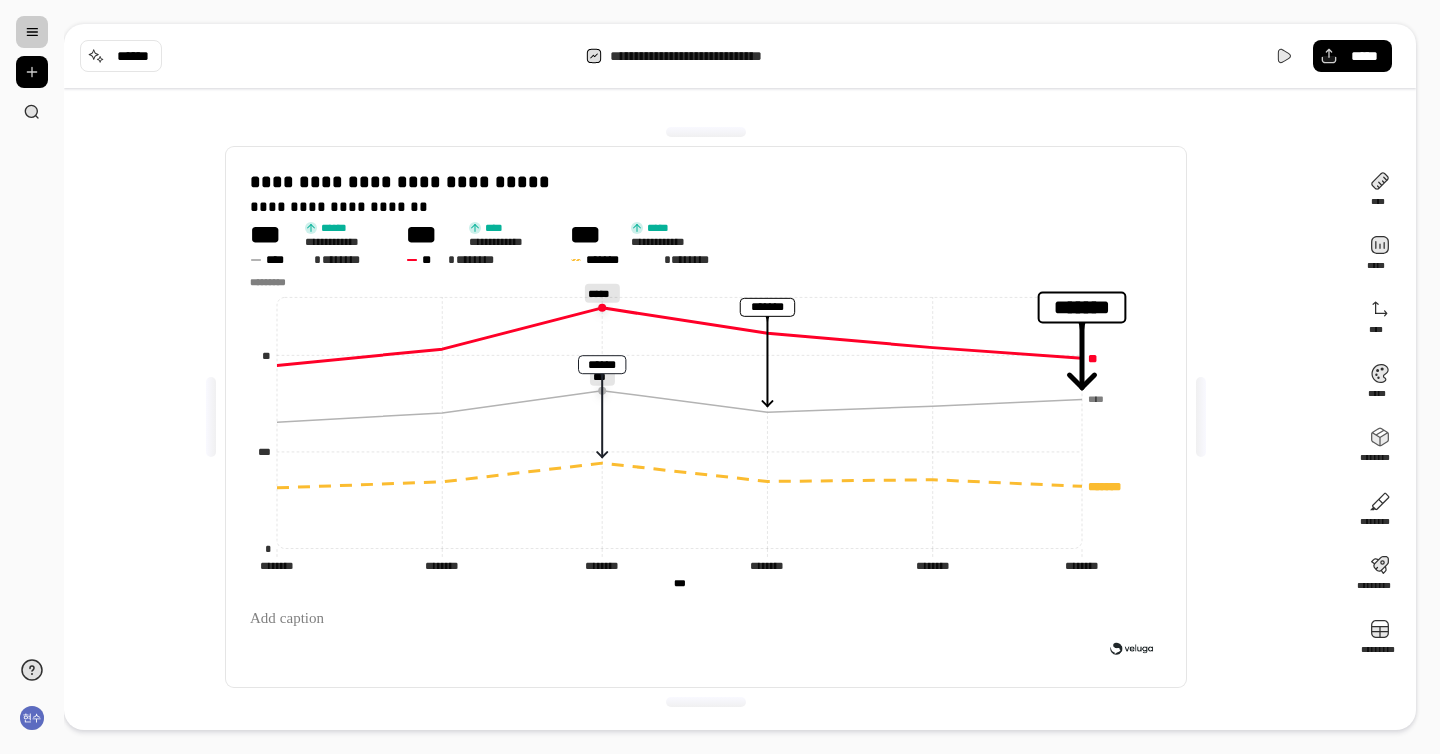 click on "**********" at bounding box center (720, 377) 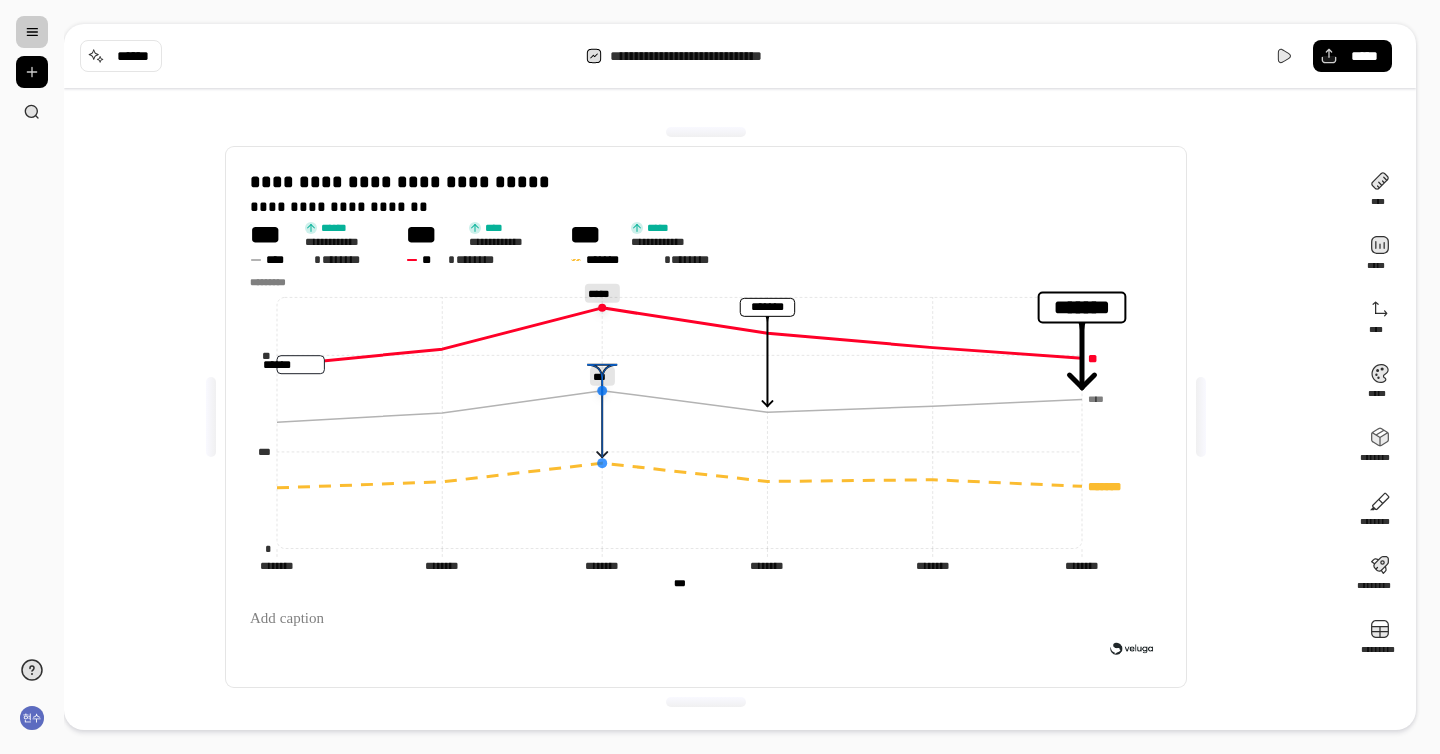 click 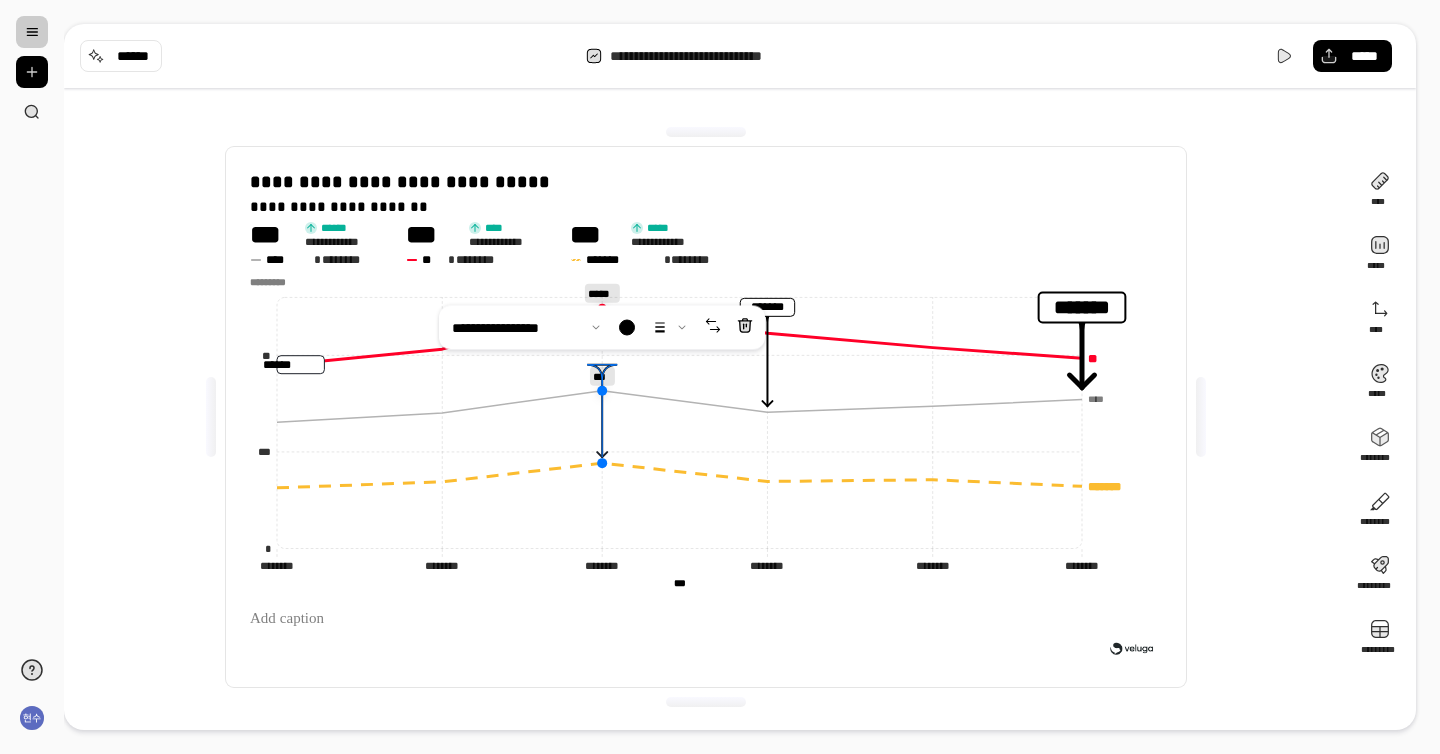click 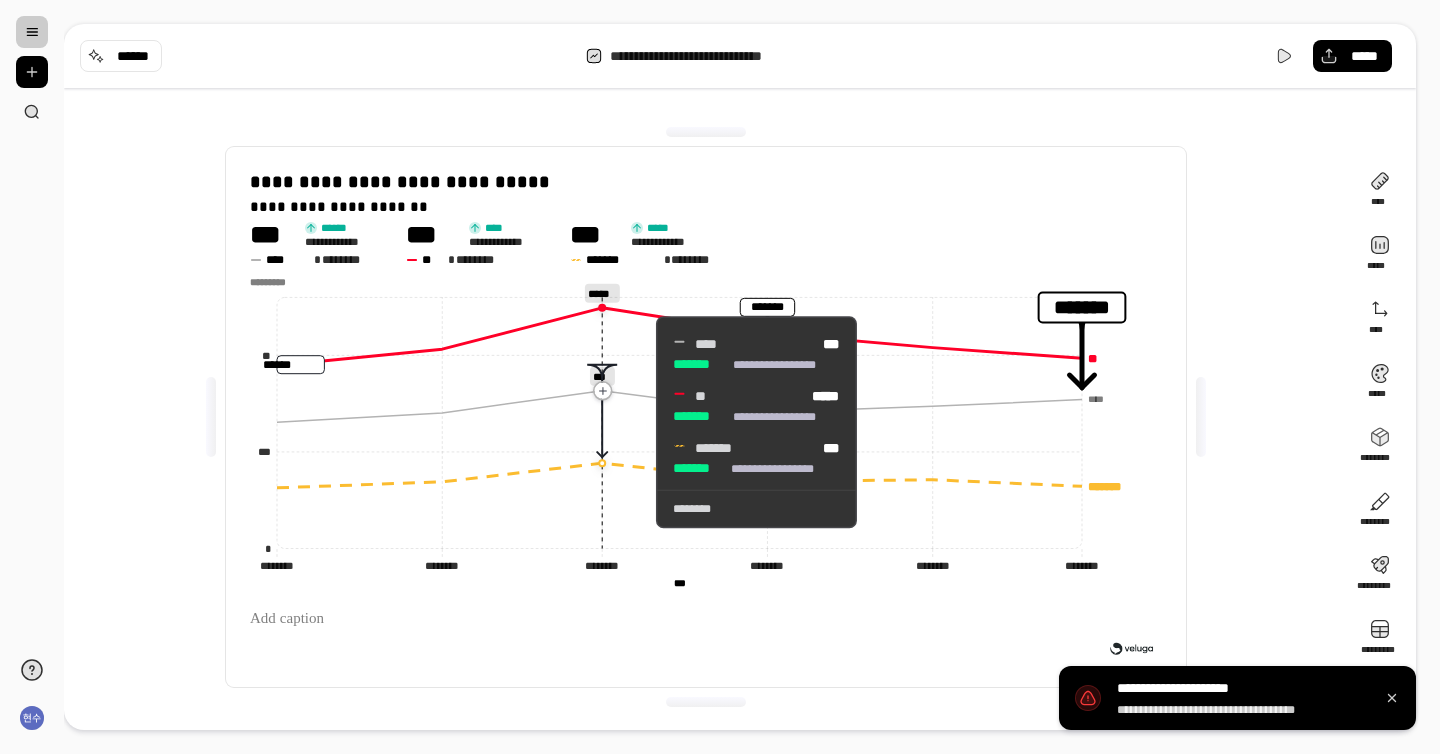 click 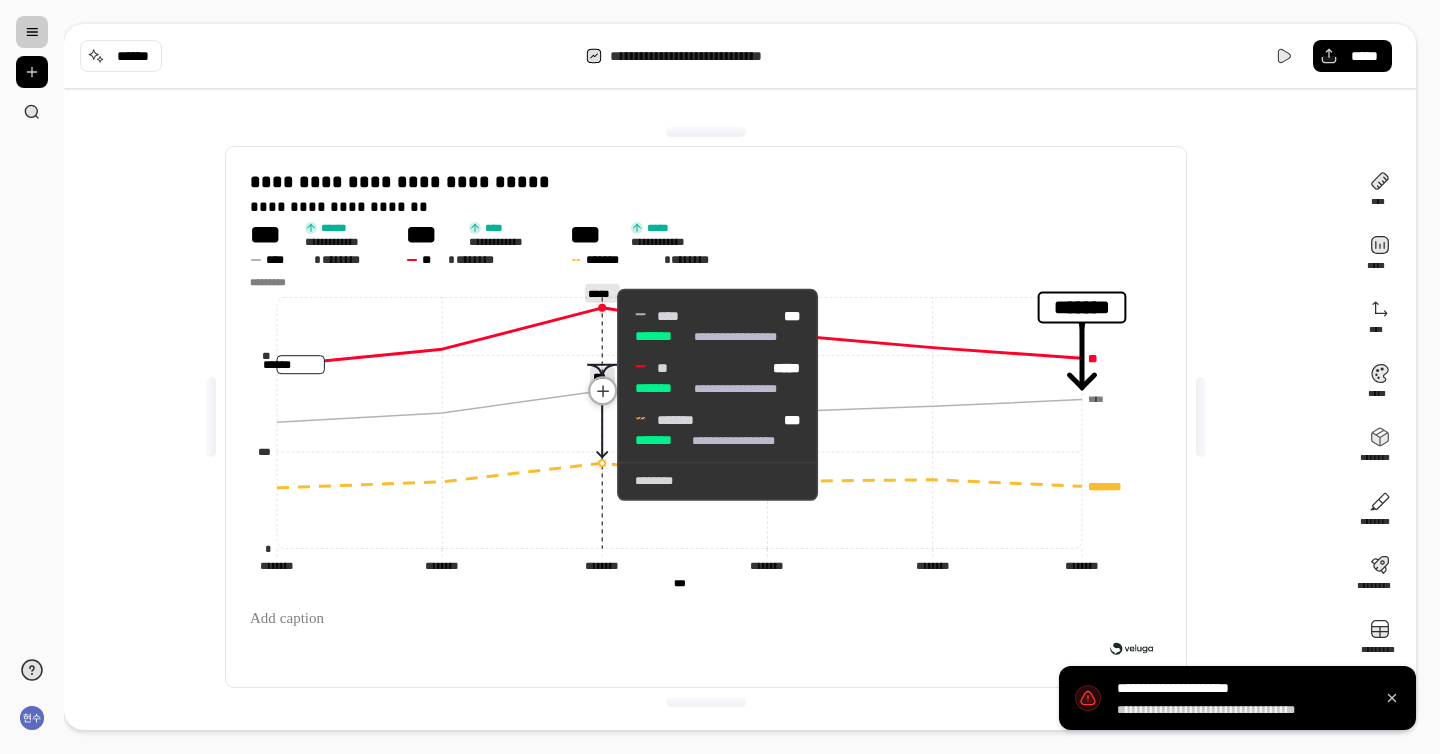 click 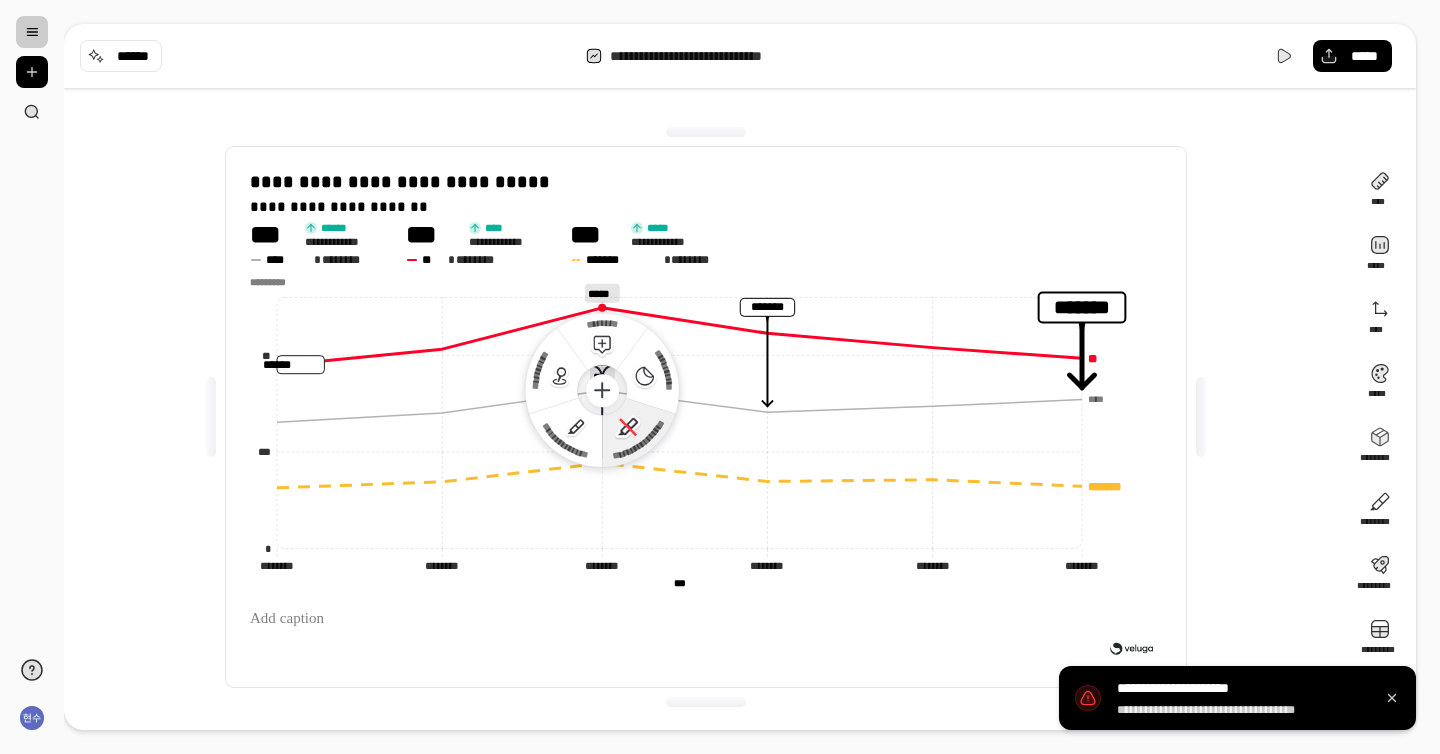 click on "**********" 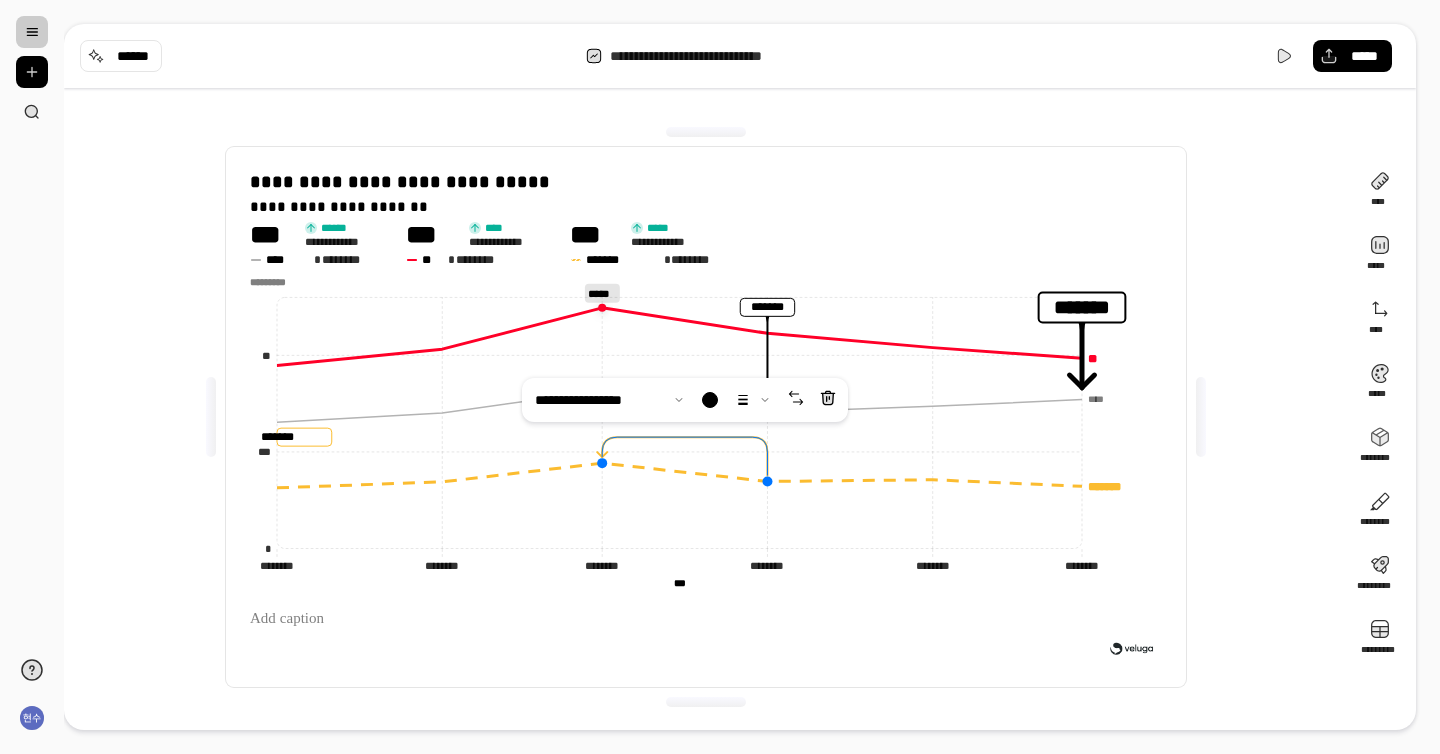 drag, startPoint x: 600, startPoint y: 387, endPoint x: 717, endPoint y: 471, distance: 144.03125 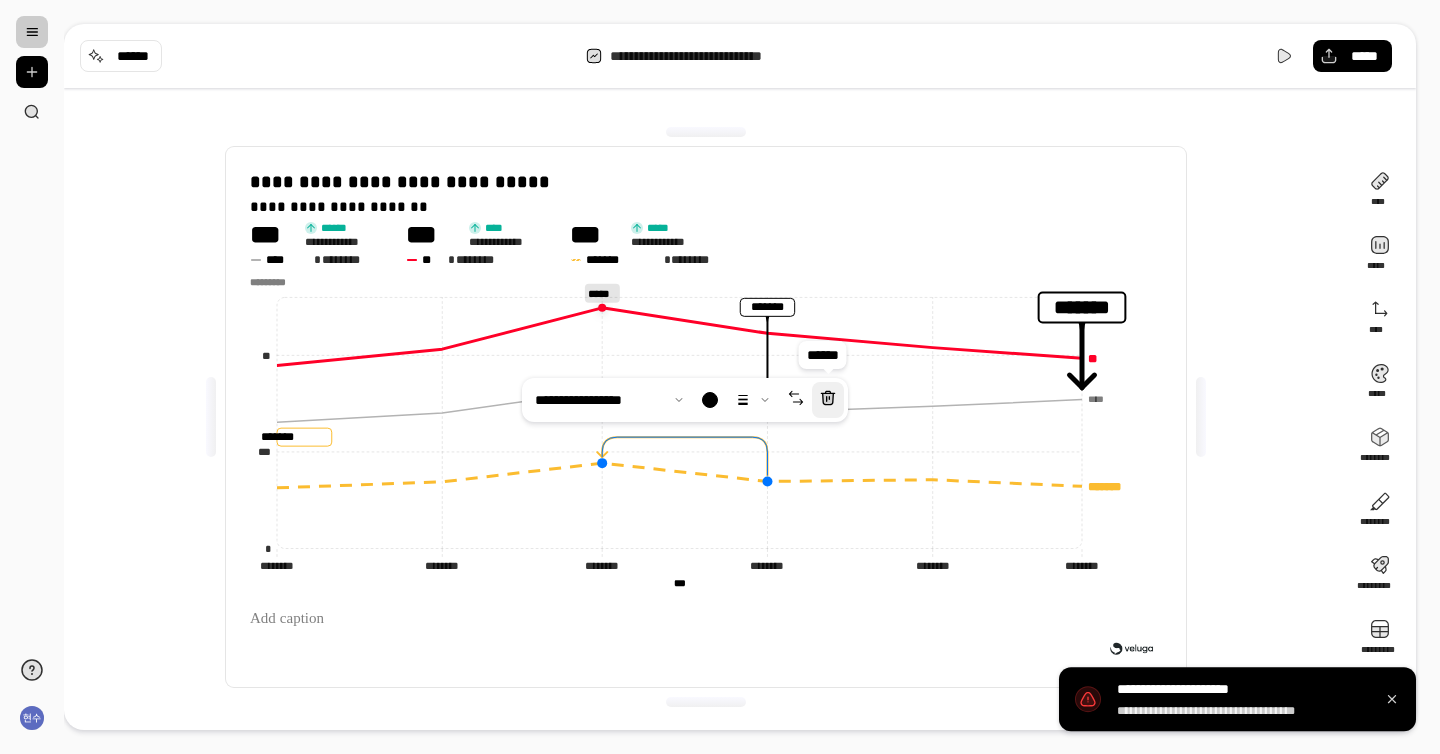 click 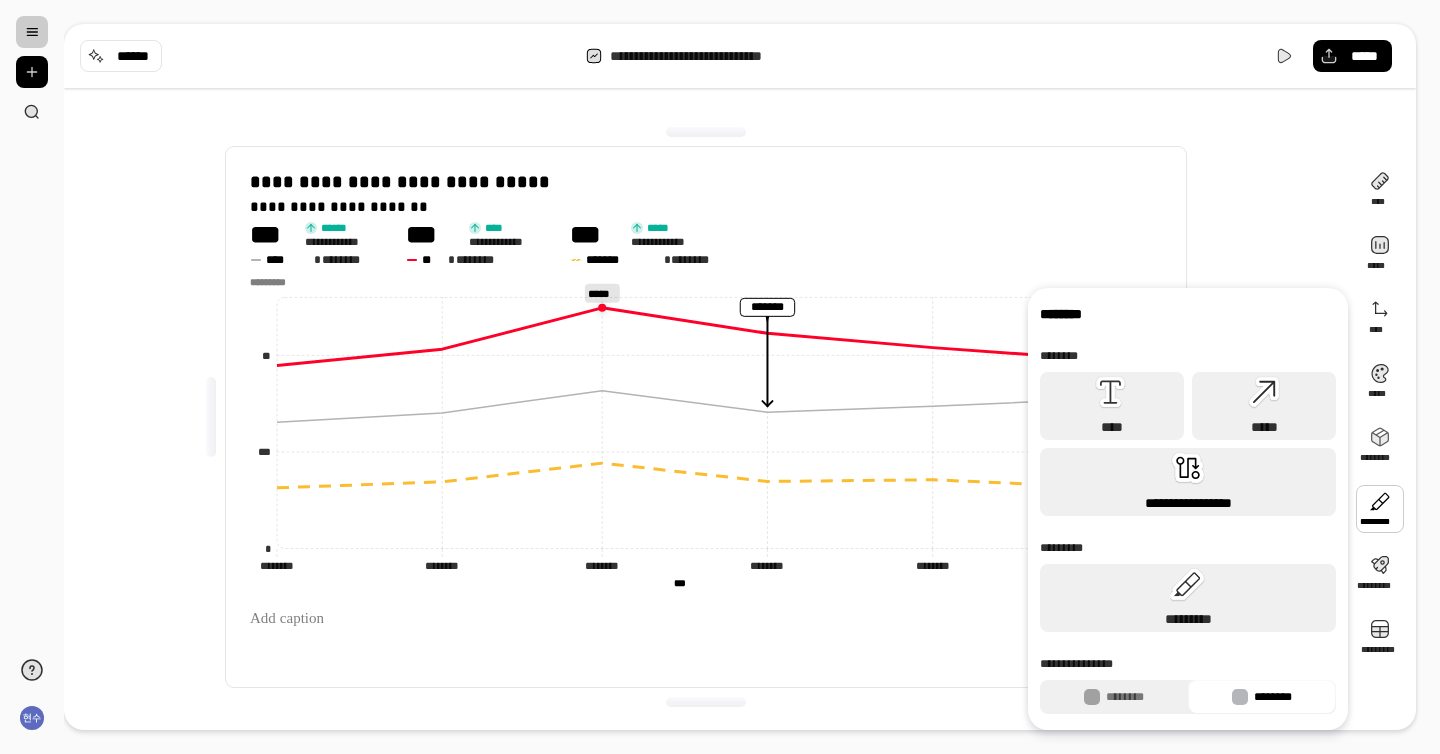 click 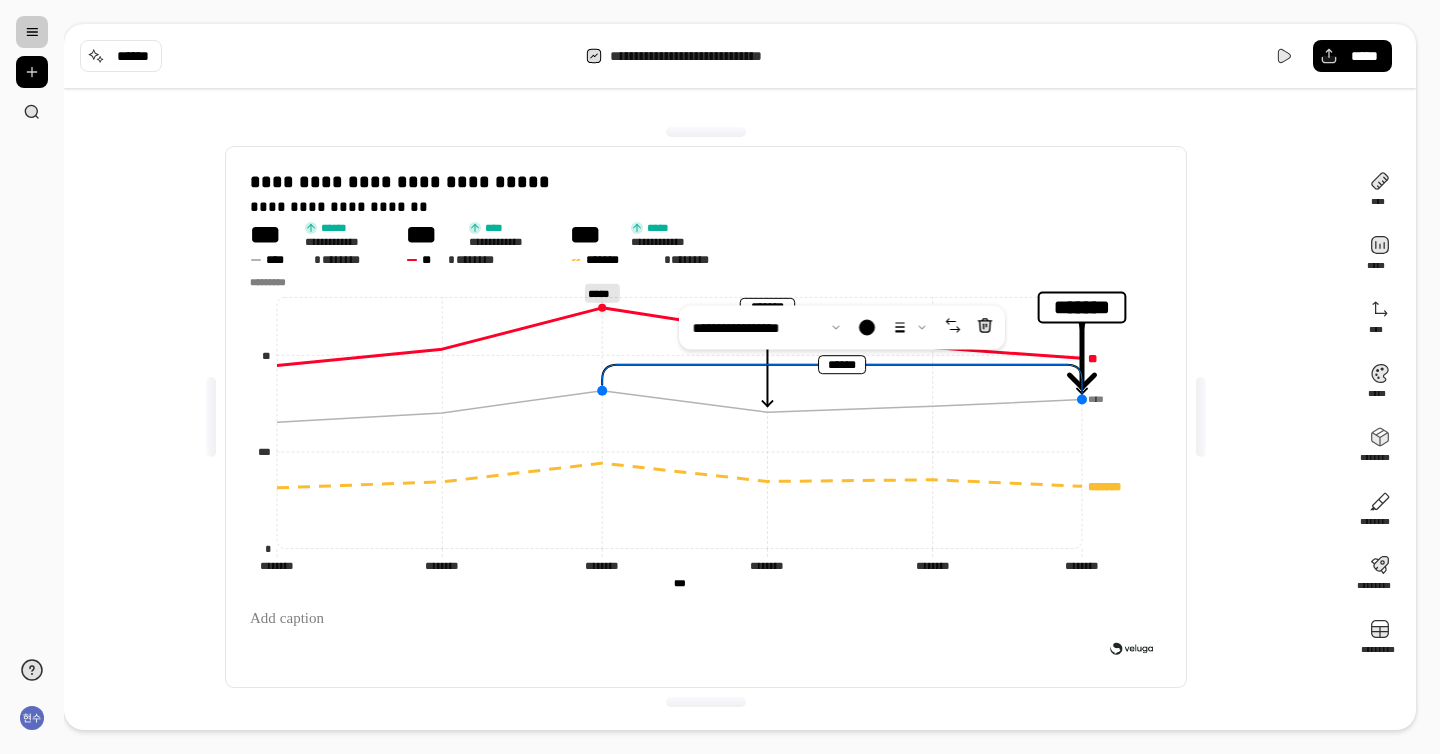 drag, startPoint x: 930, startPoint y: 401, endPoint x: 590, endPoint y: 401, distance: 340 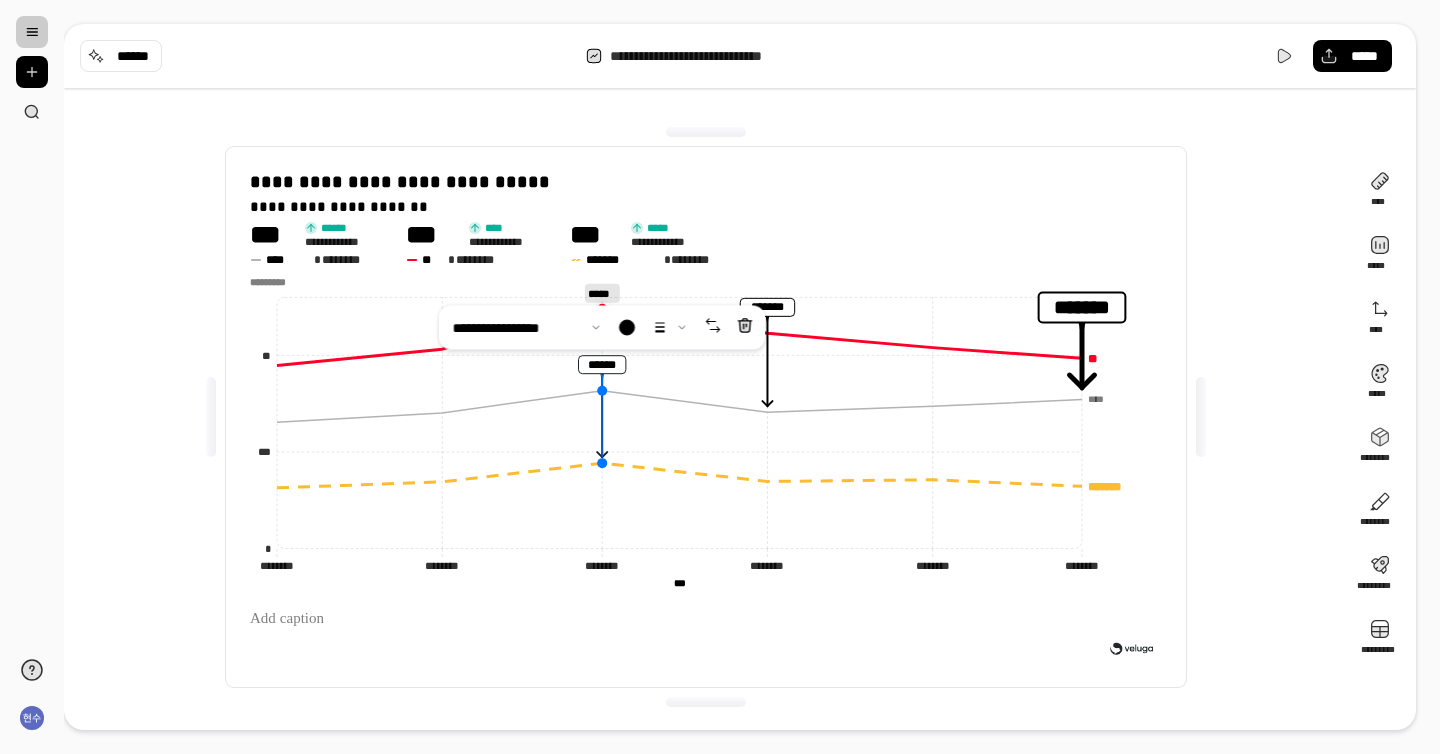 drag, startPoint x: 1084, startPoint y: 401, endPoint x: 627, endPoint y: 462, distance: 461.05313 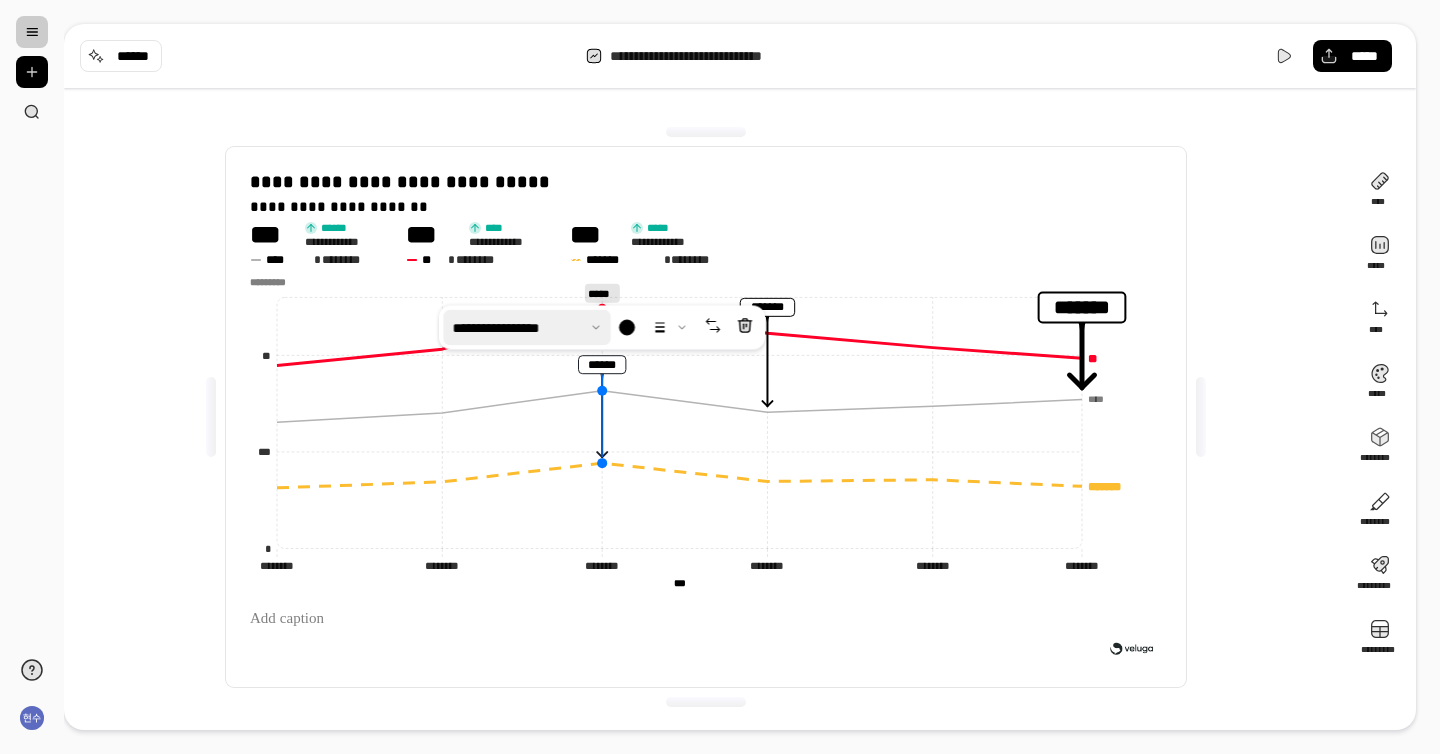 click at bounding box center (527, 328) 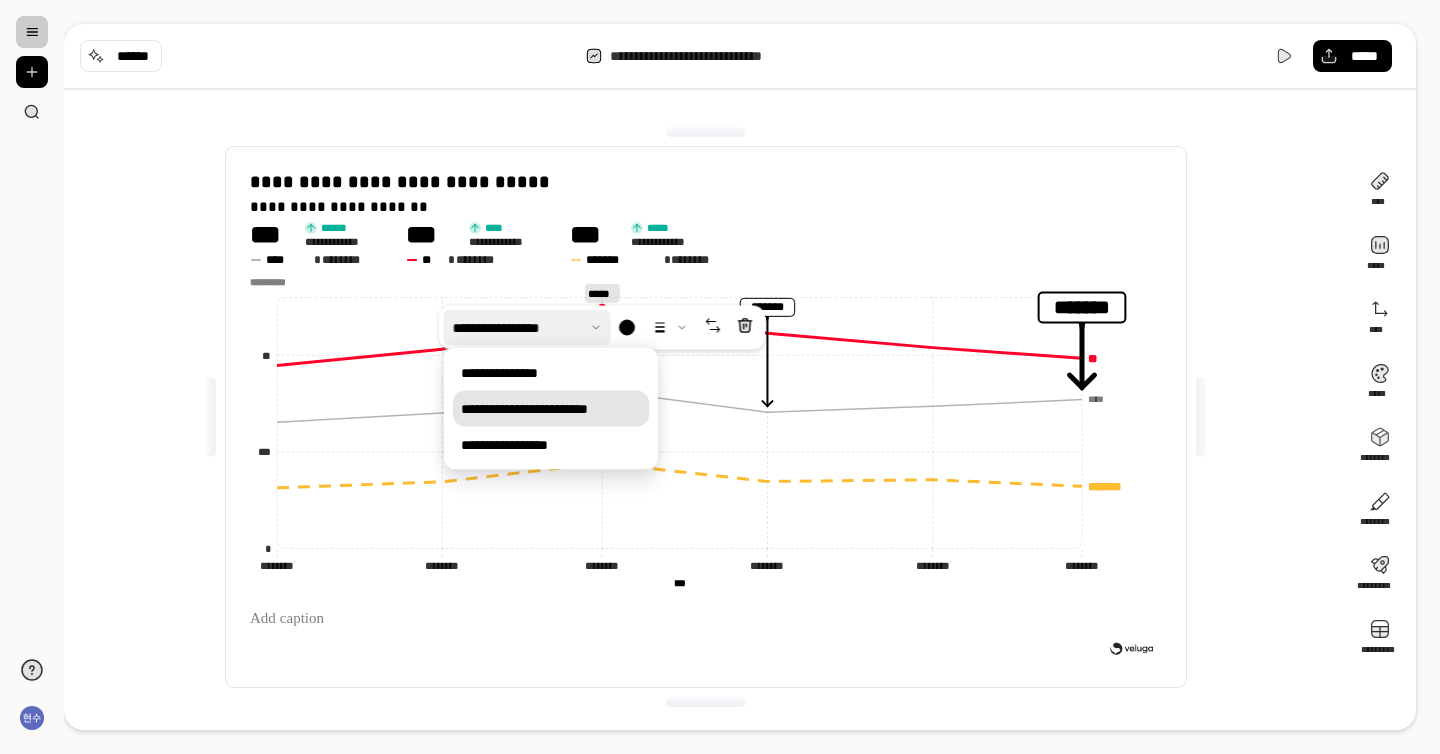 click on "**********" at bounding box center (551, 409) 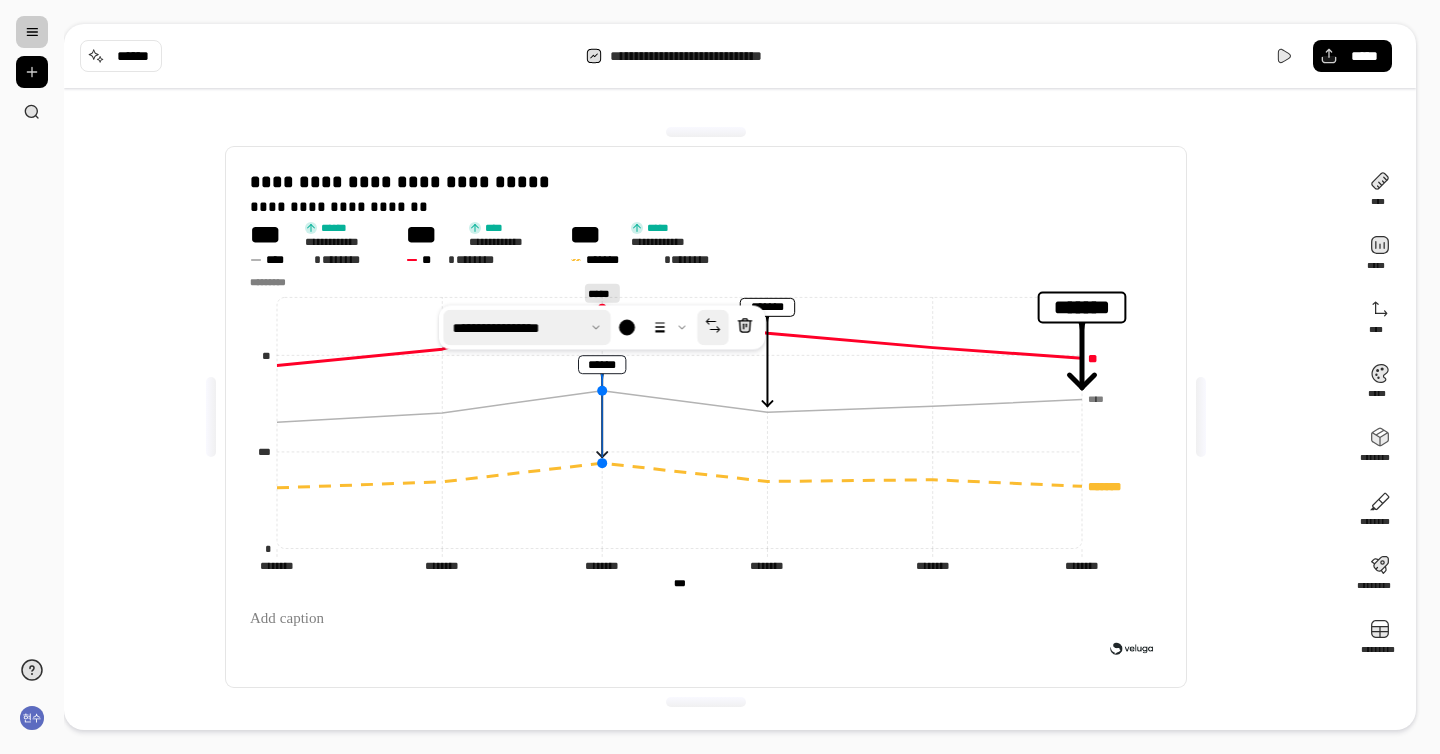 click at bounding box center (713, 328) 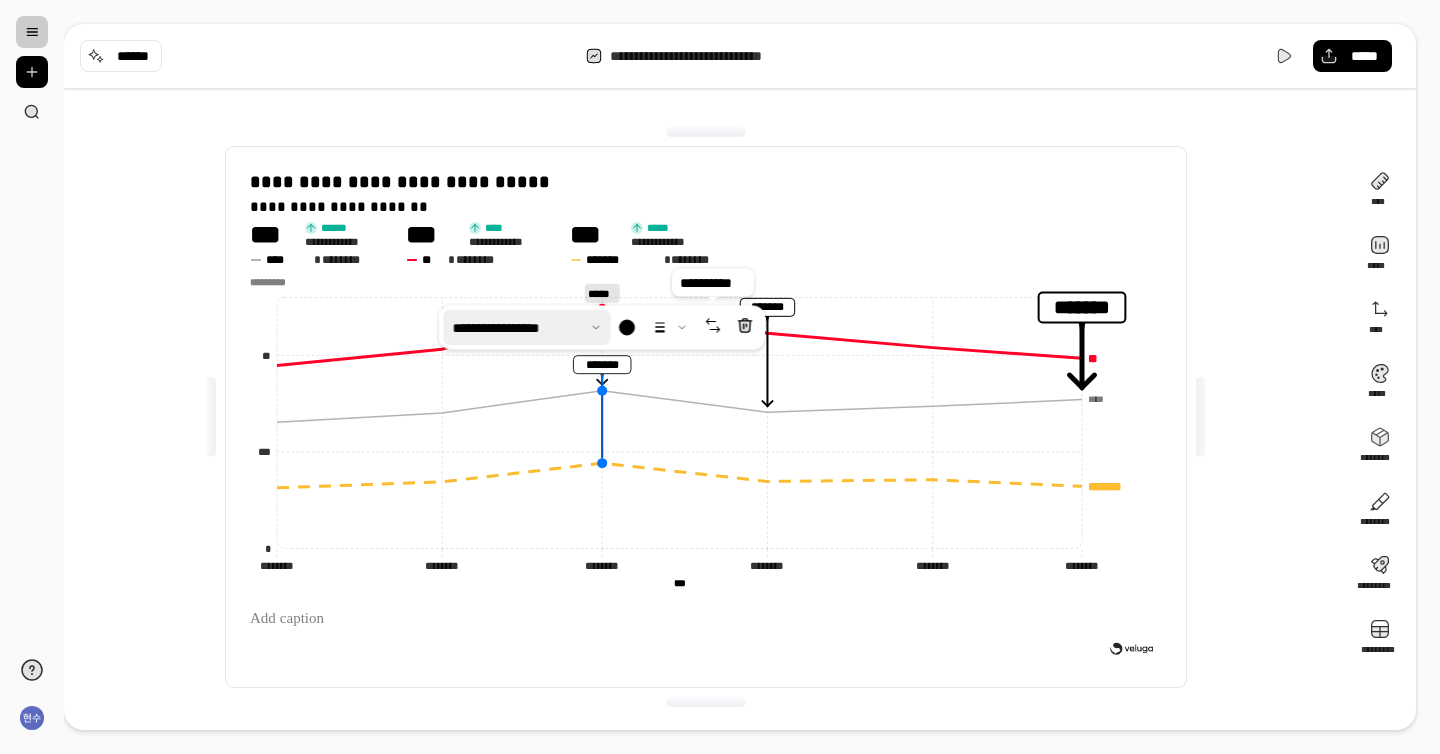 click on "**********" at bounding box center (706, 417) 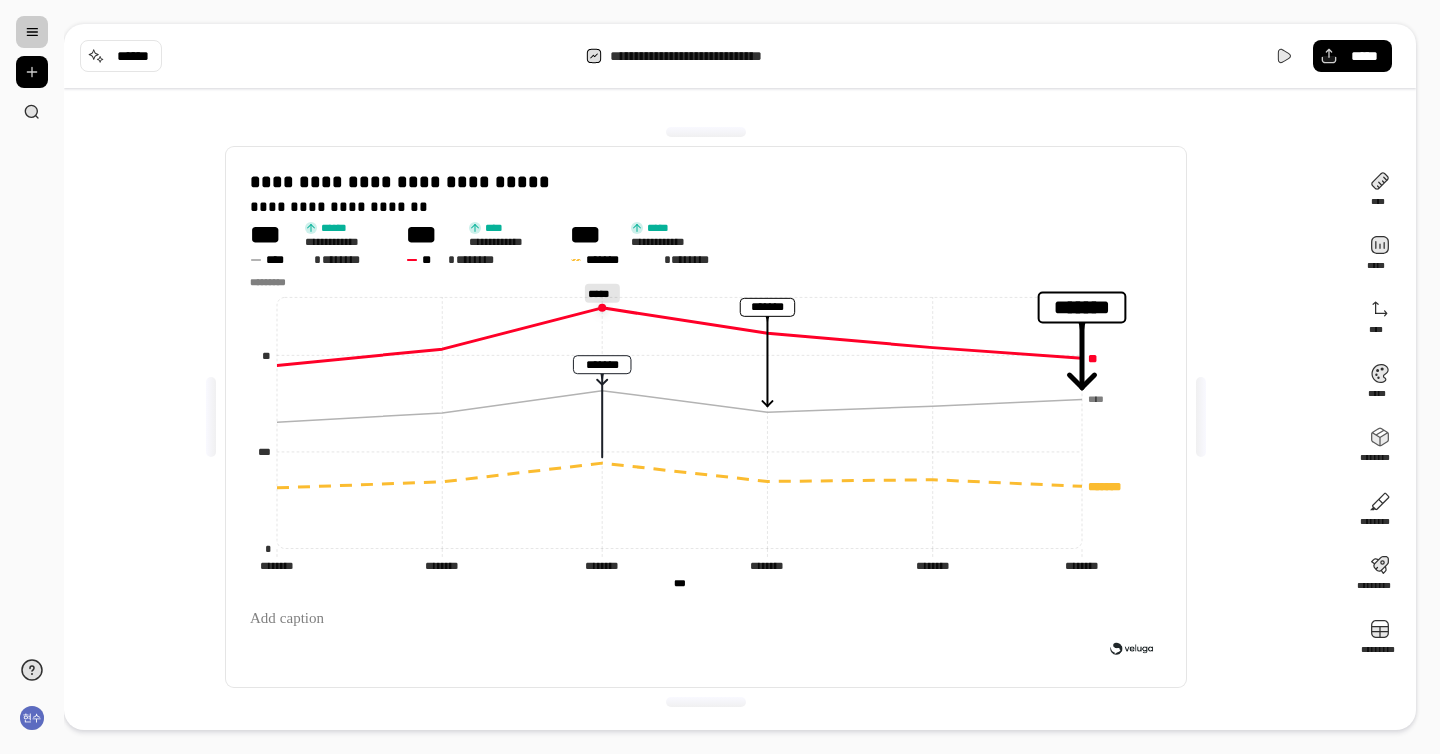 click on "**********" at bounding box center [720, 377] 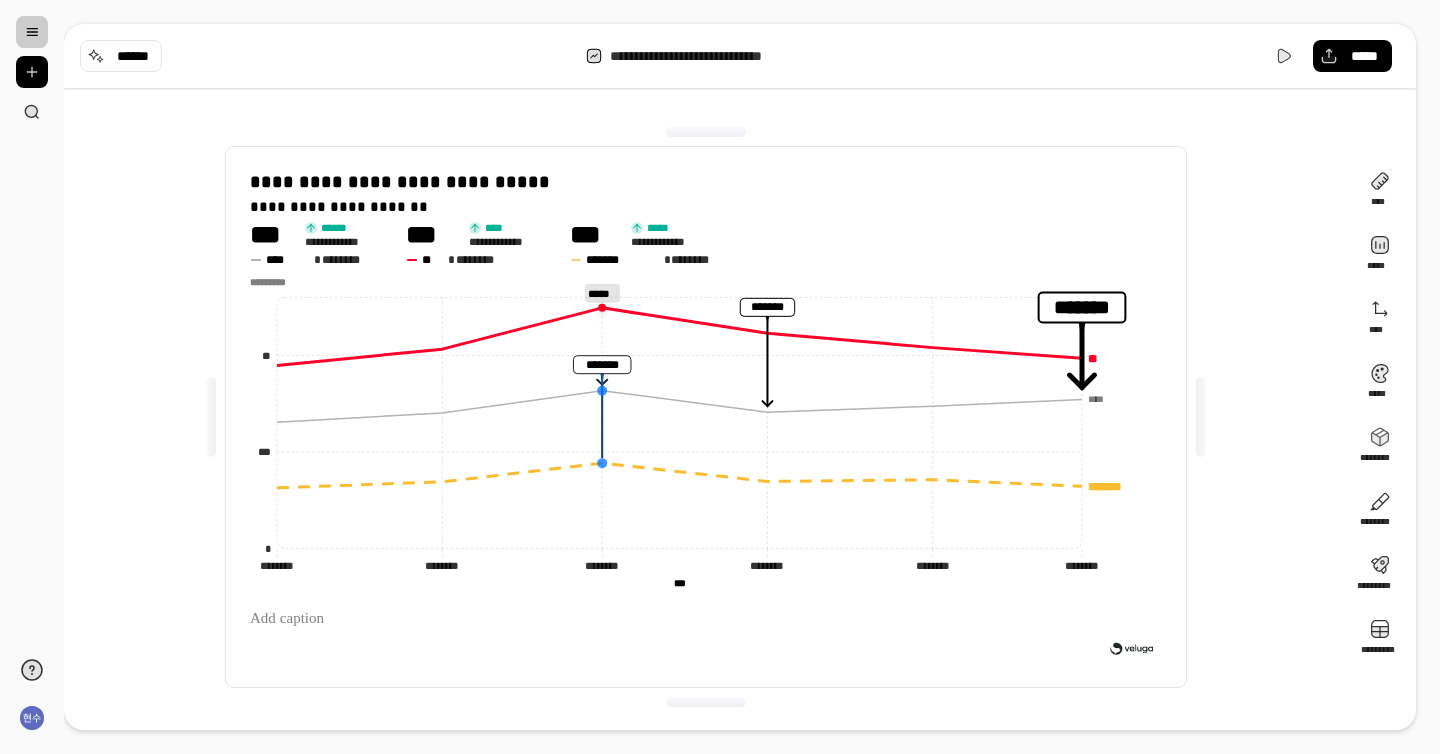 click 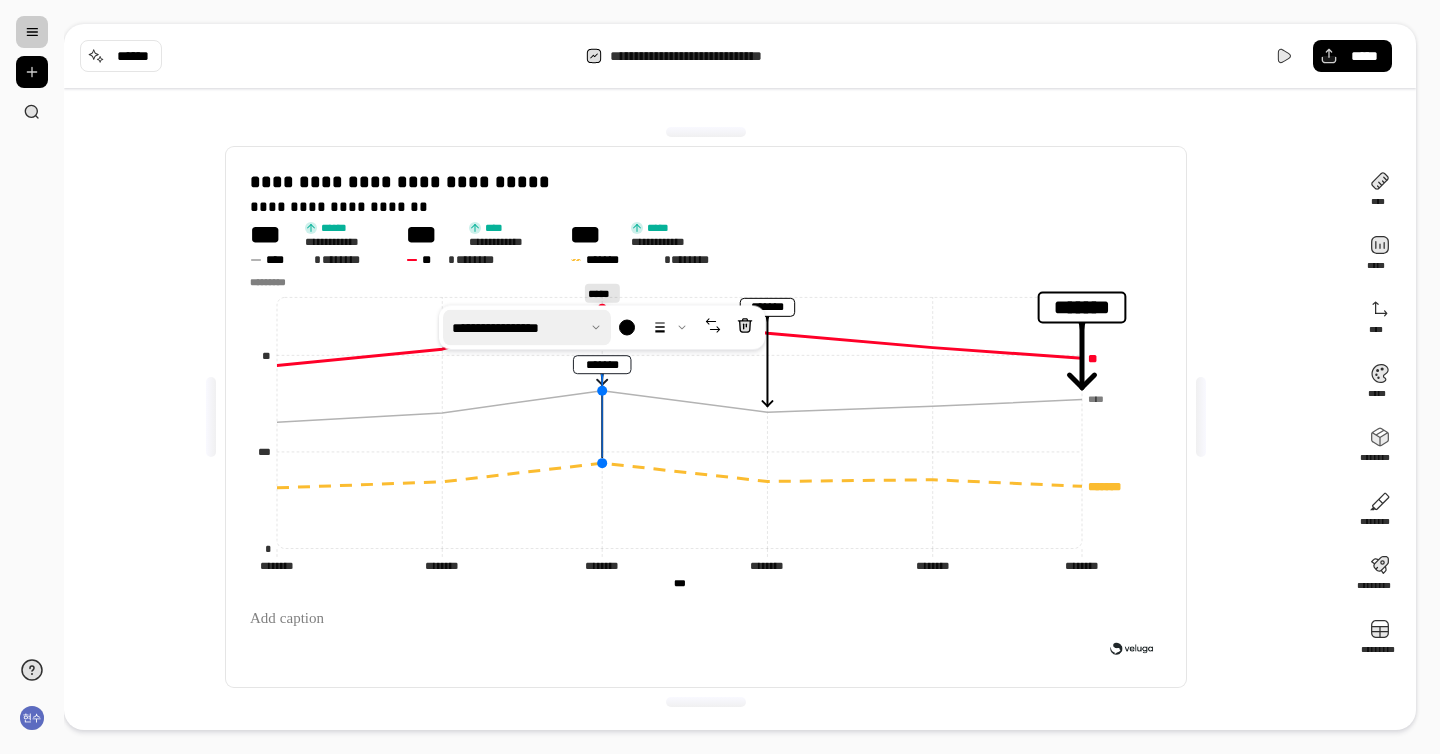 click at bounding box center [527, 328] 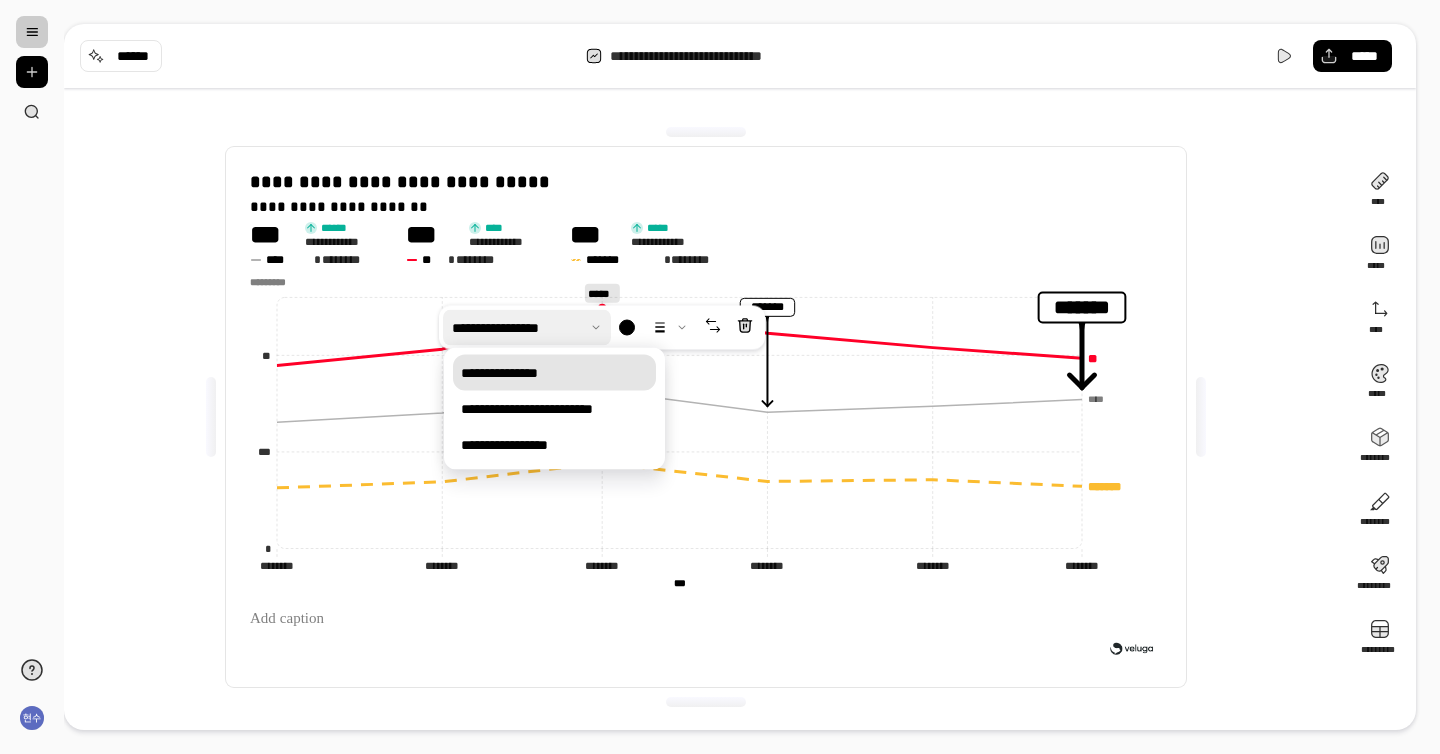 click on "**********" at bounding box center (554, 373) 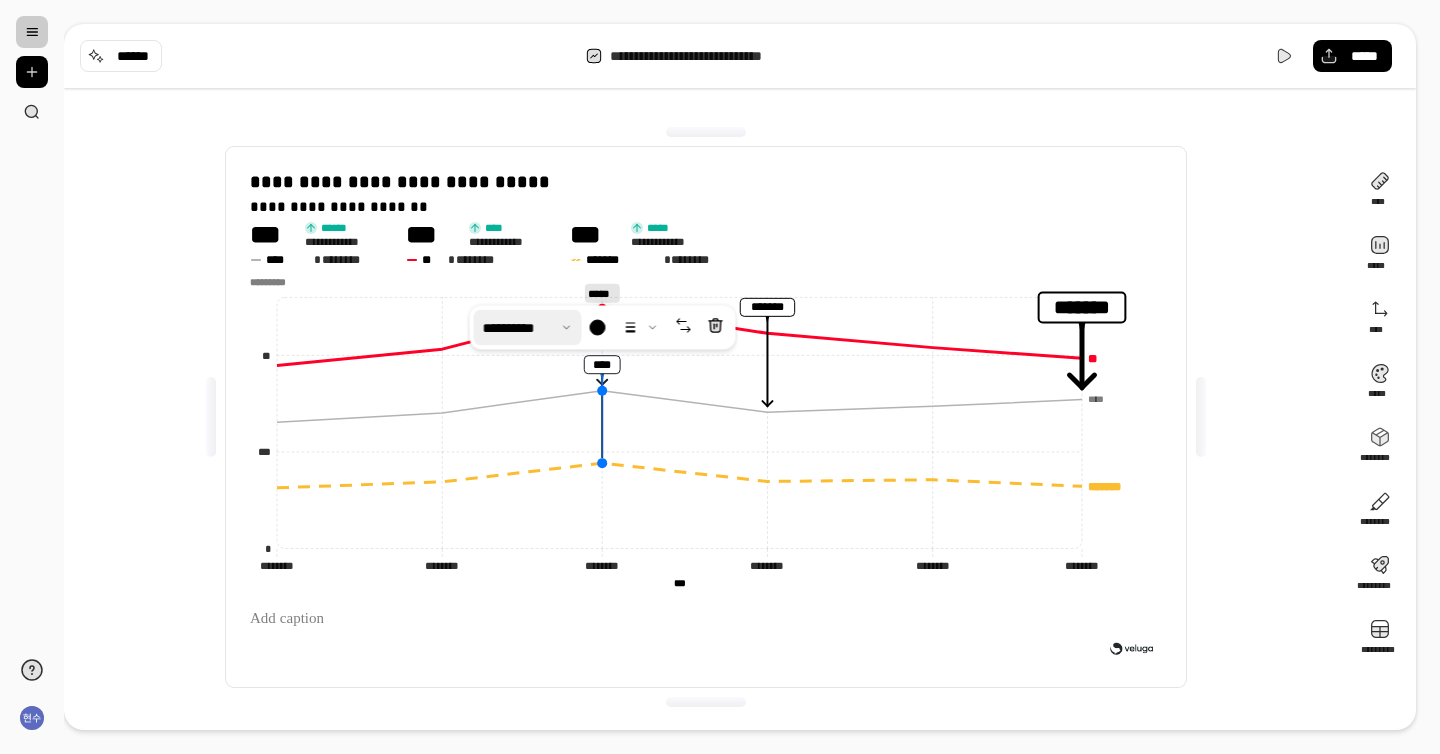 drag, startPoint x: 606, startPoint y: 392, endPoint x: 652, endPoint y: 400, distance: 46.69047 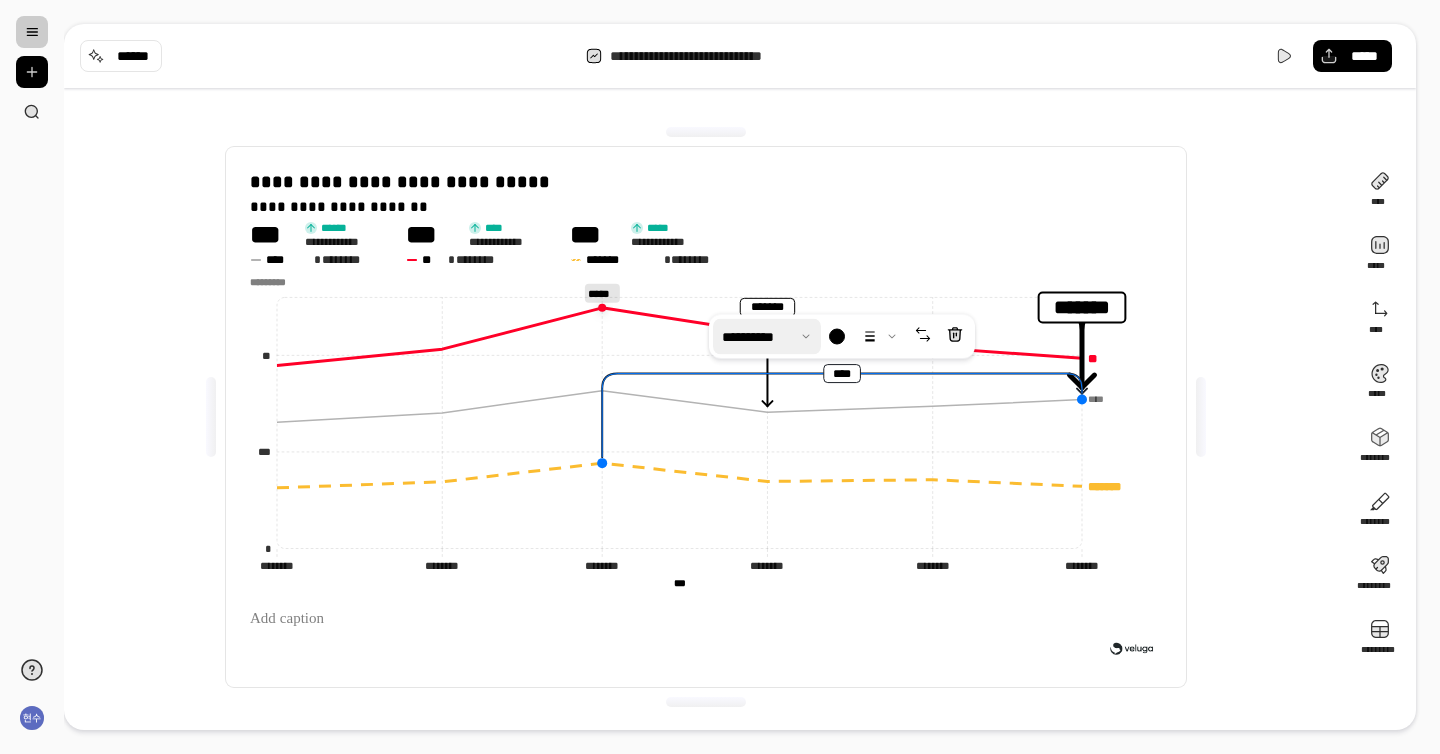 drag, startPoint x: 602, startPoint y: 390, endPoint x: 1033, endPoint y: 416, distance: 431.7835 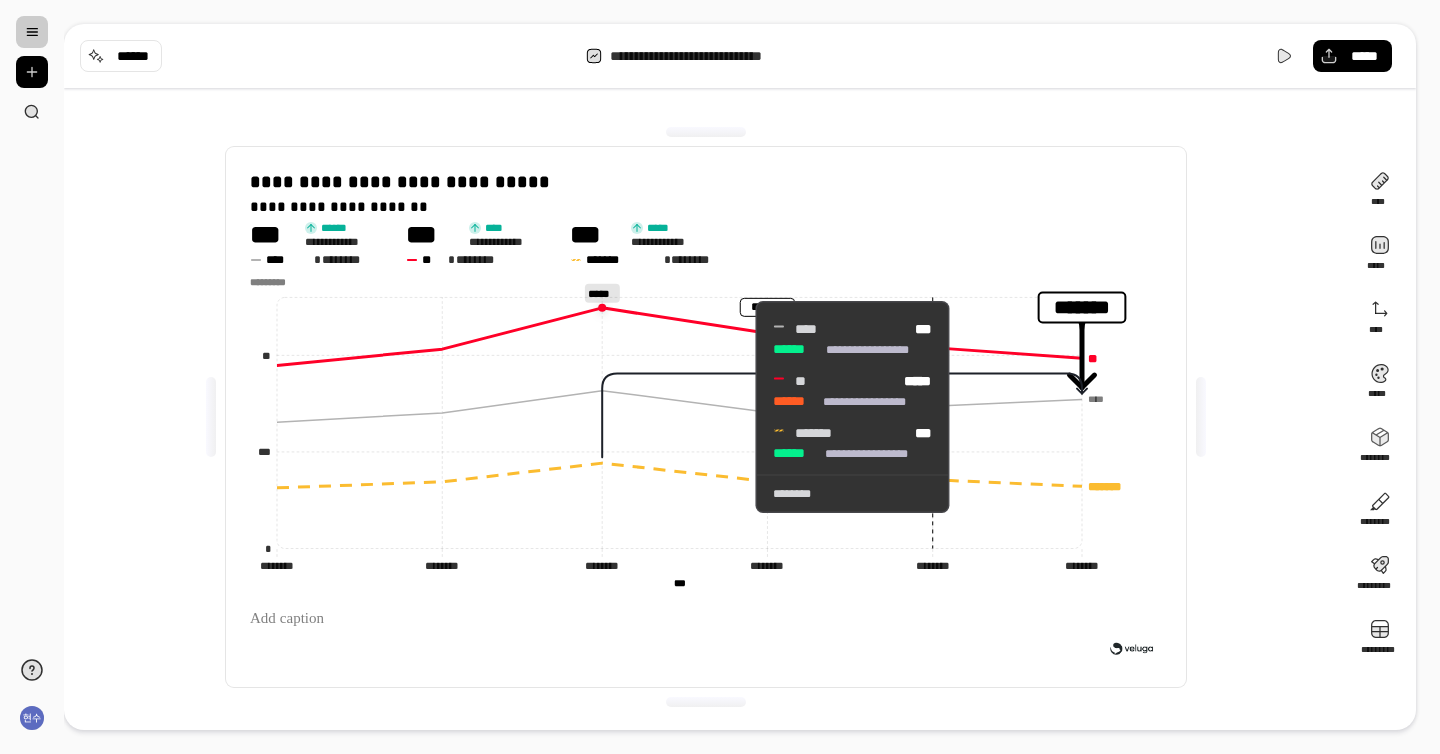drag, startPoint x: 1073, startPoint y: 400, endPoint x: 971, endPoint y: 407, distance: 102.239914 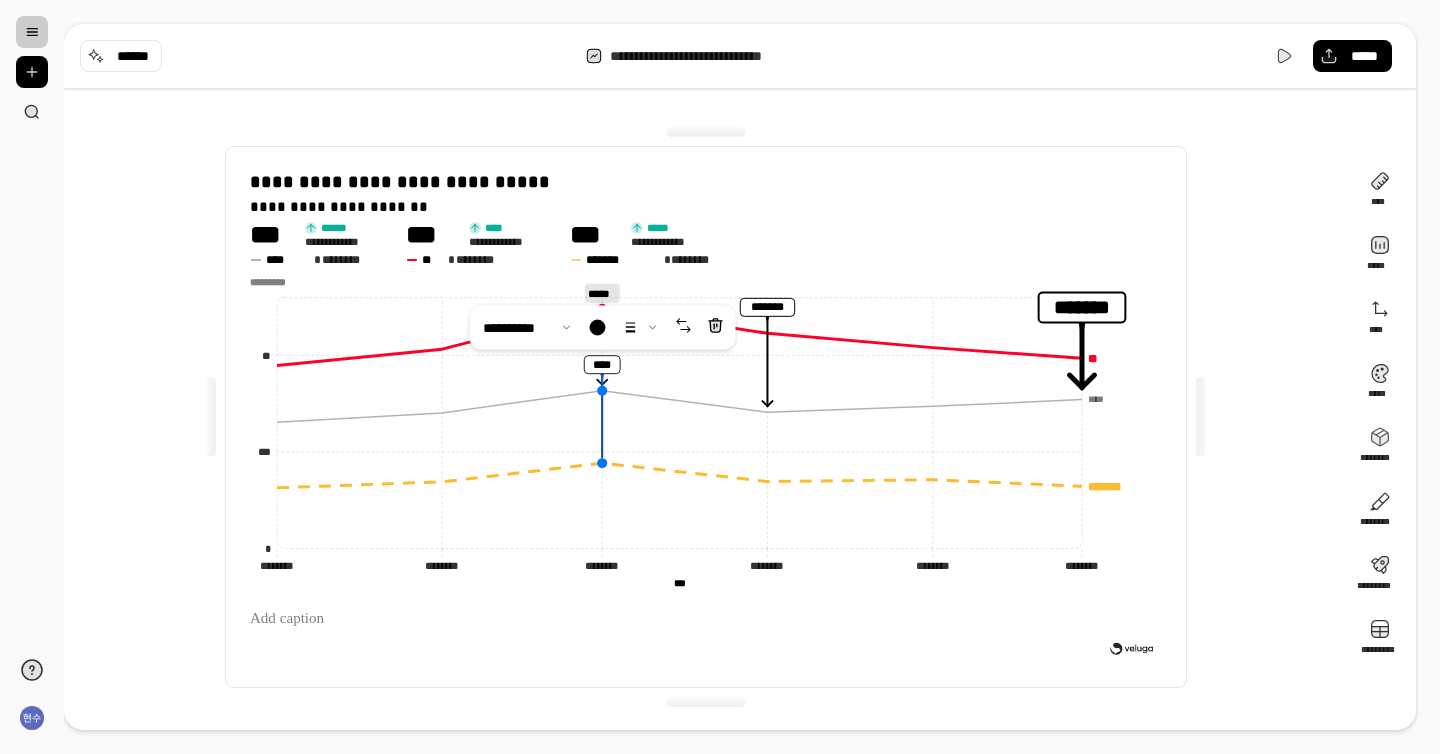 drag, startPoint x: 1081, startPoint y: 394, endPoint x: 588, endPoint y: 395, distance: 493.001 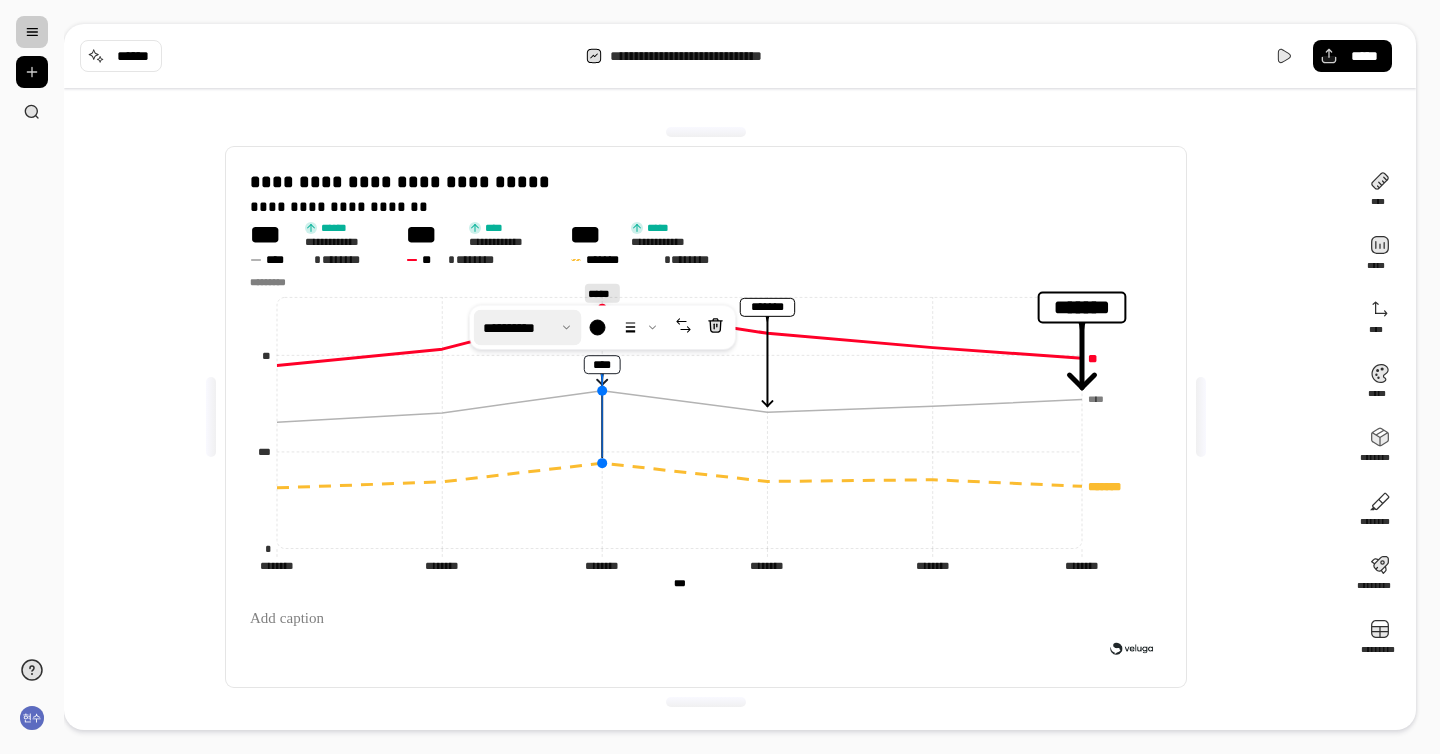 click at bounding box center (528, 328) 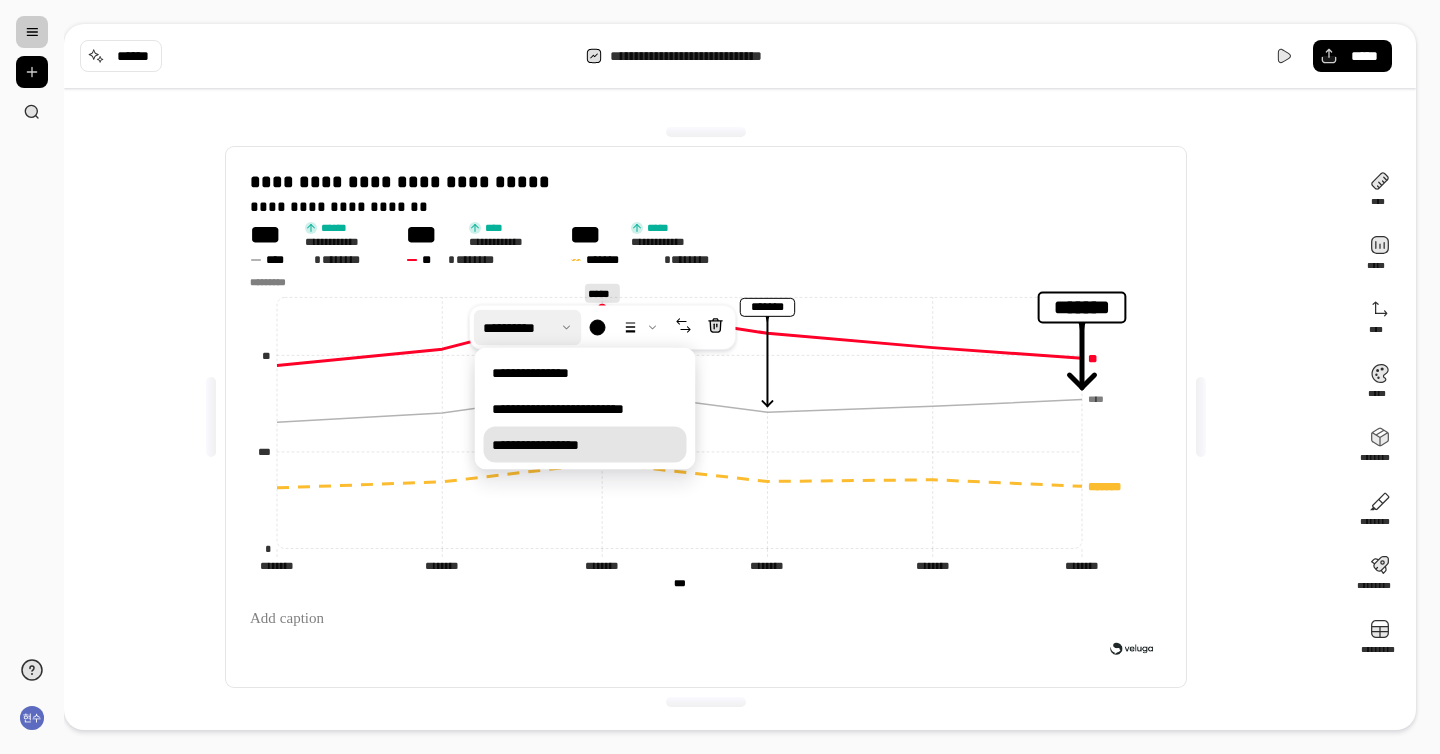 click on "**********" at bounding box center (585, 445) 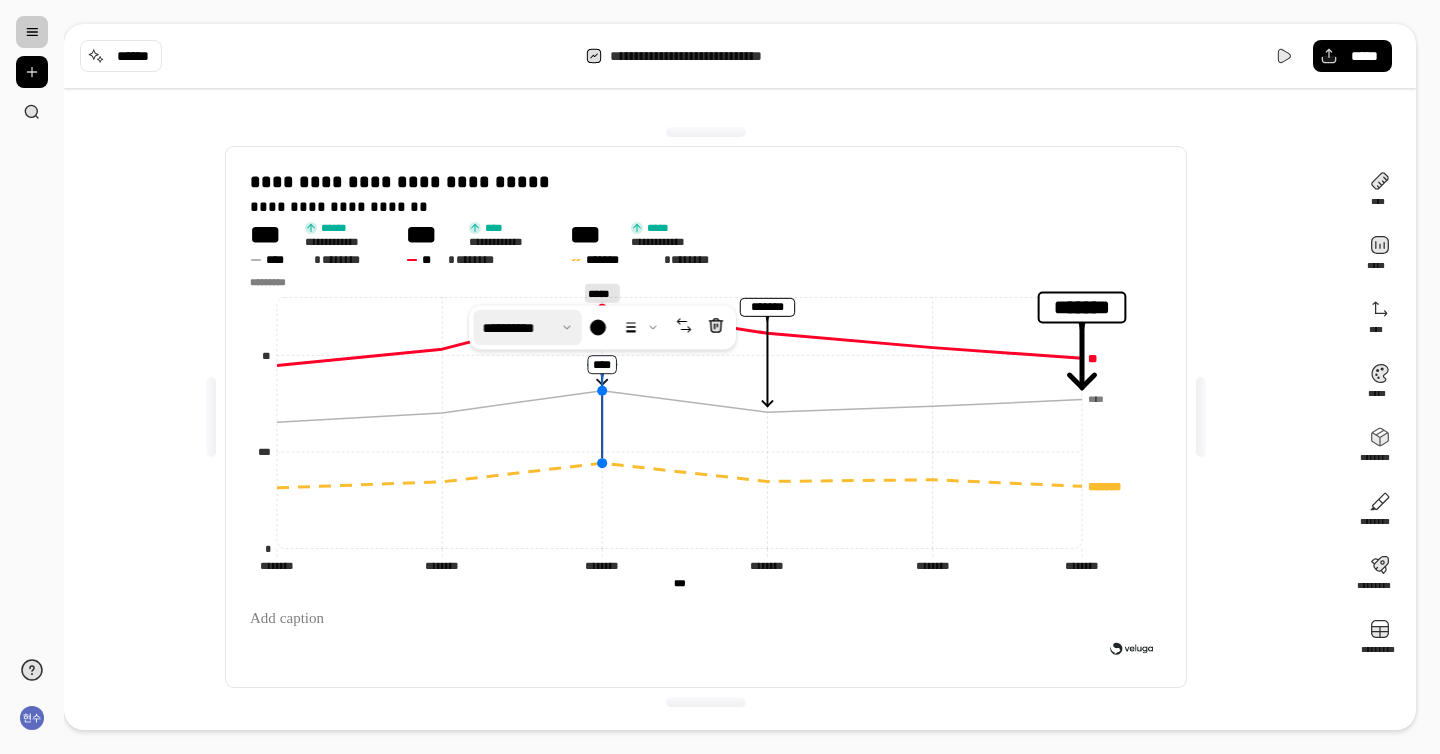 click 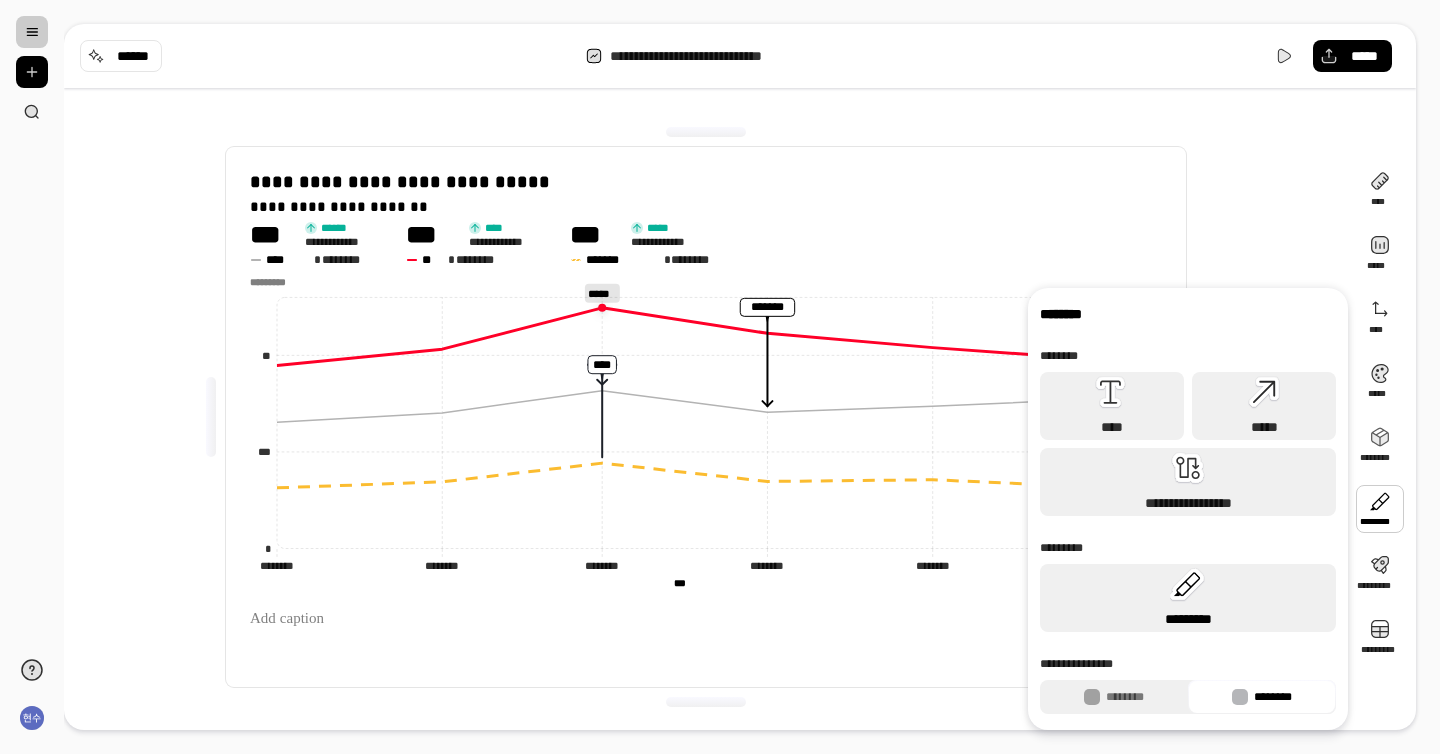 click on "*********" at bounding box center [1188, 619] 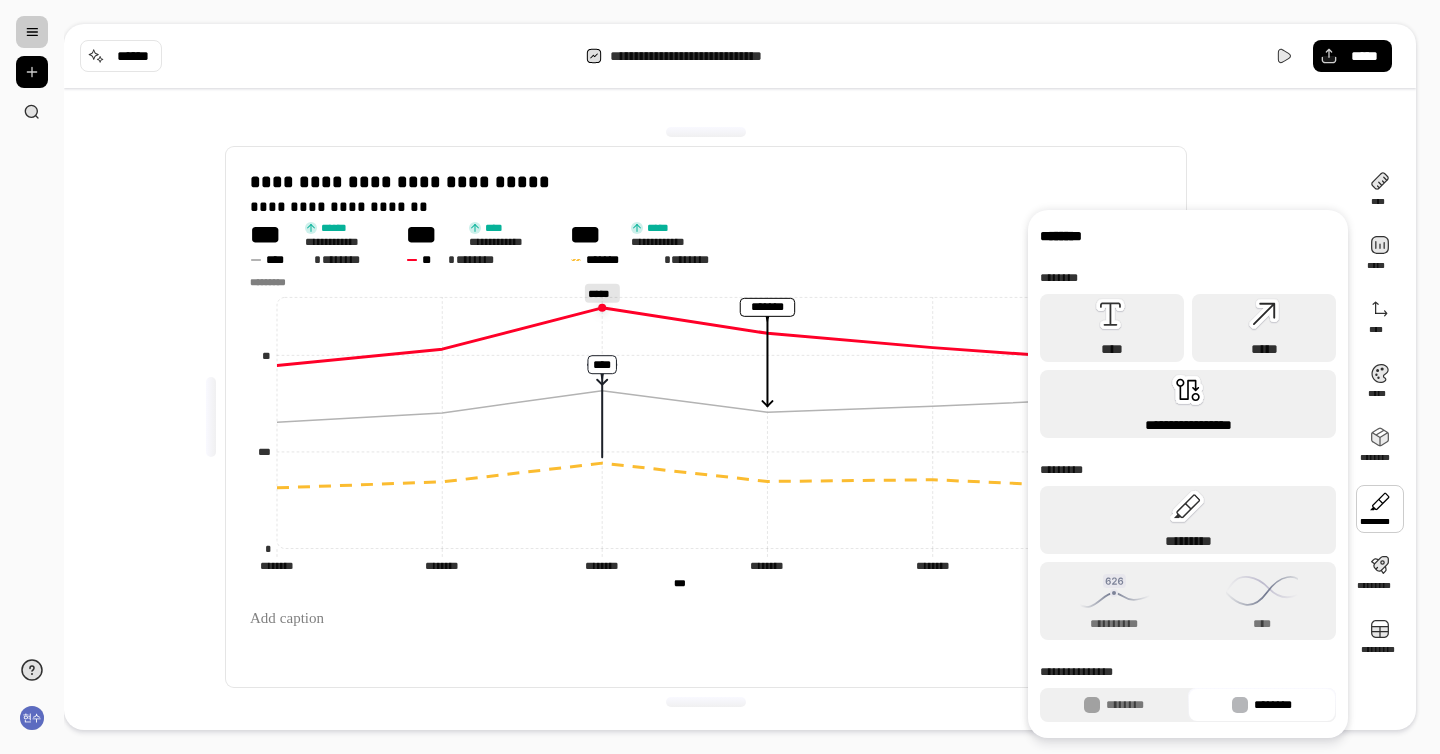 click on "**********" at bounding box center [1188, 404] 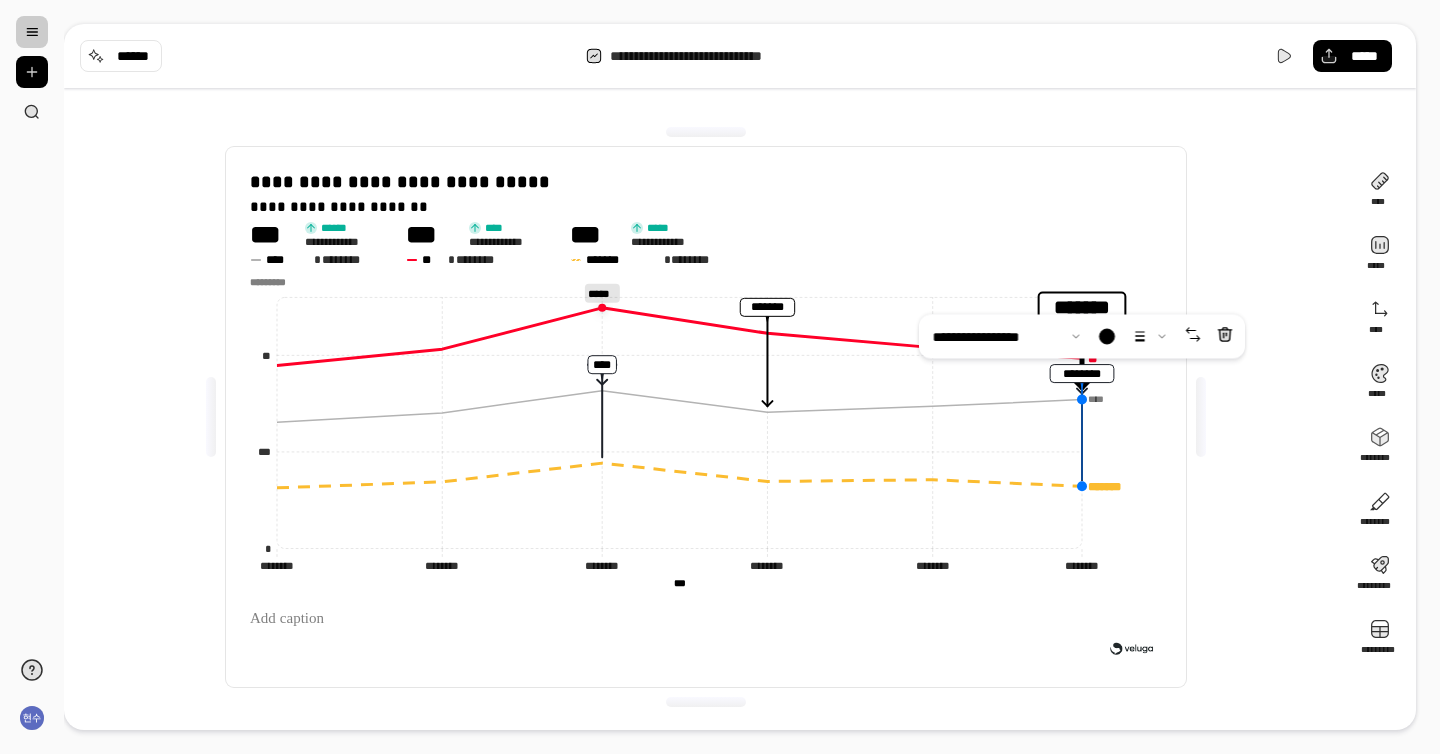 drag, startPoint x: 933, startPoint y: 405, endPoint x: 1070, endPoint y: 484, distance: 158.14551 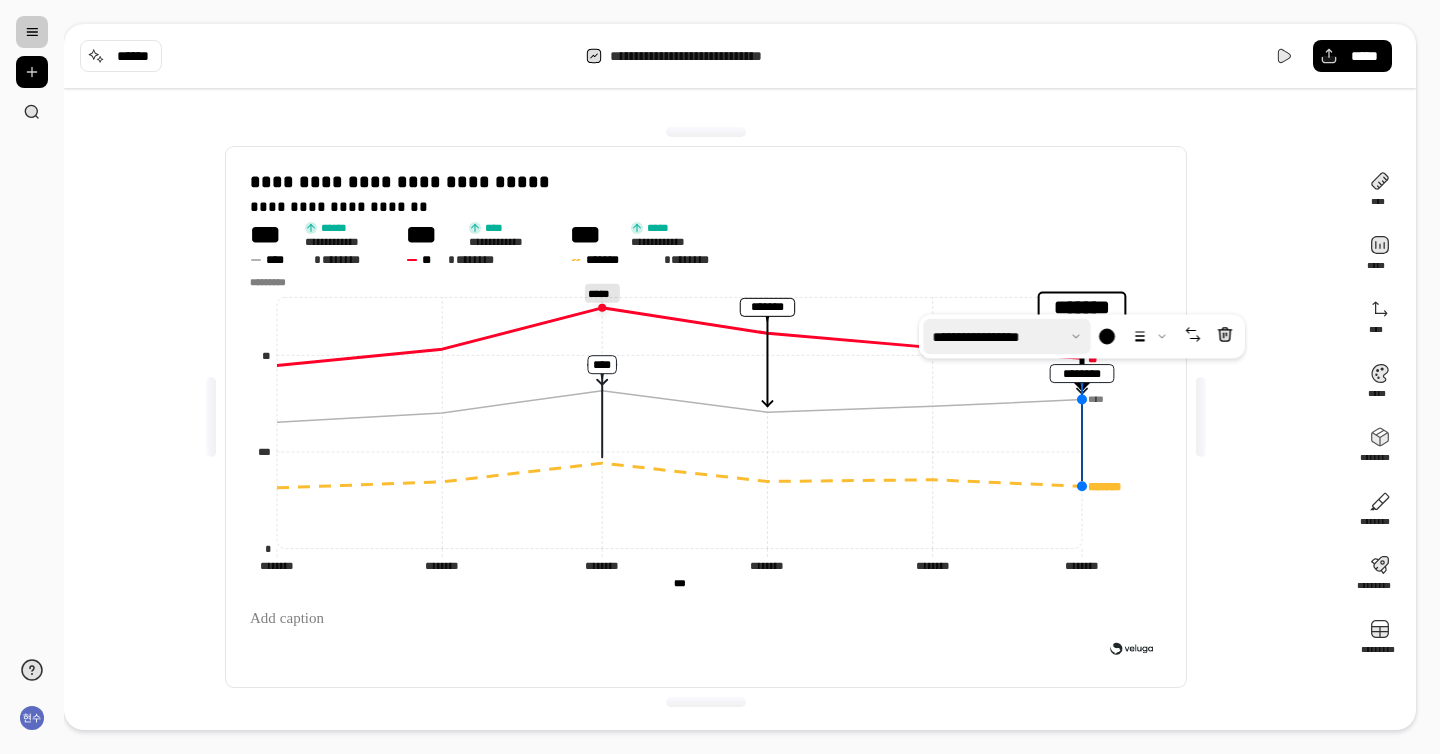 click at bounding box center (1007, 337) 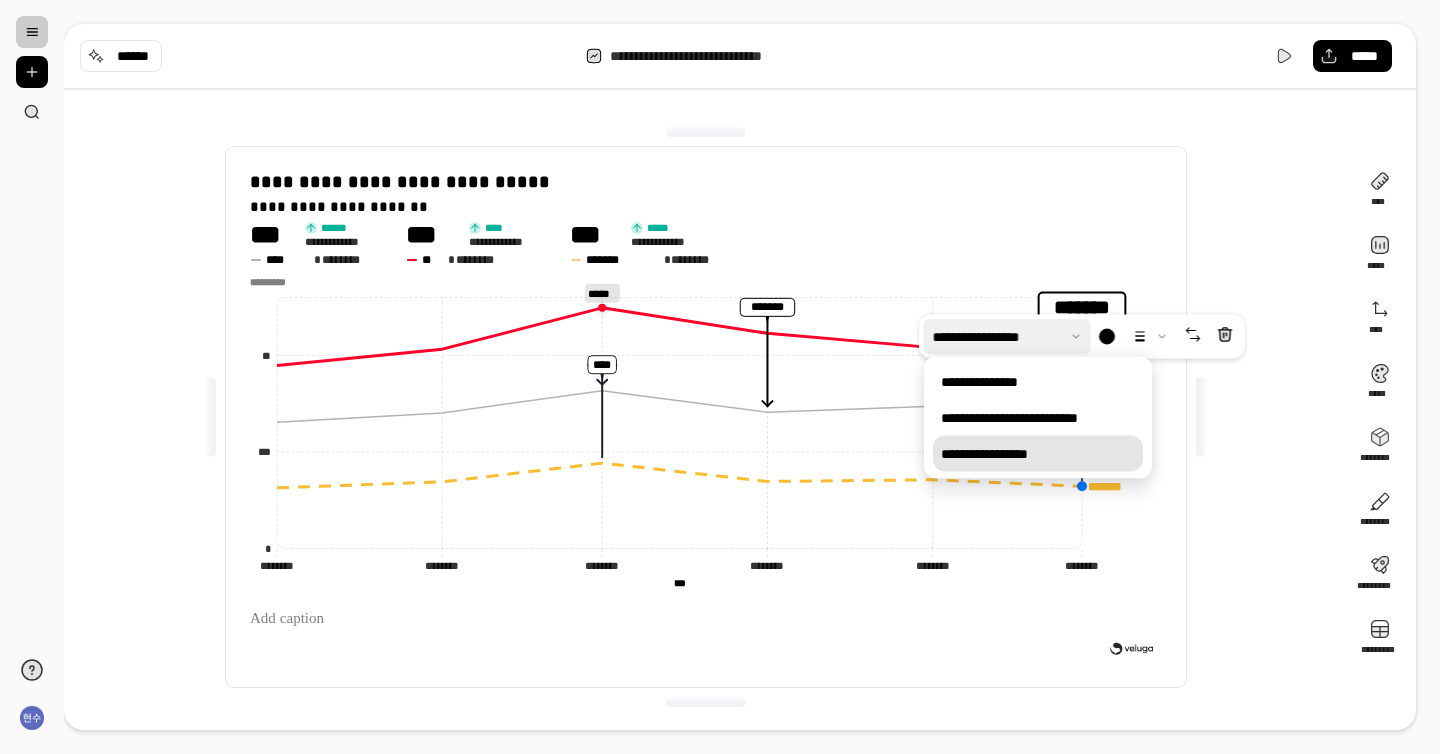 click on "**********" at bounding box center (1038, 454) 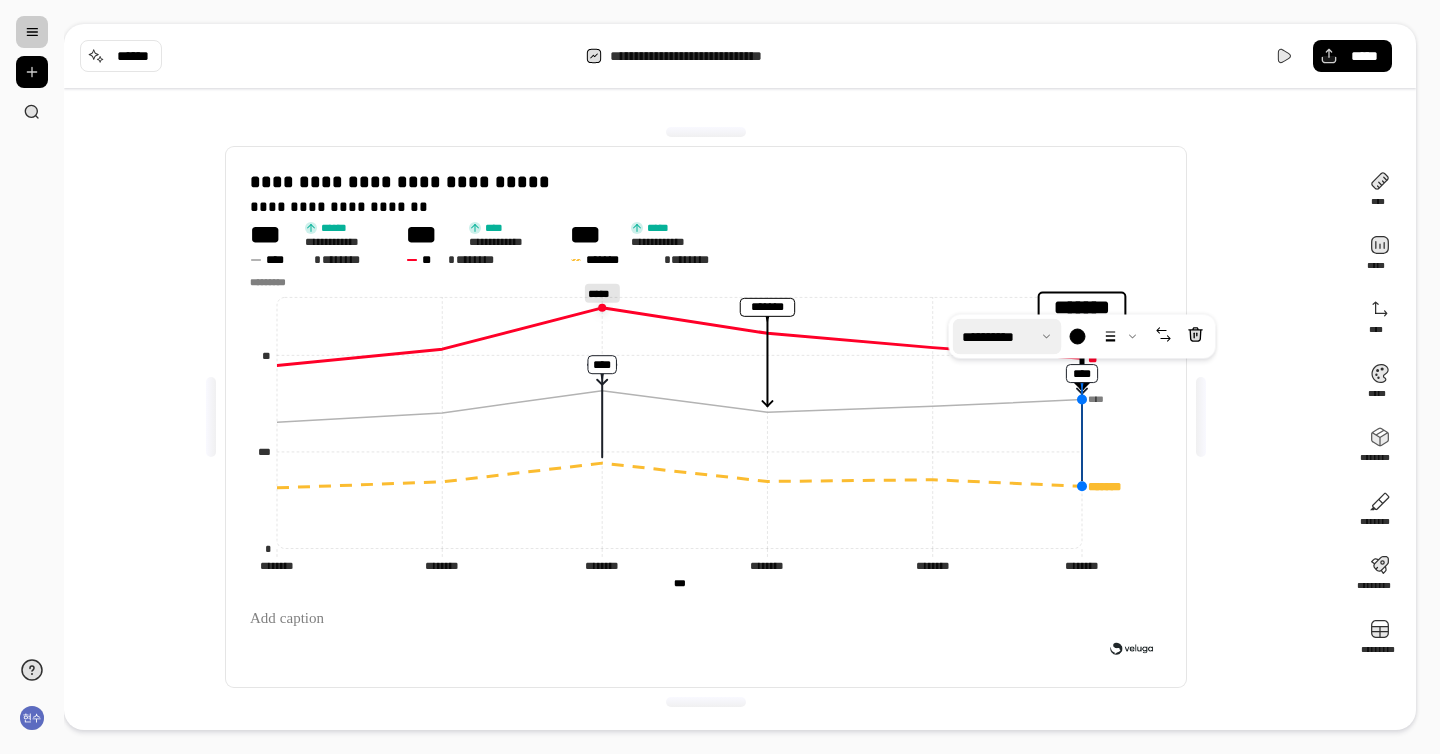 click on "**********" at bounding box center (706, 417) 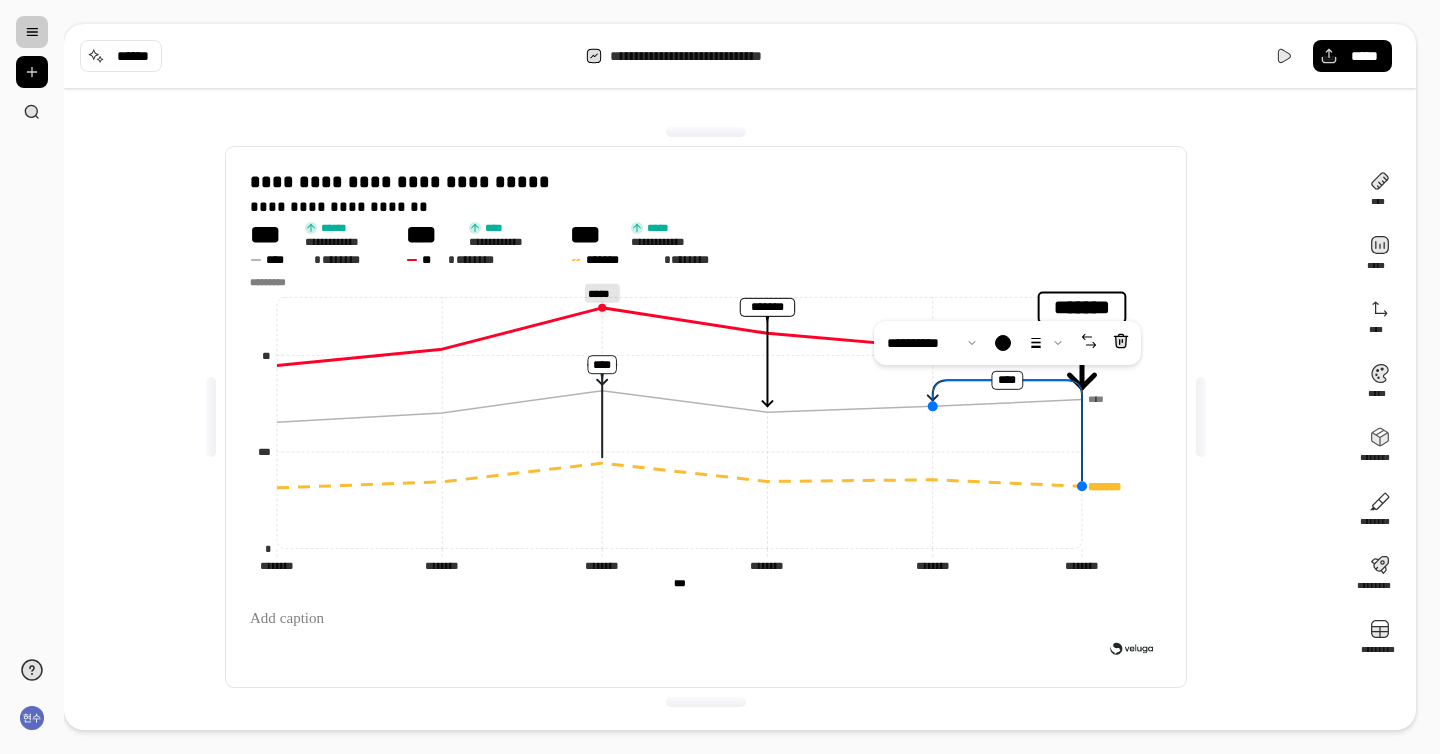 drag, startPoint x: 1082, startPoint y: 396, endPoint x: 943, endPoint y: 407, distance: 139.43457 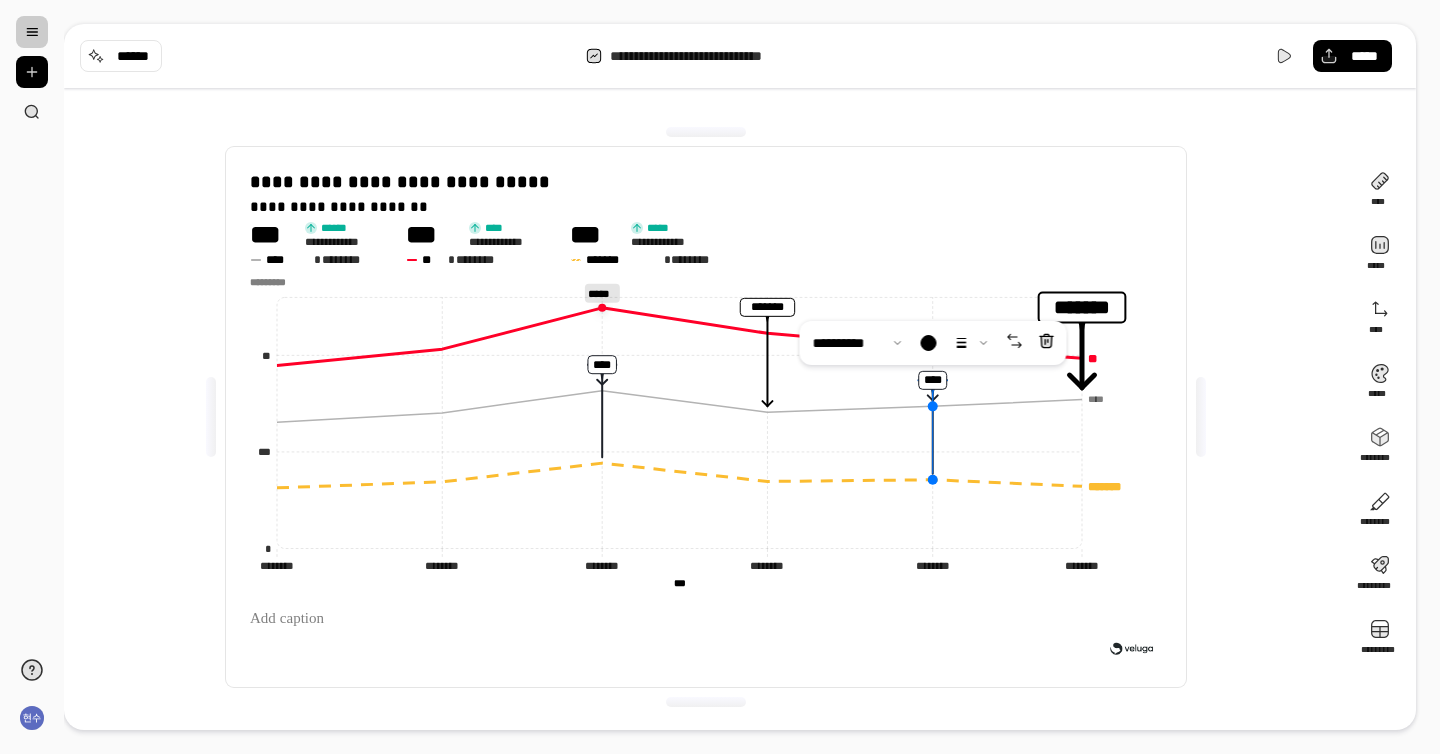 drag, startPoint x: 1082, startPoint y: 482, endPoint x: 958, endPoint y: 484, distance: 124.01613 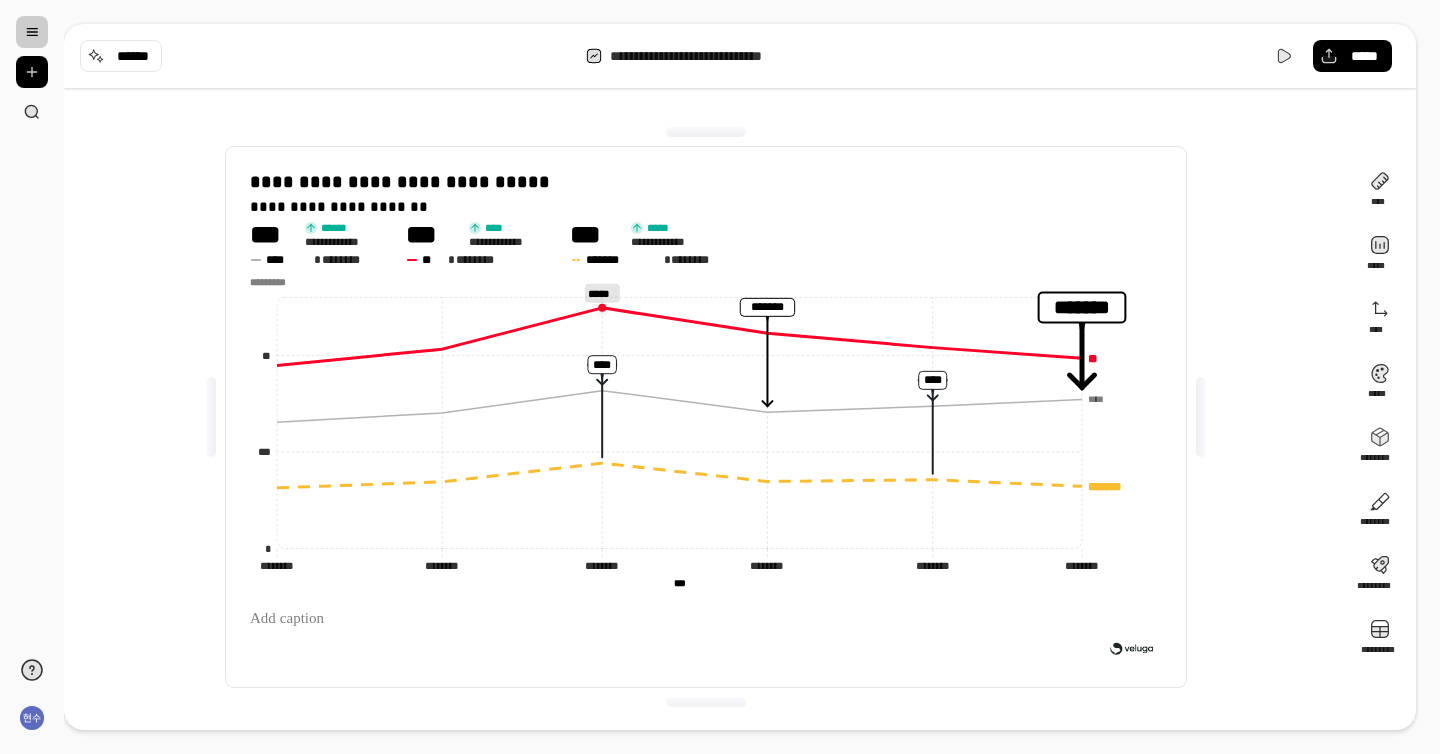 click on "**********" at bounding box center [706, 417] 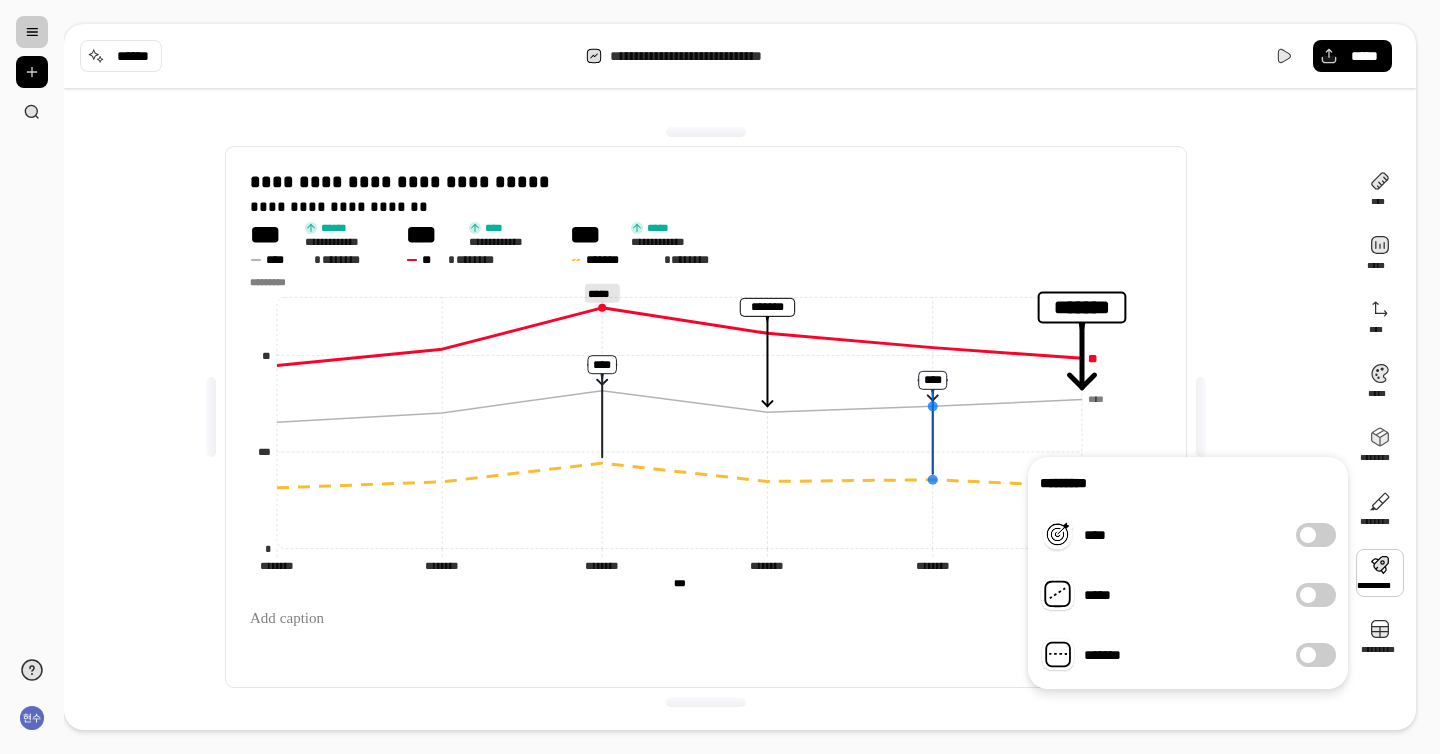 click 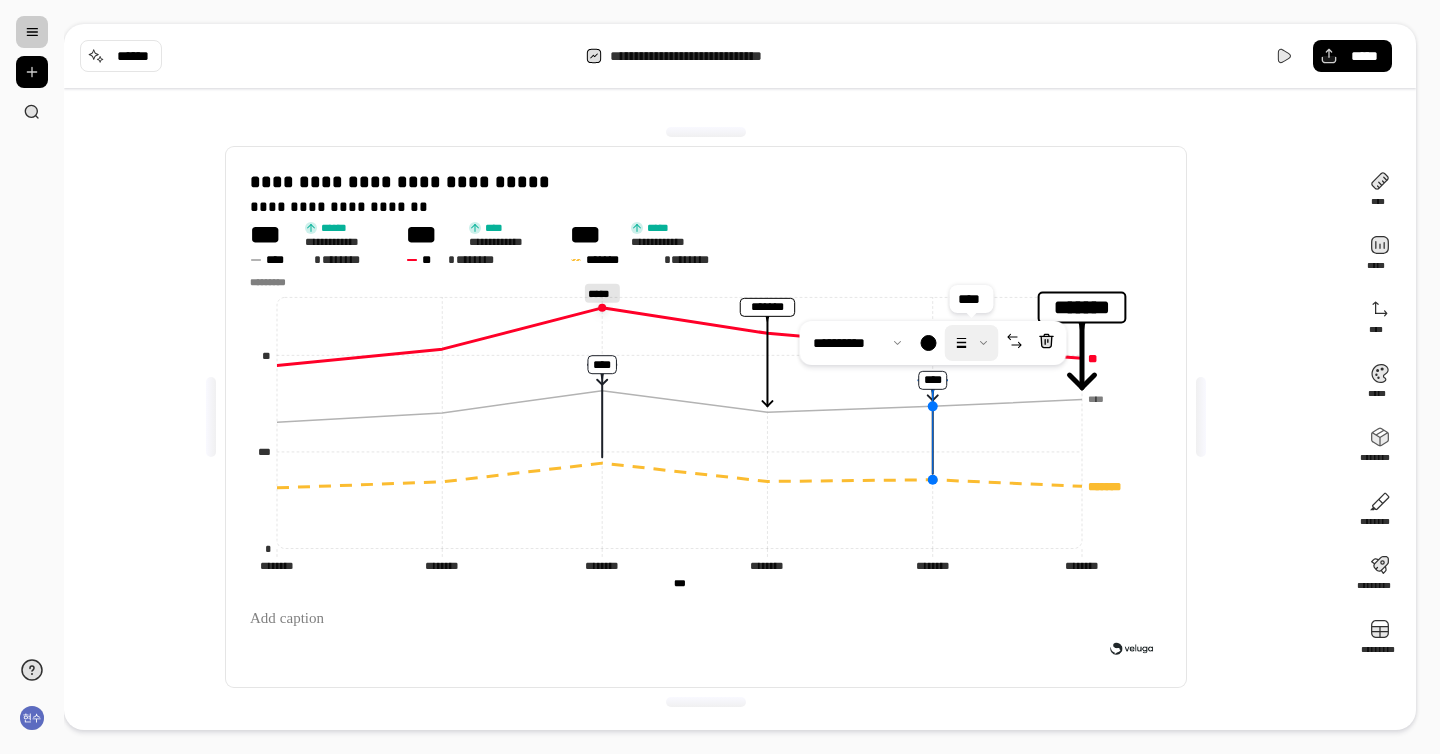 click at bounding box center (971, 343) 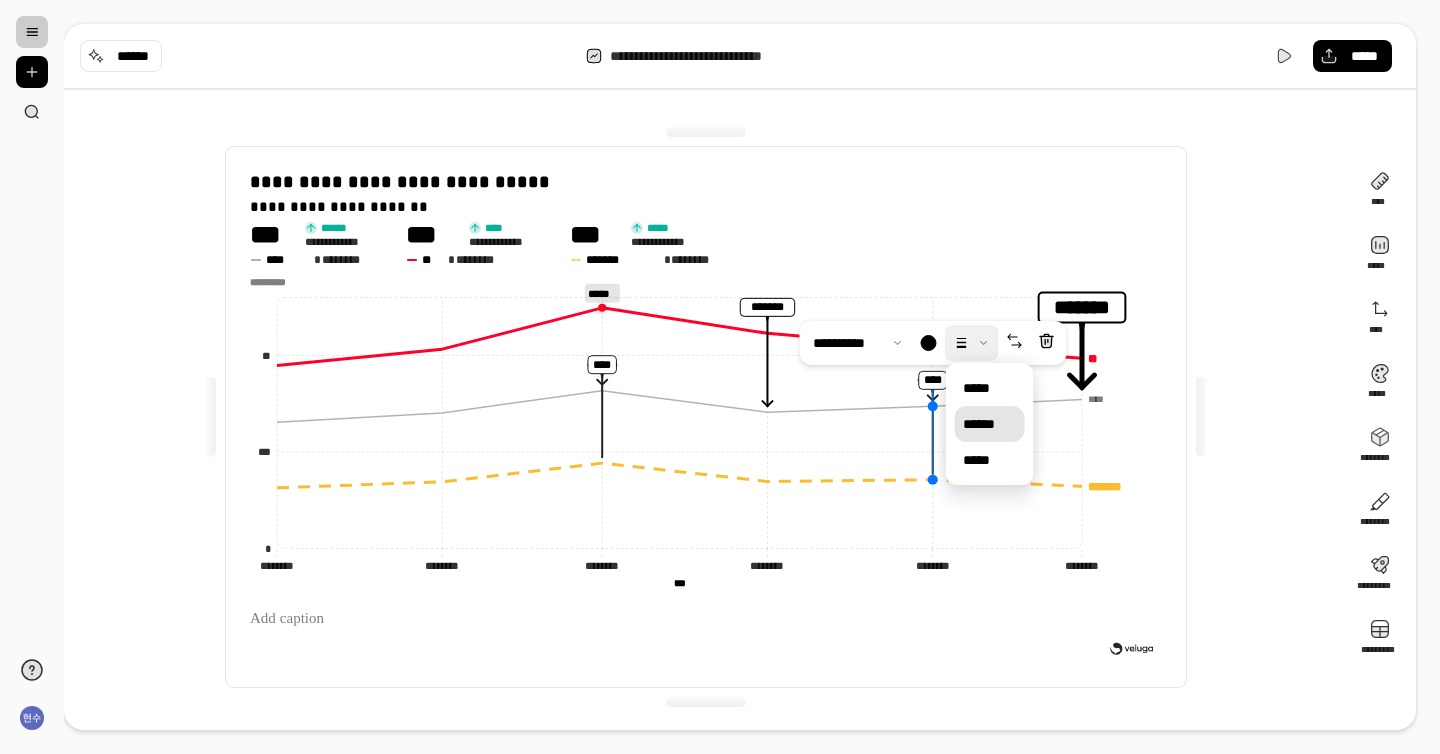 click on "******" at bounding box center [990, 424] 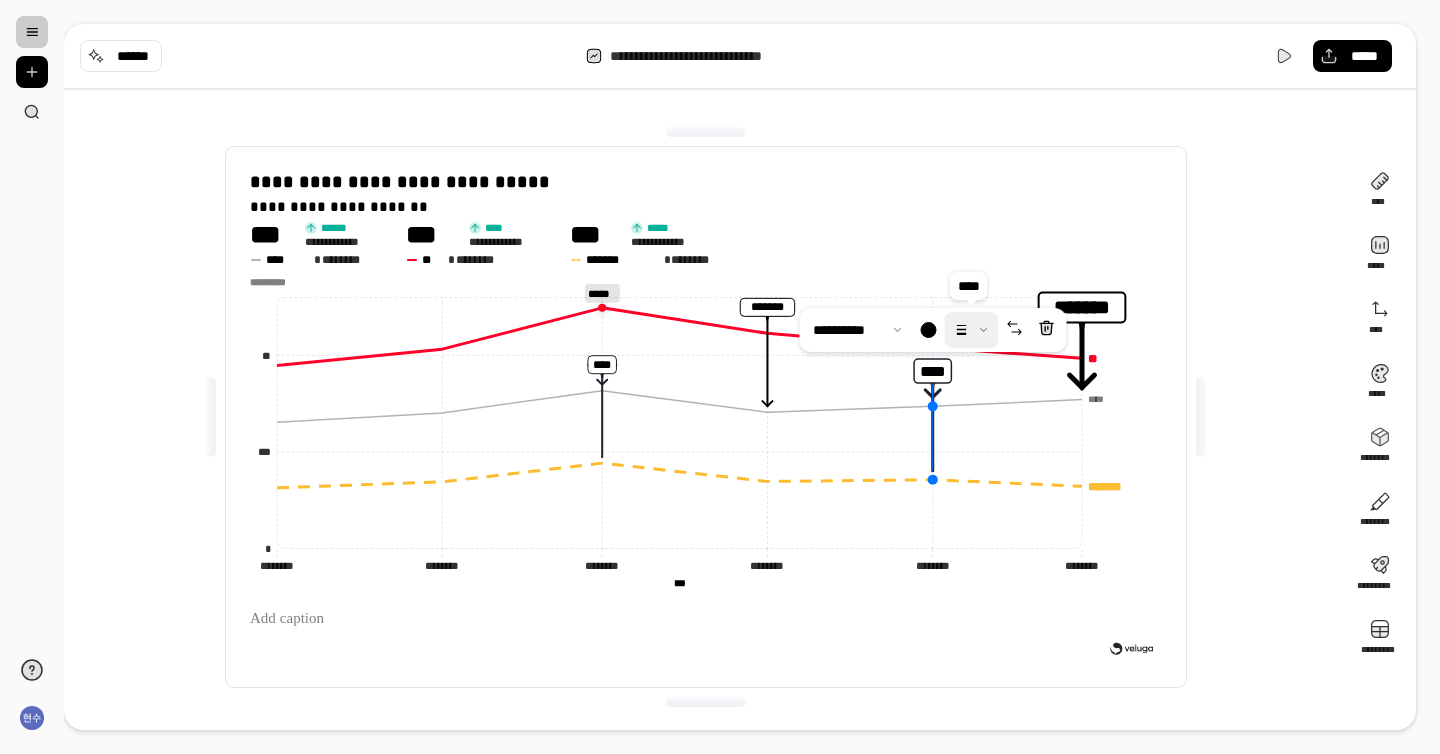 click at bounding box center (971, 330) 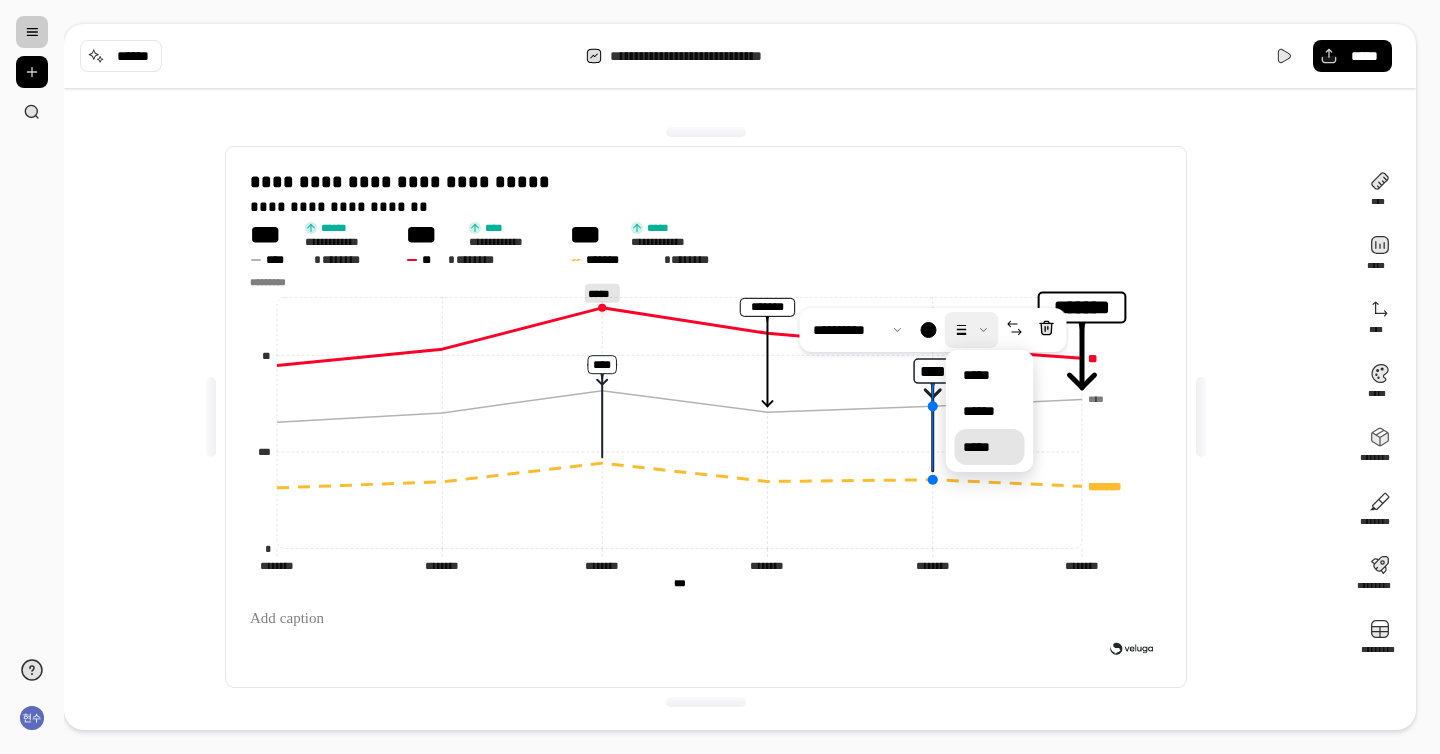 click on "*****" at bounding box center (990, 447) 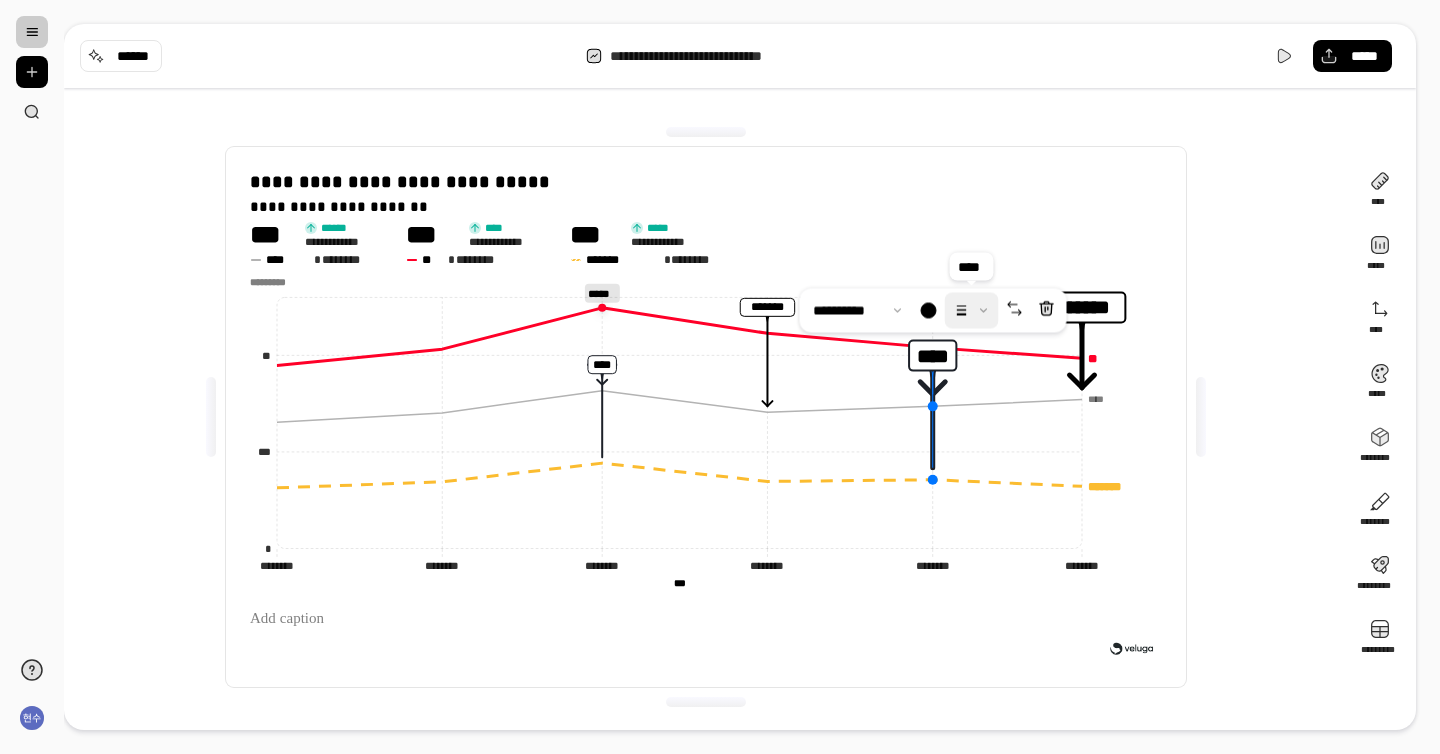 click at bounding box center (971, 311) 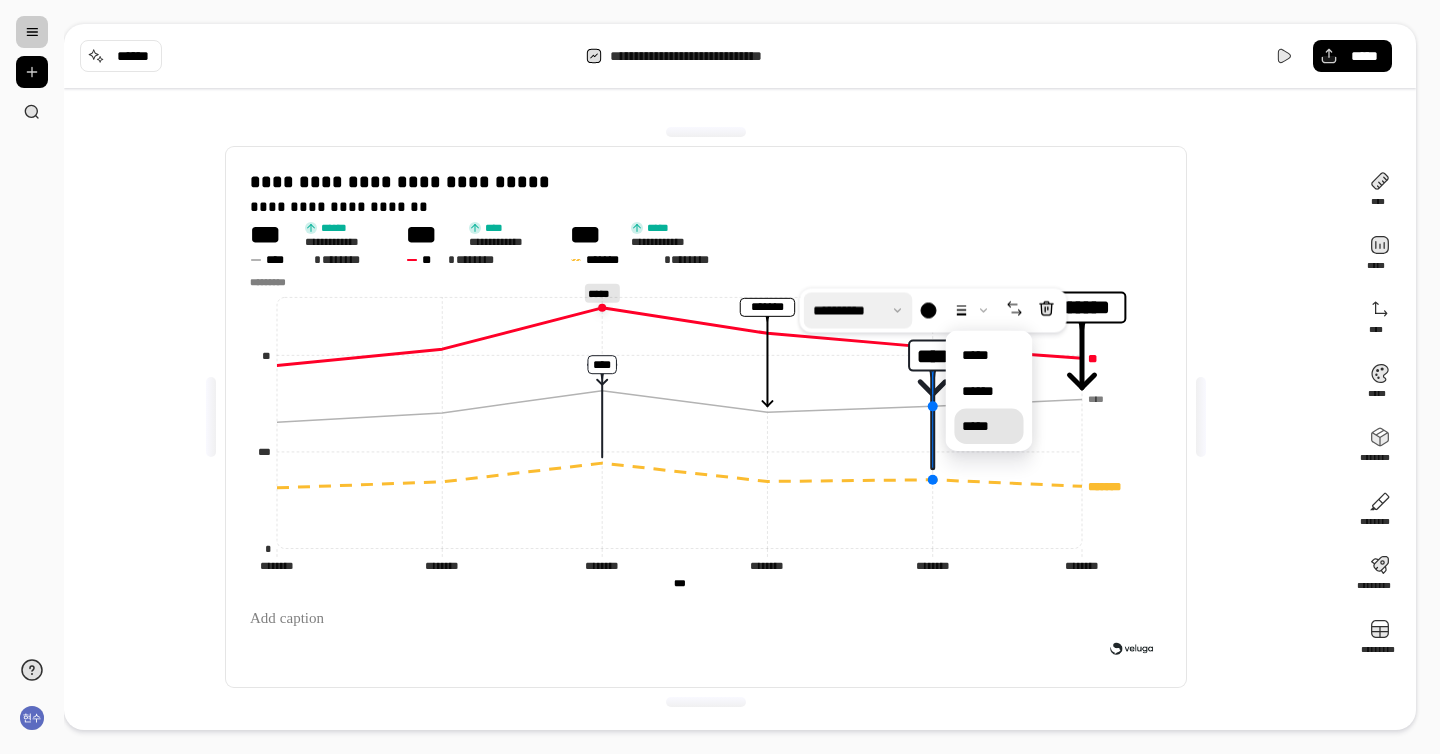 click at bounding box center (858, 311) 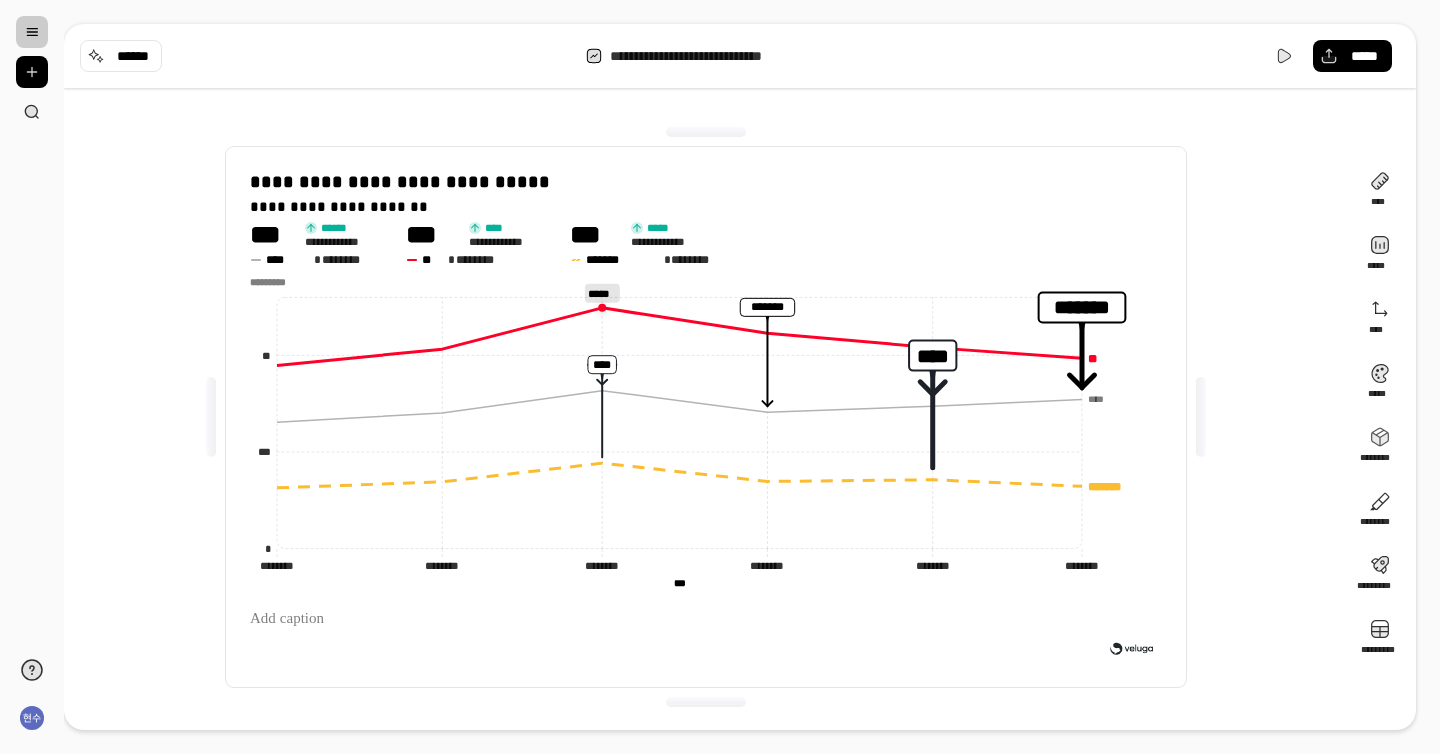 click on "**********" at bounding box center (706, 417) 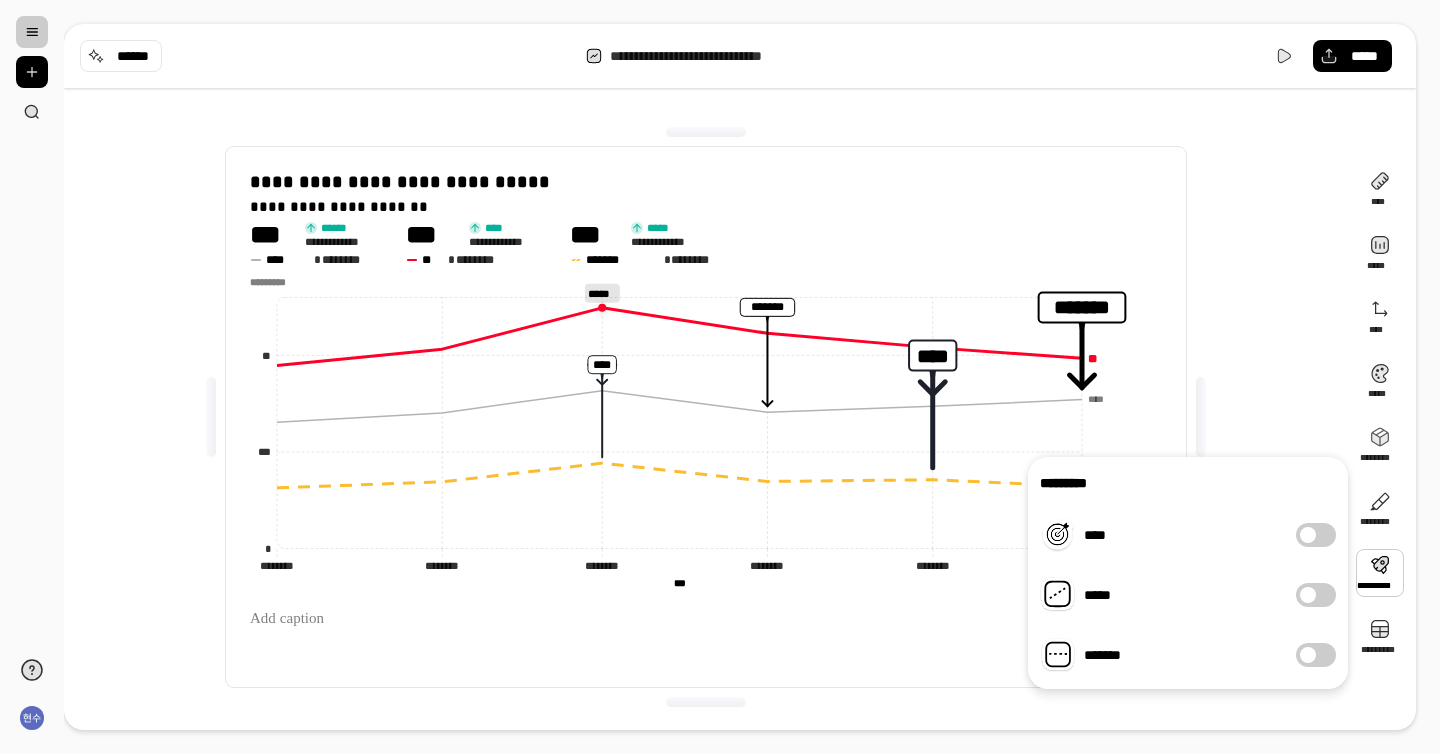 click at bounding box center [1308, 595] 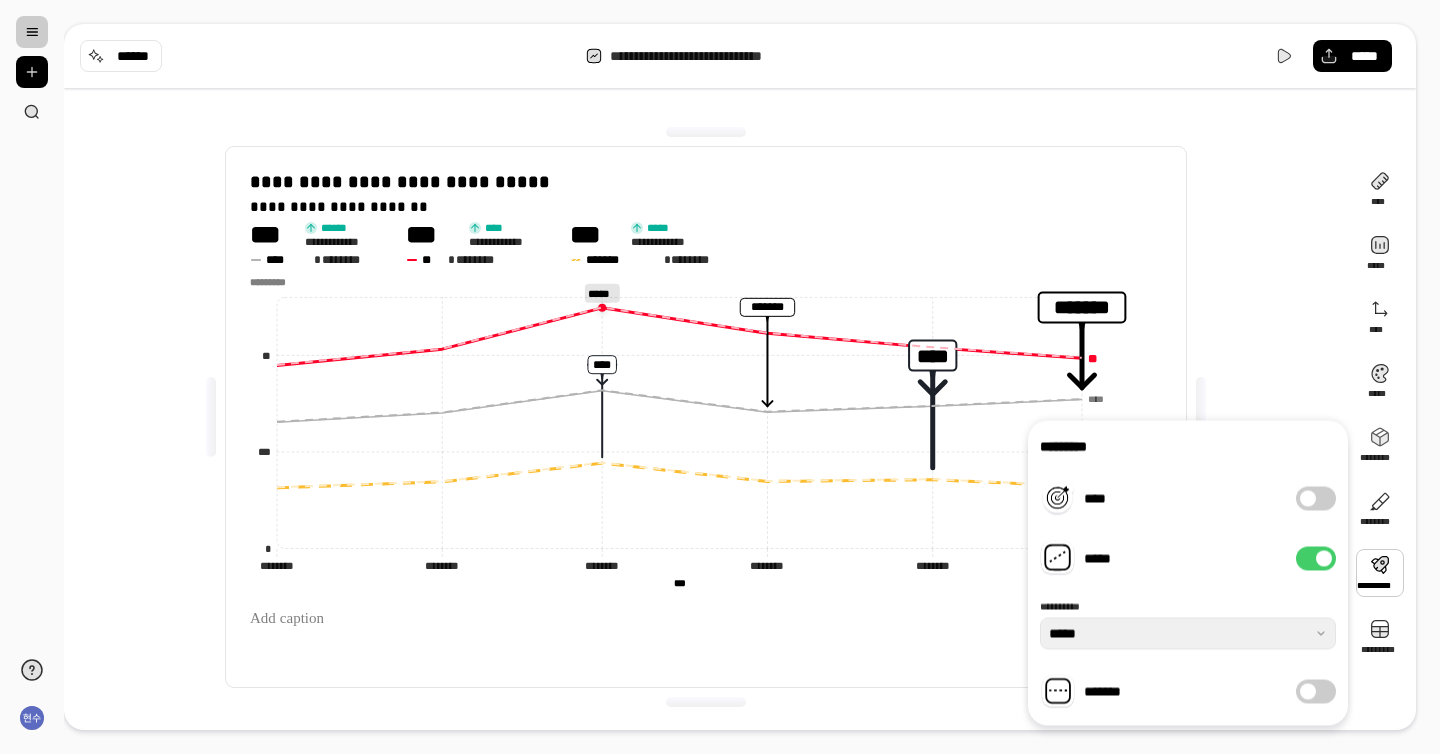 click on "*****" at bounding box center (1316, 559) 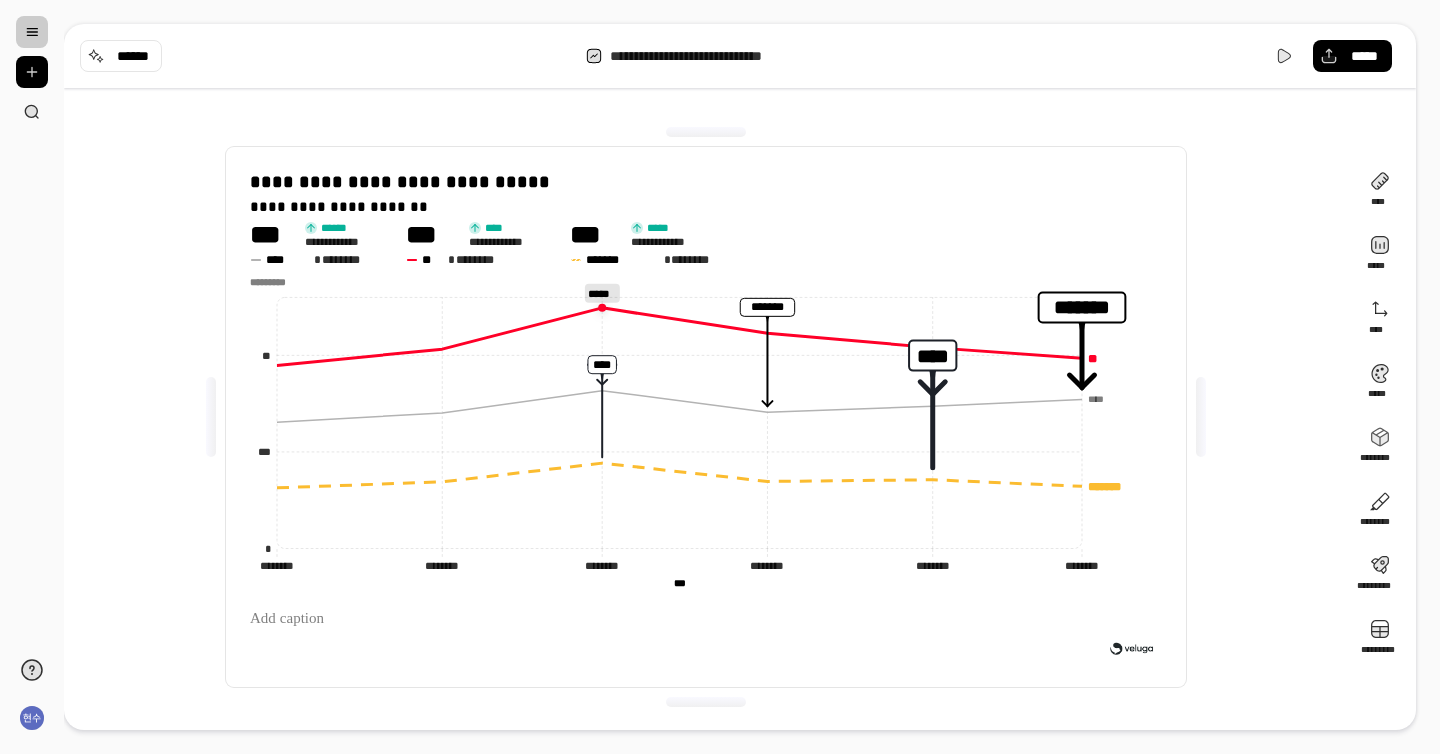click on "**********" at bounding box center (706, 417) 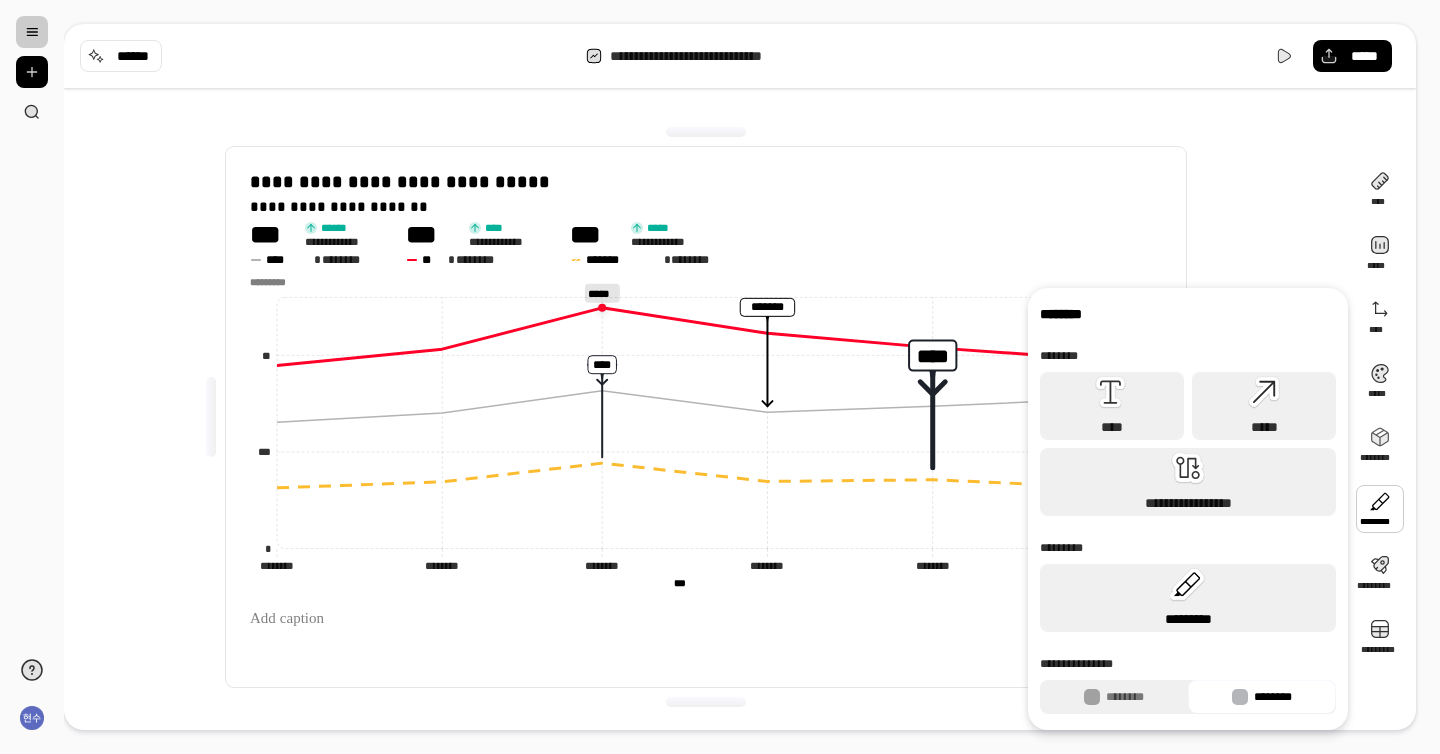 click on "*********" at bounding box center [1188, 598] 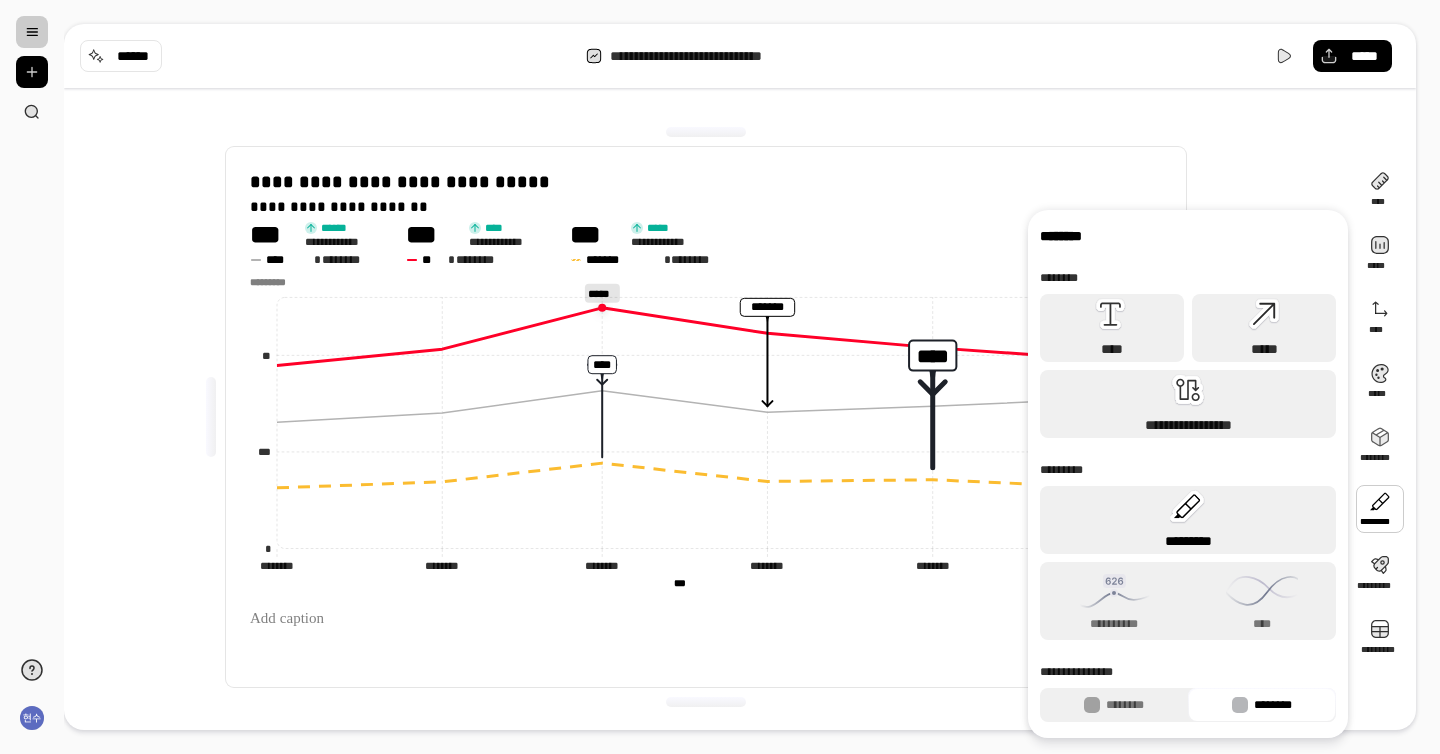 click 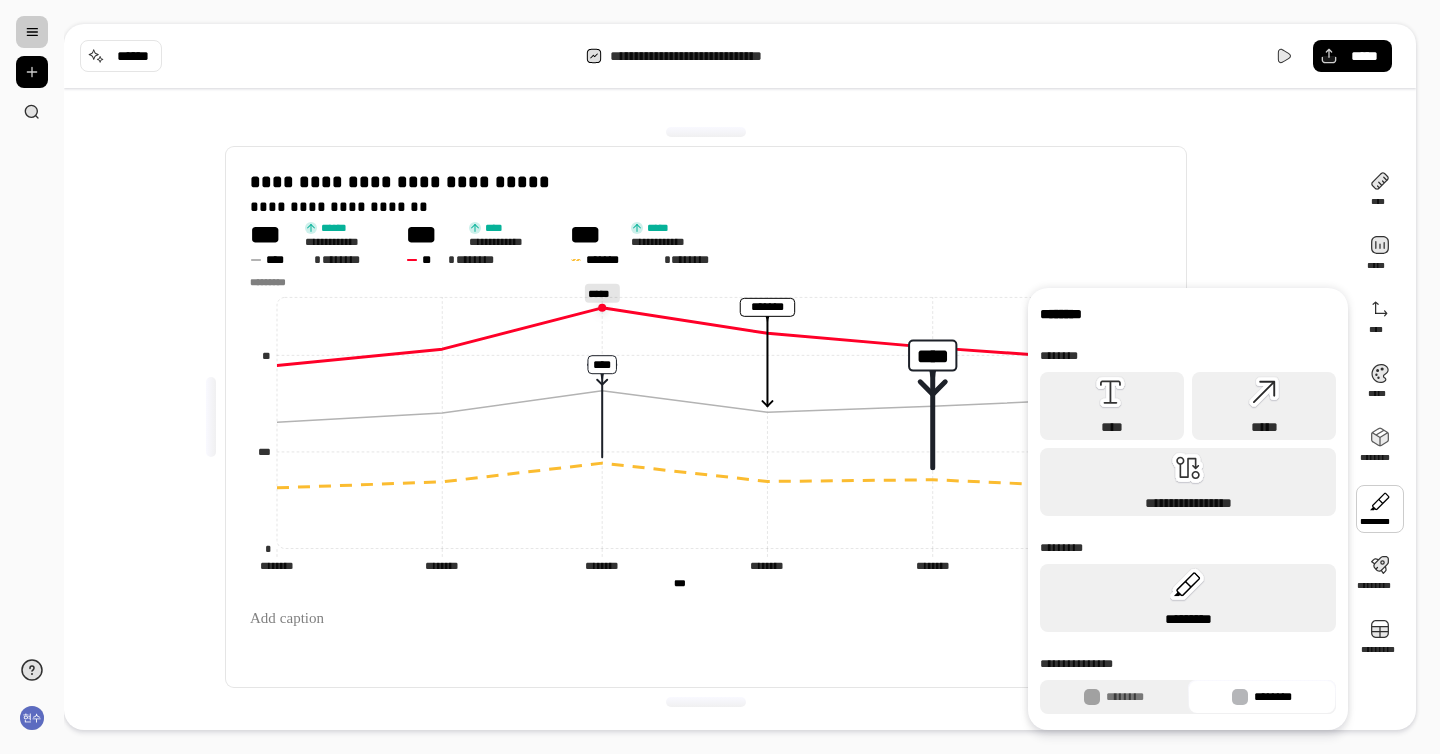 click 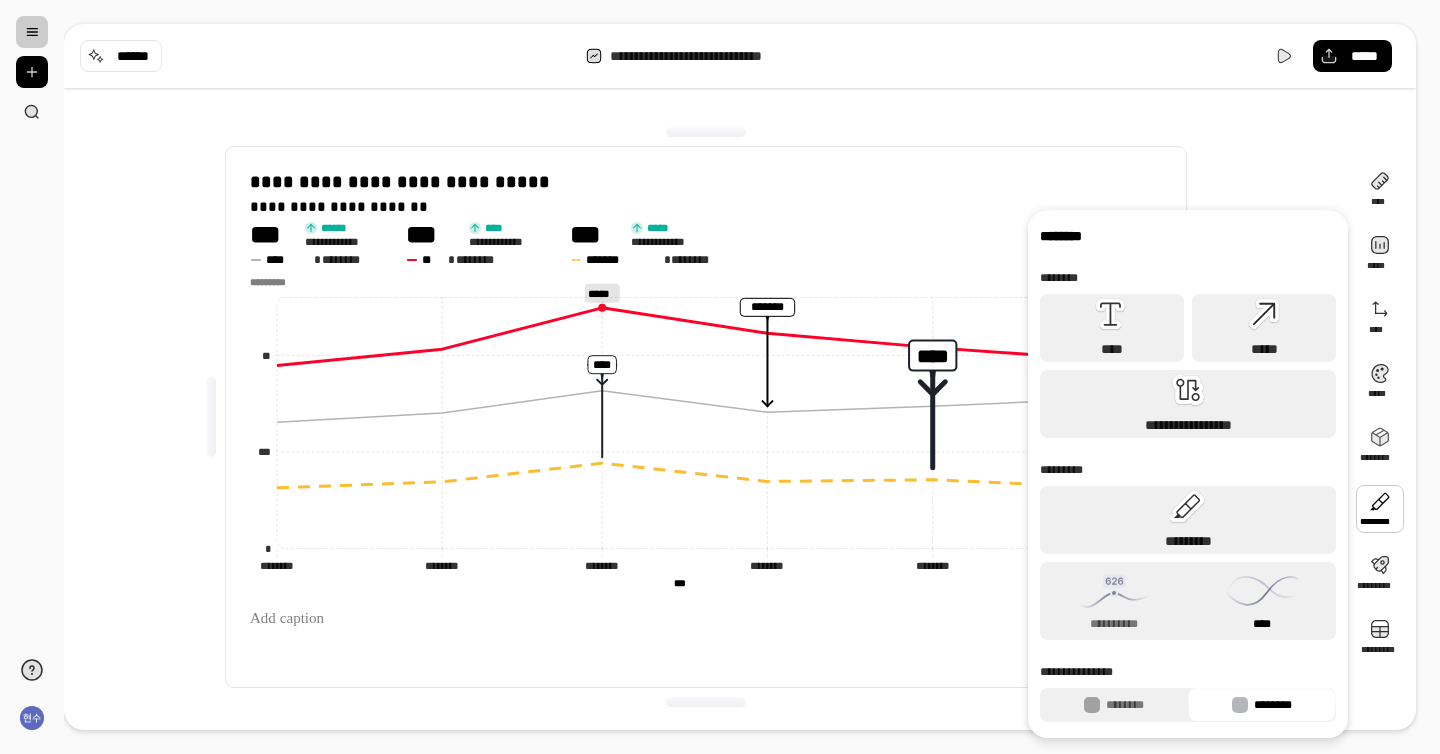 click on "****" at bounding box center (1262, 601) 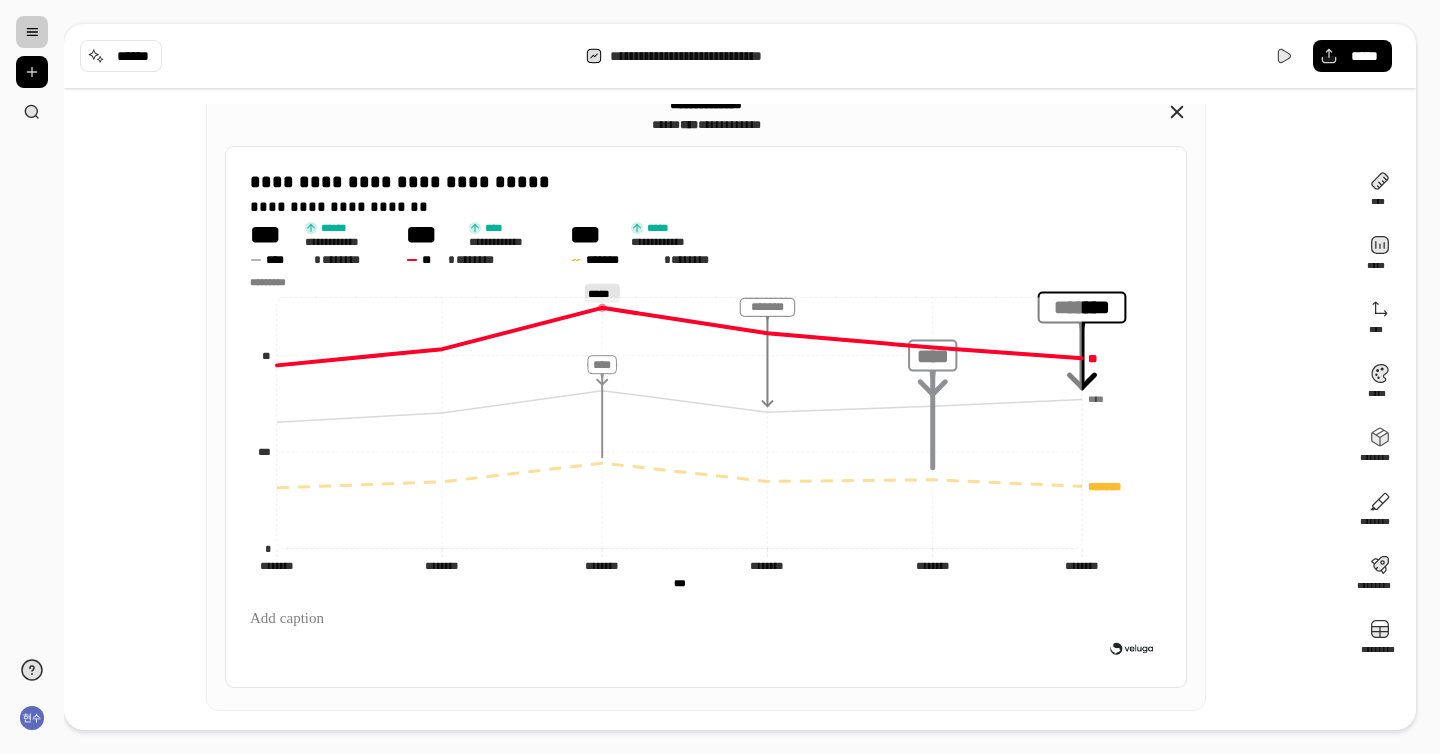 click 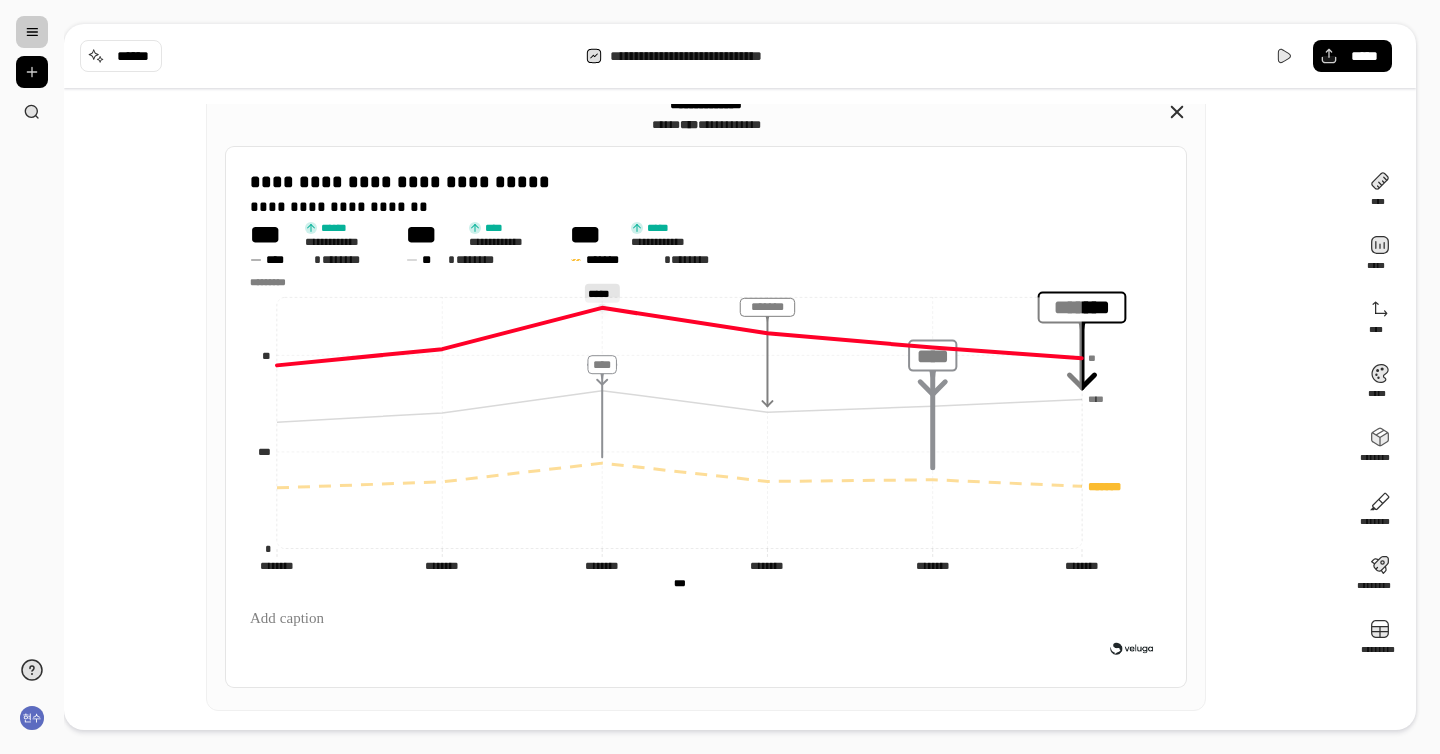 click 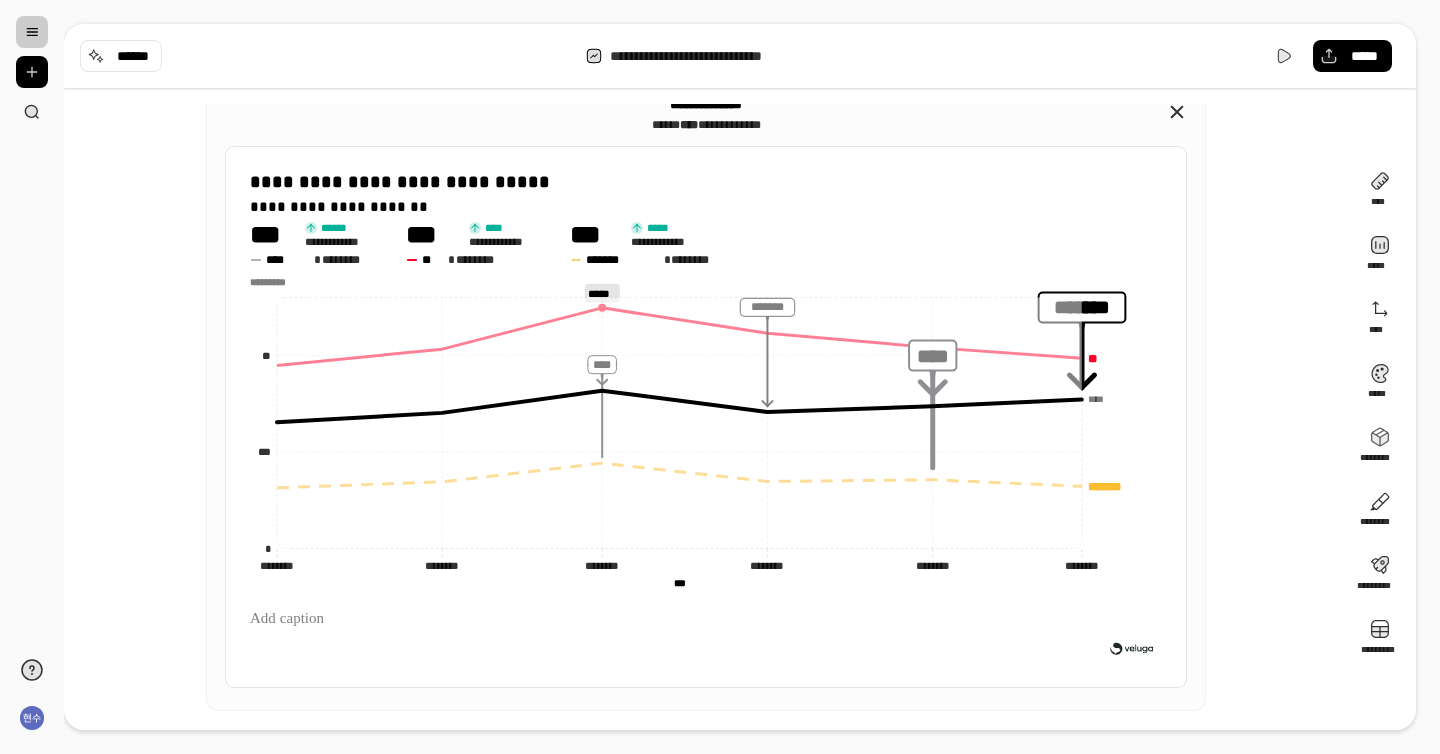 click 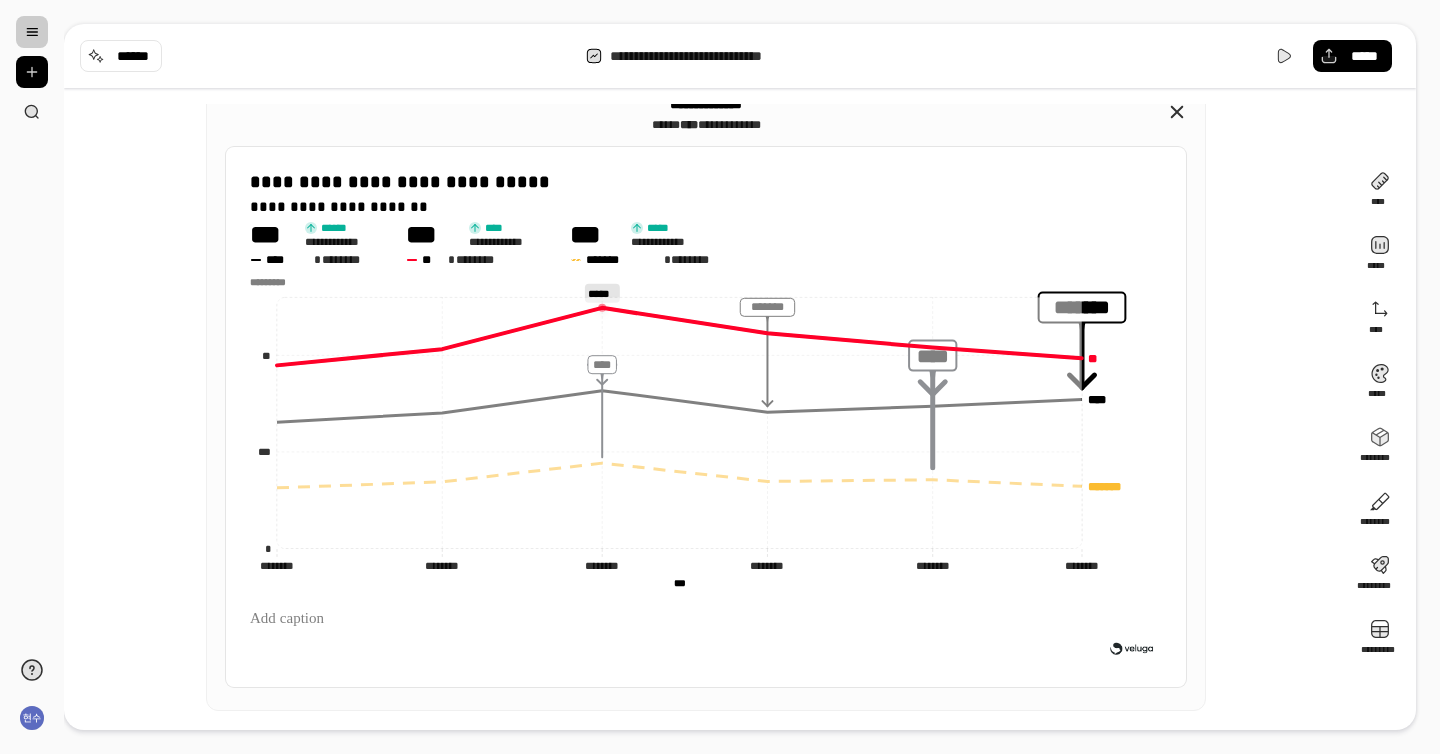 click 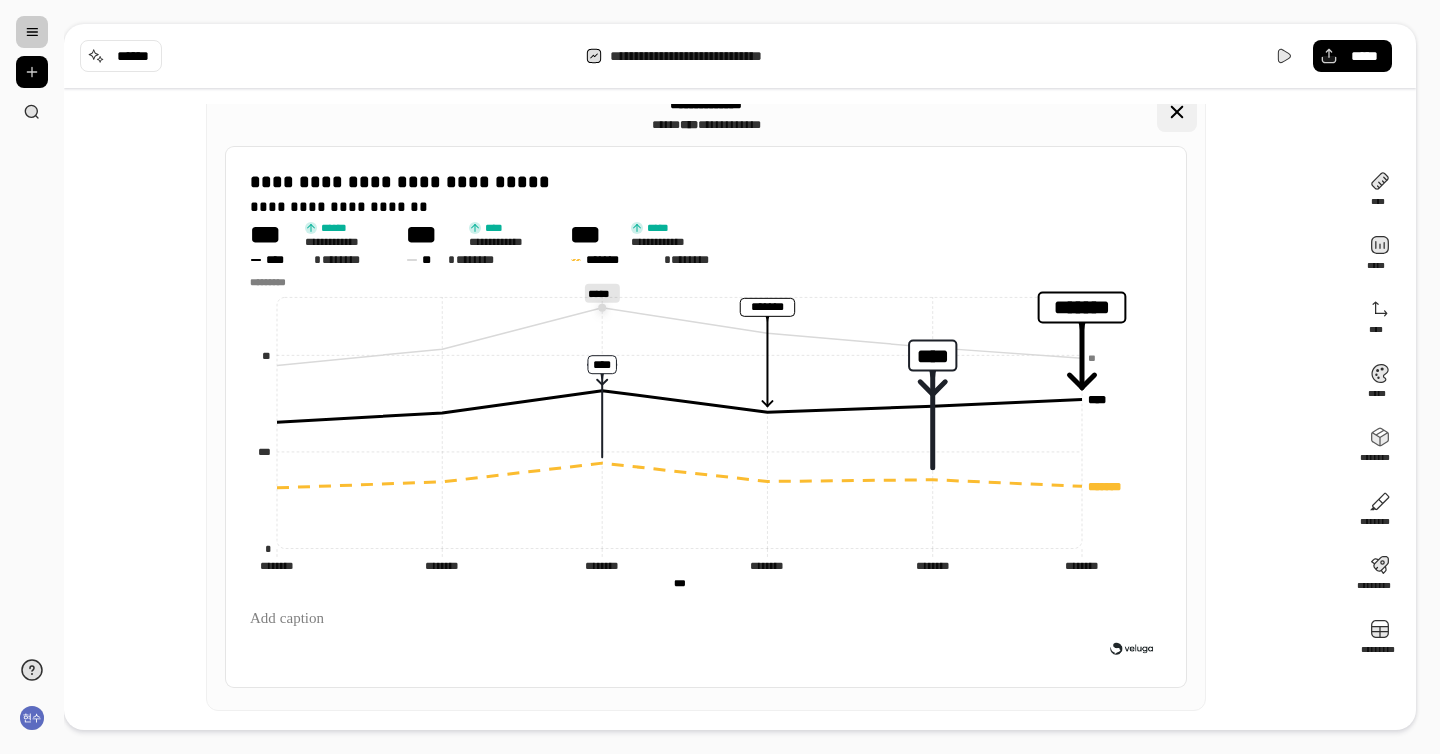 click at bounding box center [1177, 112] 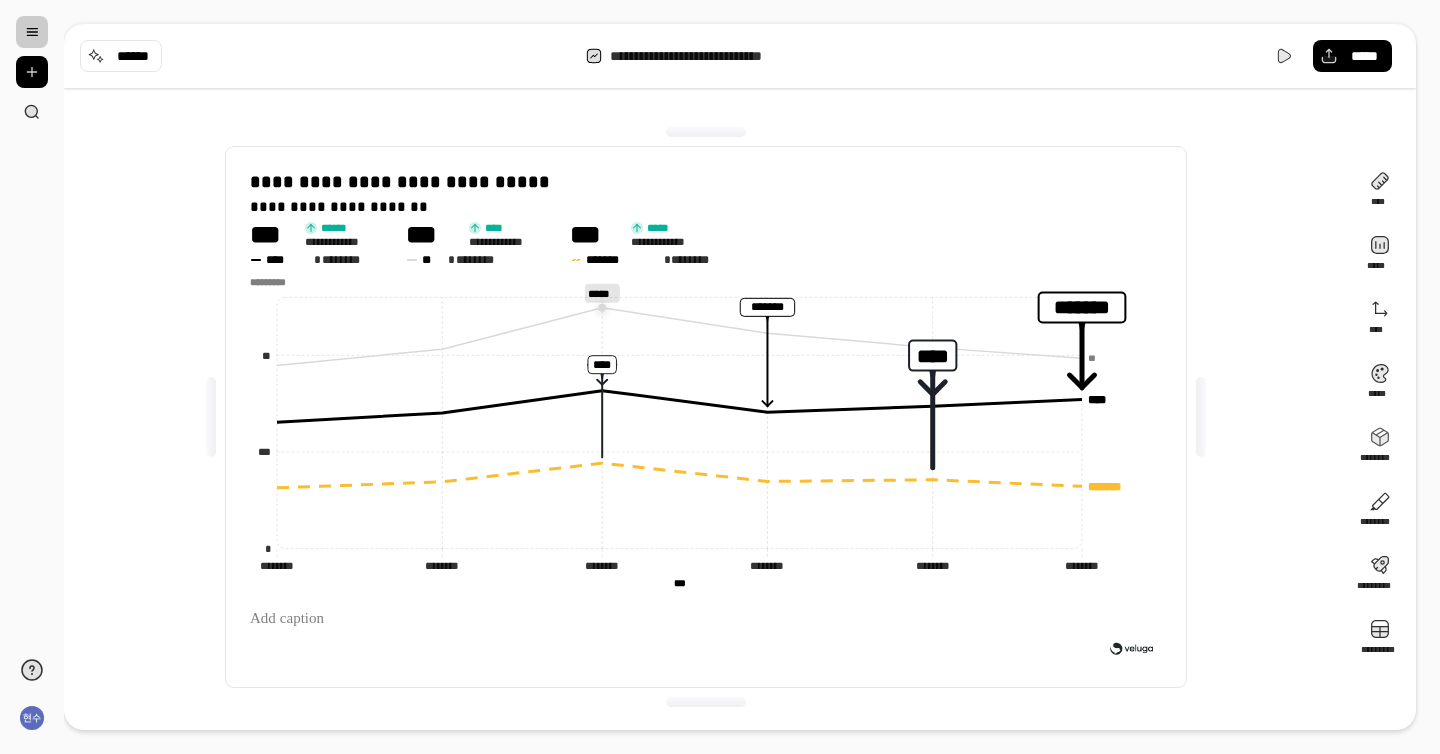 click on "**********" at bounding box center (706, 417) 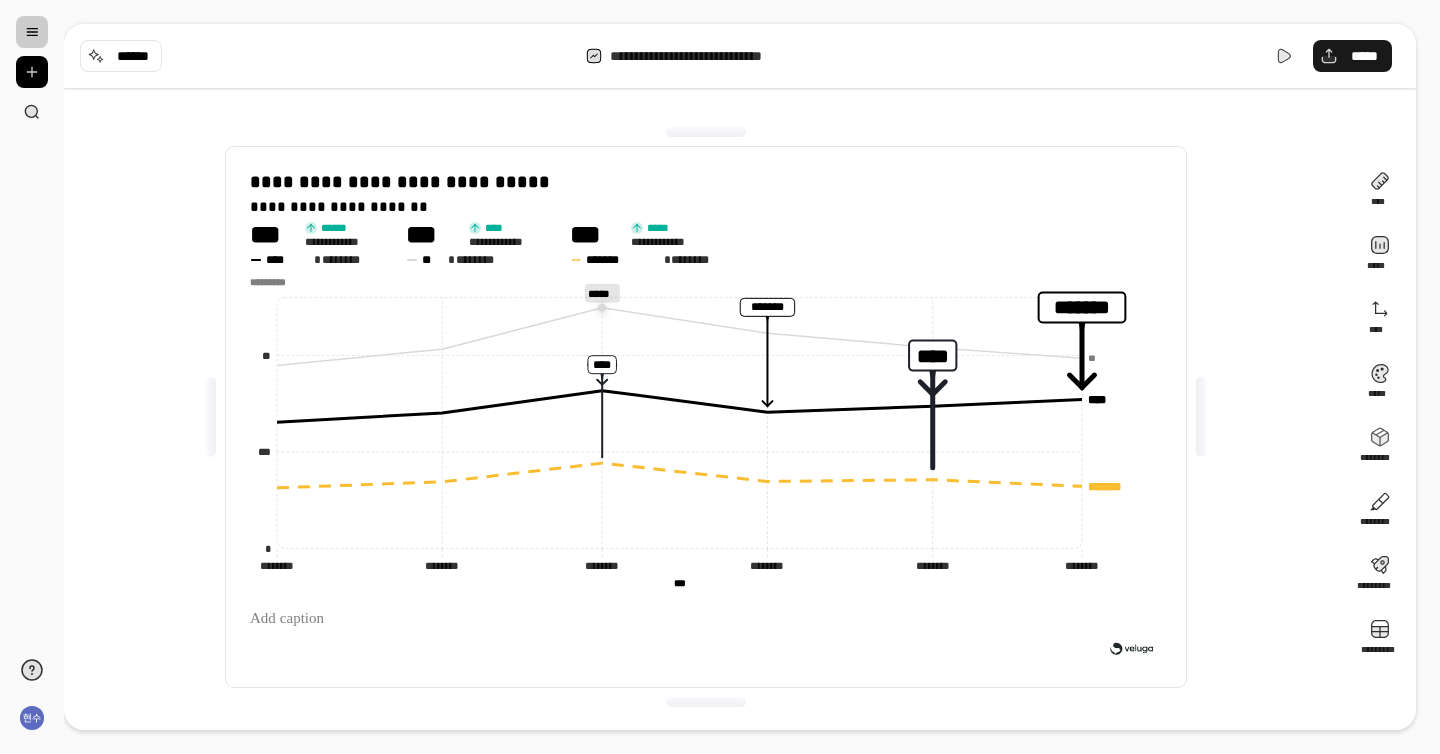 click on "*****" at bounding box center [1352, 56] 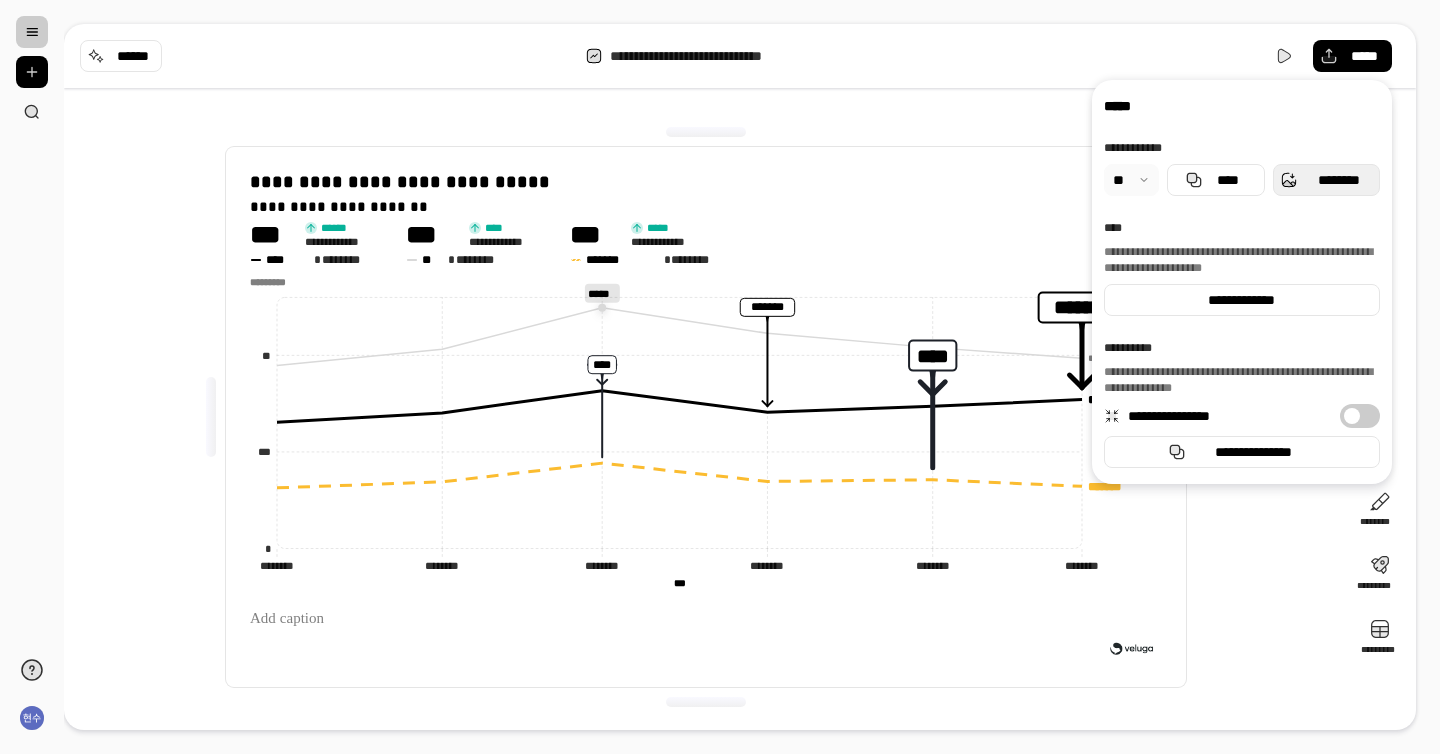 click on "********" at bounding box center (1338, 180) 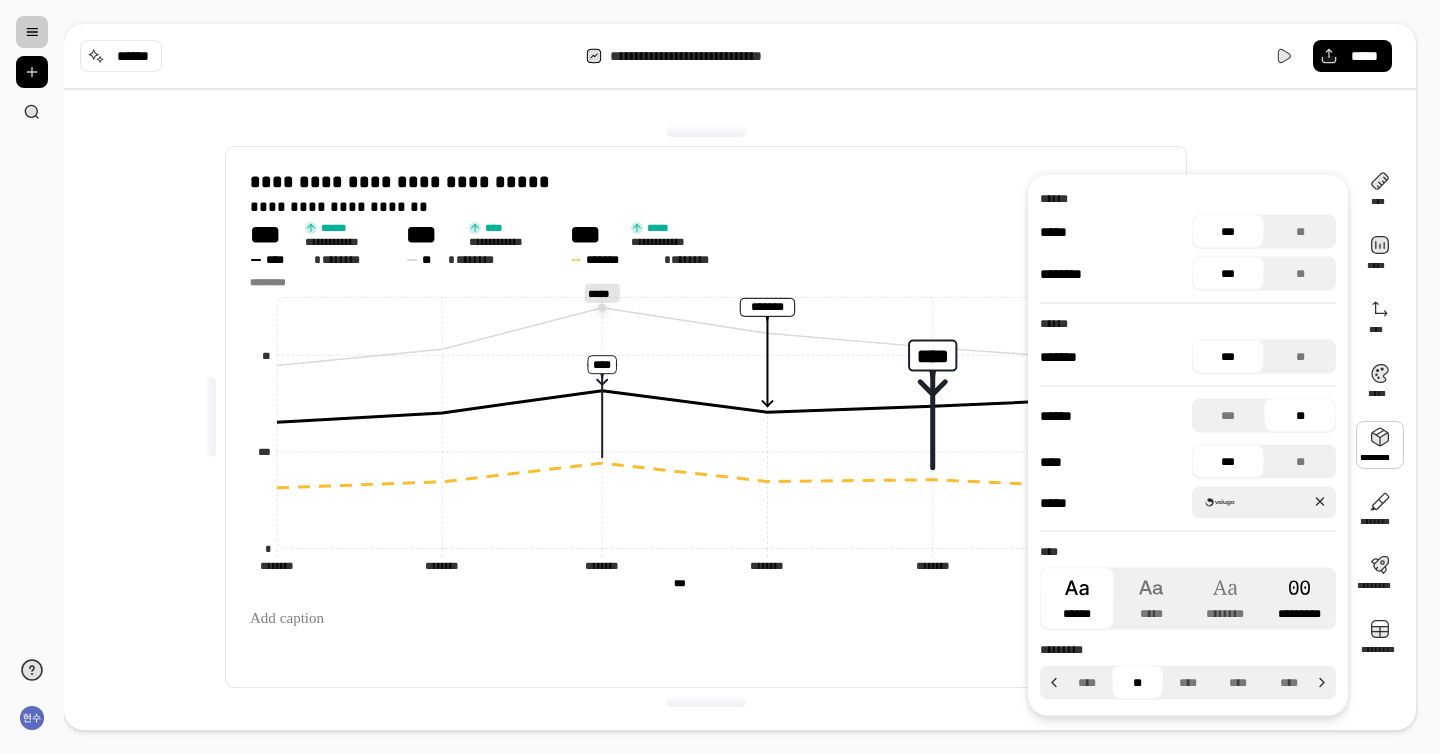 click 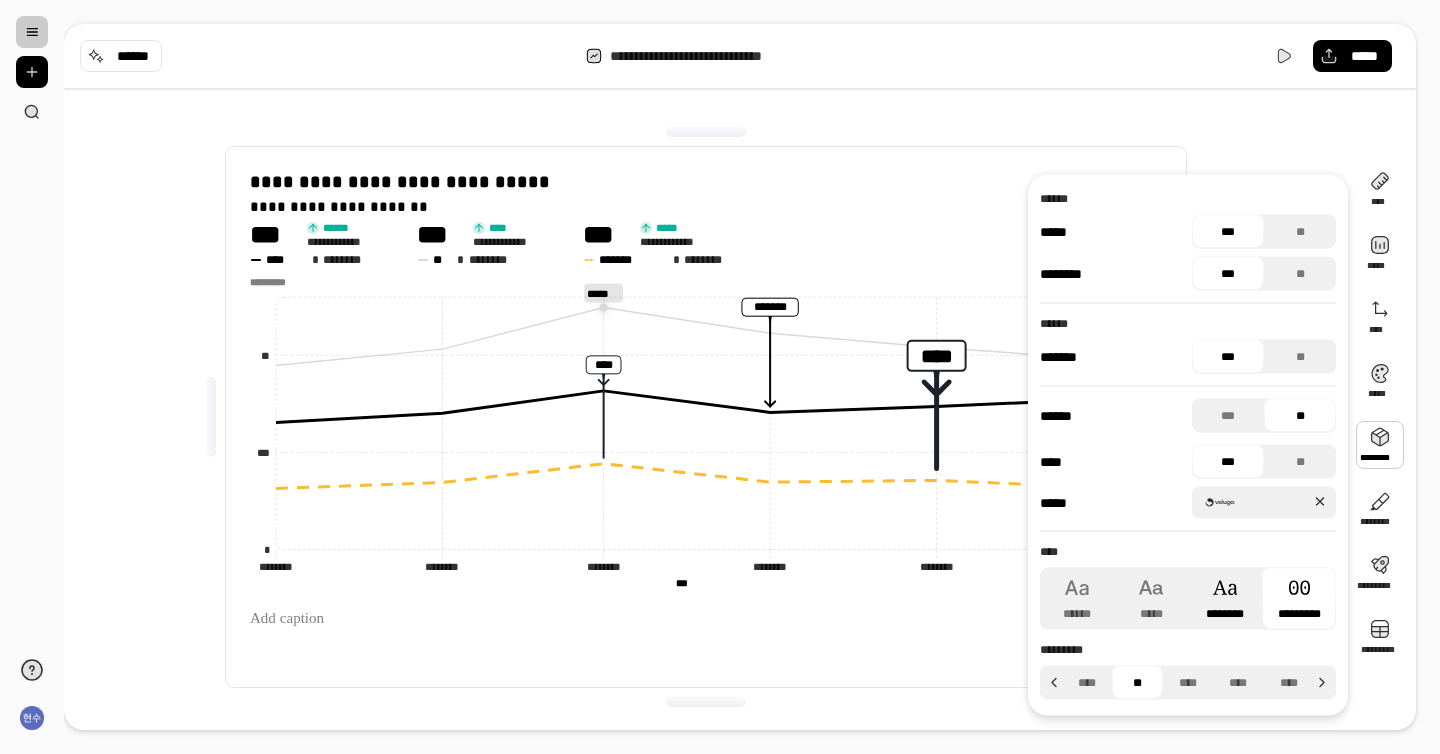 click on "********" at bounding box center (1225, 599) 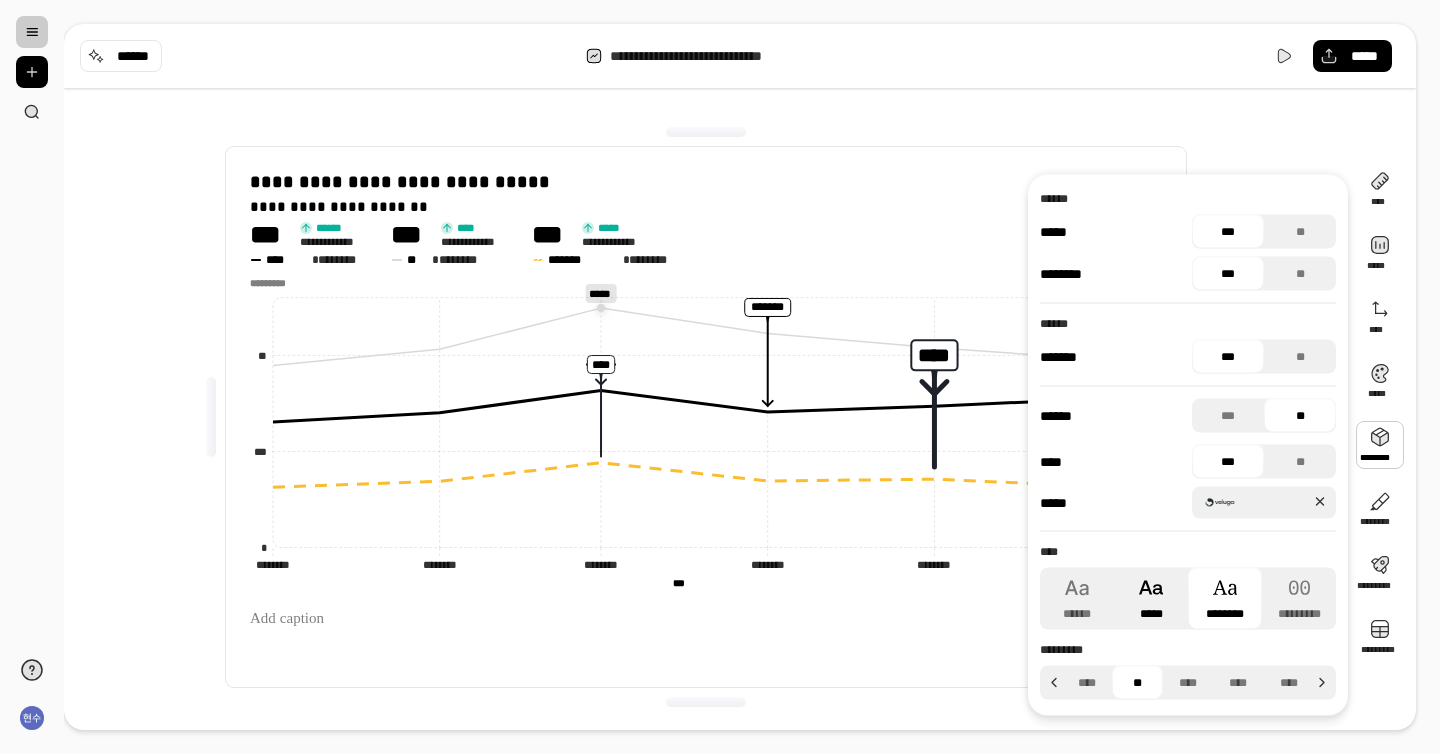 click on "*****" at bounding box center (1151, 599) 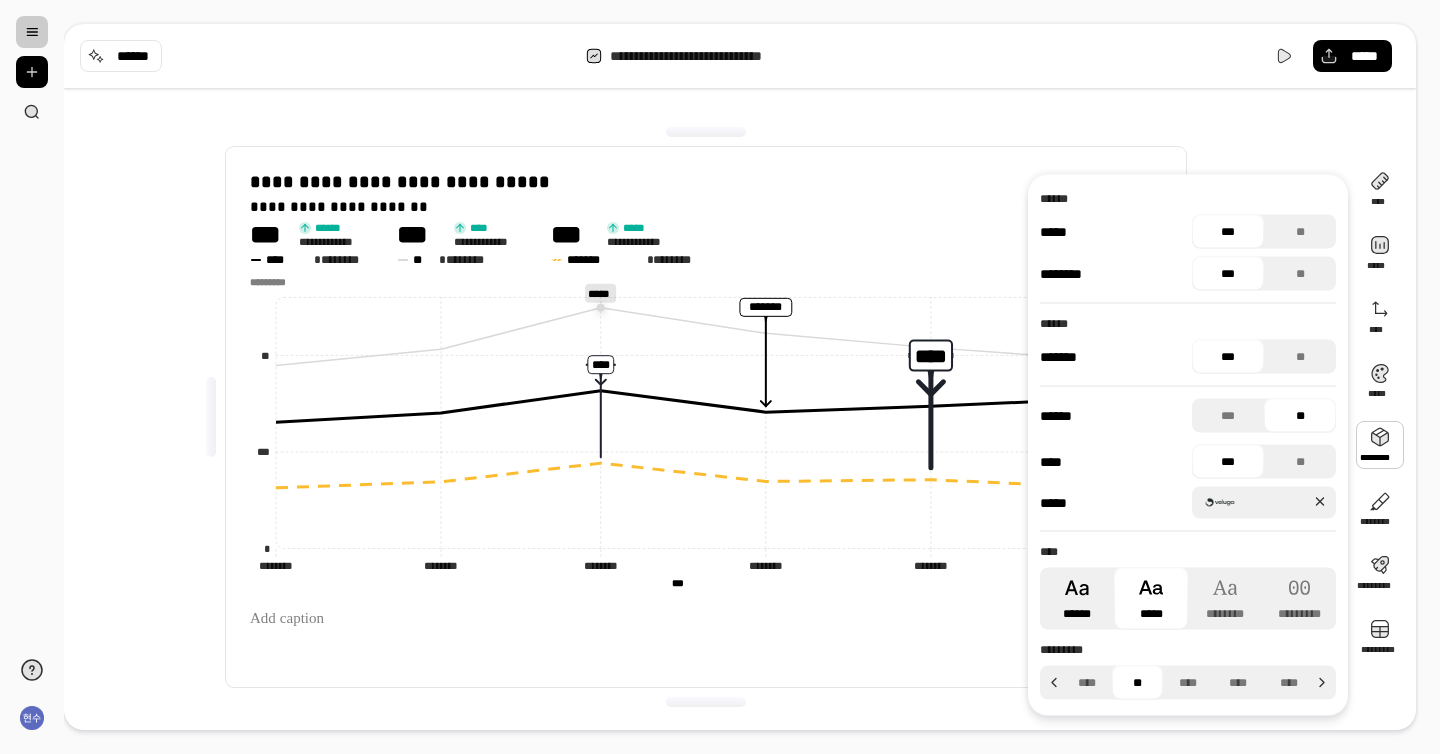 click 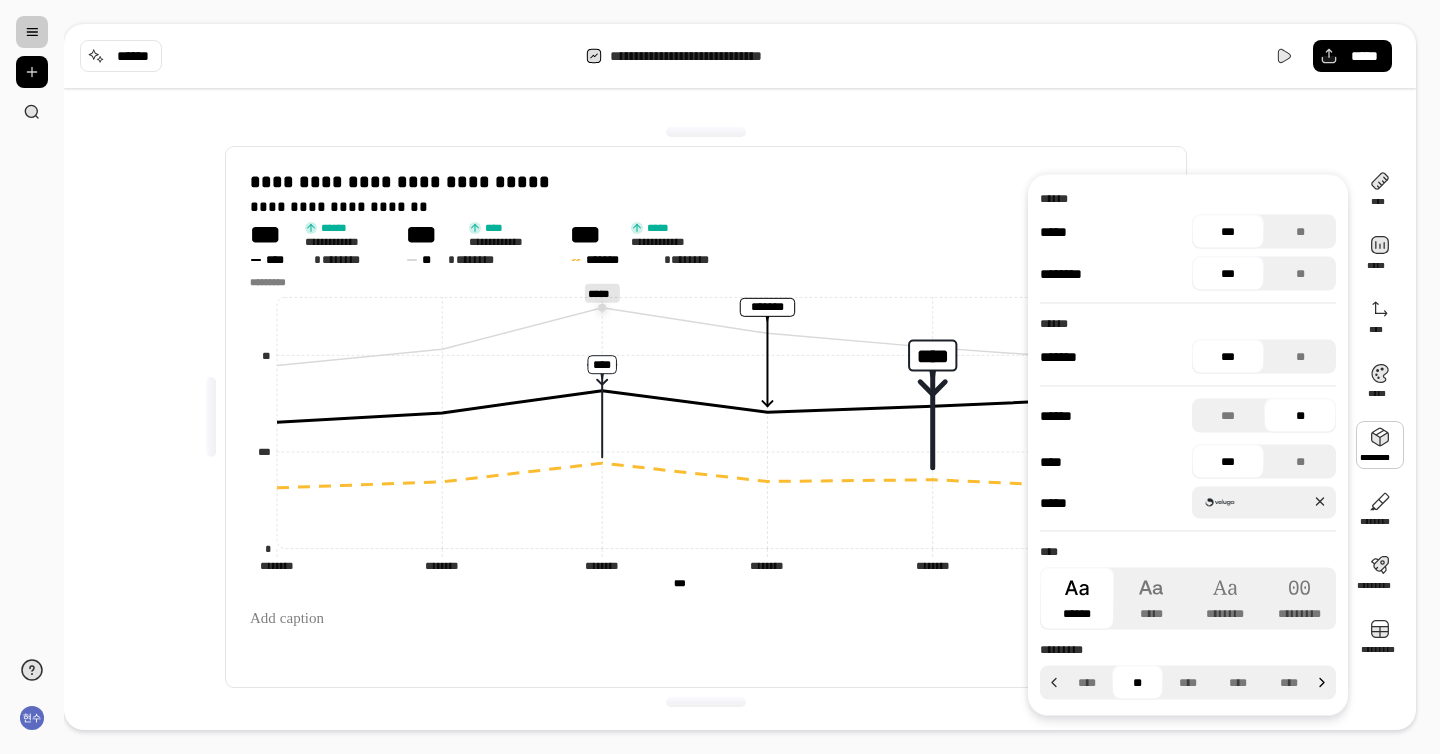 click 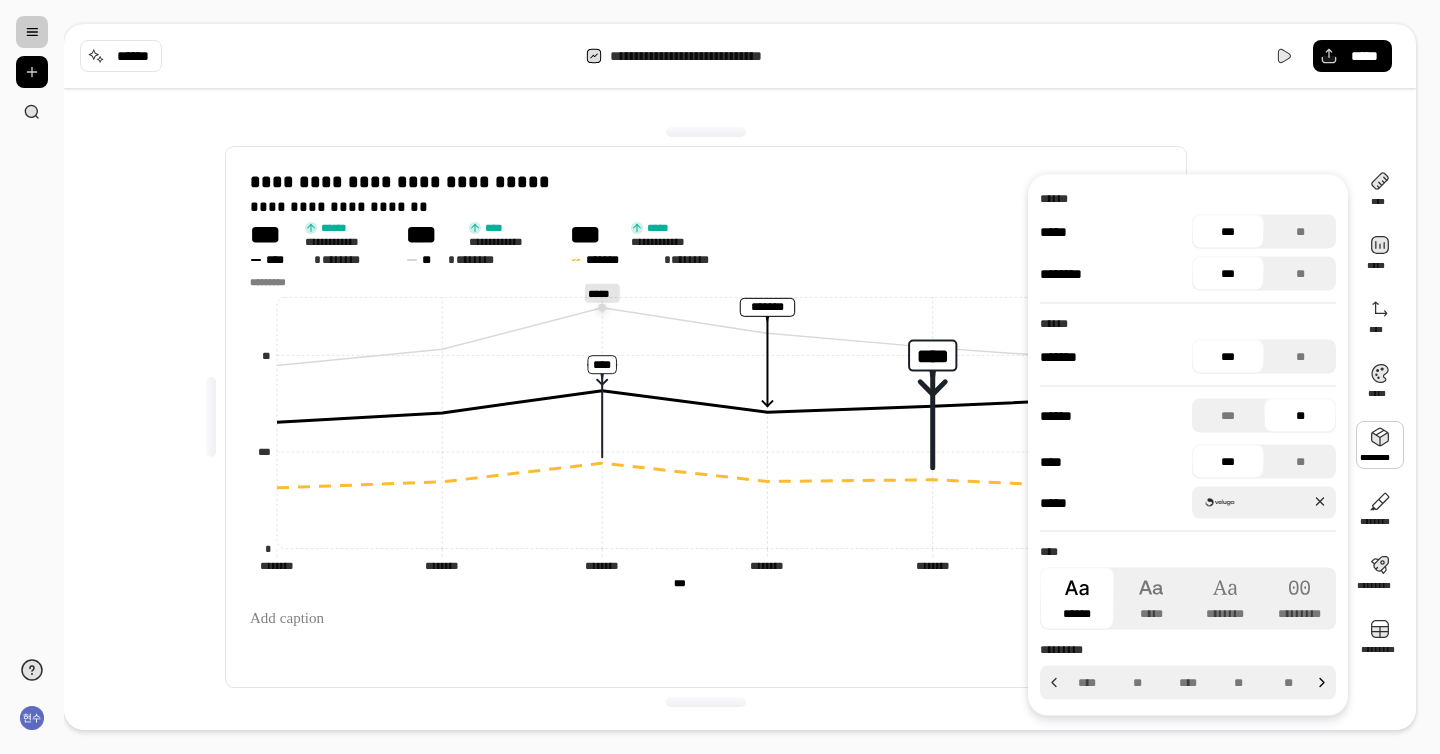 click 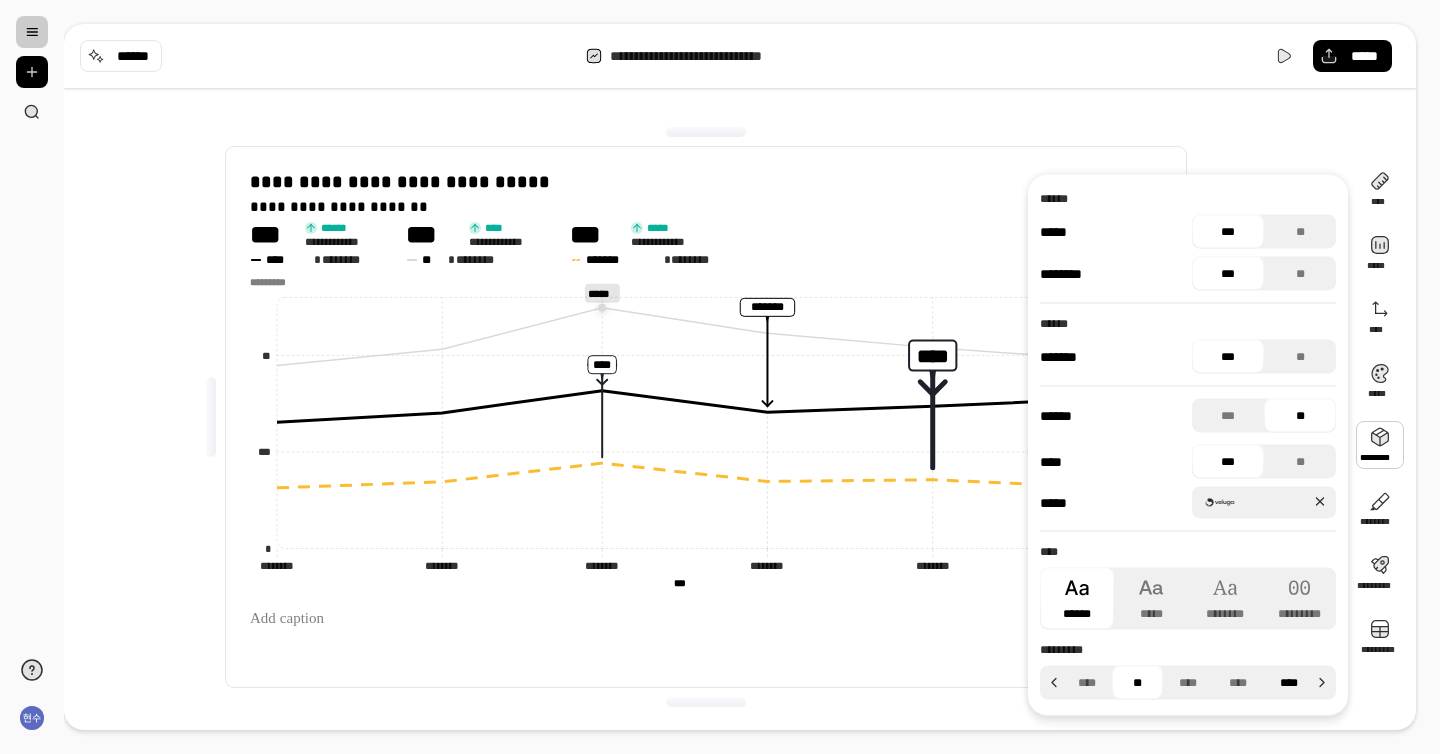 click on "****" at bounding box center (1289, 683) 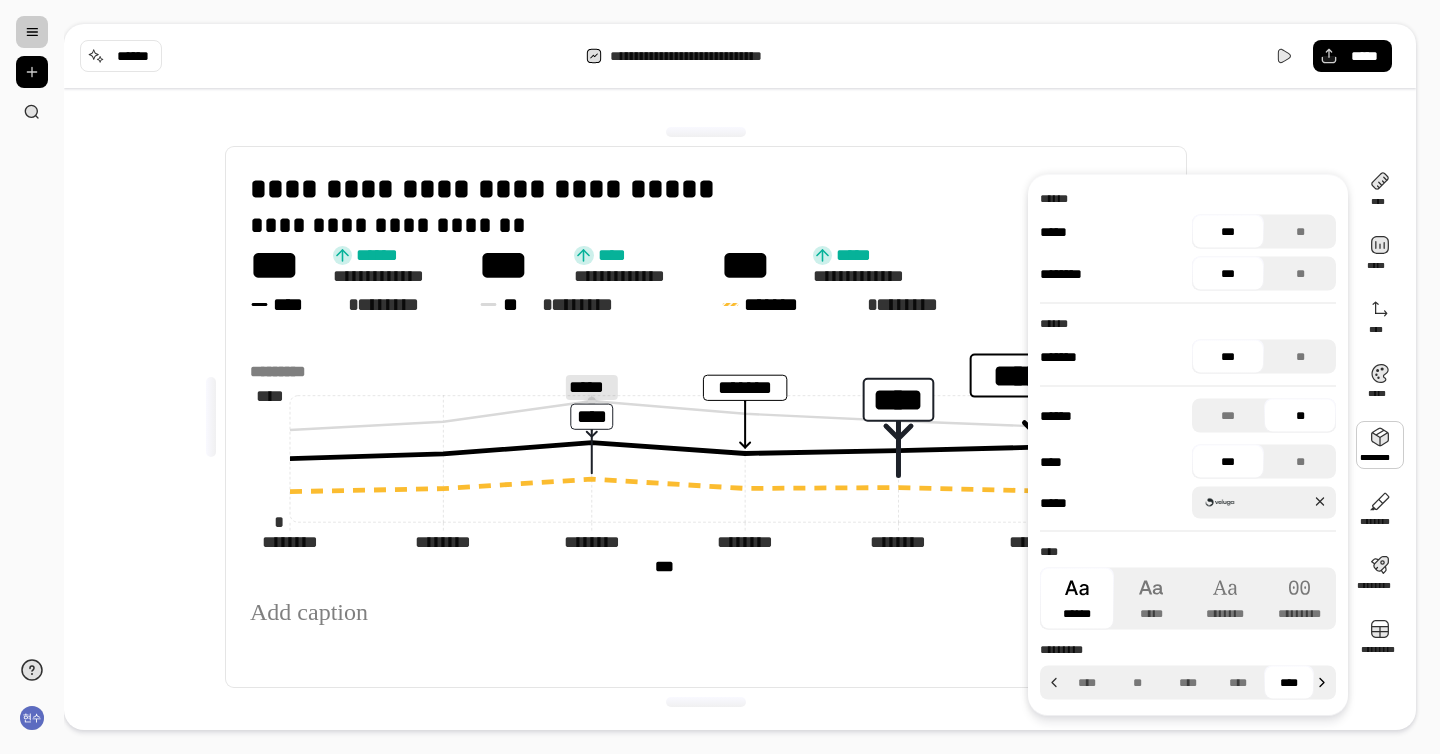 click 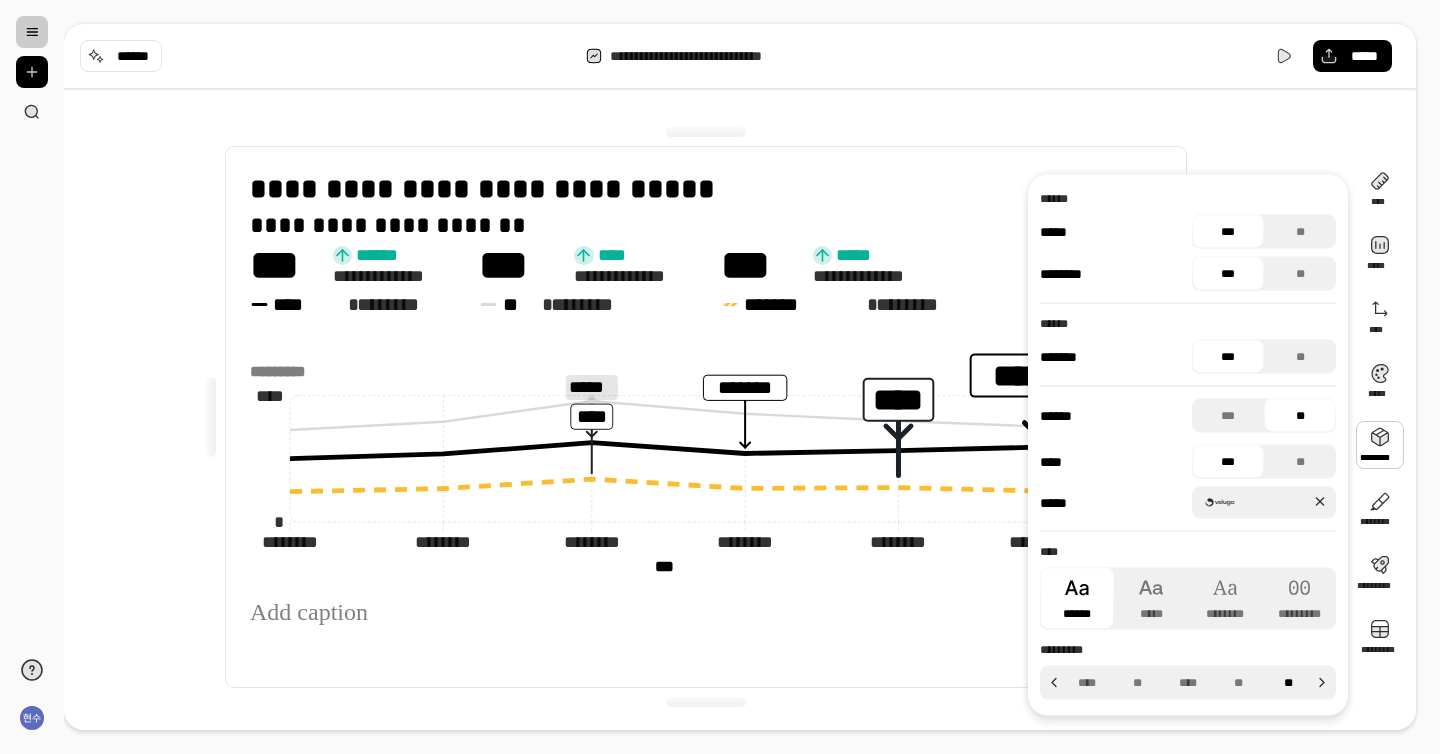 click on "**" at bounding box center [1289, 683] 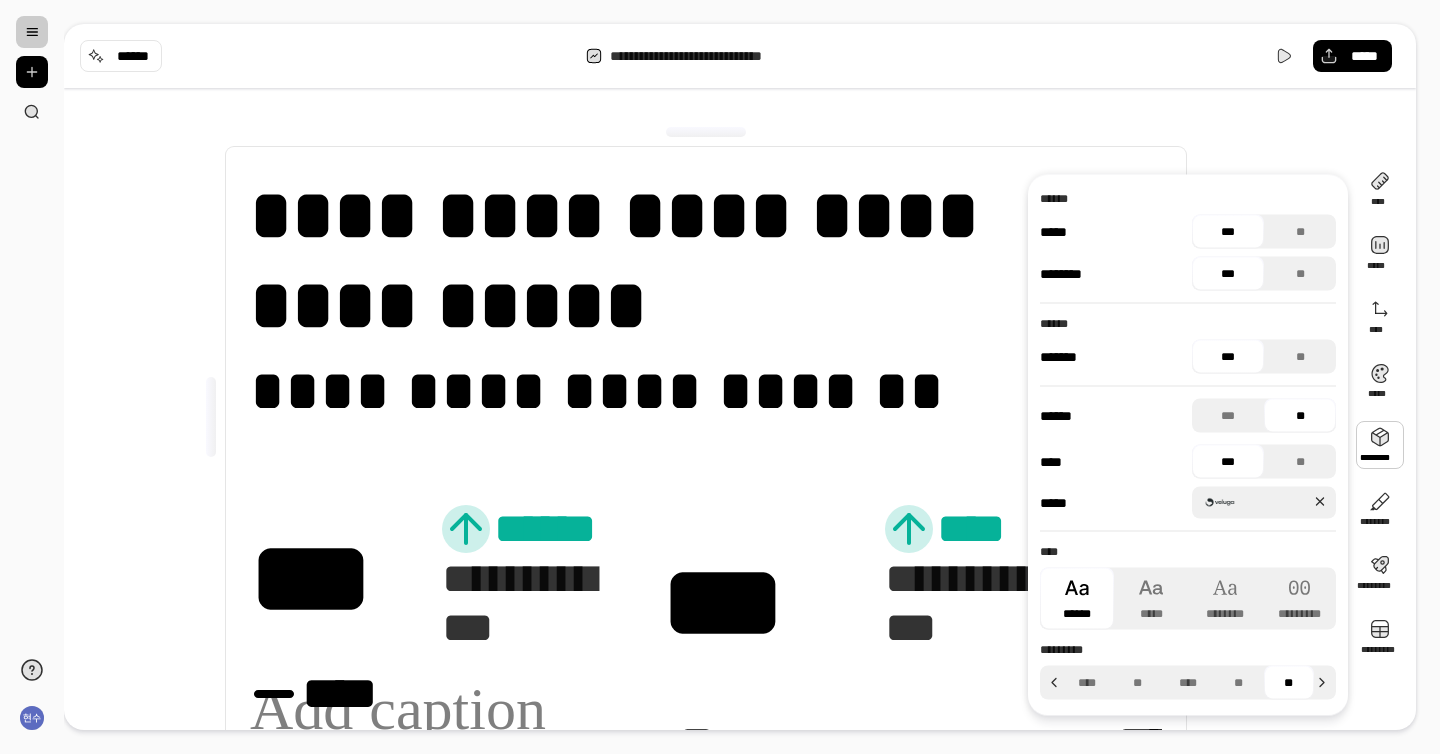 scroll, scrollTop: 77, scrollLeft: 0, axis: vertical 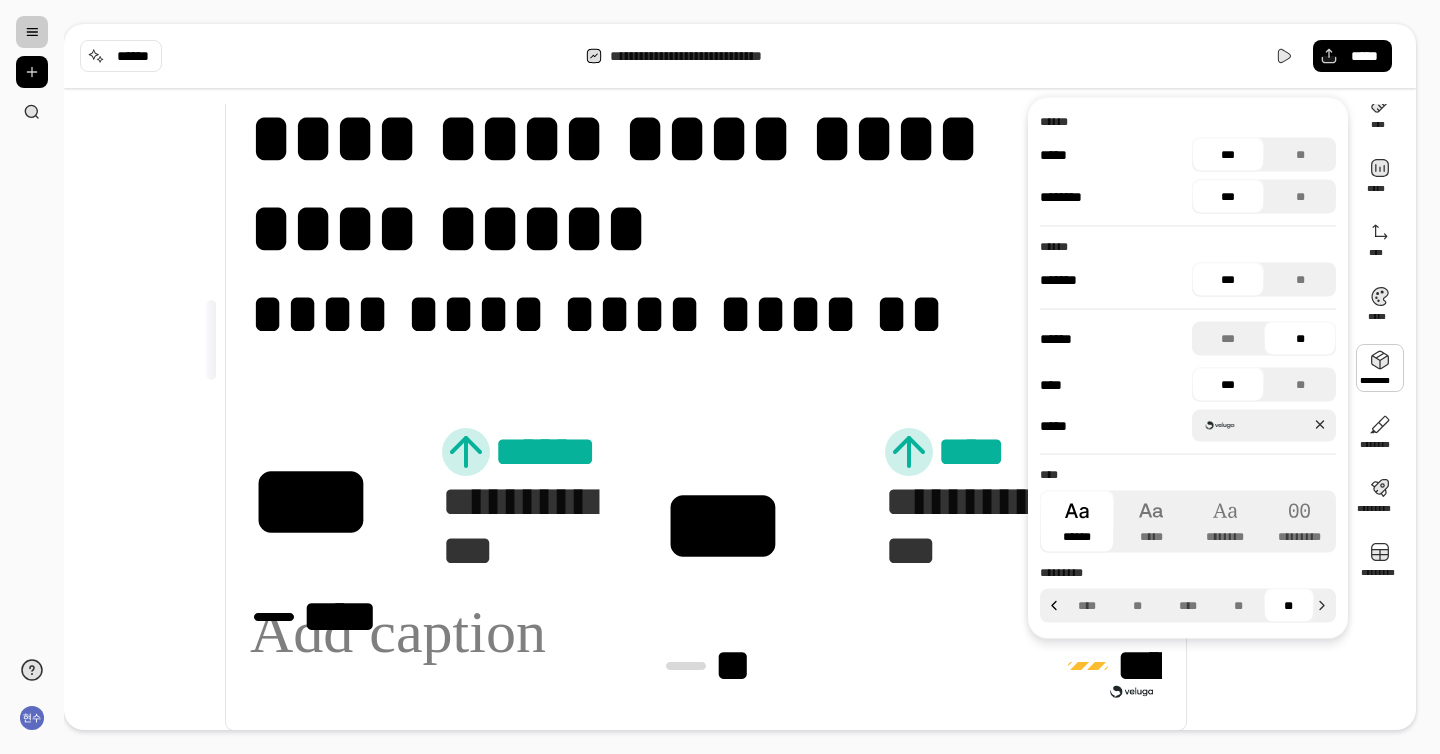 click 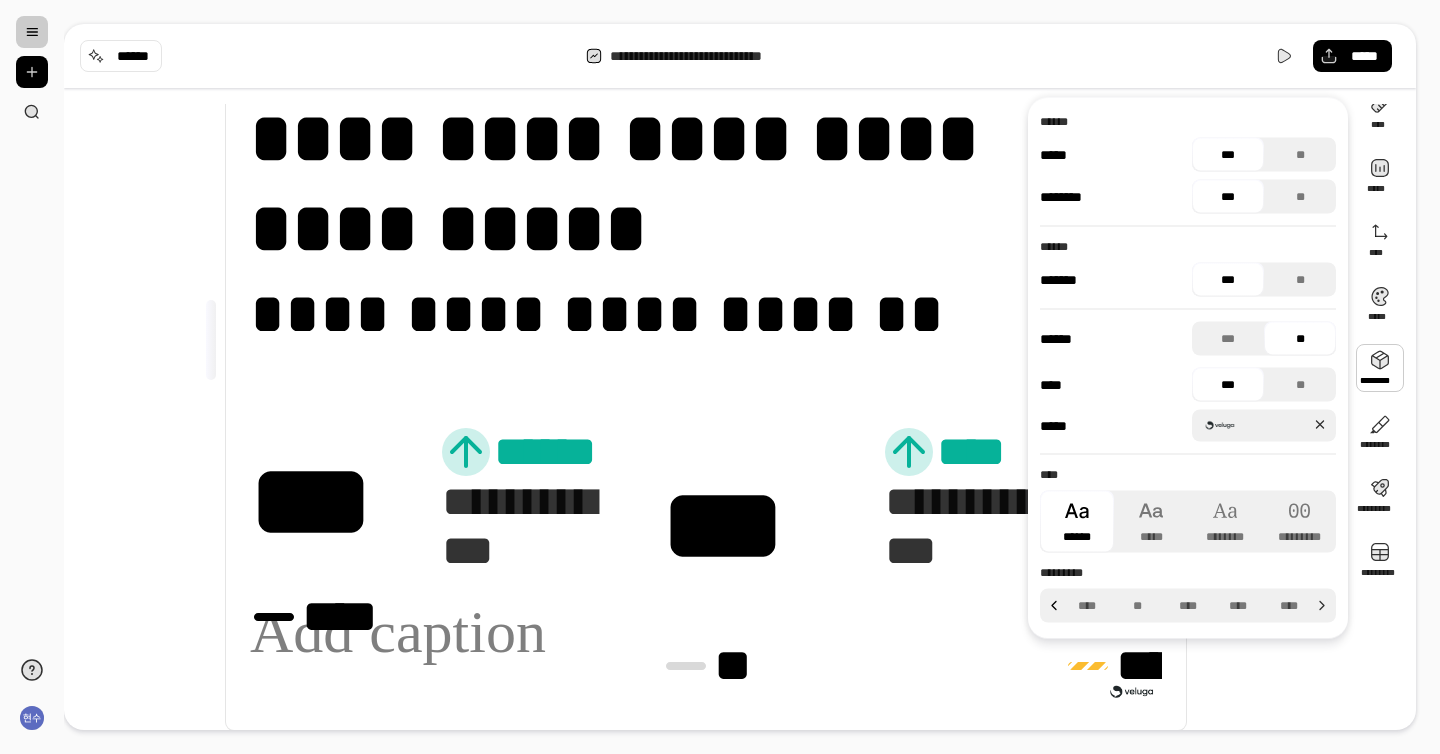 click 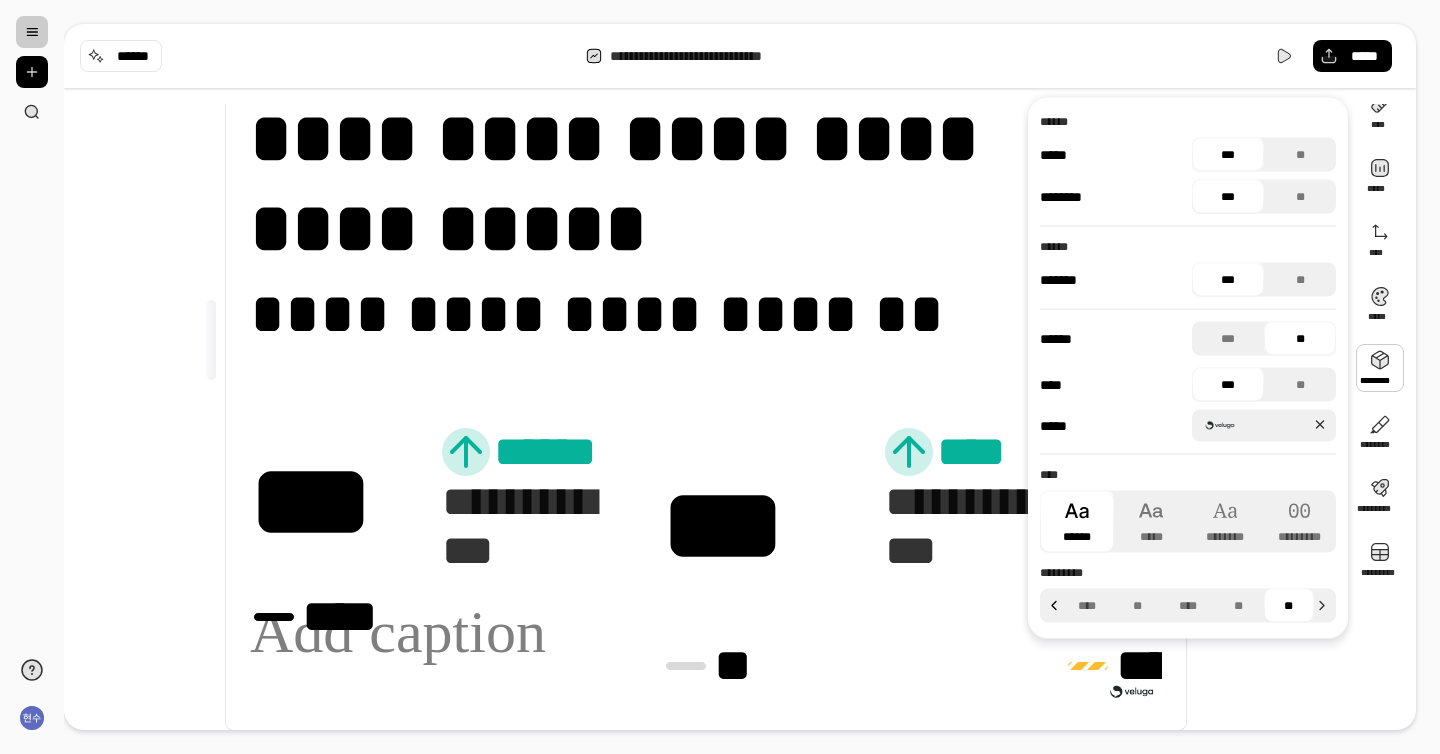click 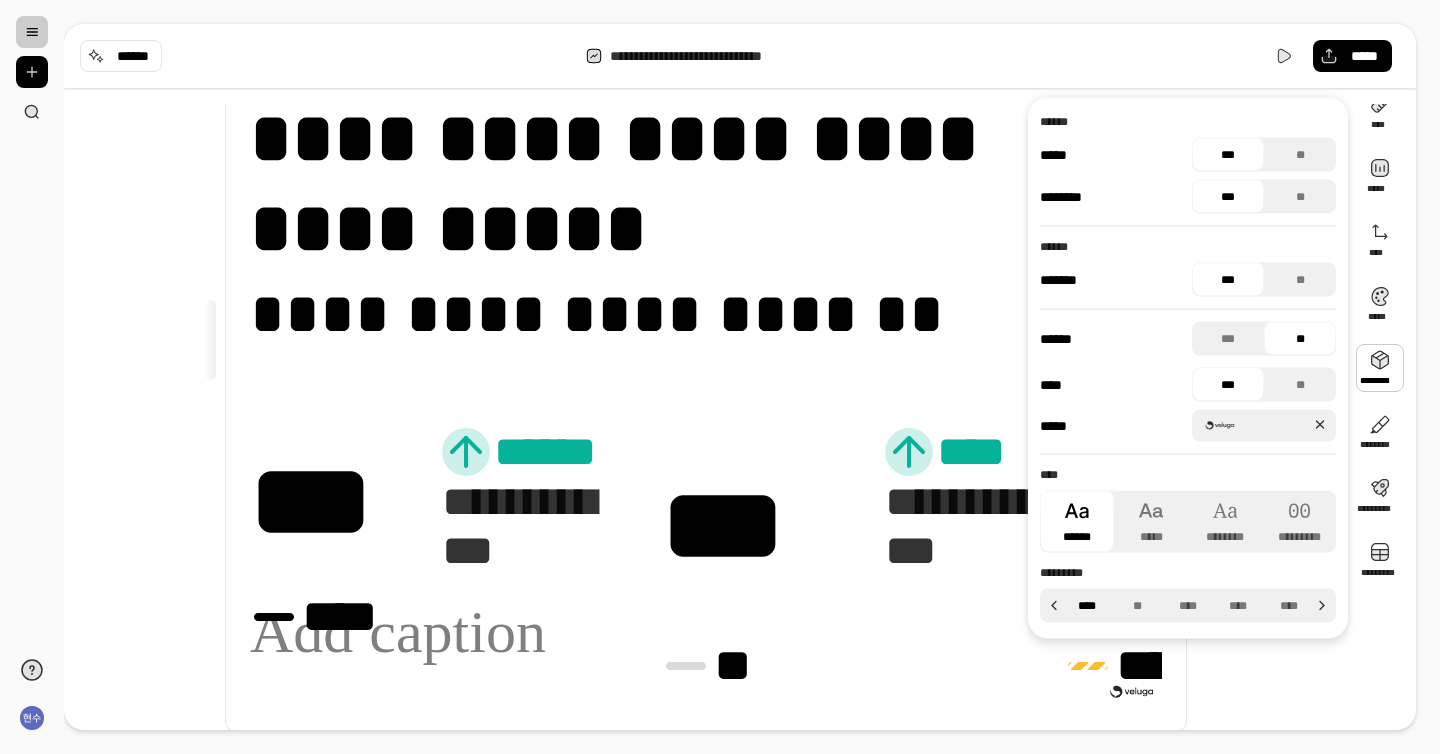 click on "****" at bounding box center [1087, 606] 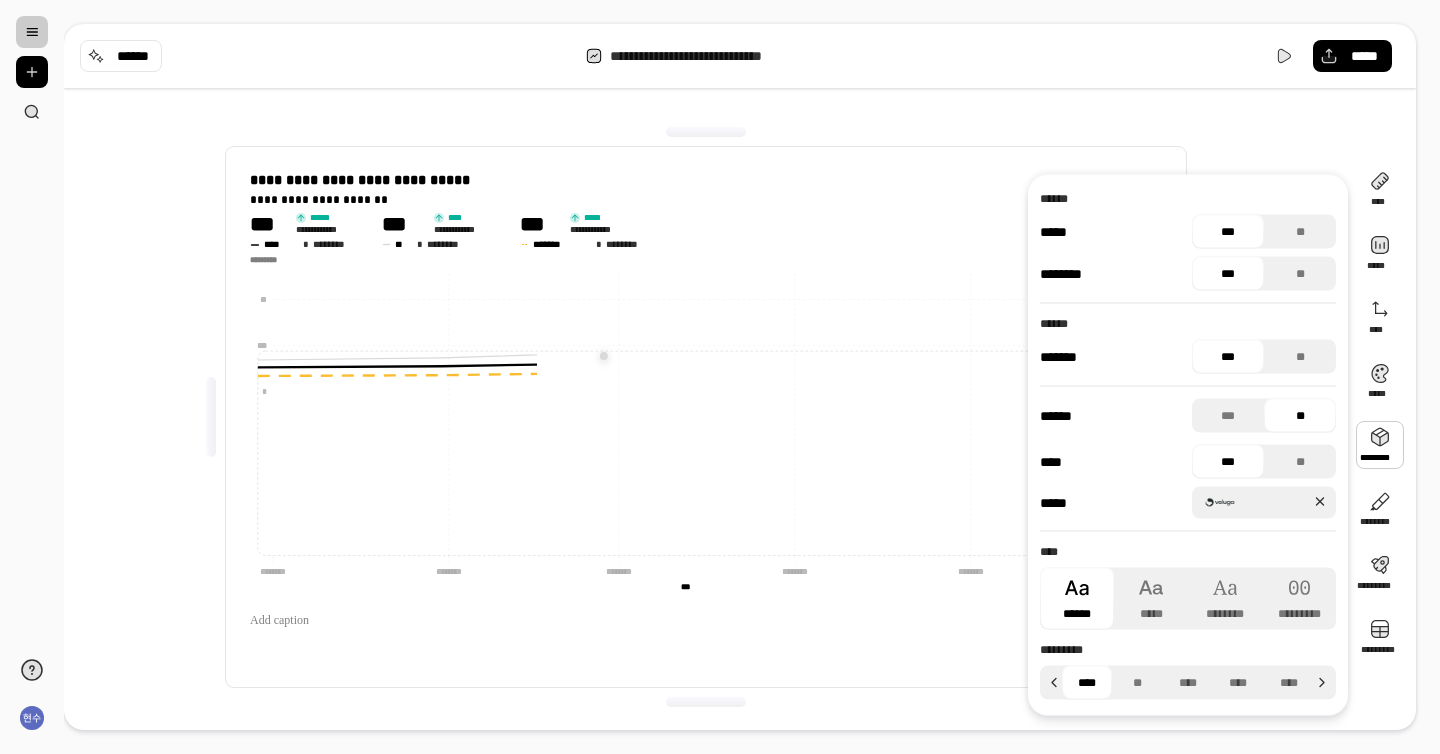 scroll, scrollTop: 0, scrollLeft: 0, axis: both 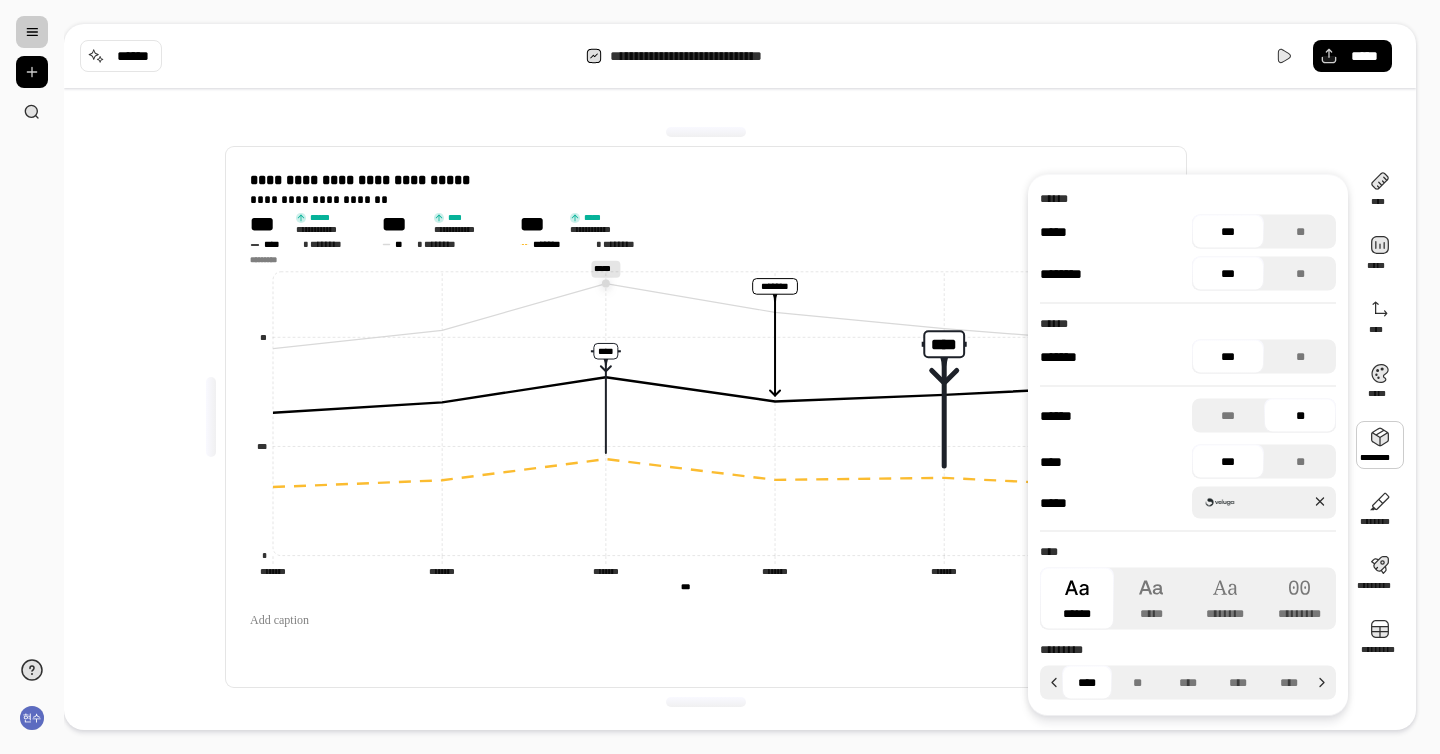 click on "******" at bounding box center [1077, 599] 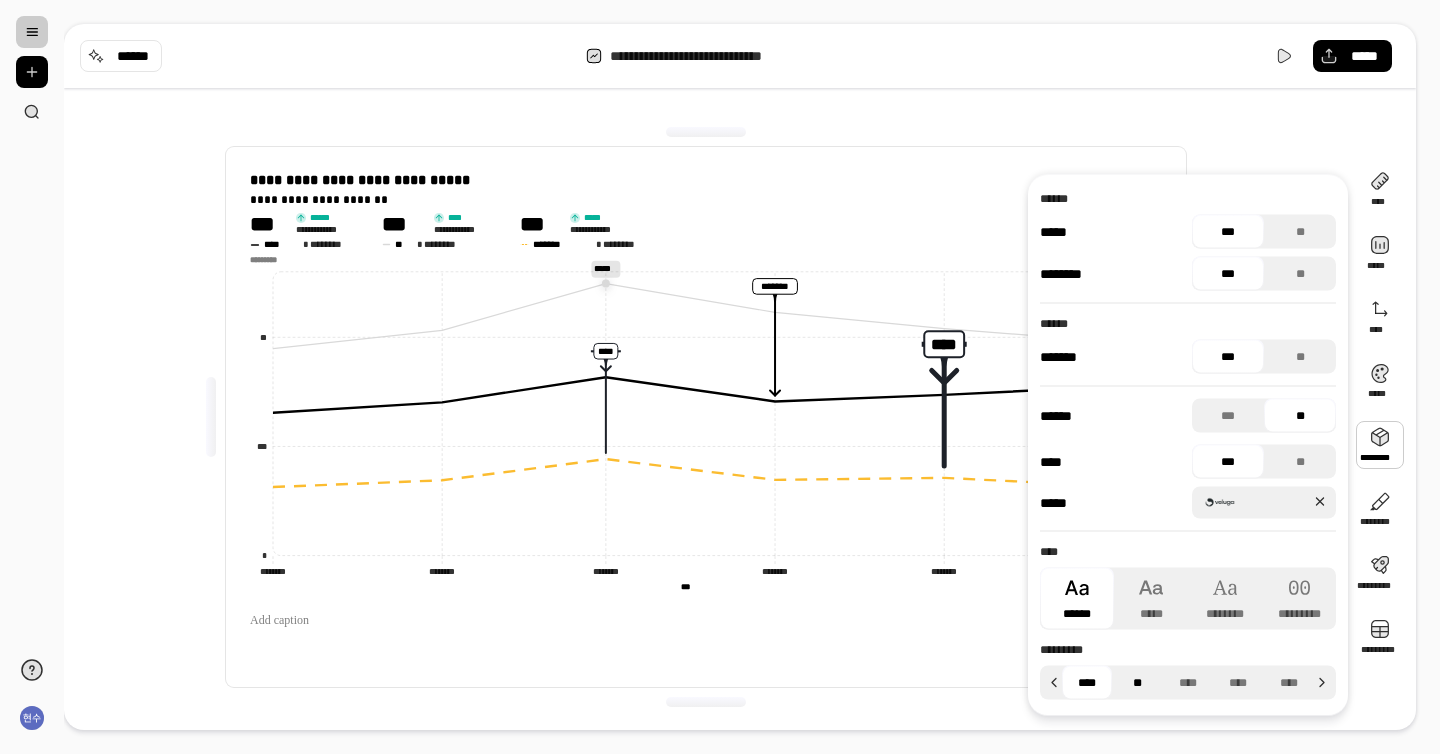 click on "**" at bounding box center [1137, 683] 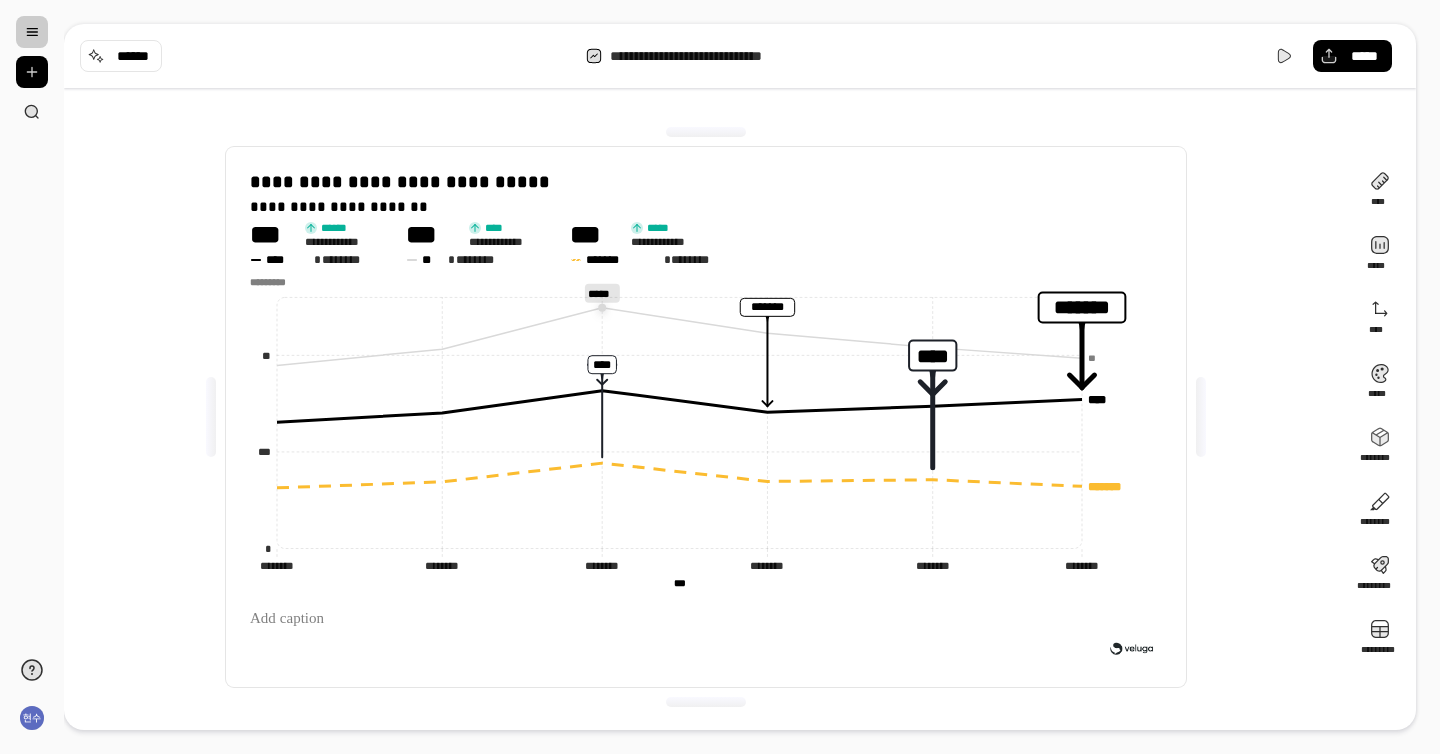 click on "**********" at bounding box center (740, 56) 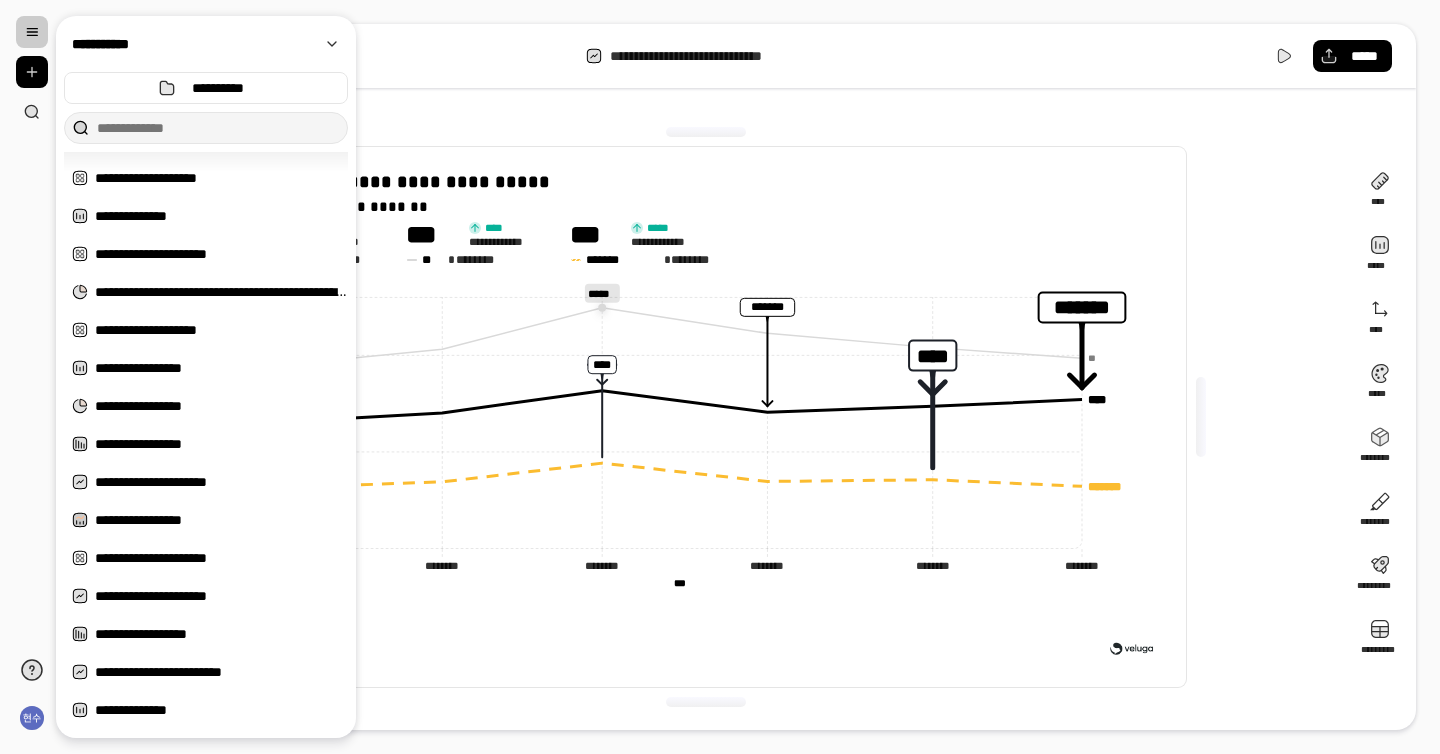 scroll, scrollTop: 1438, scrollLeft: 0, axis: vertical 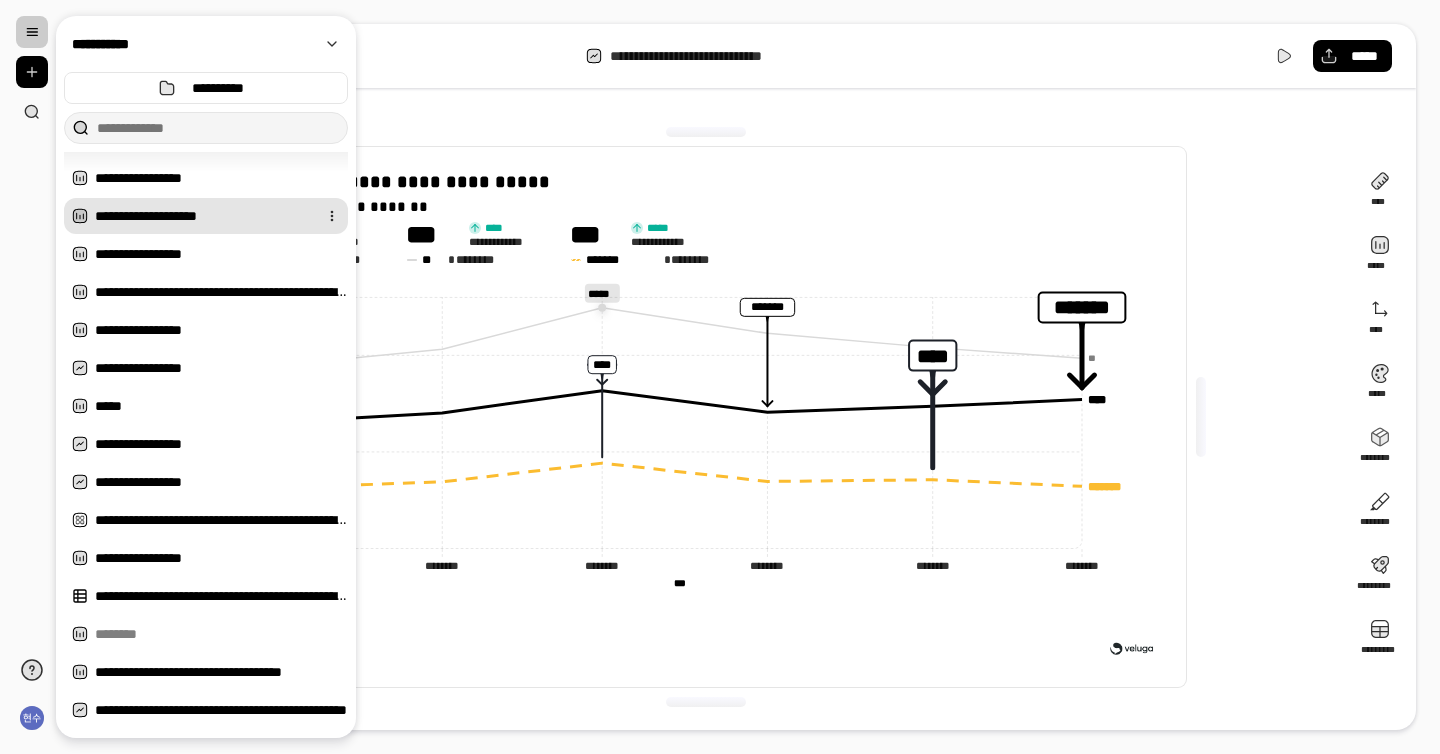 click on "**********" at bounding box center (202, 216) 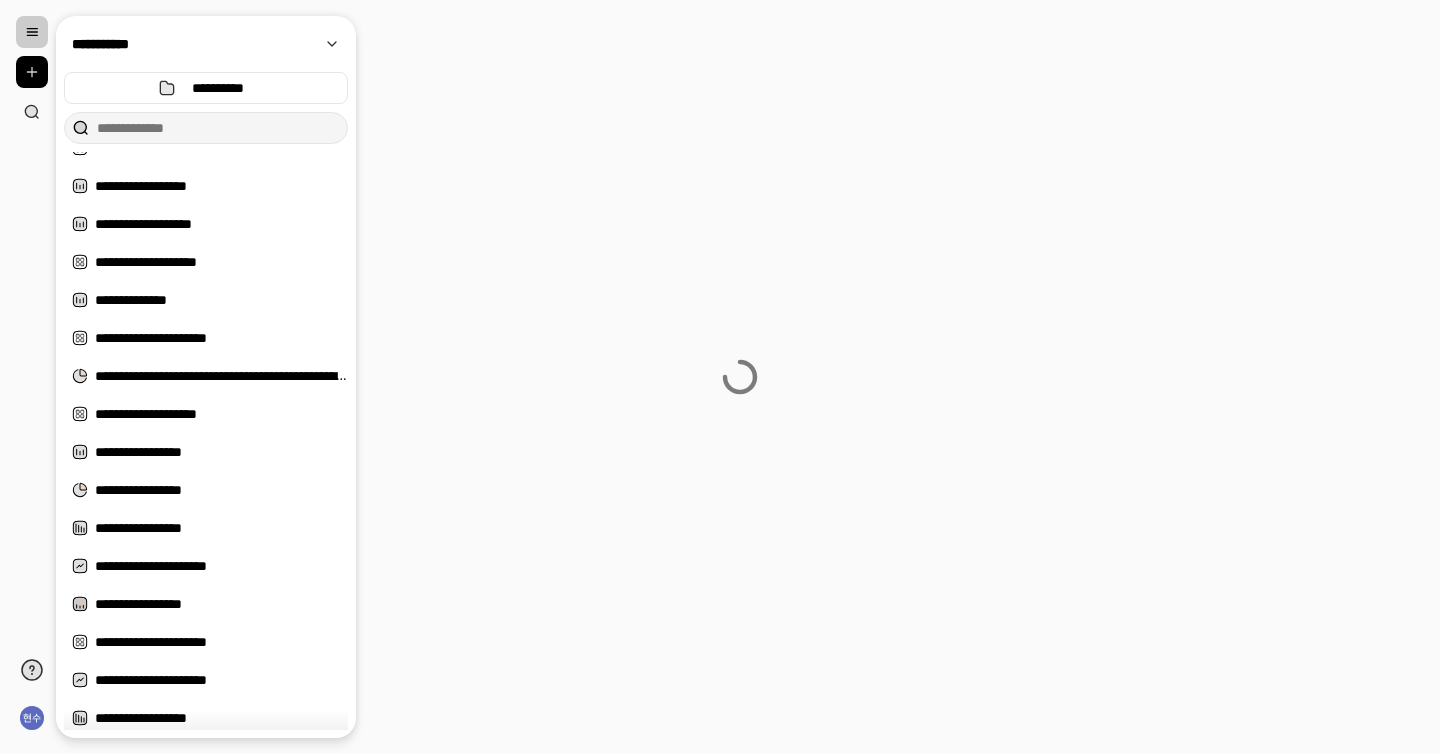 scroll, scrollTop: 0, scrollLeft: 0, axis: both 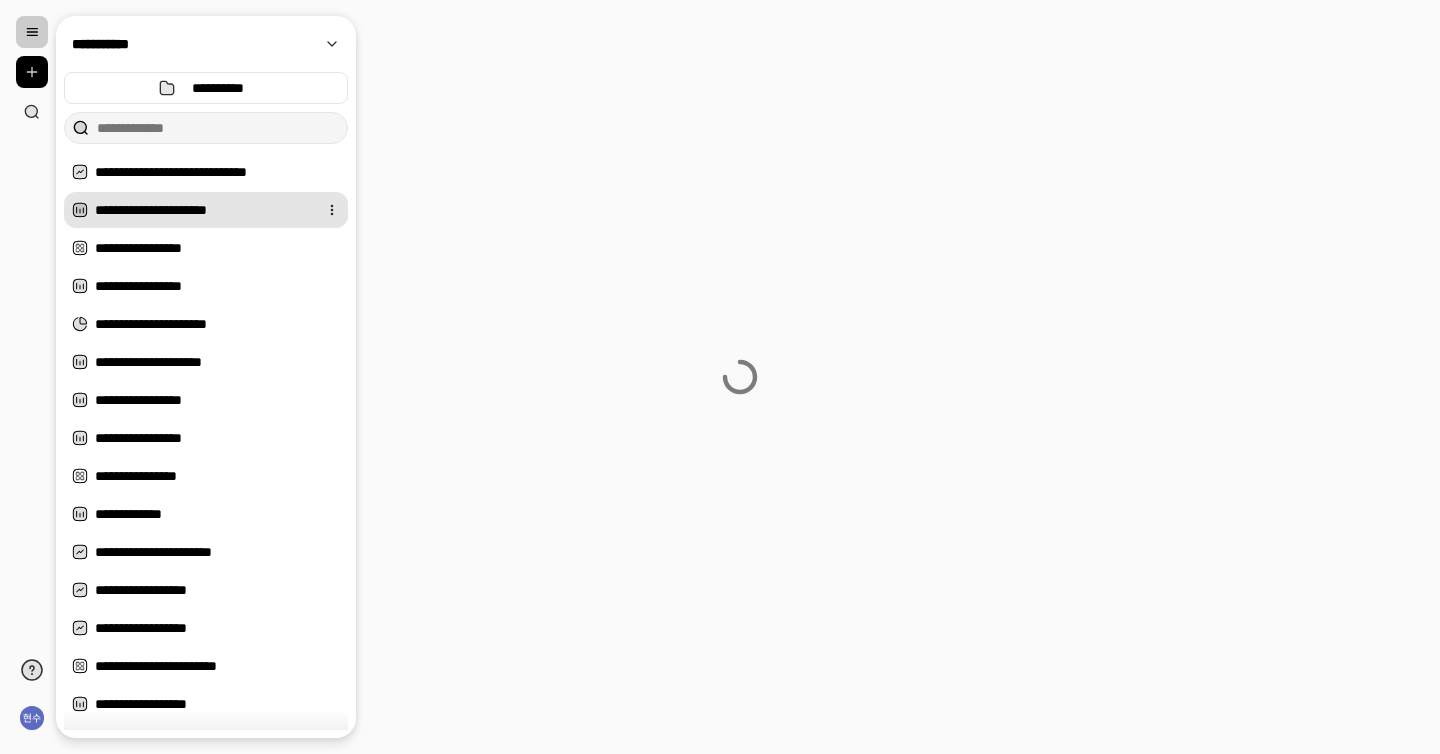 click on "**********" at bounding box center (202, 210) 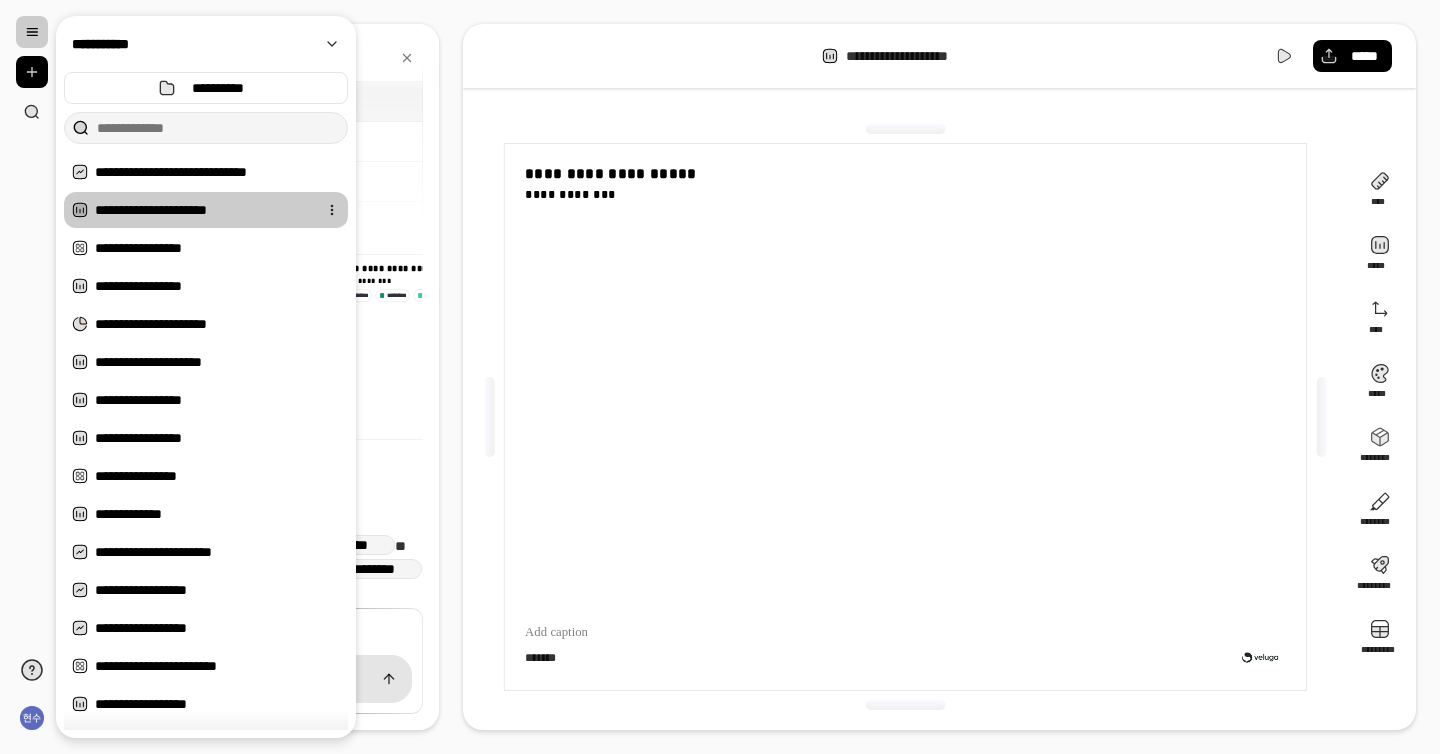 scroll, scrollTop: 1078, scrollLeft: 0, axis: vertical 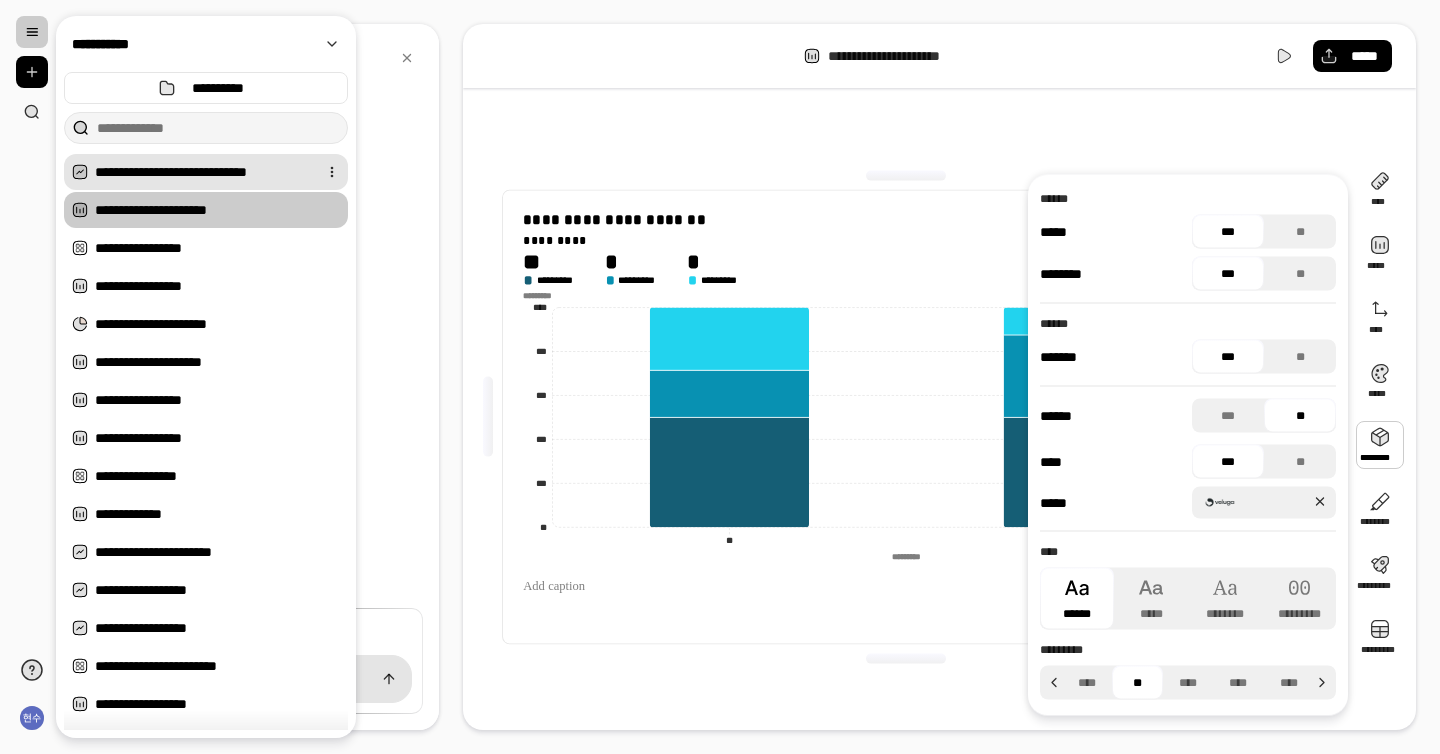 click on "**********" at bounding box center [202, 172] 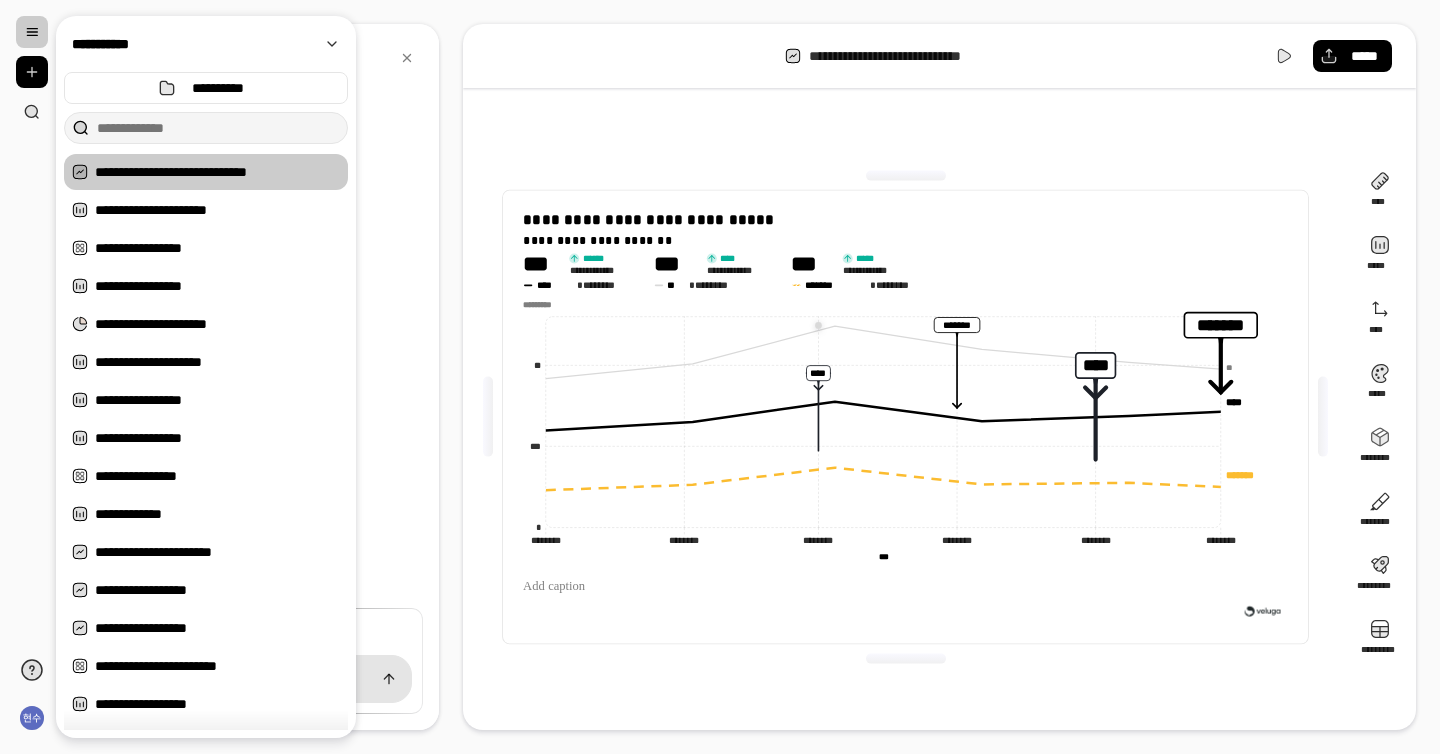click on "**********" at bounding box center (905, 417) 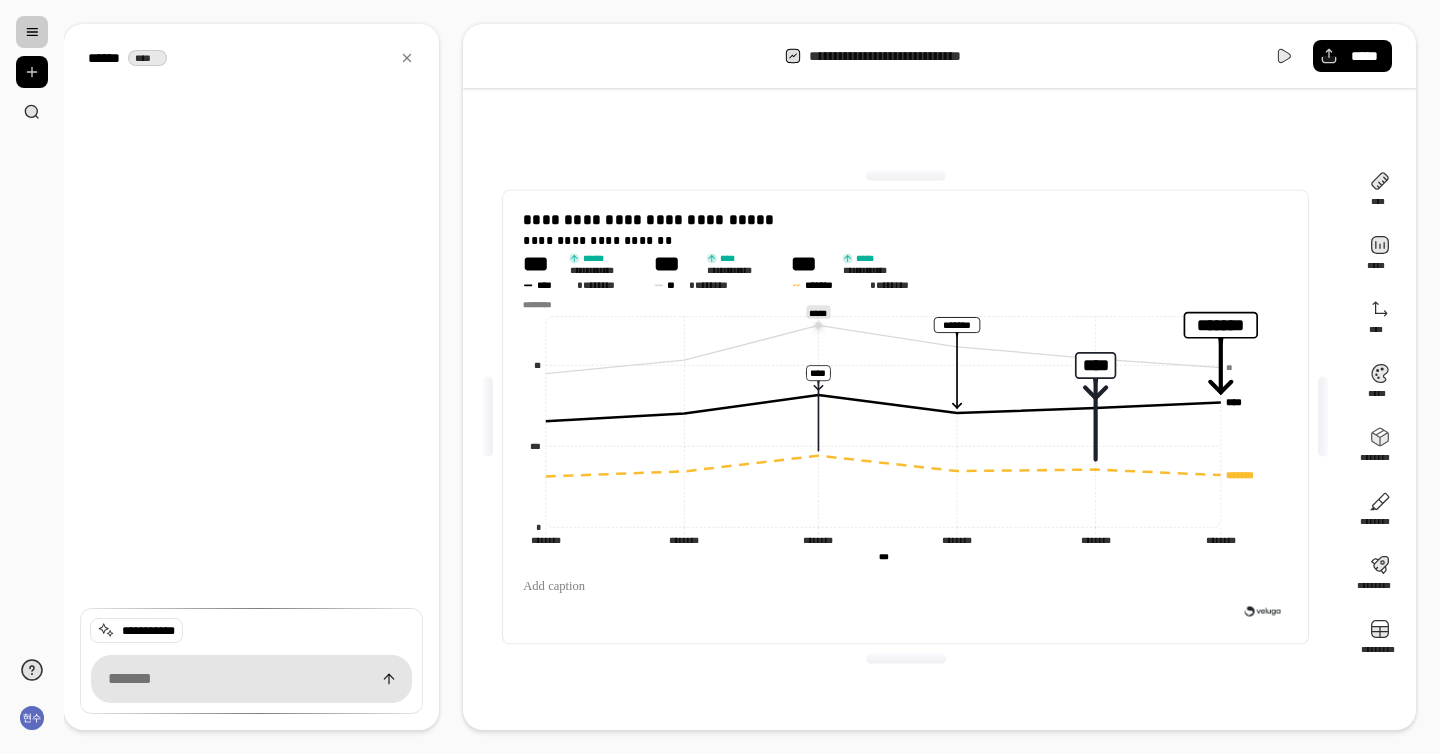 click on "**********" at bounding box center (905, 417) 